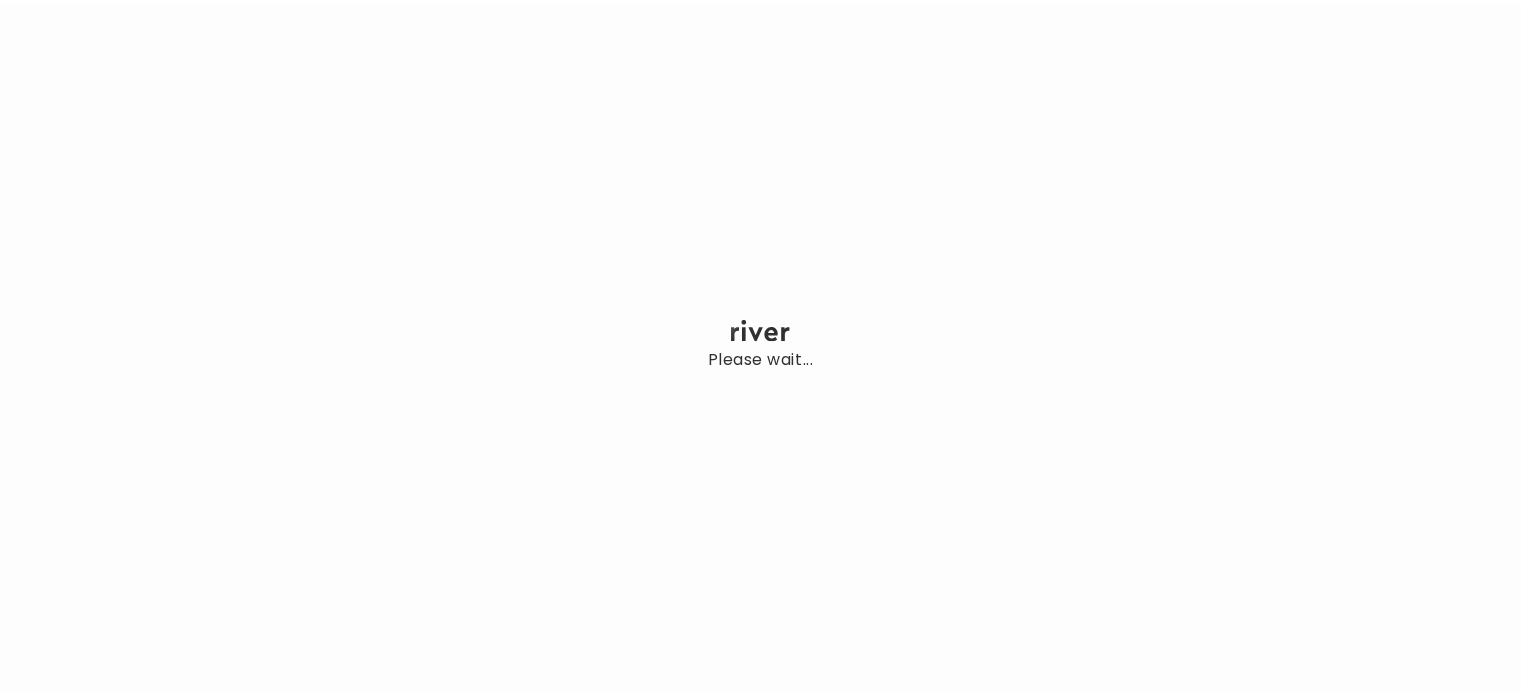 scroll, scrollTop: 0, scrollLeft: 0, axis: both 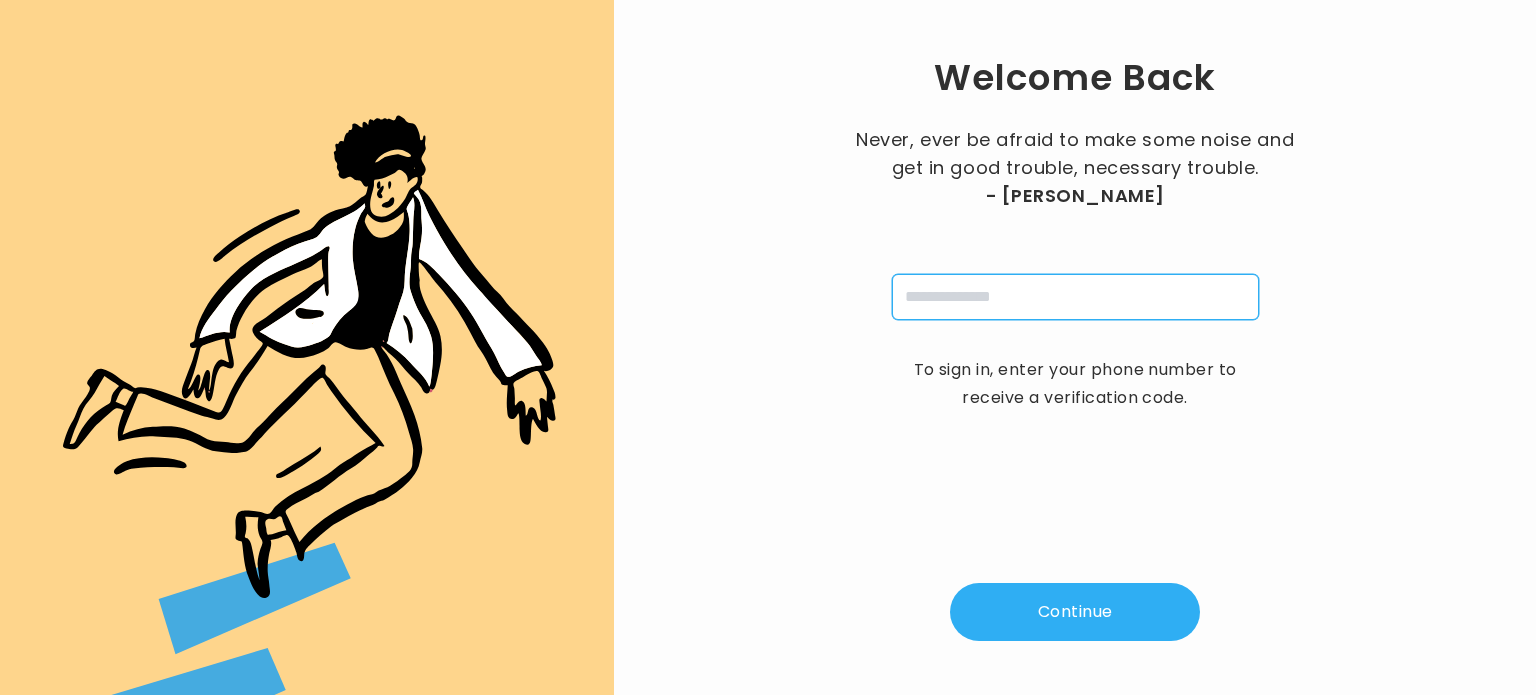 click at bounding box center [1075, 297] 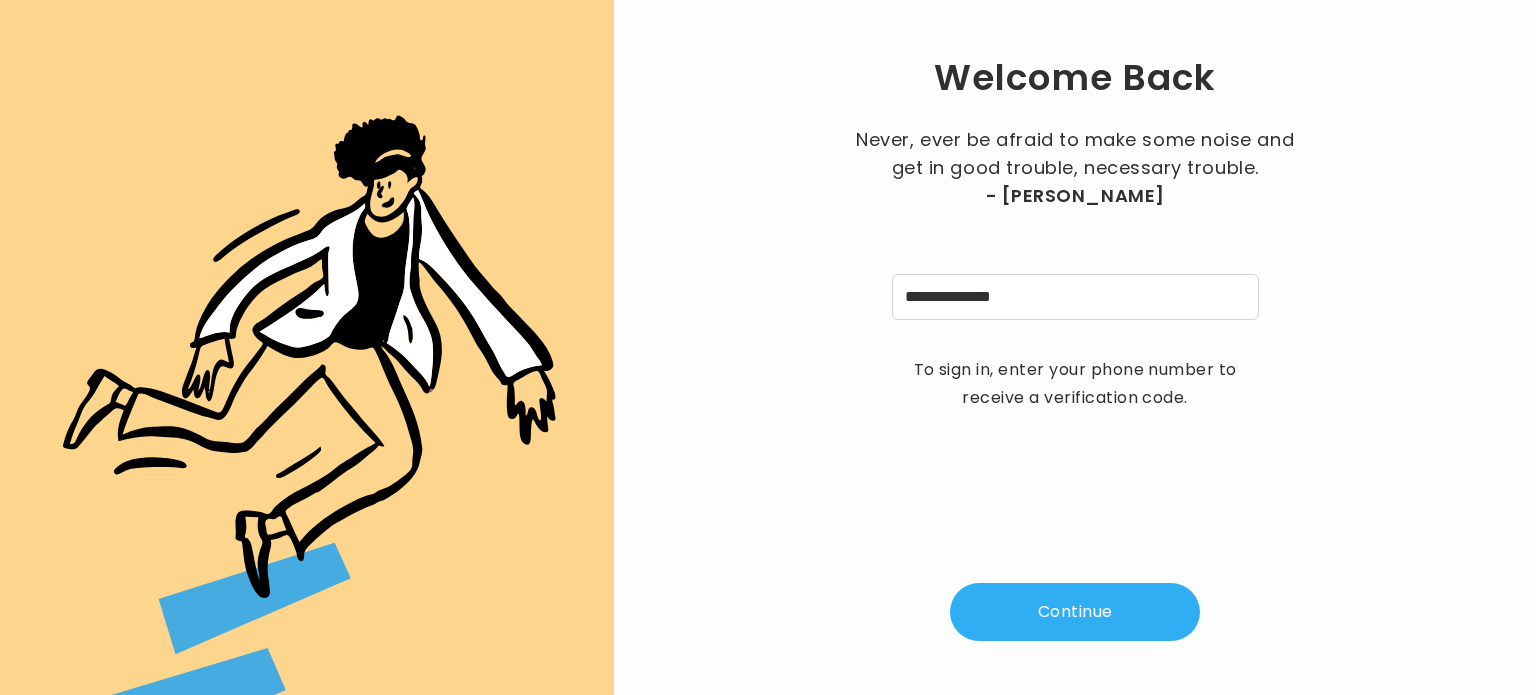 click on "Continue" at bounding box center (1075, 612) 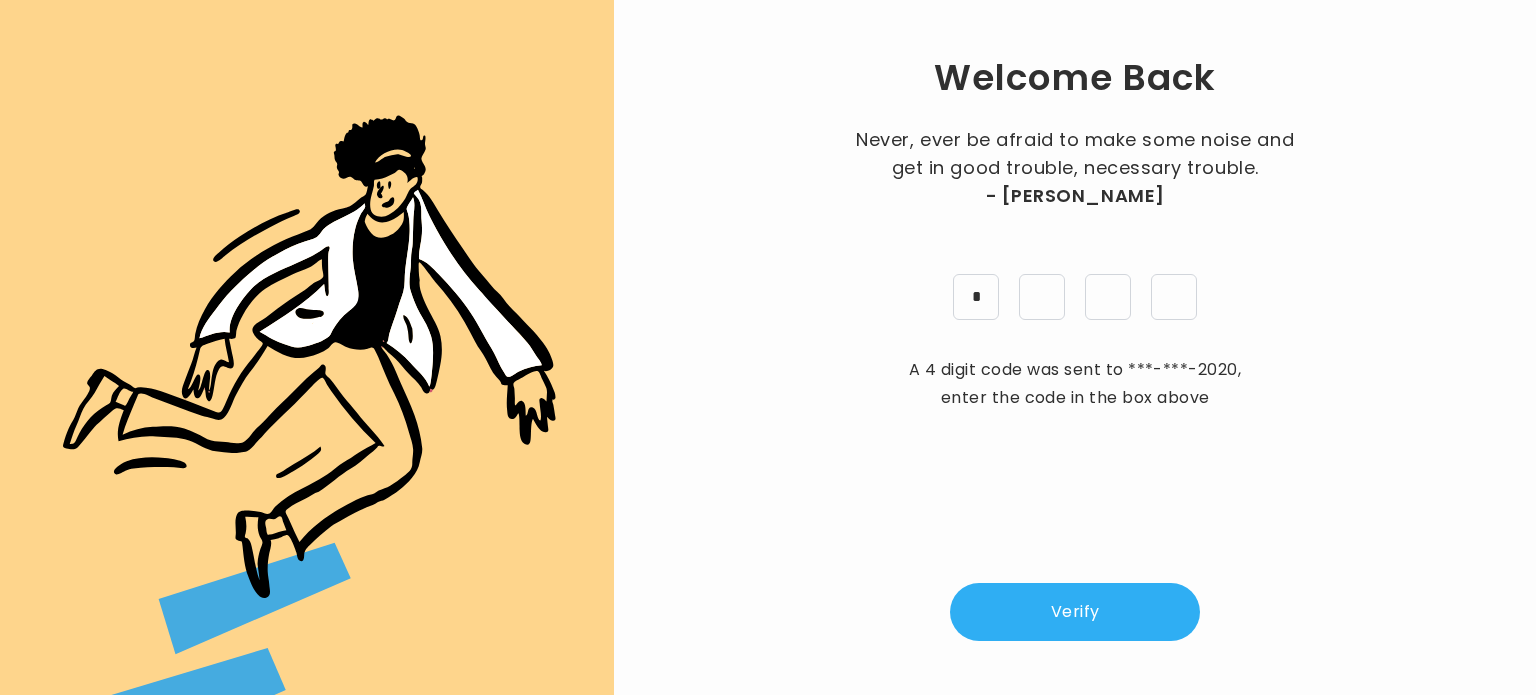 type on "*" 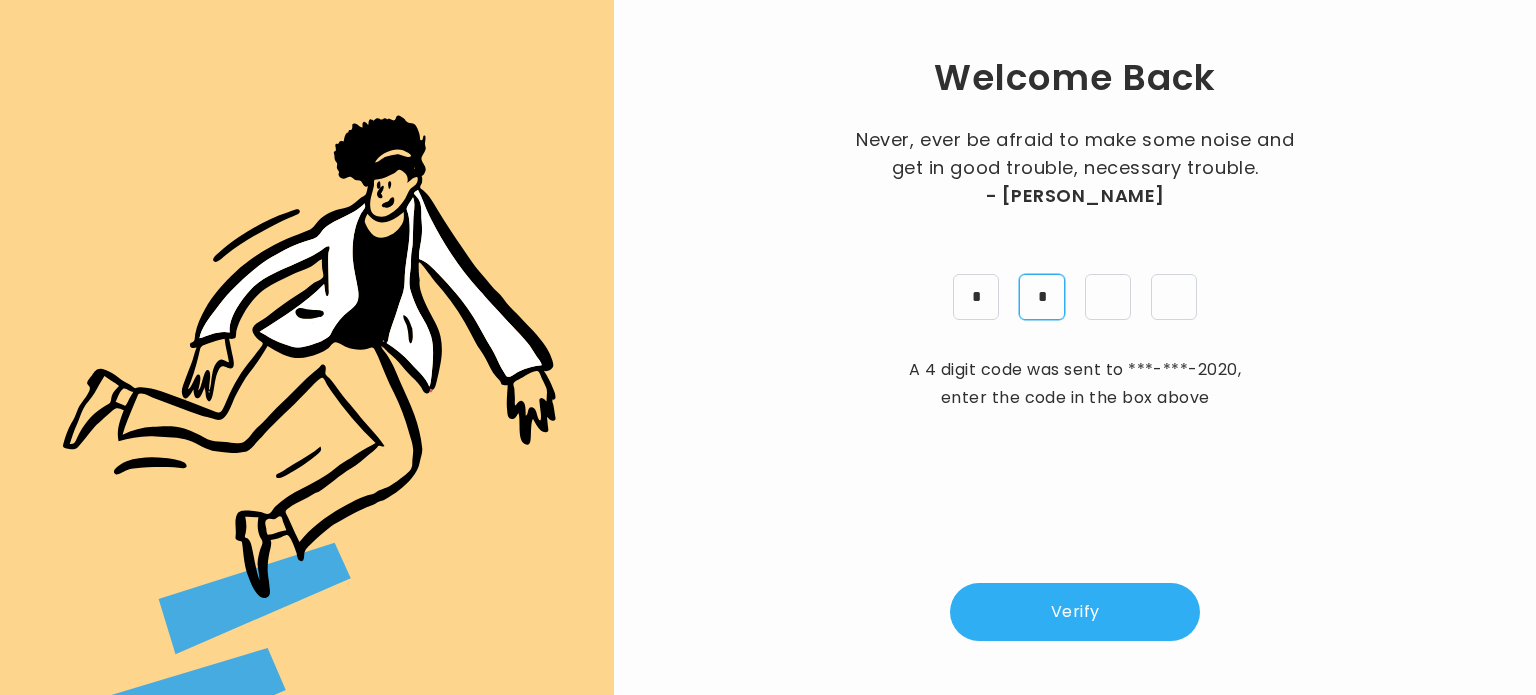 type on "*" 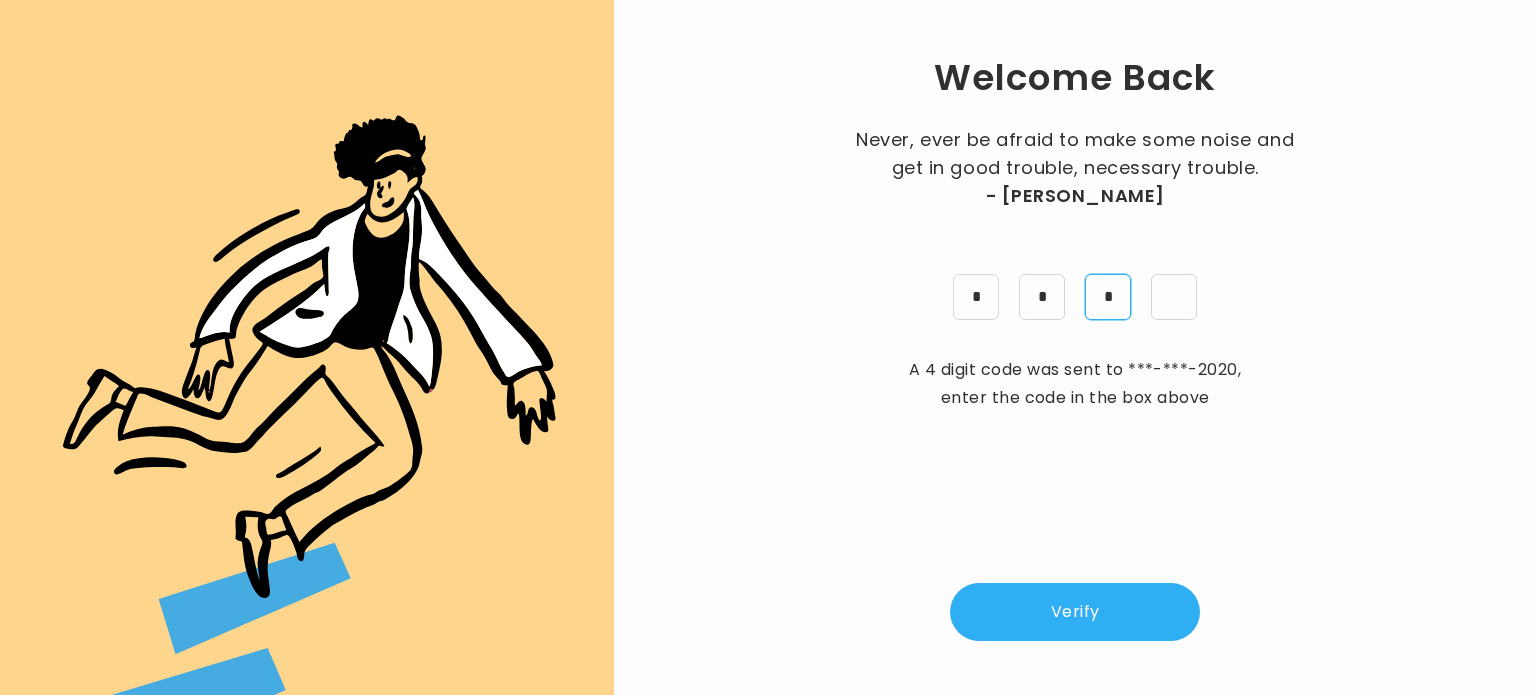 type on "*" 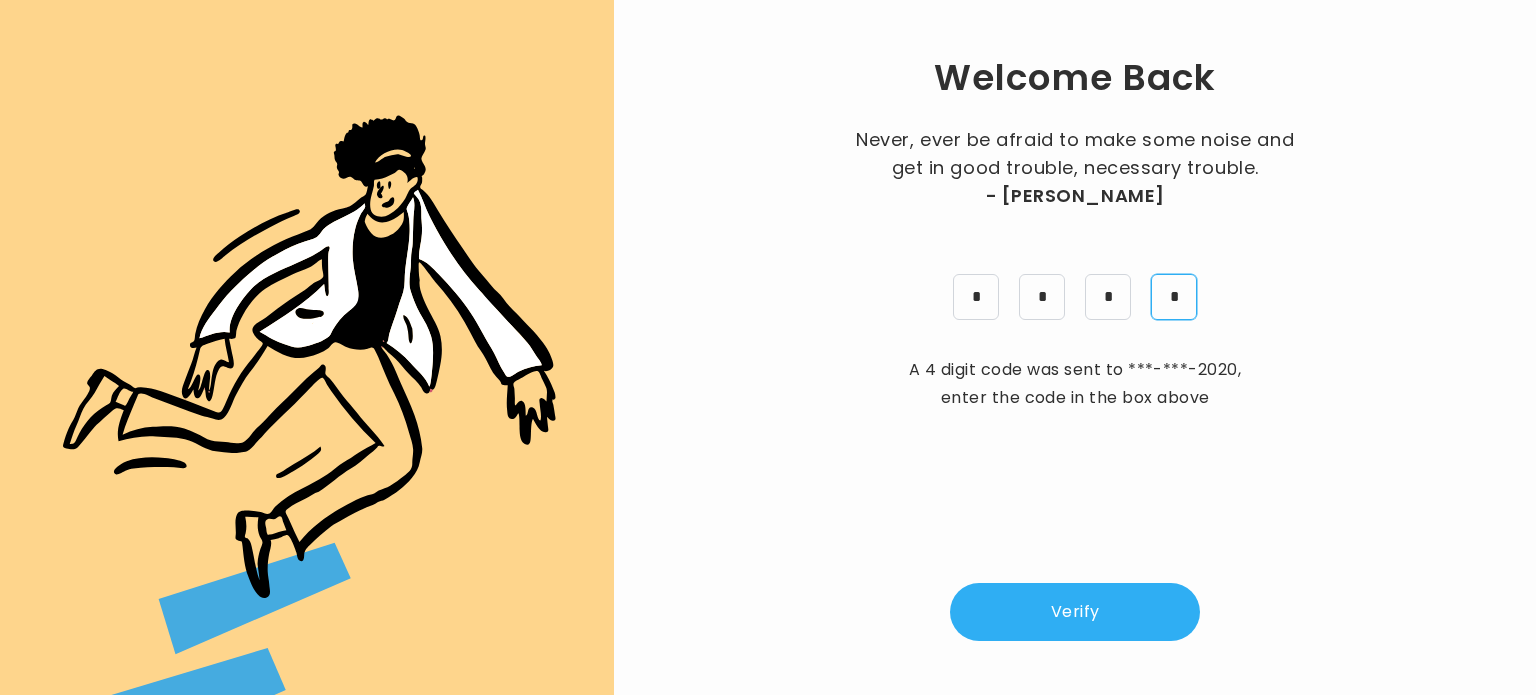 type on "*" 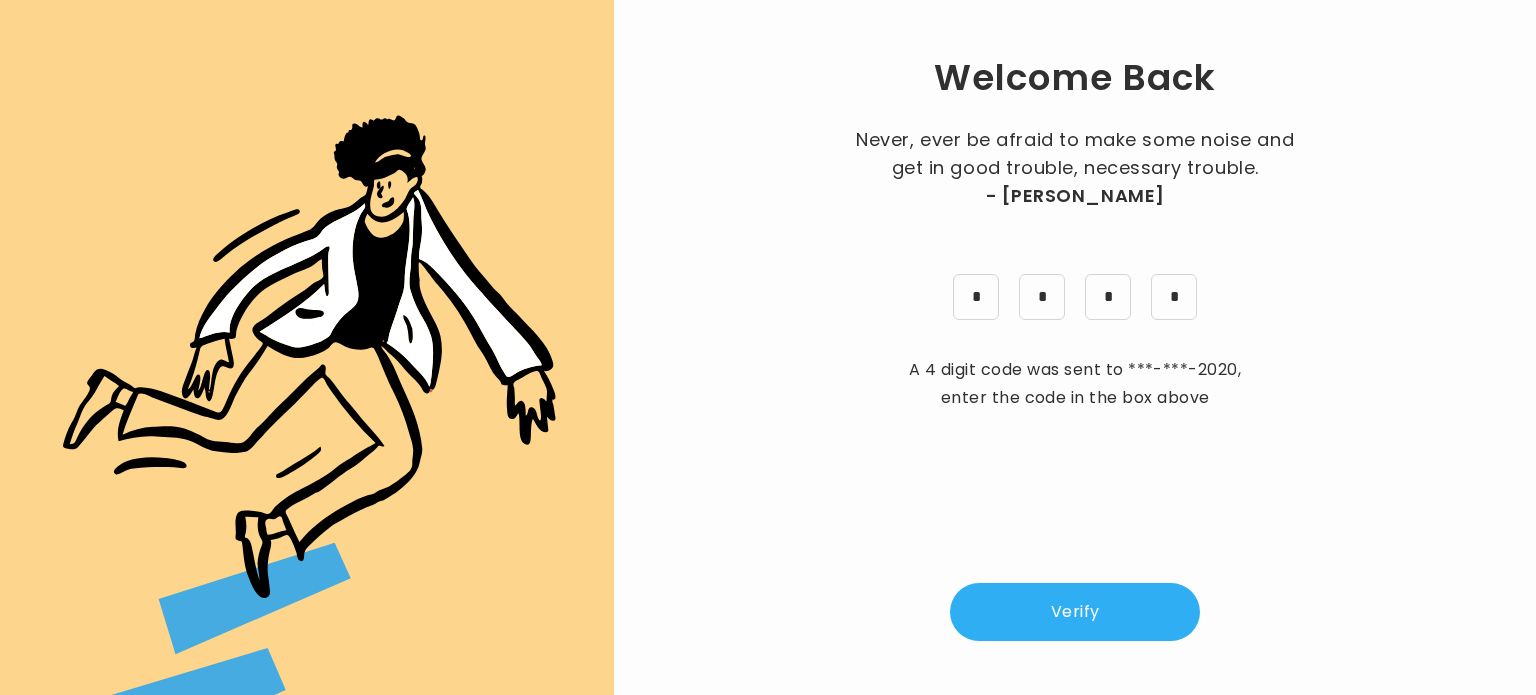 click on "Verify" at bounding box center [1075, 612] 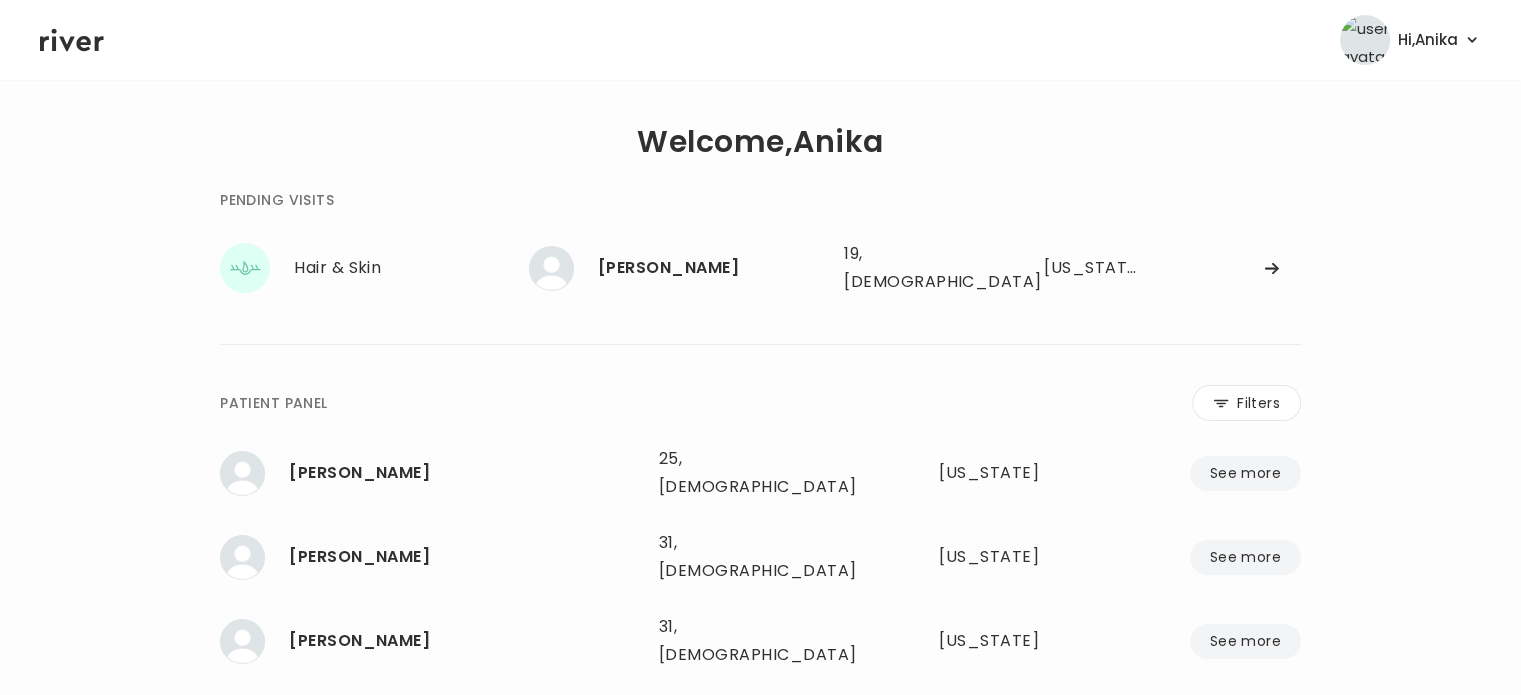drag, startPoint x: 924, startPoint y: 251, endPoint x: 714, endPoint y: 30, distance: 304.86227 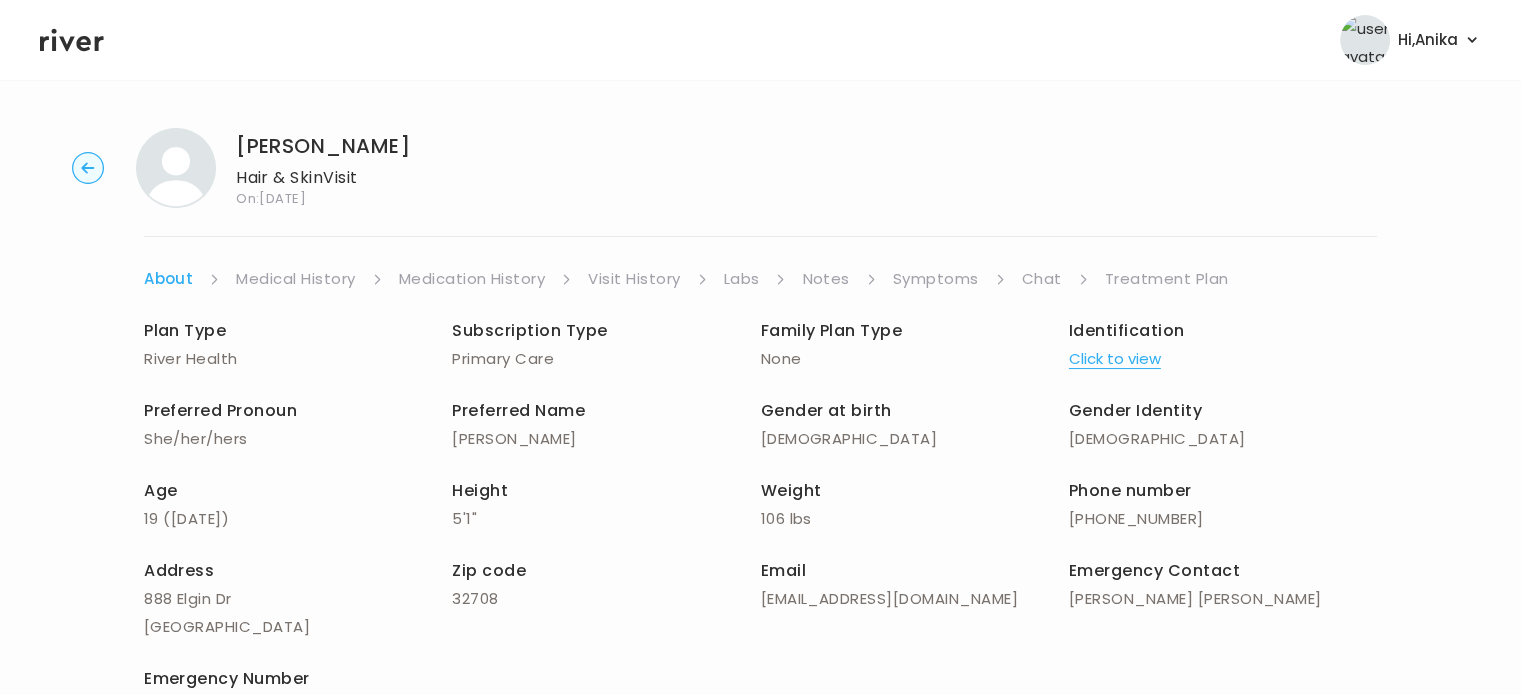 click 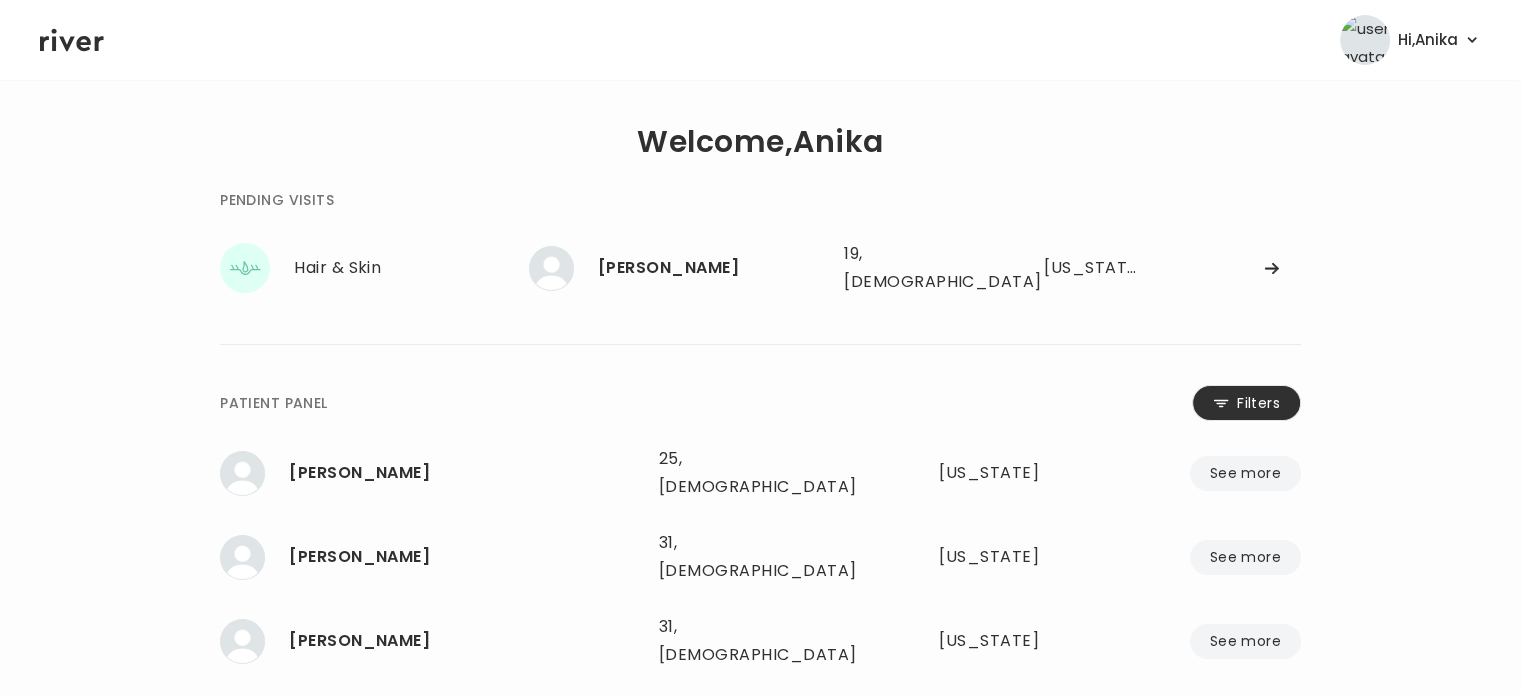 click 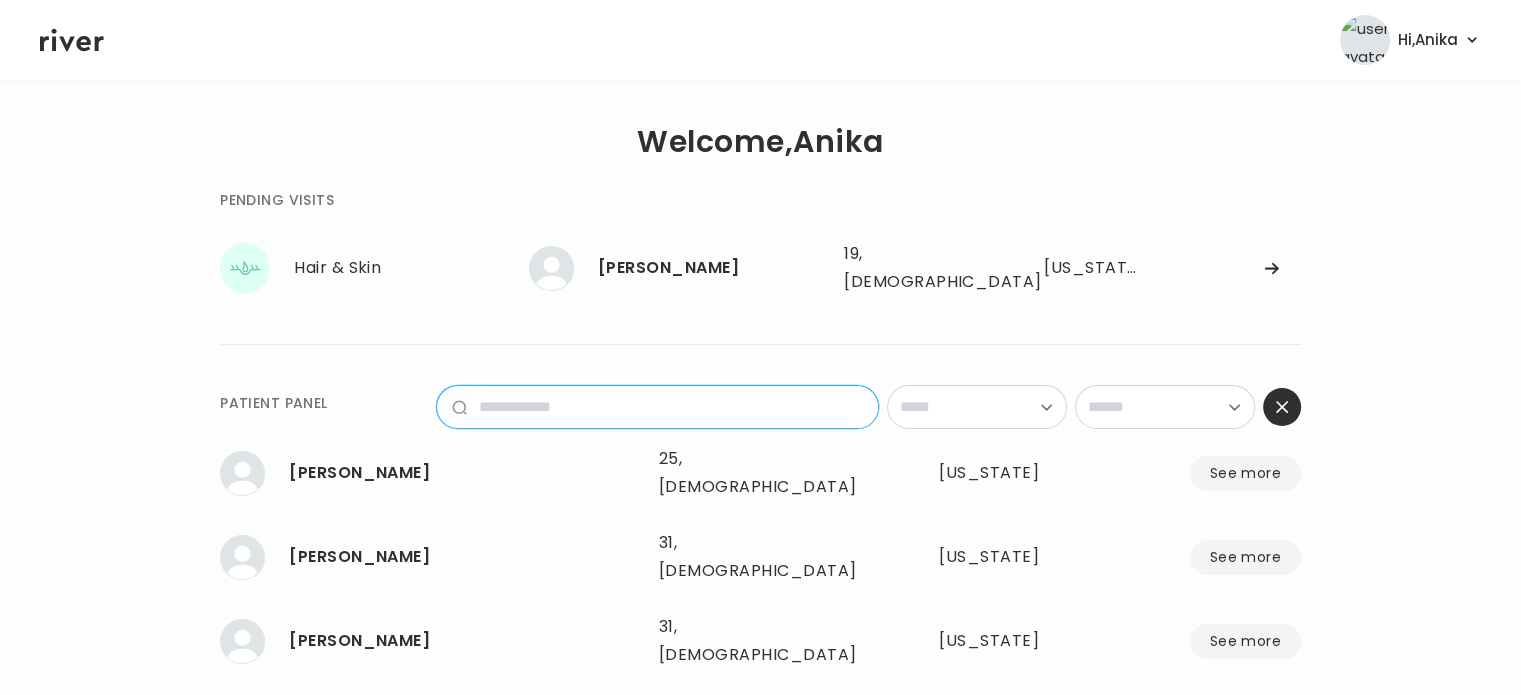 click at bounding box center (672, 407) 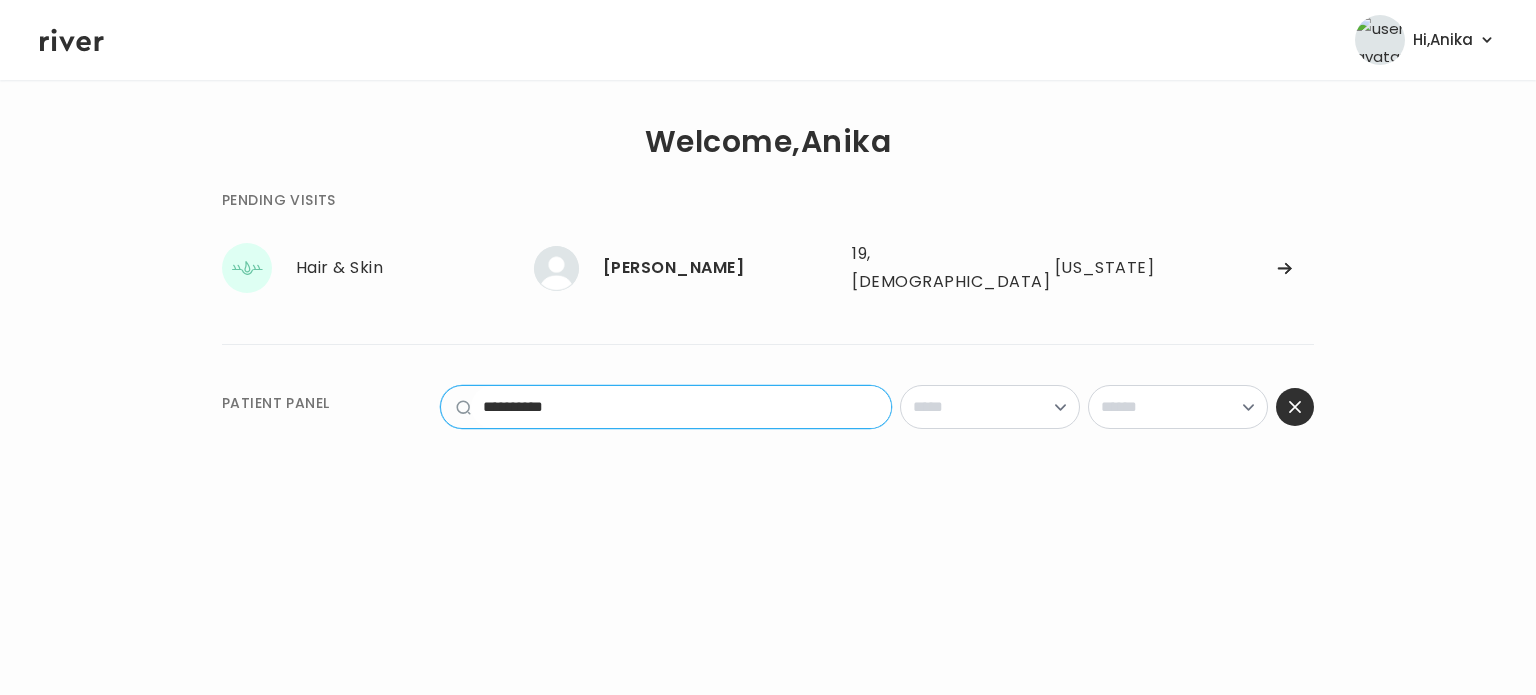 type on "**********" 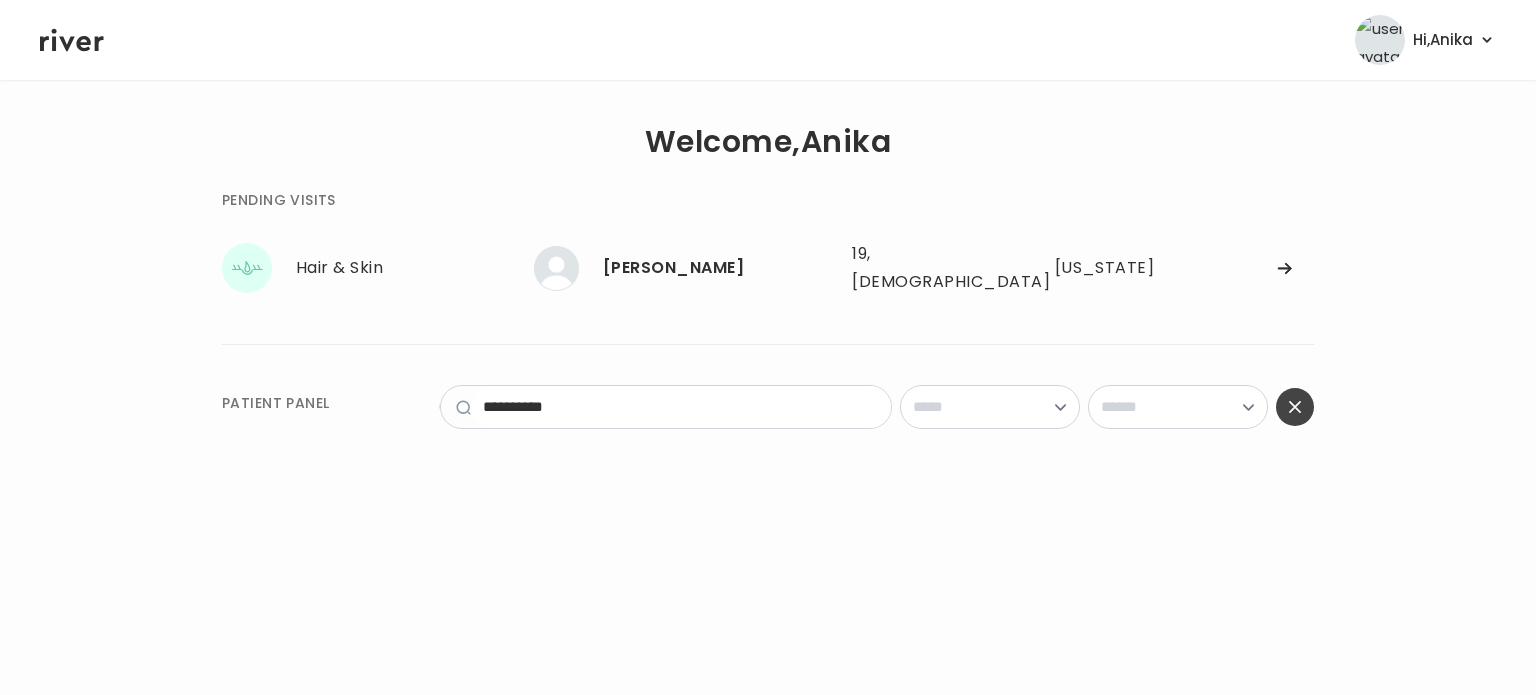 click at bounding box center (1295, 407) 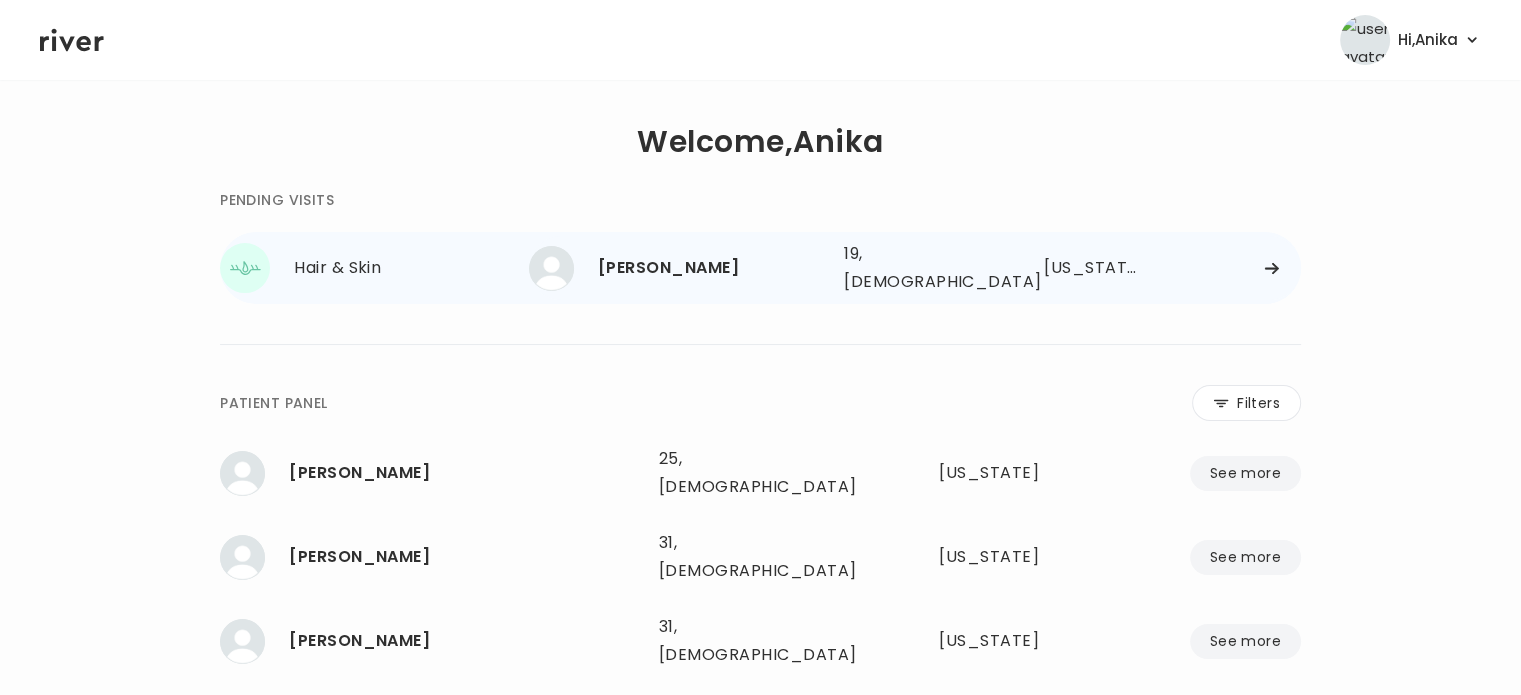 click on "ALEXANDRA WELLS" at bounding box center [713, 268] 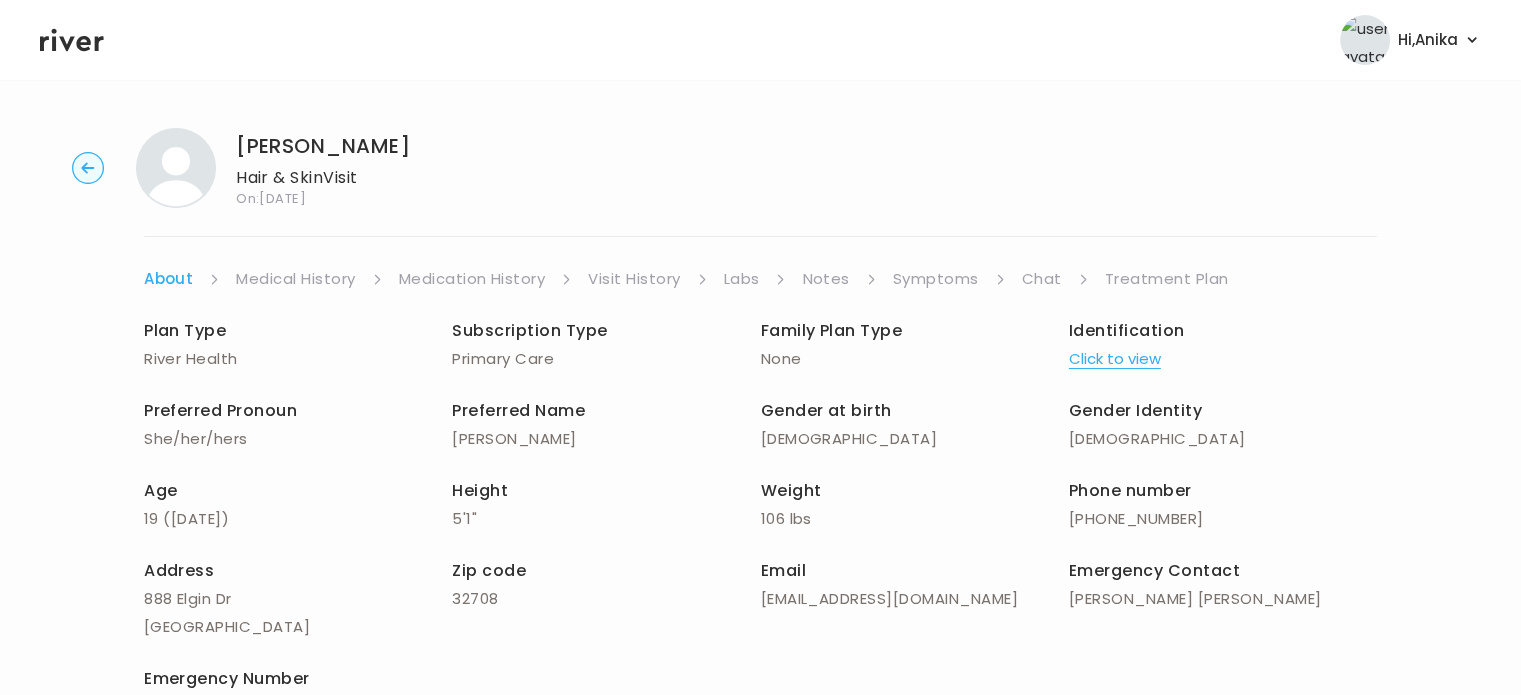 click on "Chat" at bounding box center (1042, 279) 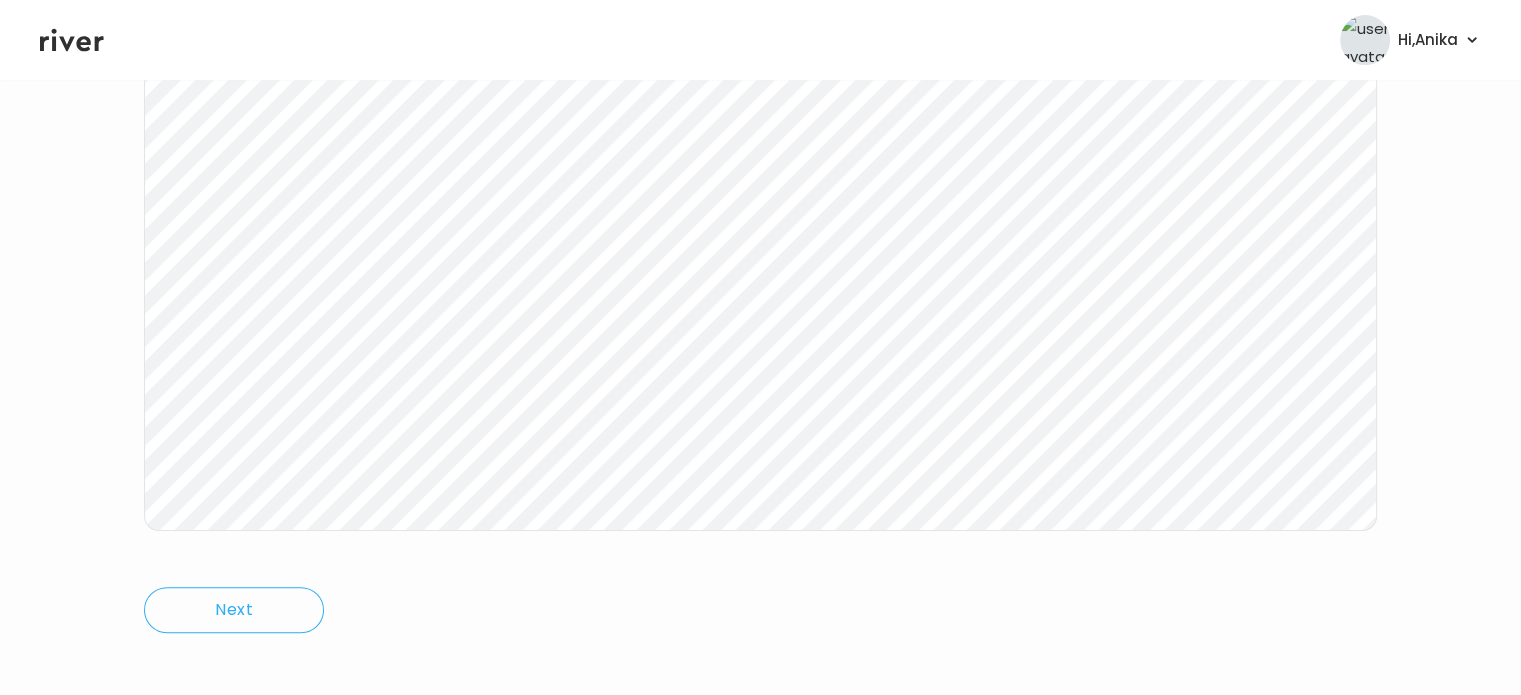 scroll, scrollTop: 415, scrollLeft: 0, axis: vertical 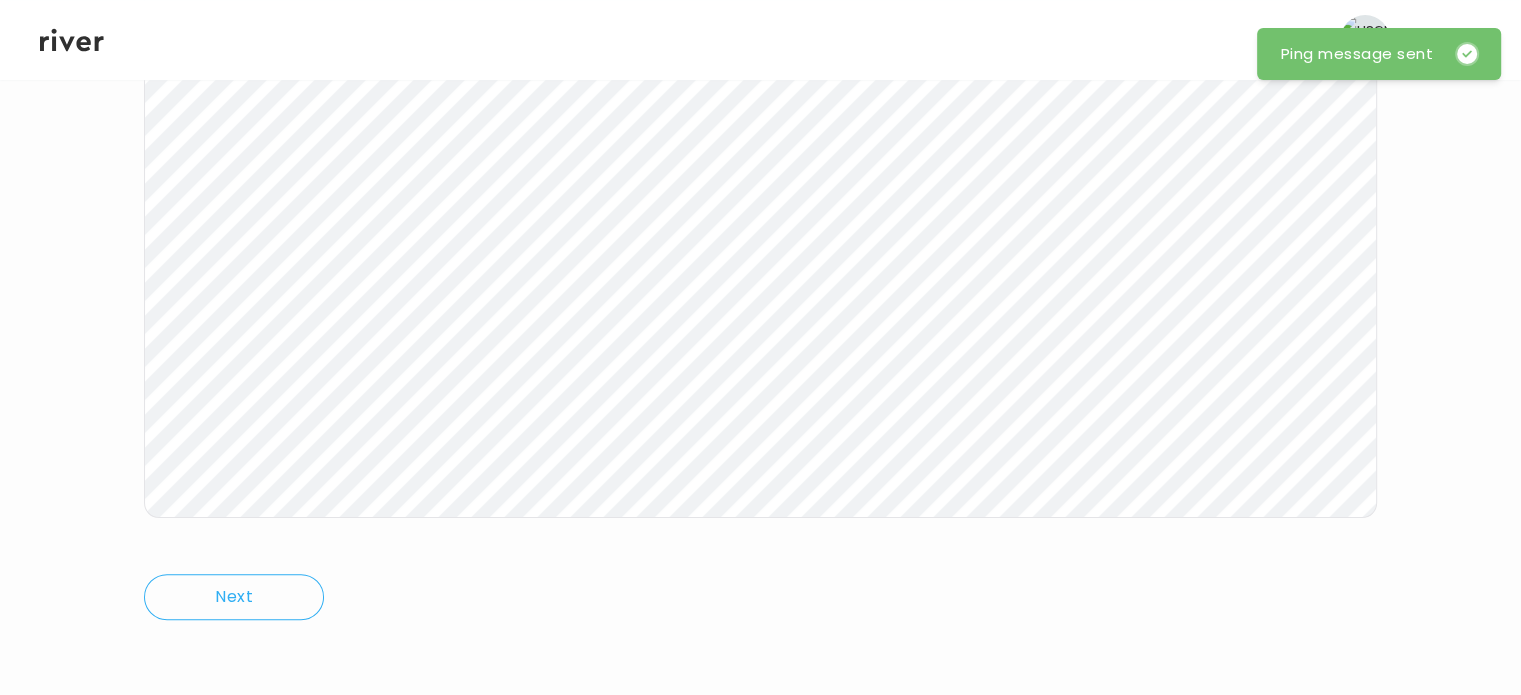 click 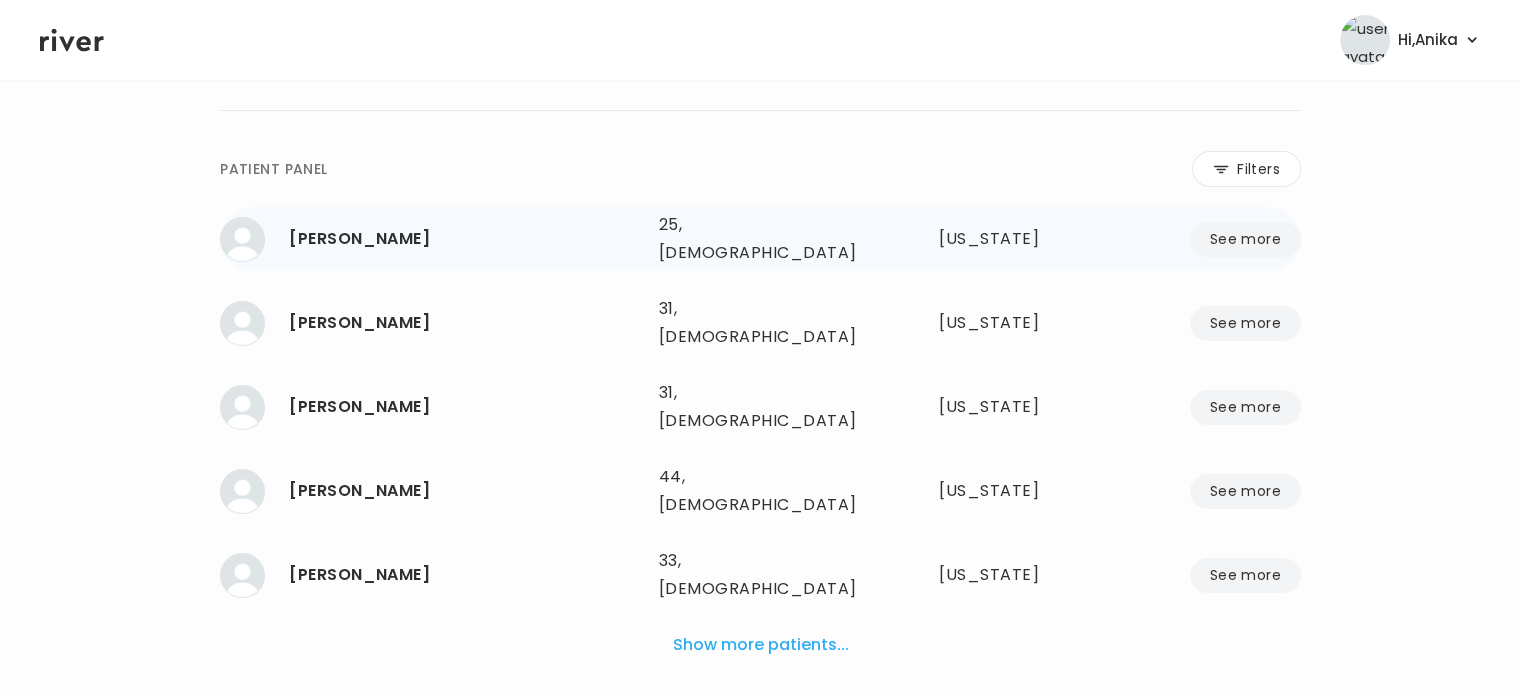 scroll, scrollTop: 54, scrollLeft: 0, axis: vertical 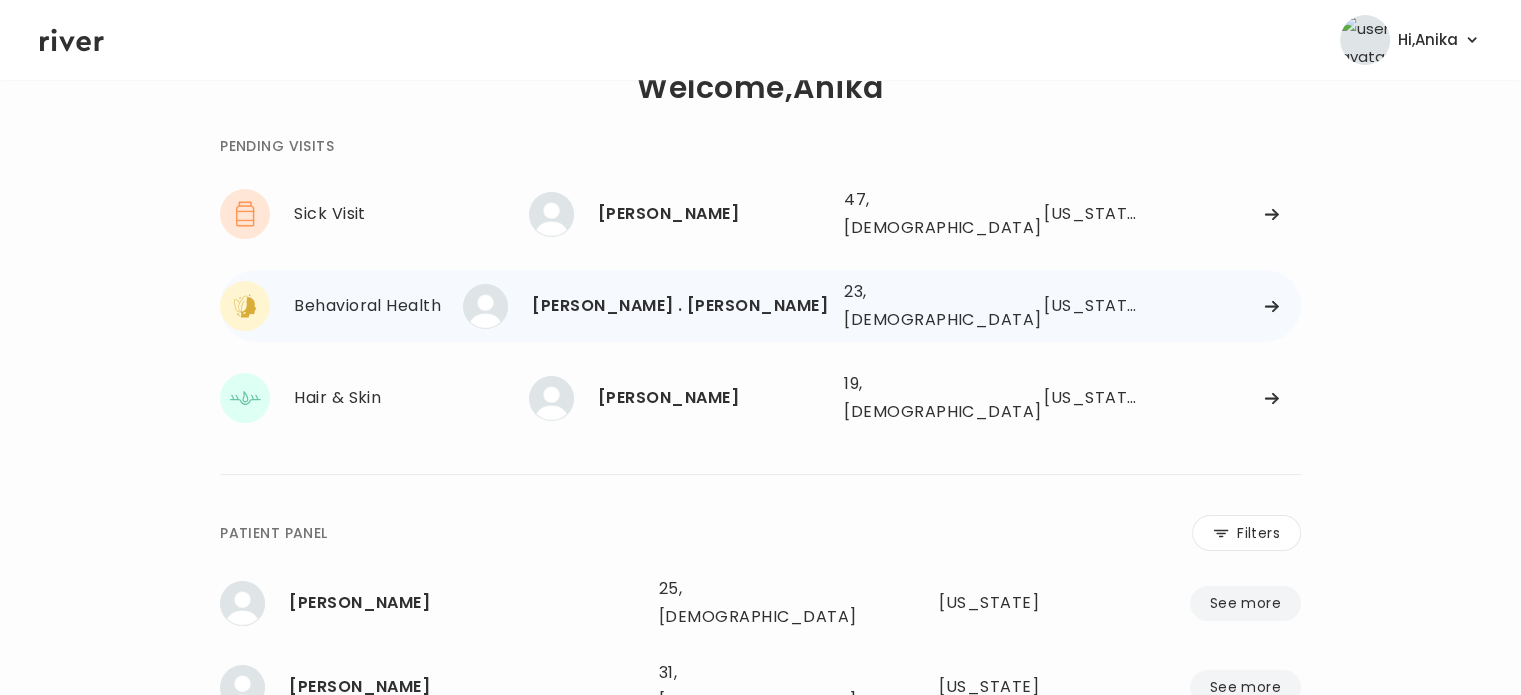 click on "Michelle . Ward" at bounding box center [680, 306] 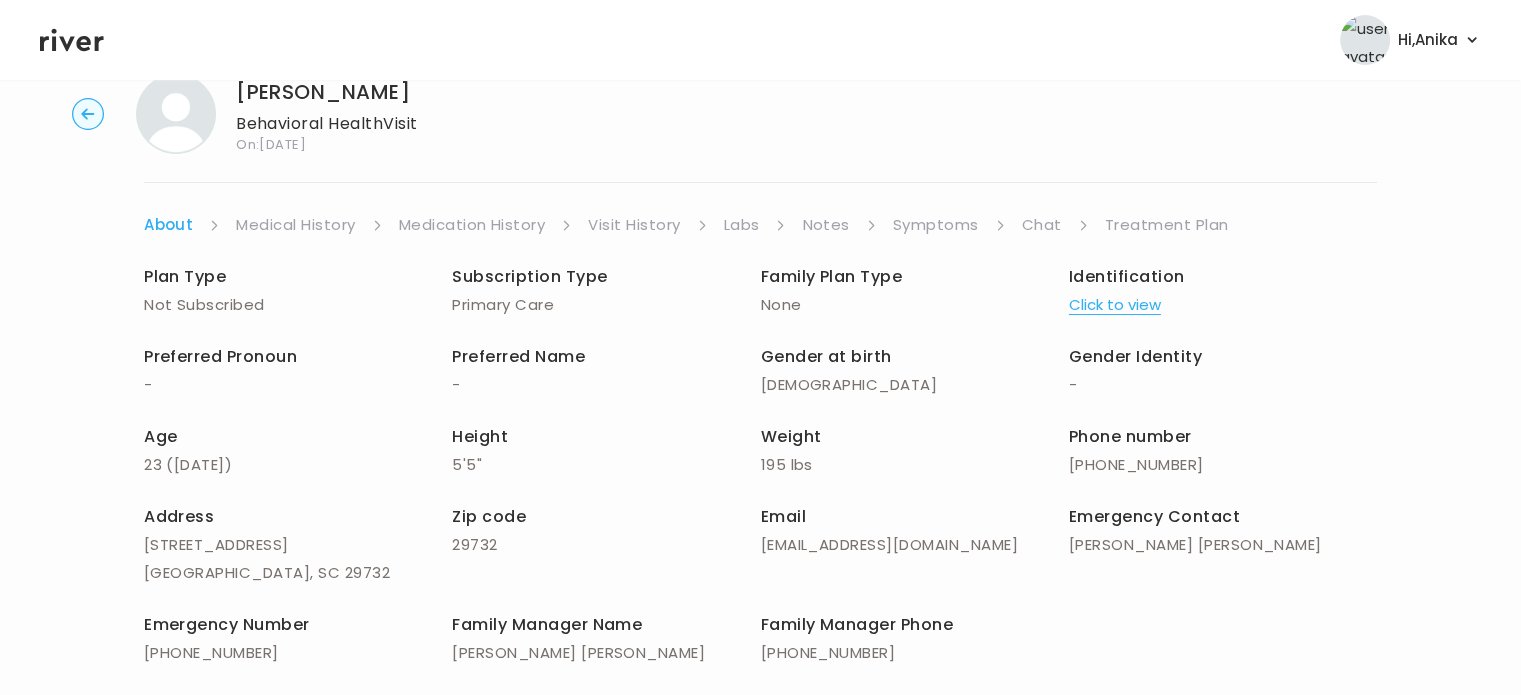 click on "Symptoms" at bounding box center (936, 225) 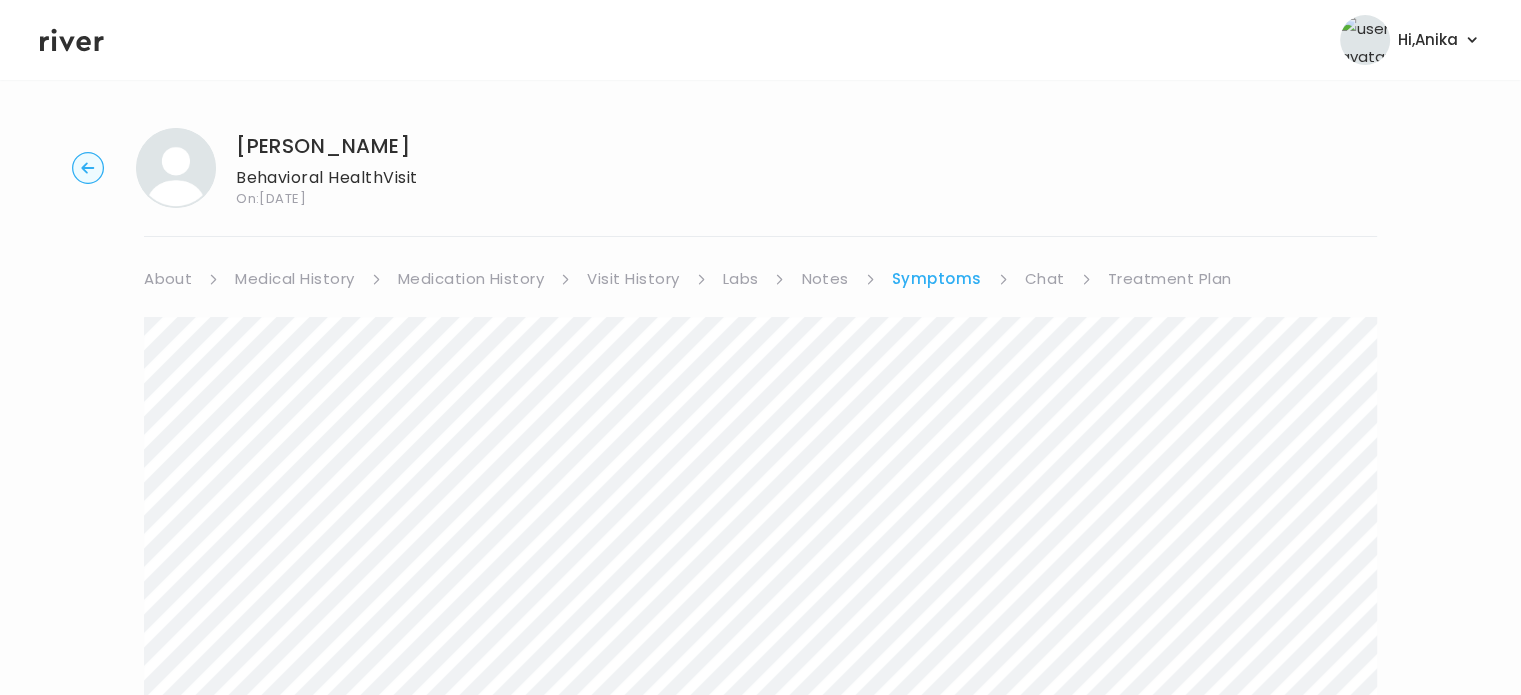 scroll, scrollTop: 0, scrollLeft: 0, axis: both 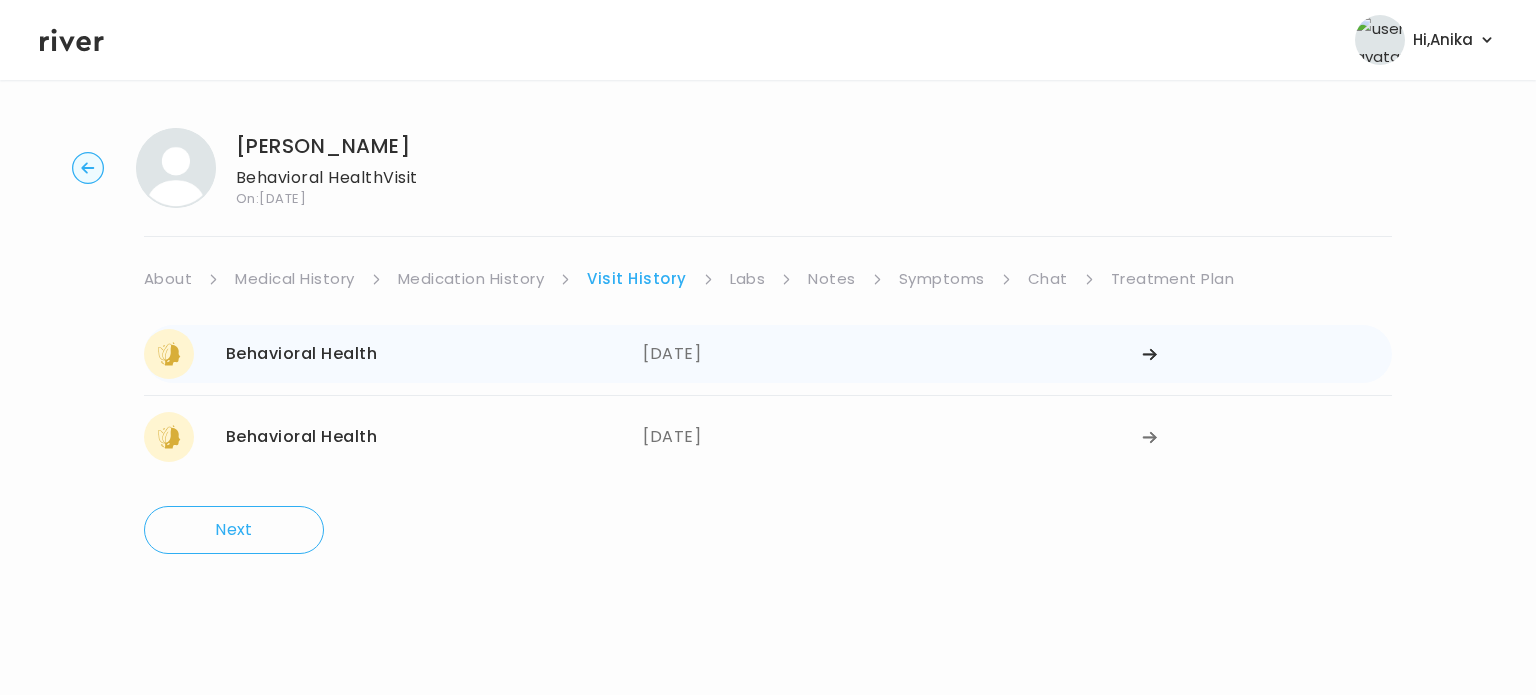 click on "07/08/2025" at bounding box center (892, 354) 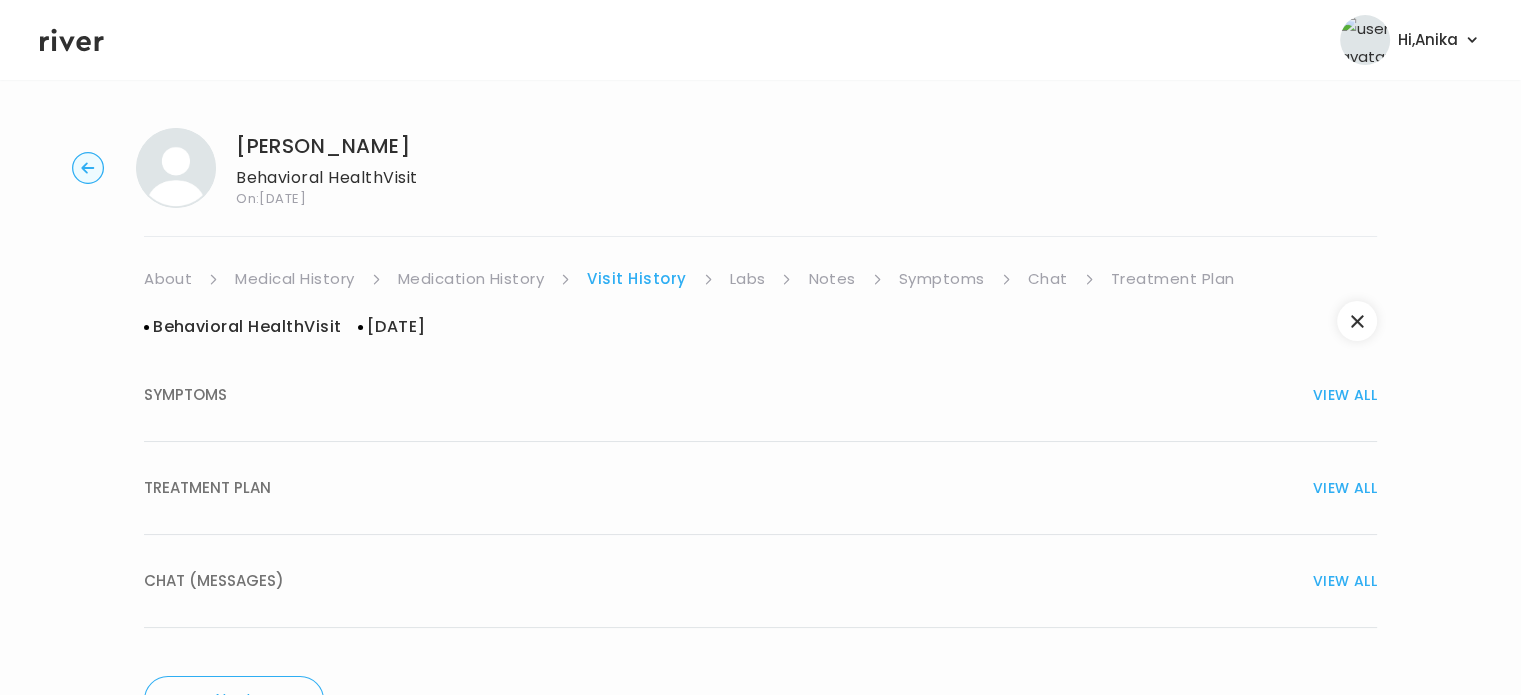 click on "SYMPTOMS VIEW ALL" at bounding box center [760, 395] 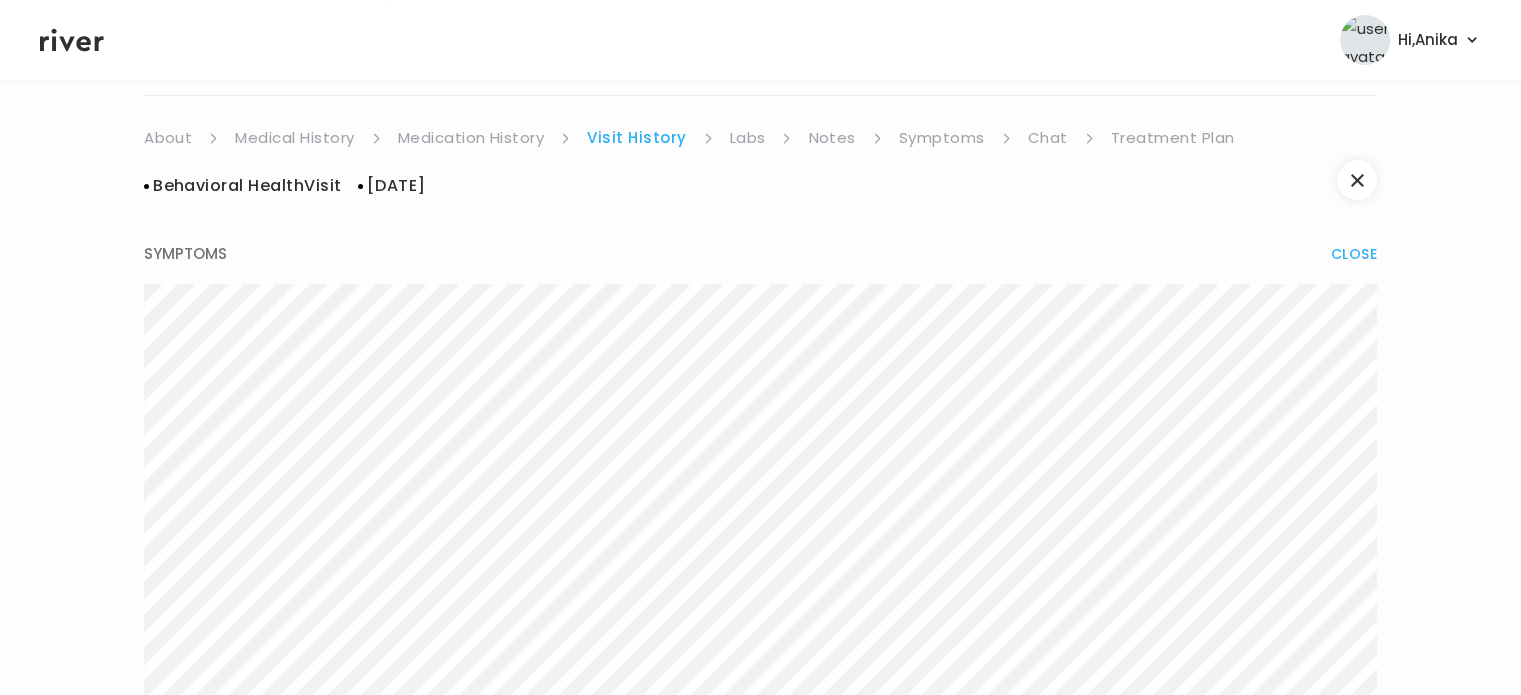 scroll, scrollTop: 117, scrollLeft: 0, axis: vertical 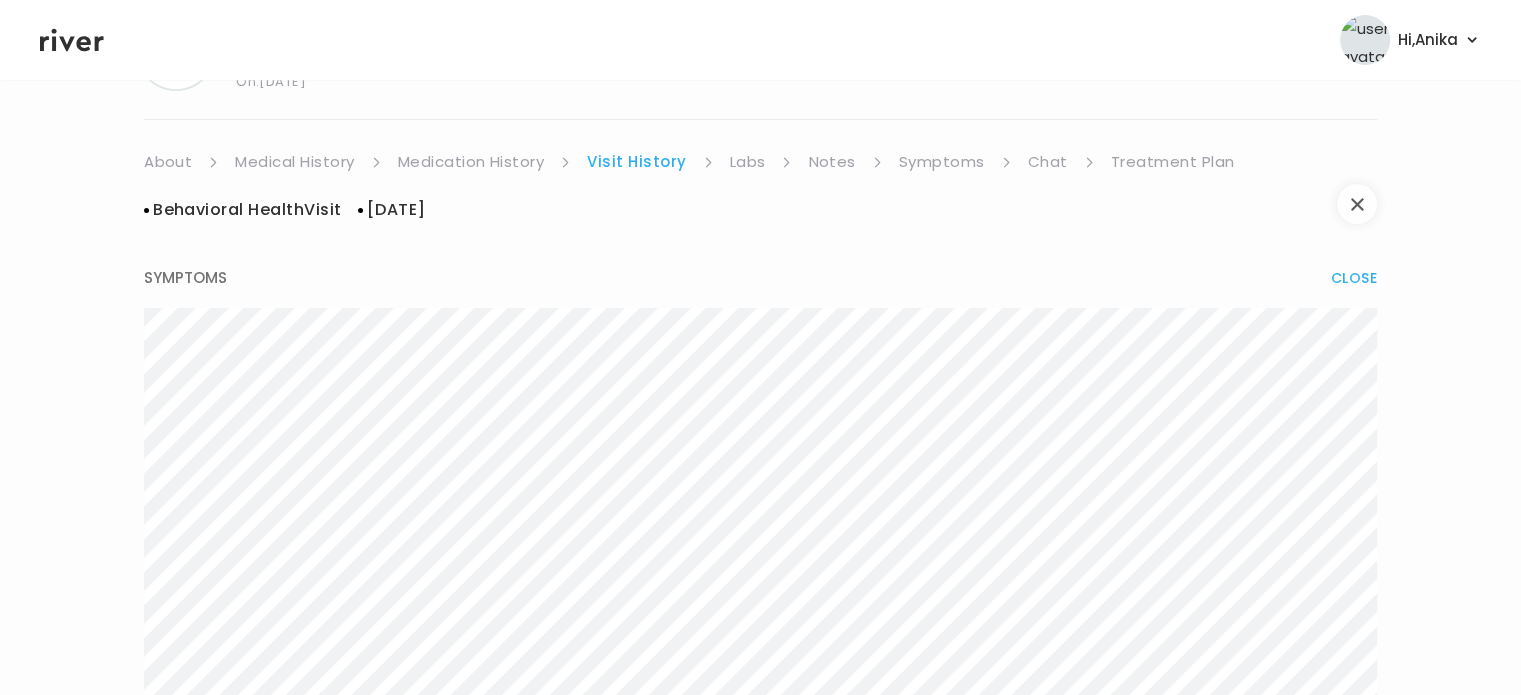 click at bounding box center [1357, 204] 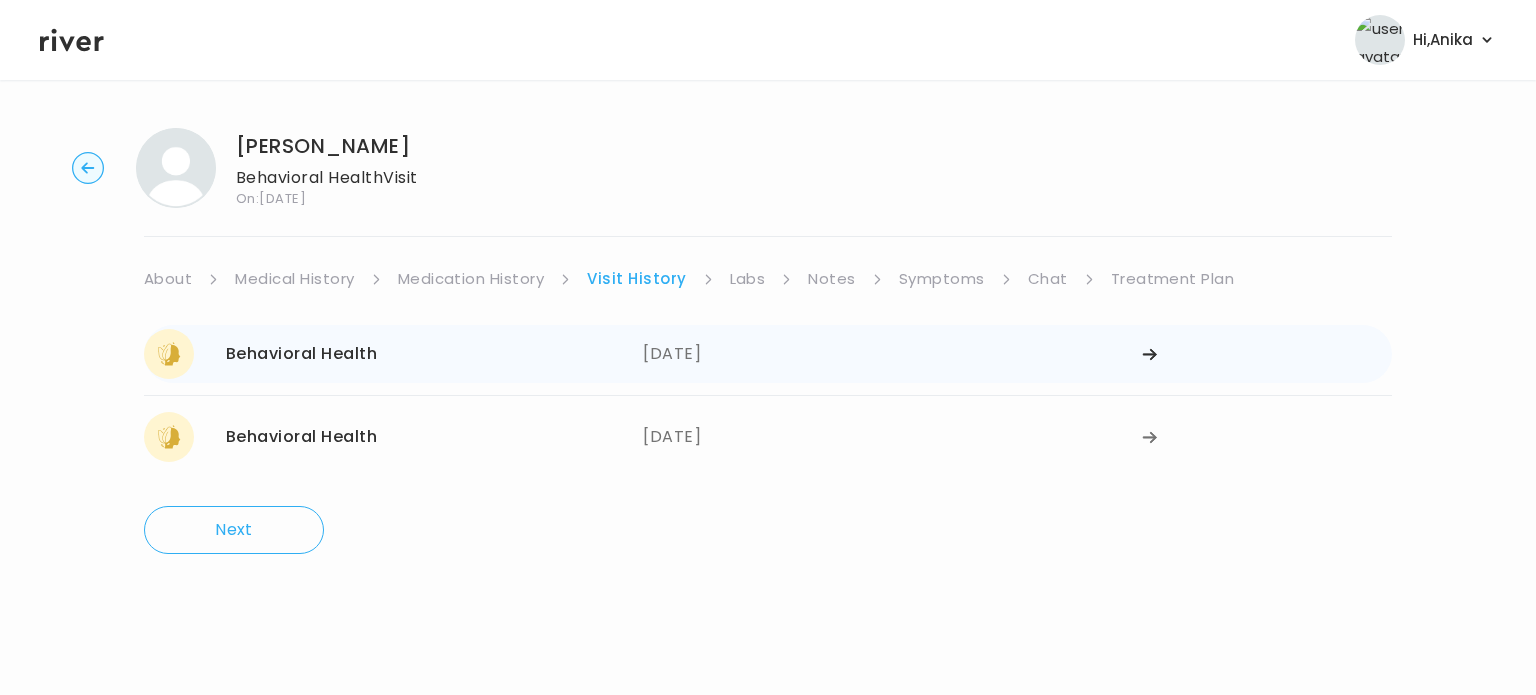 click on "07/08/2025" at bounding box center (892, 354) 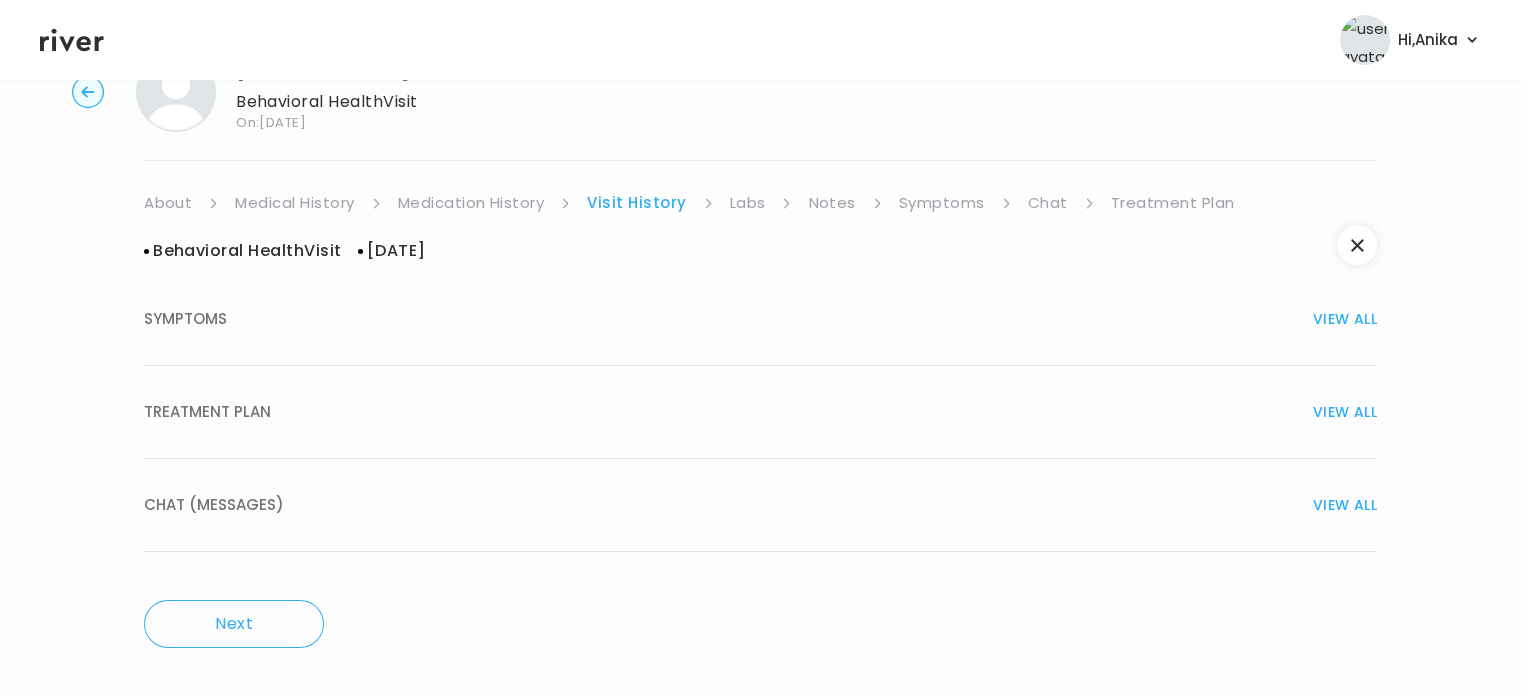 click on "CHAT (MESSAGES) VIEW ALL" at bounding box center [760, 505] 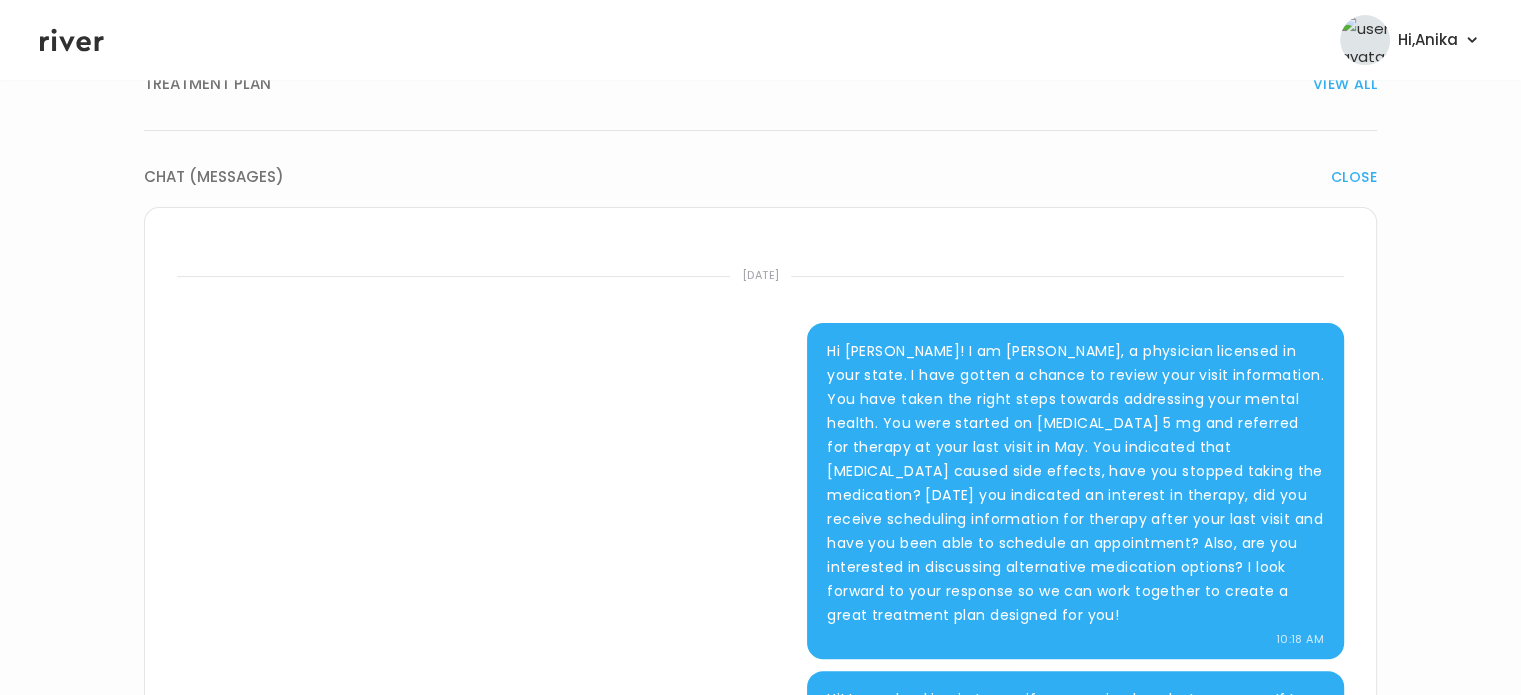 scroll, scrollTop: 408, scrollLeft: 0, axis: vertical 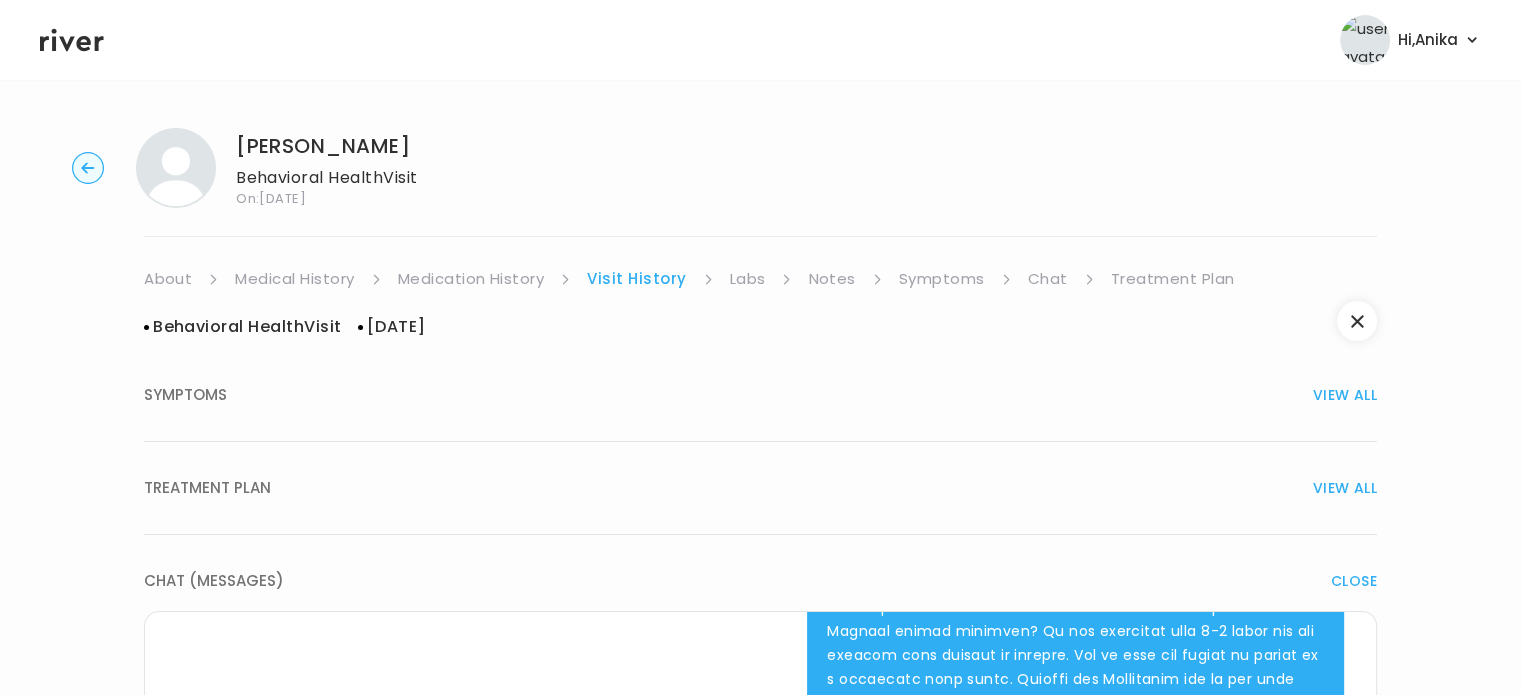 click on "Chat" at bounding box center [1048, 279] 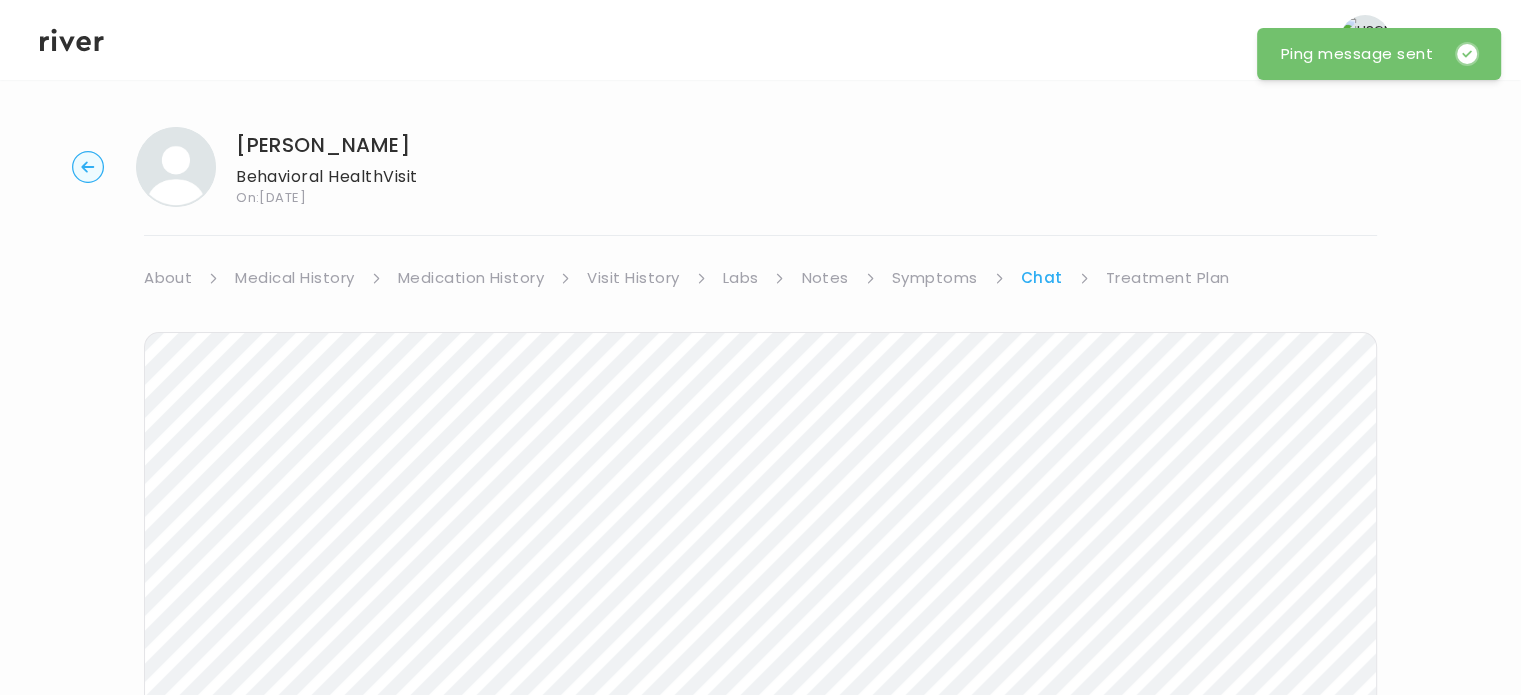 scroll, scrollTop: 0, scrollLeft: 0, axis: both 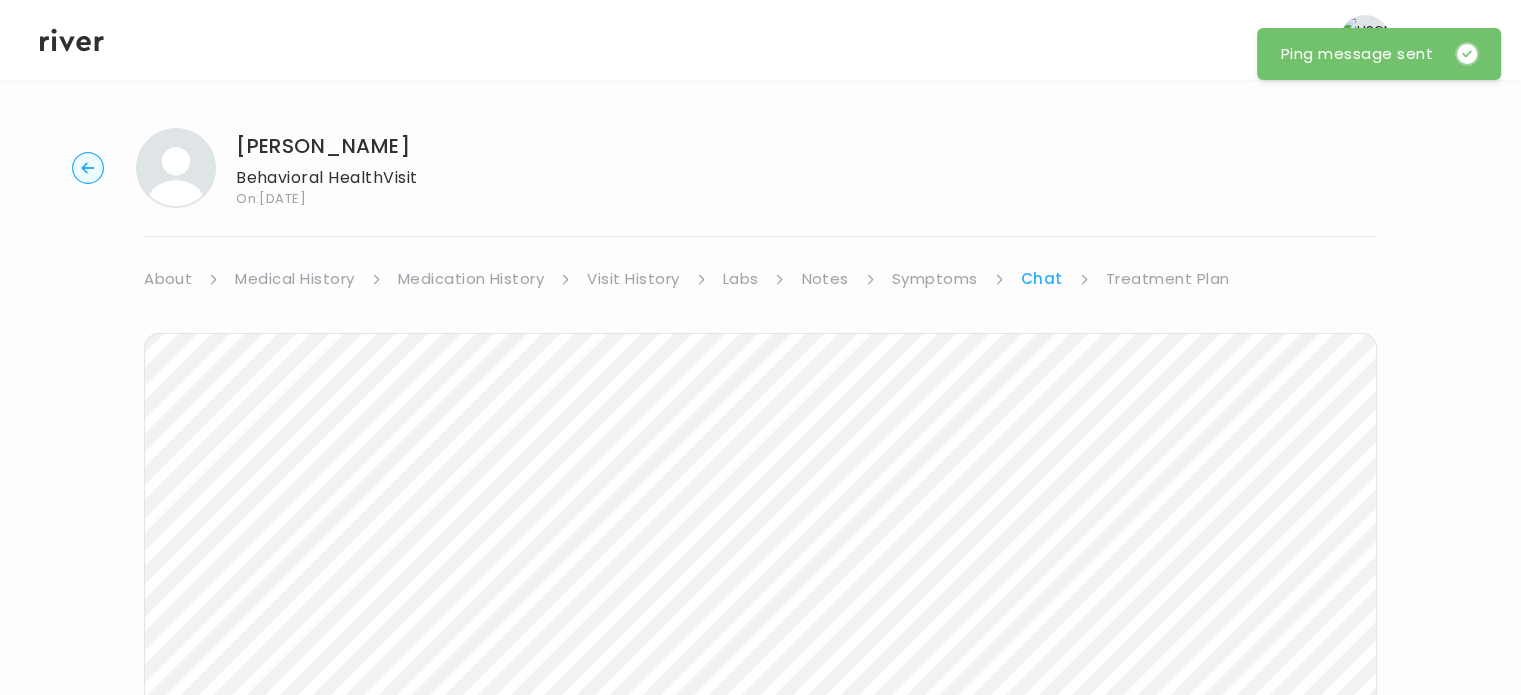 click 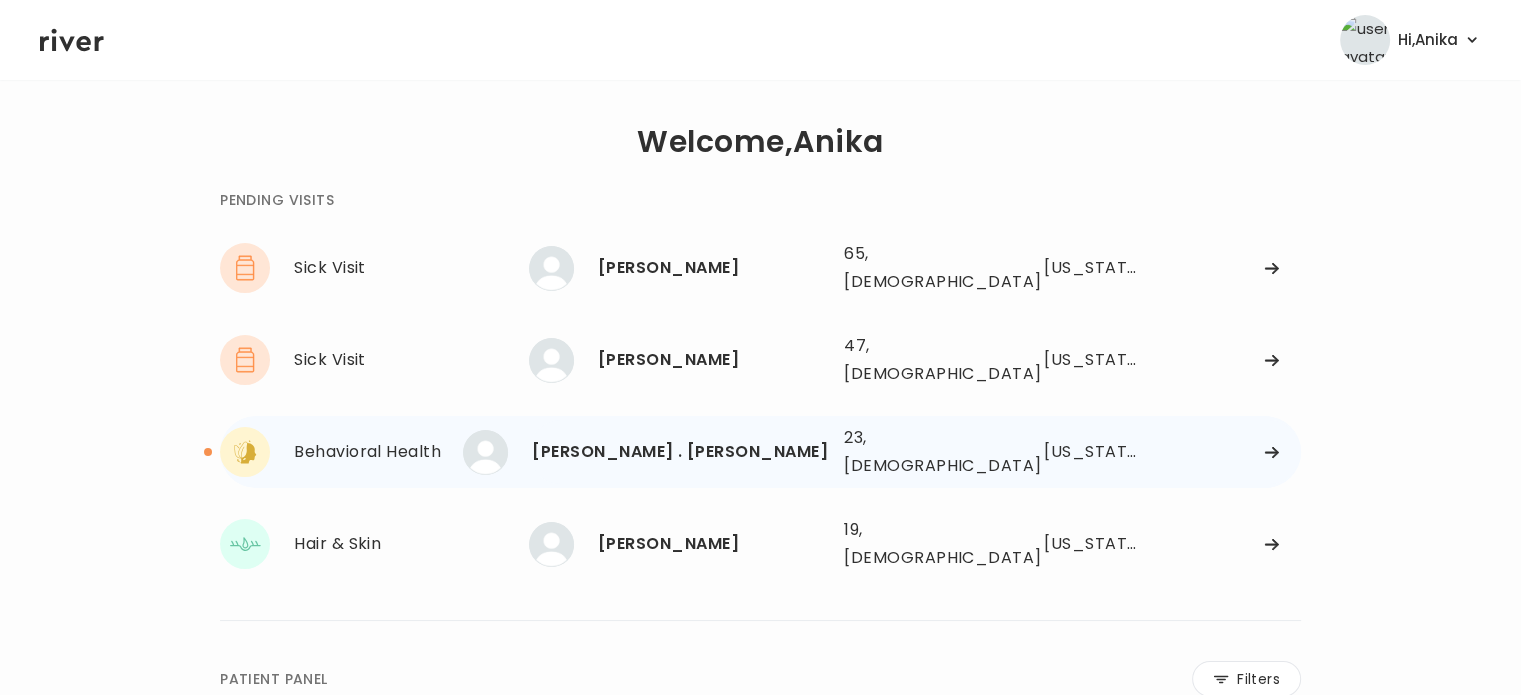 click on "Michelle . Ward" at bounding box center [680, 452] 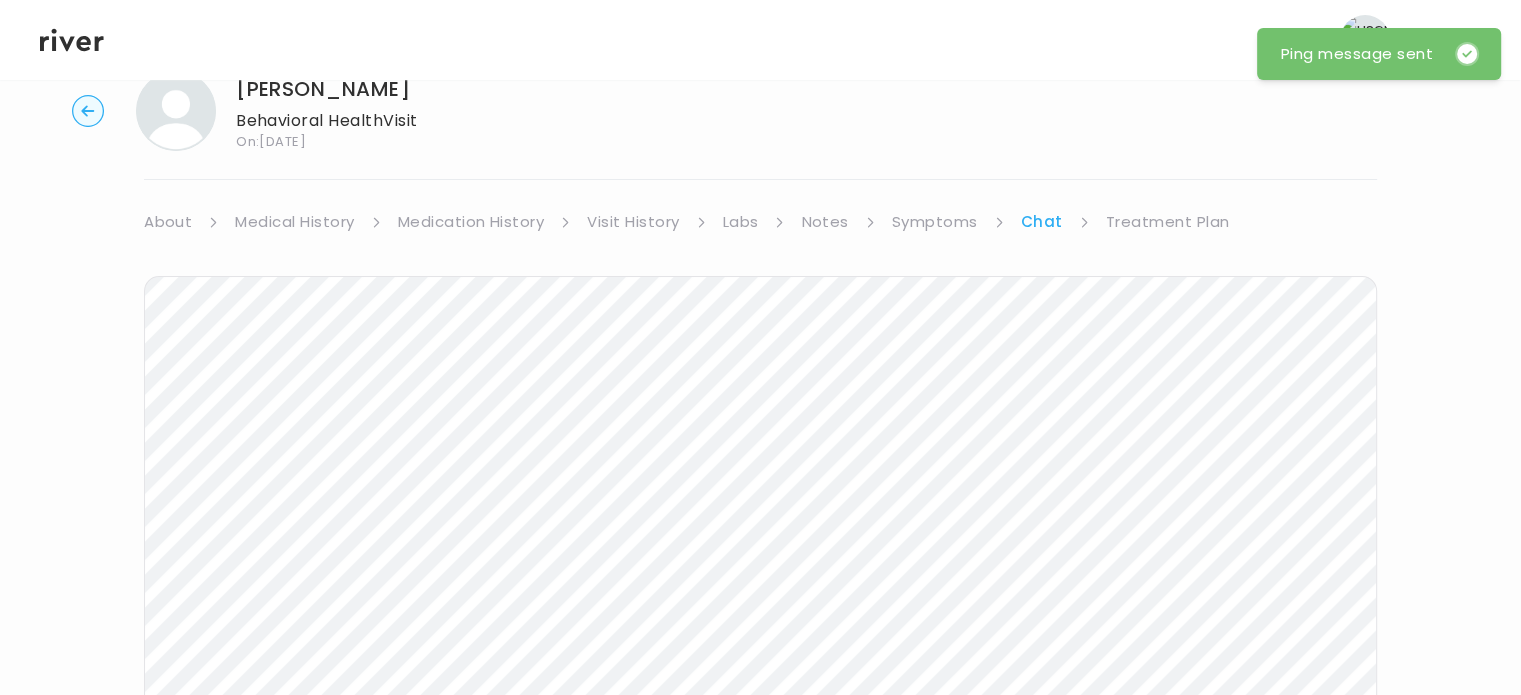 scroll, scrollTop: 0, scrollLeft: 0, axis: both 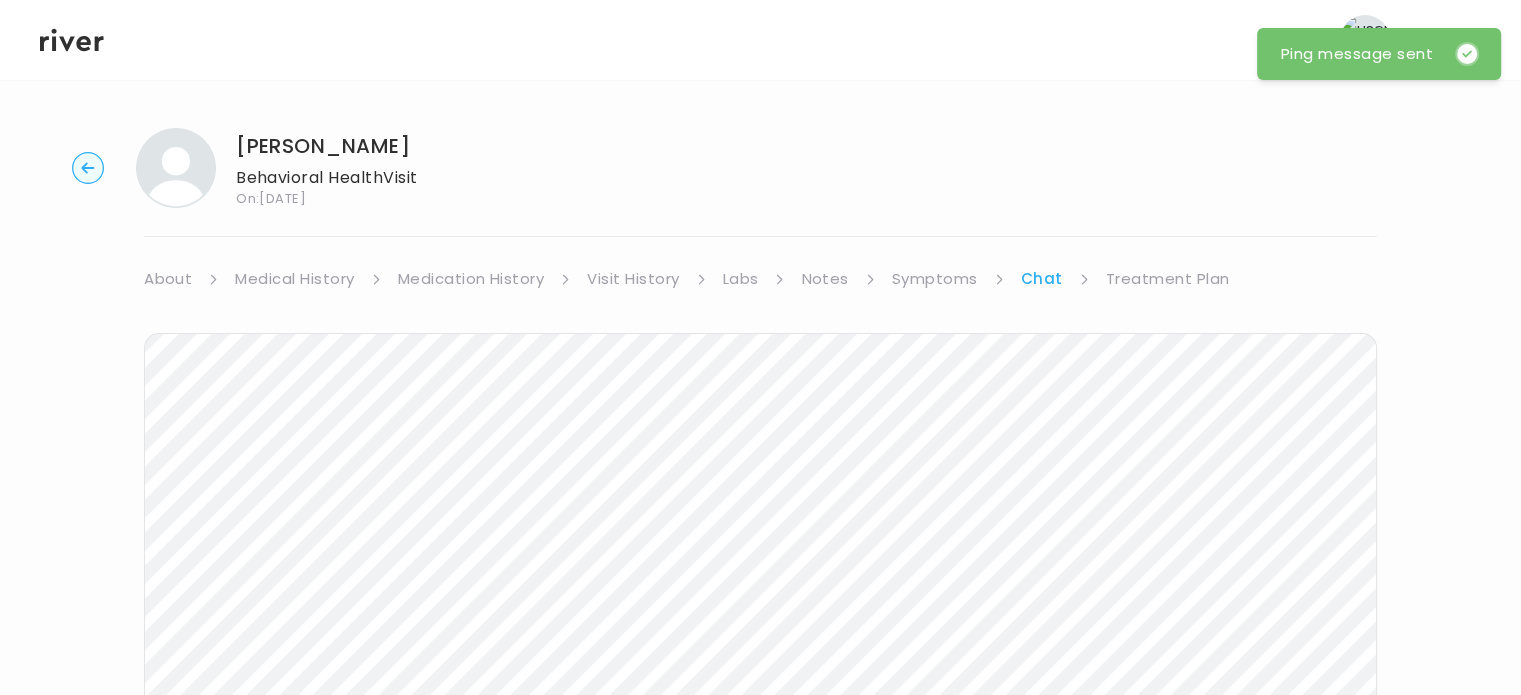 click on "Treatment Plan" at bounding box center (1168, 279) 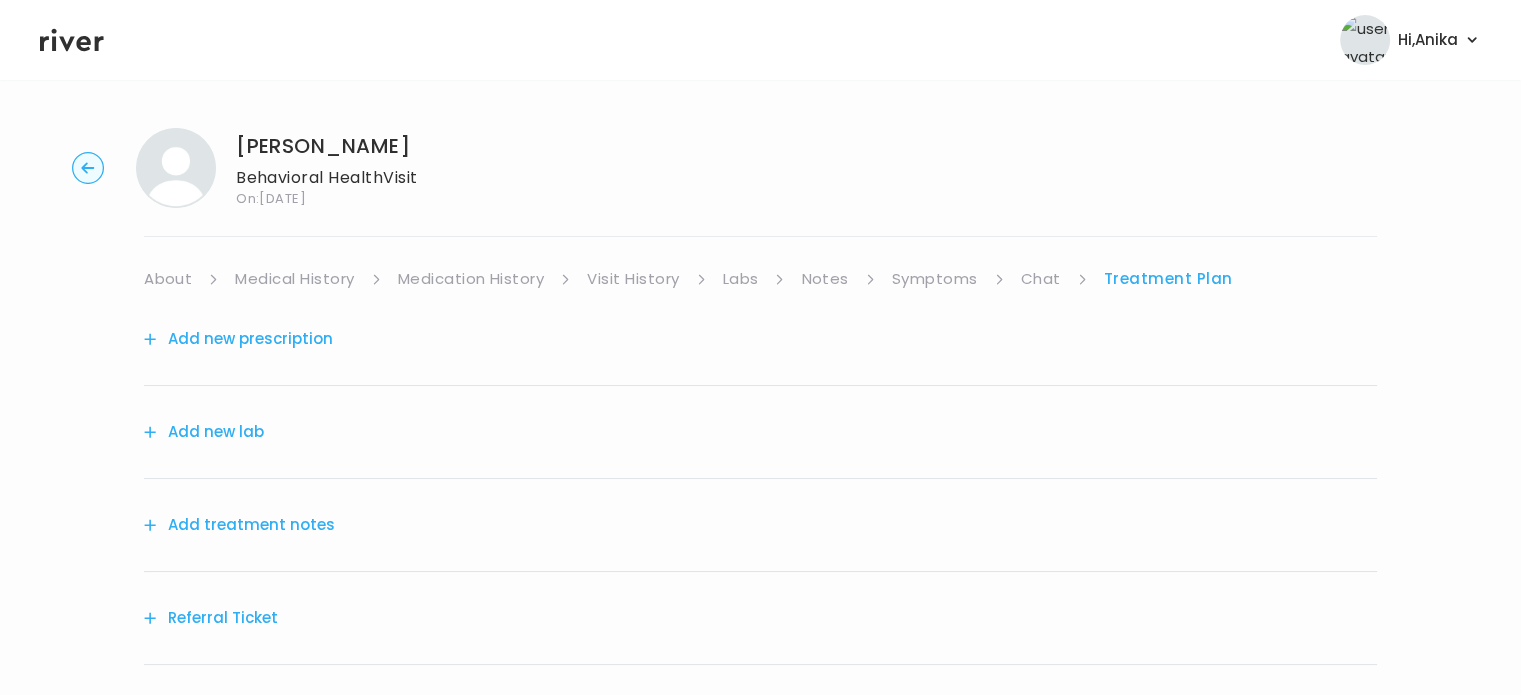 click on "Add treatment notes" at bounding box center (239, 525) 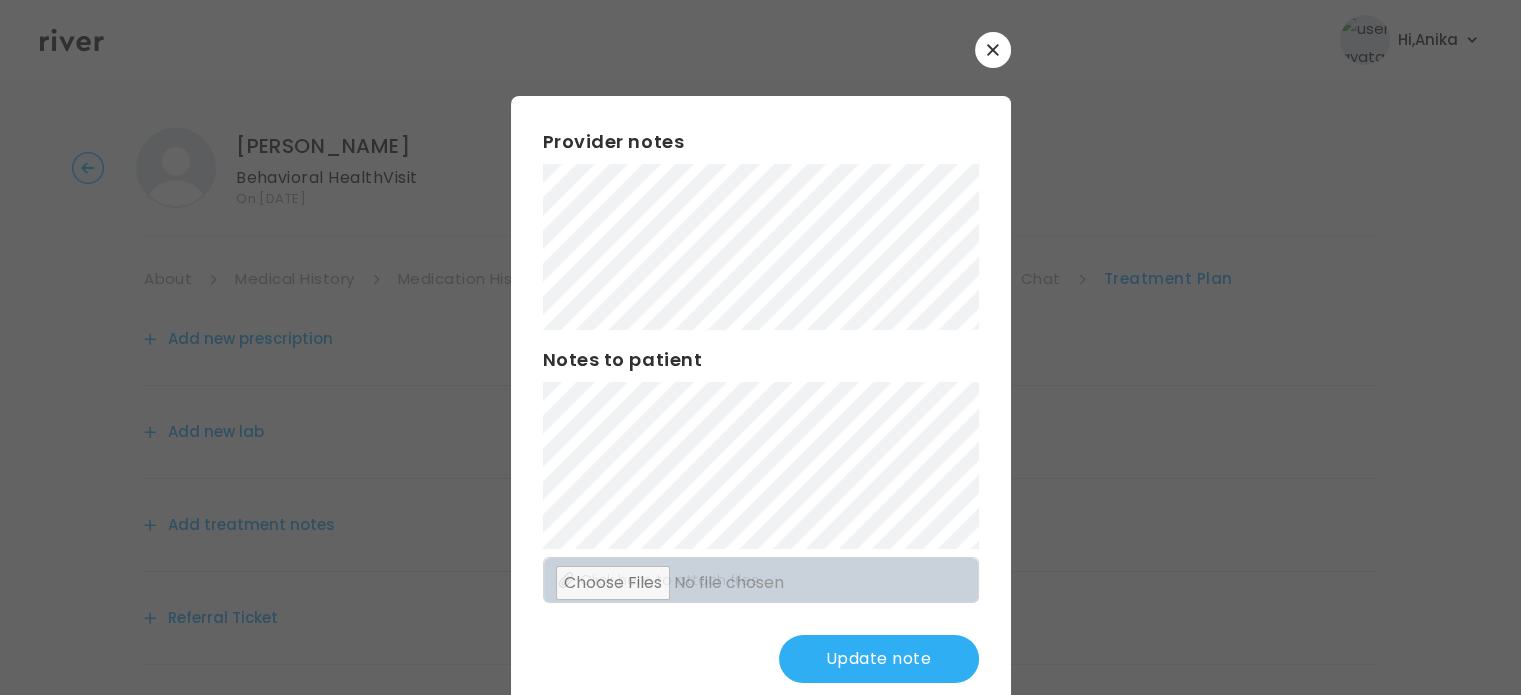 click on "Update note" at bounding box center [879, 659] 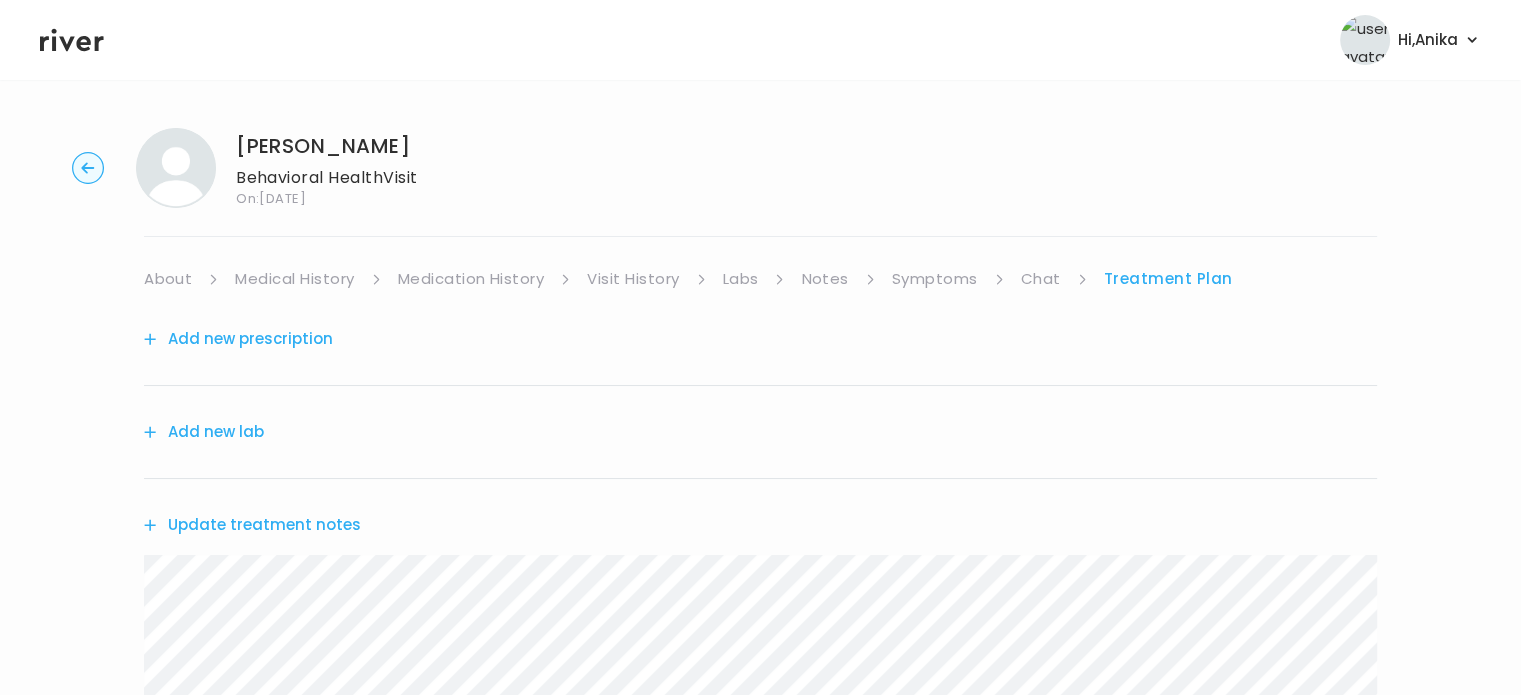 drag, startPoint x: 396, startPoint y: 141, endPoint x: 240, endPoint y: 142, distance: 156.0032 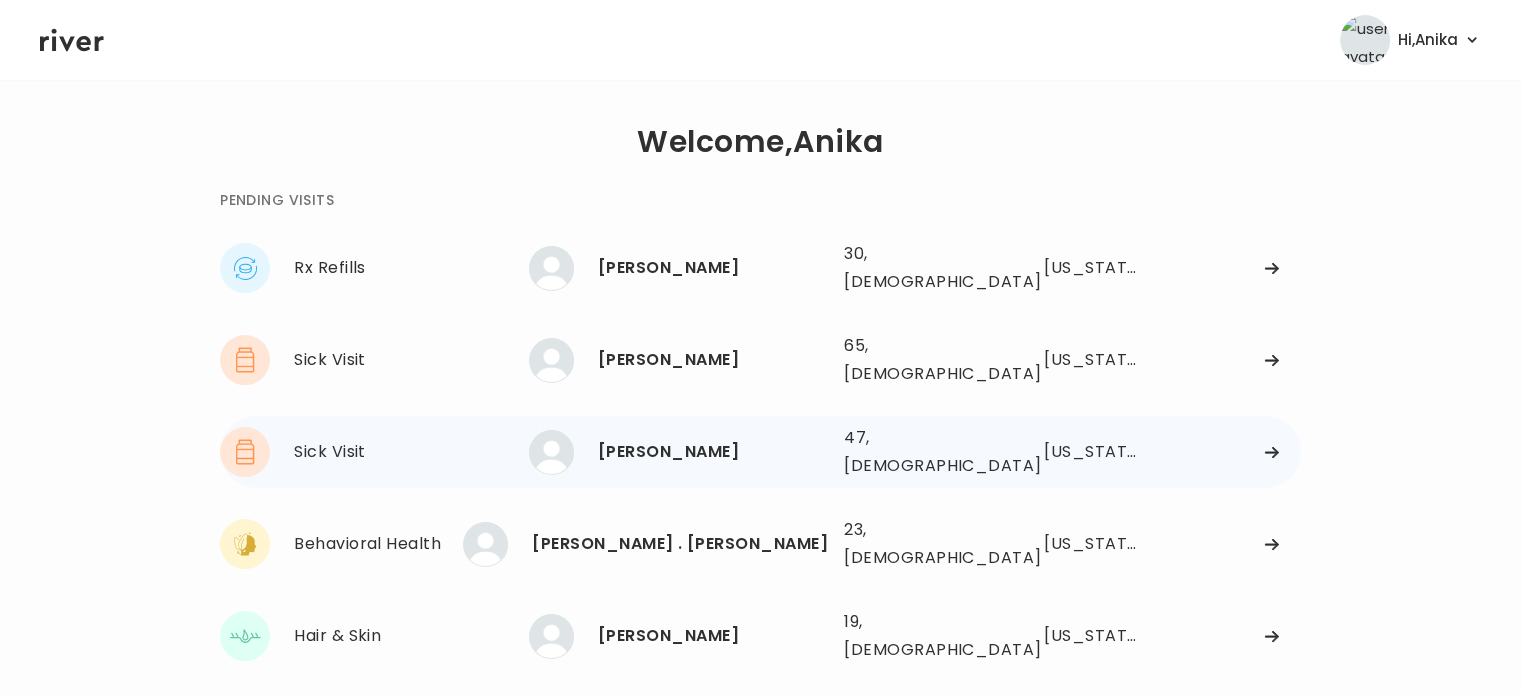 click on "KALISHA MCNEESE" at bounding box center (713, 452) 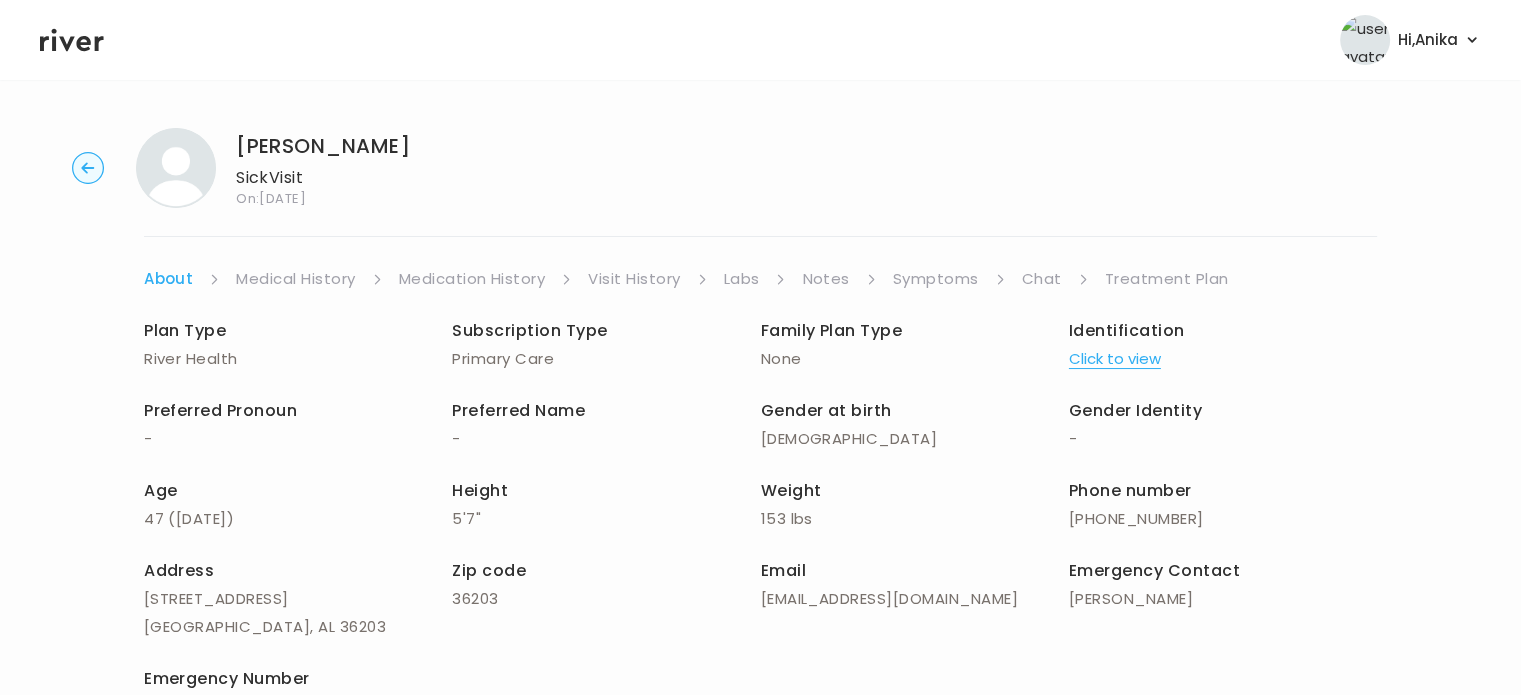 click on "Click to view" at bounding box center (1115, 359) 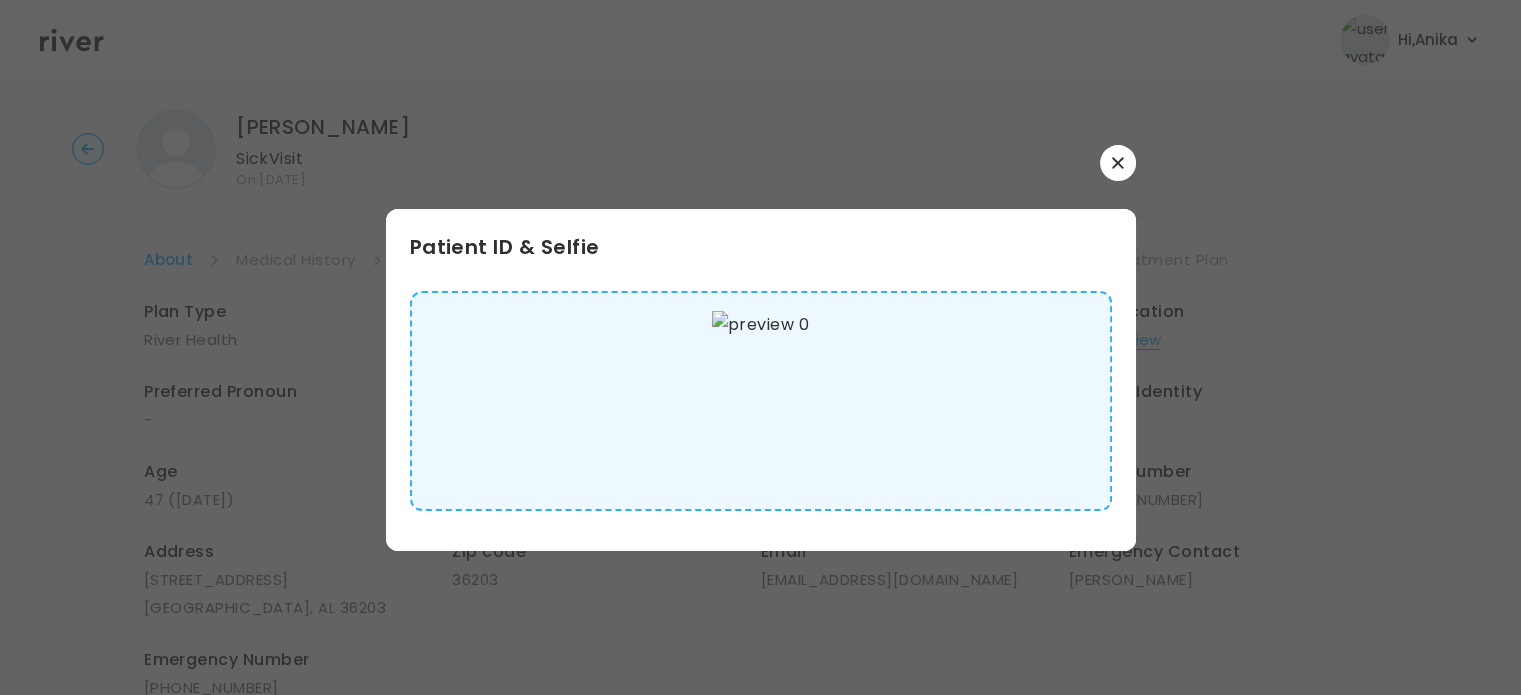 scroll, scrollTop: 12, scrollLeft: 0, axis: vertical 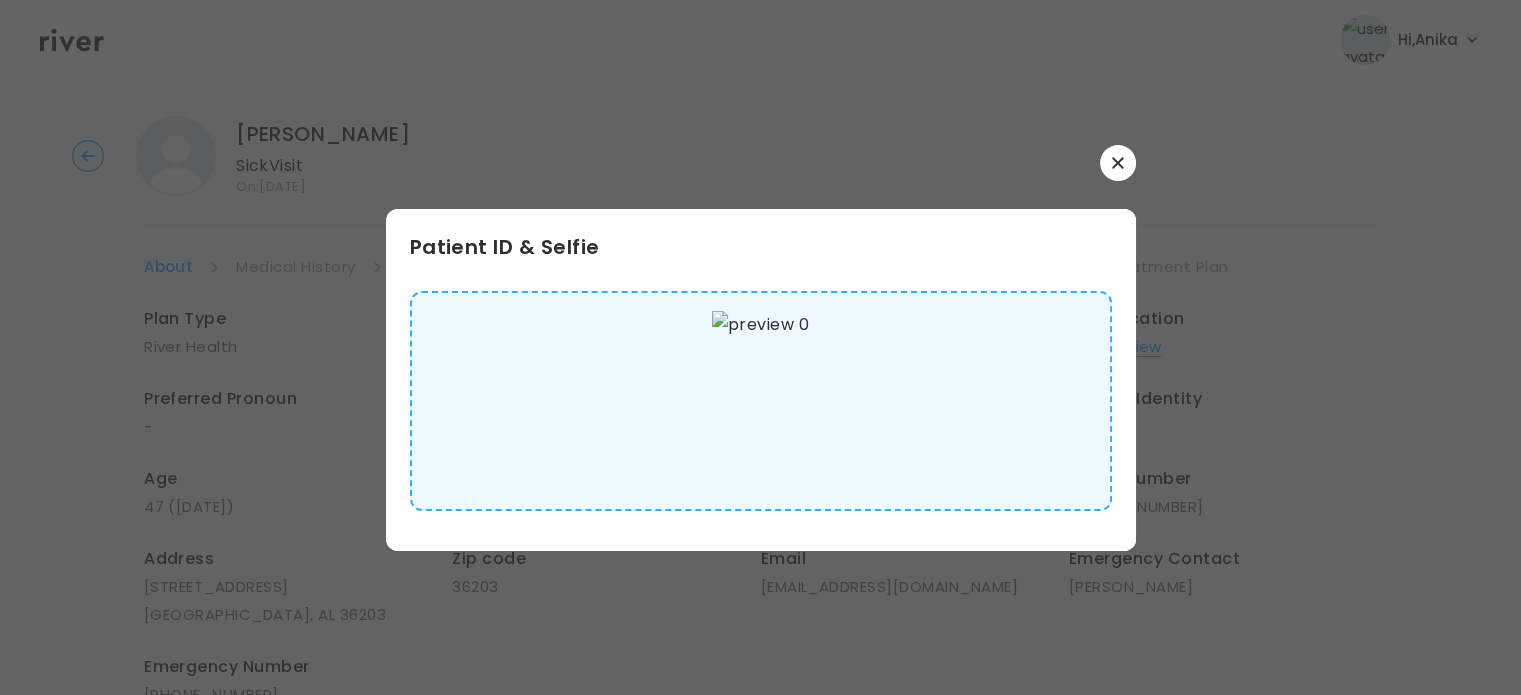 drag, startPoint x: 1128, startPoint y: 153, endPoint x: 483, endPoint y: 323, distance: 667.027 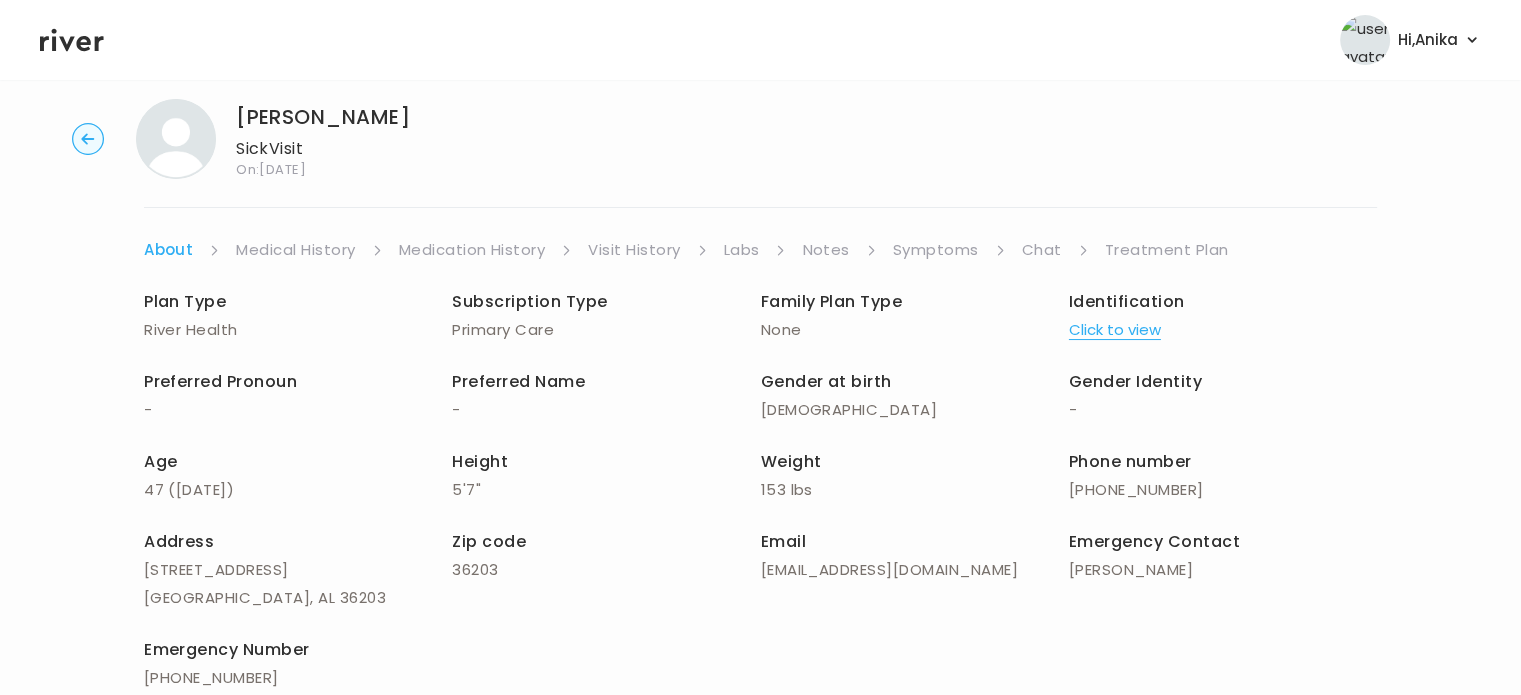 scroll, scrollTop: 28, scrollLeft: 0, axis: vertical 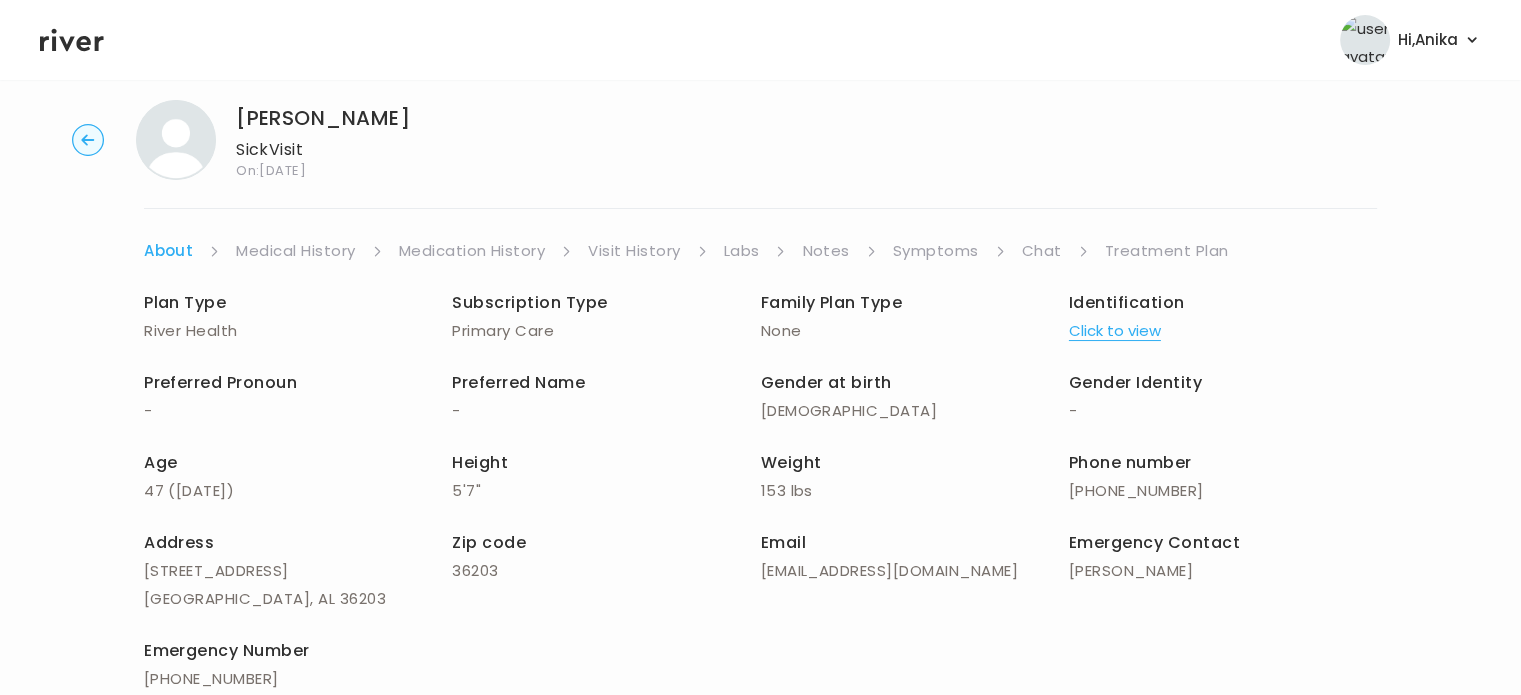 click on "Medical History" at bounding box center (295, 251) 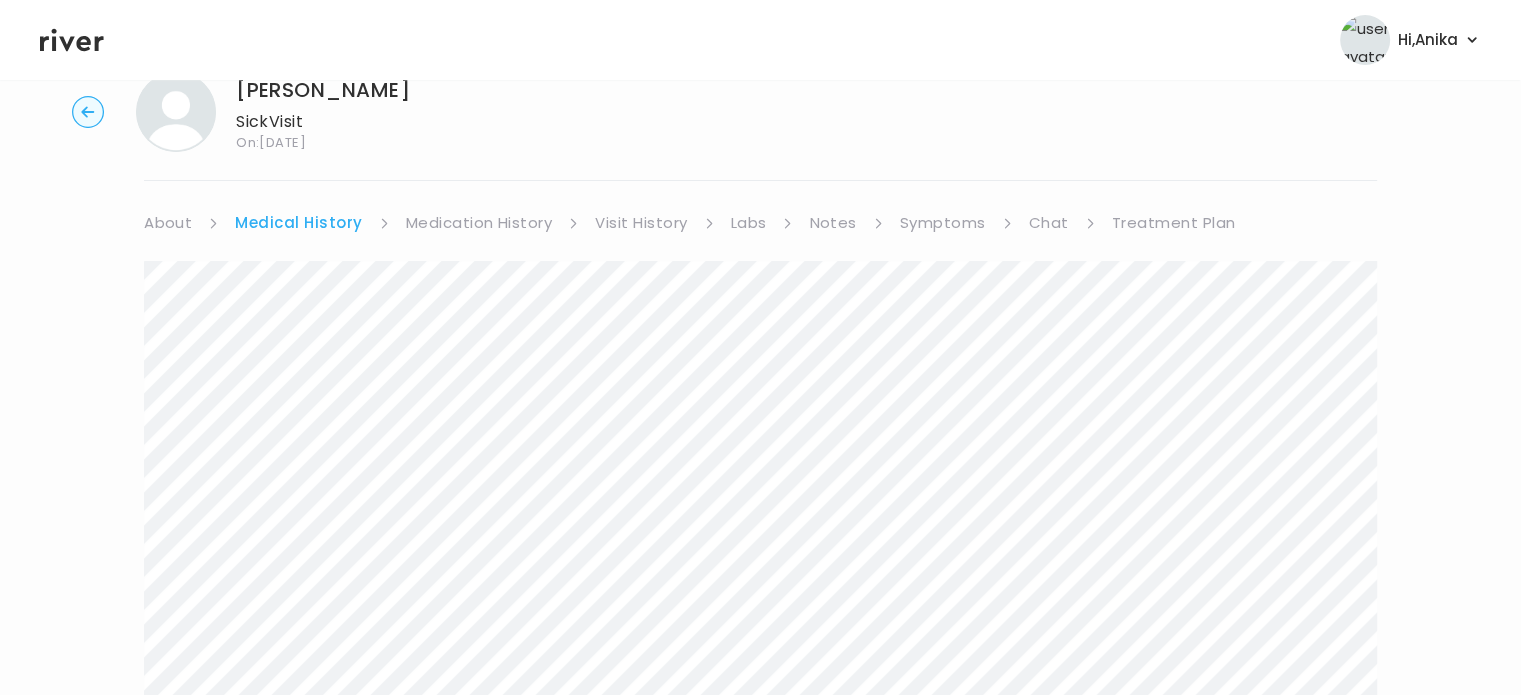 scroll, scrollTop: 56, scrollLeft: 0, axis: vertical 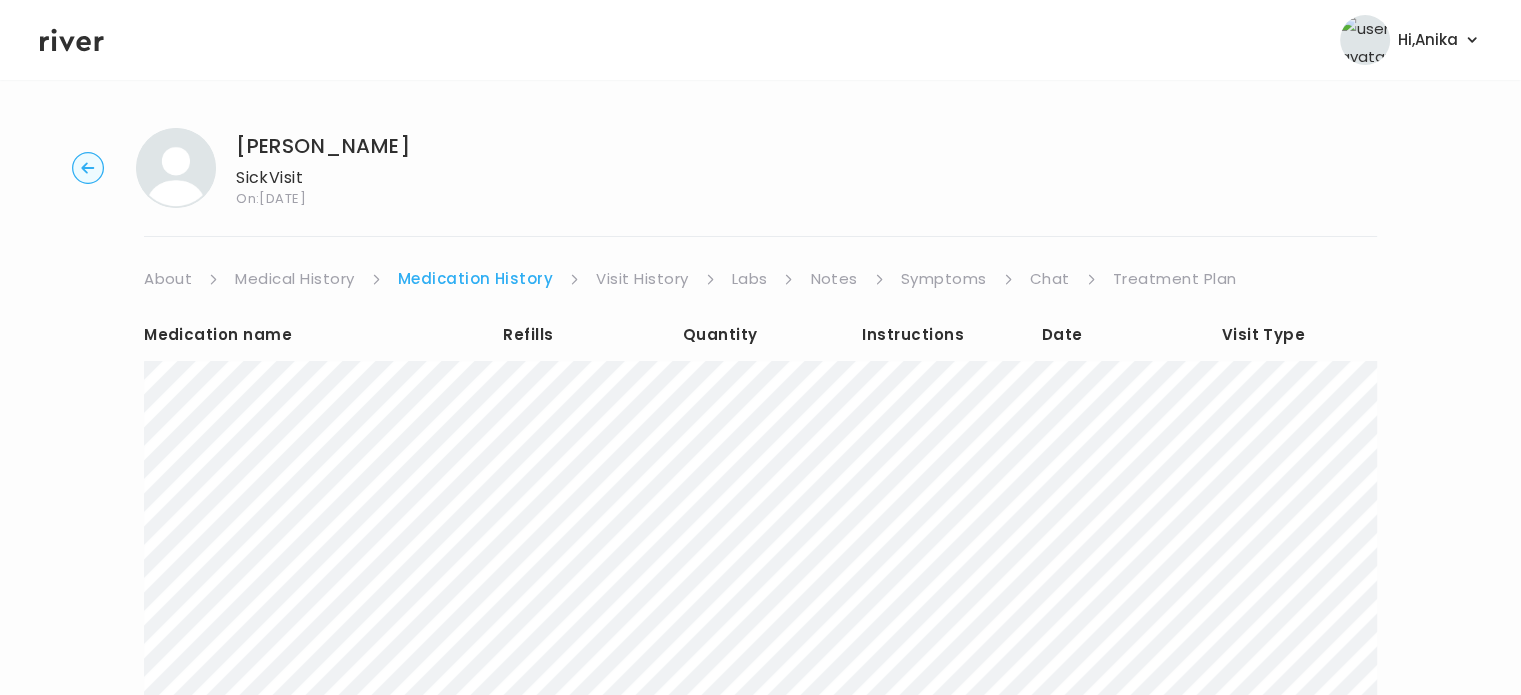 click on "Visit History" at bounding box center [642, 279] 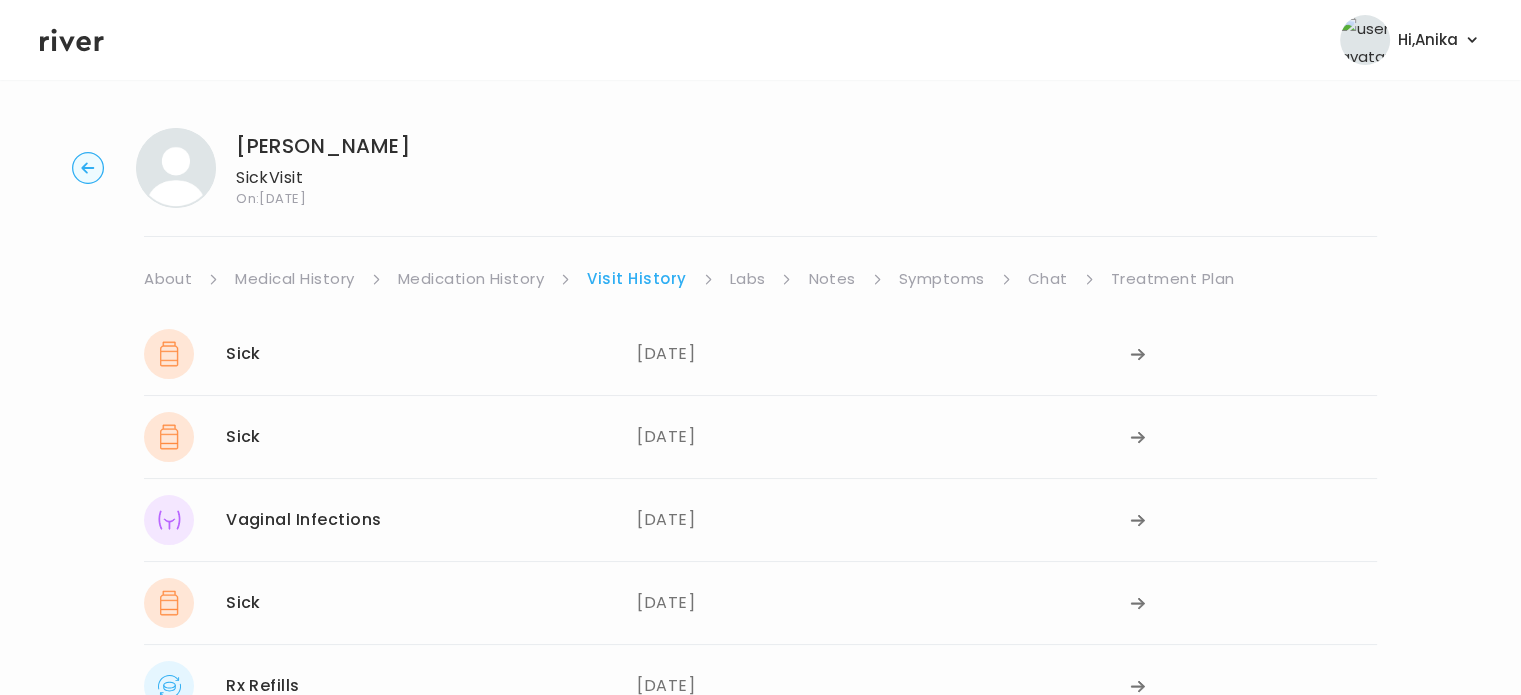 click on "Labs" at bounding box center [748, 279] 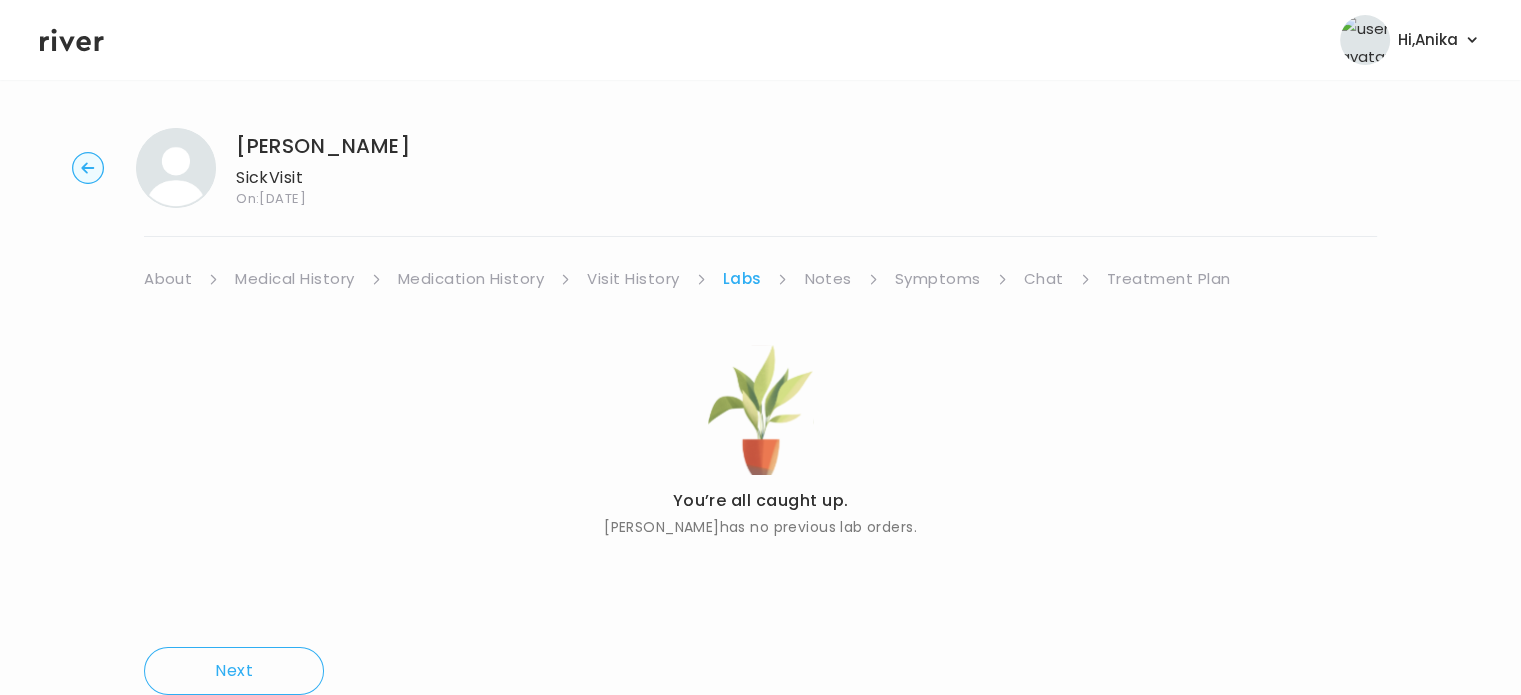 click on "Notes" at bounding box center [827, 279] 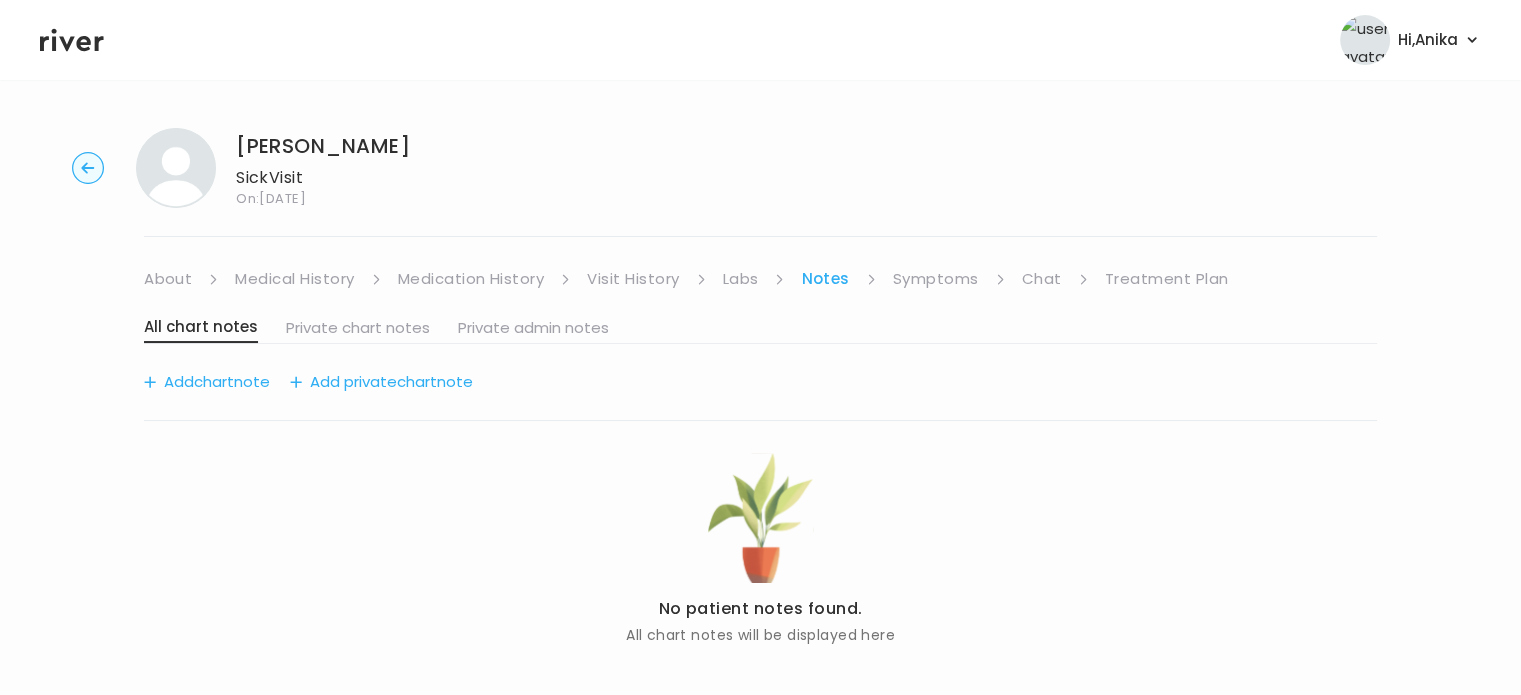 click on "Symptoms" at bounding box center [936, 279] 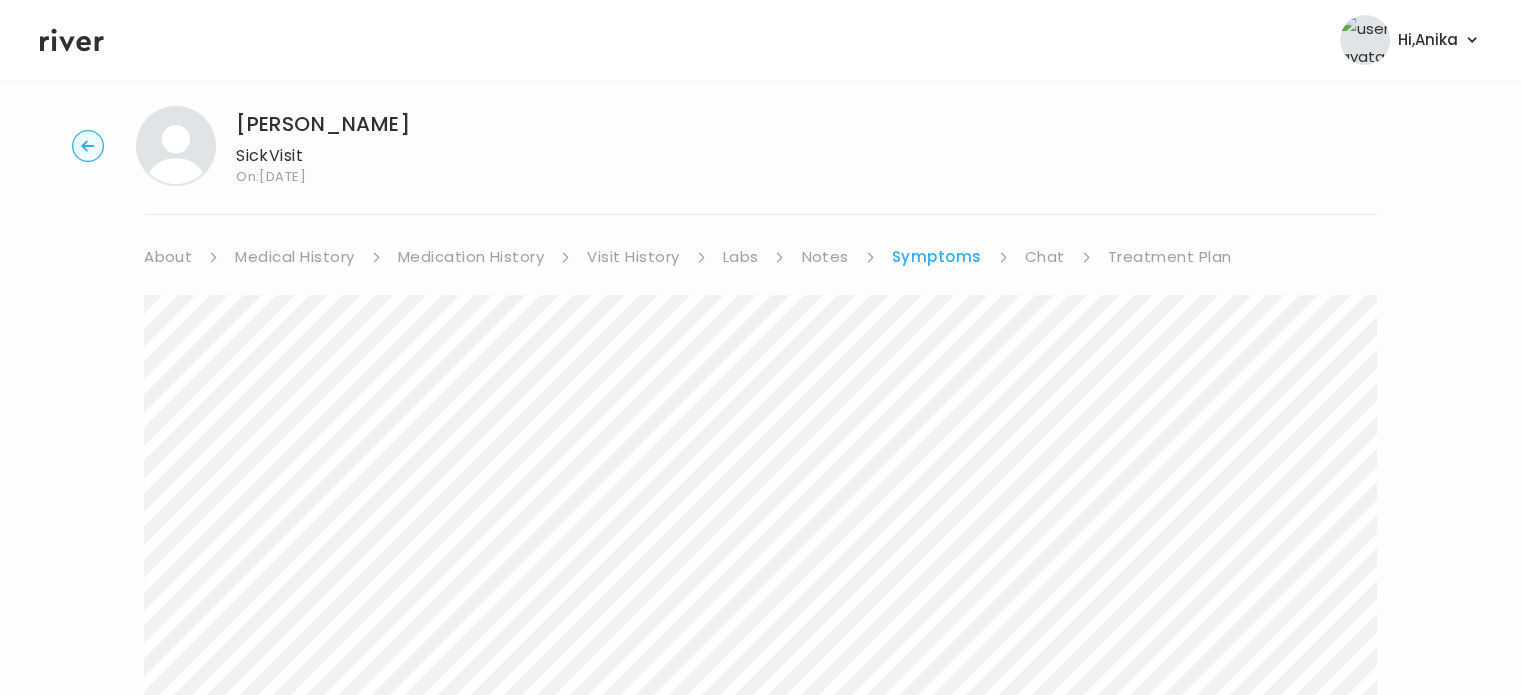 scroll, scrollTop: 0, scrollLeft: 0, axis: both 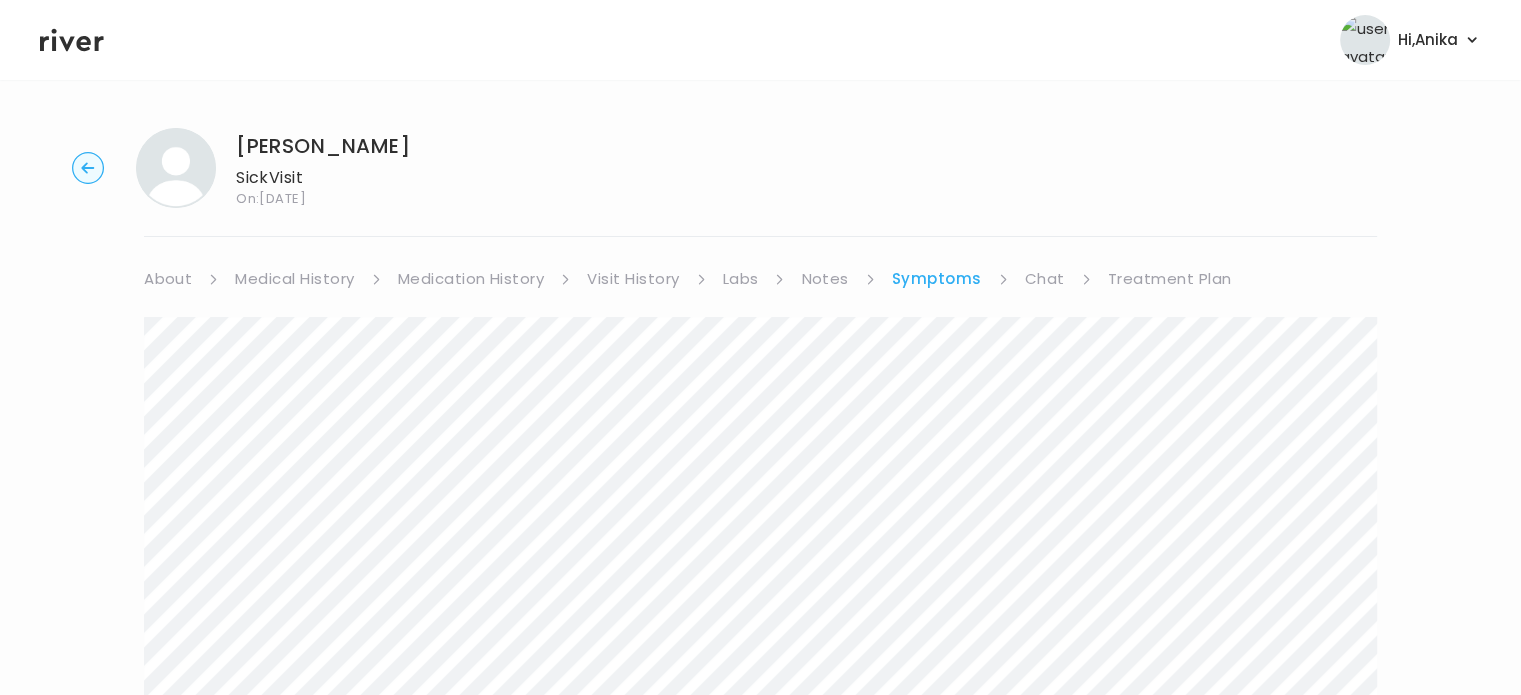 click on "Chat" at bounding box center (1045, 279) 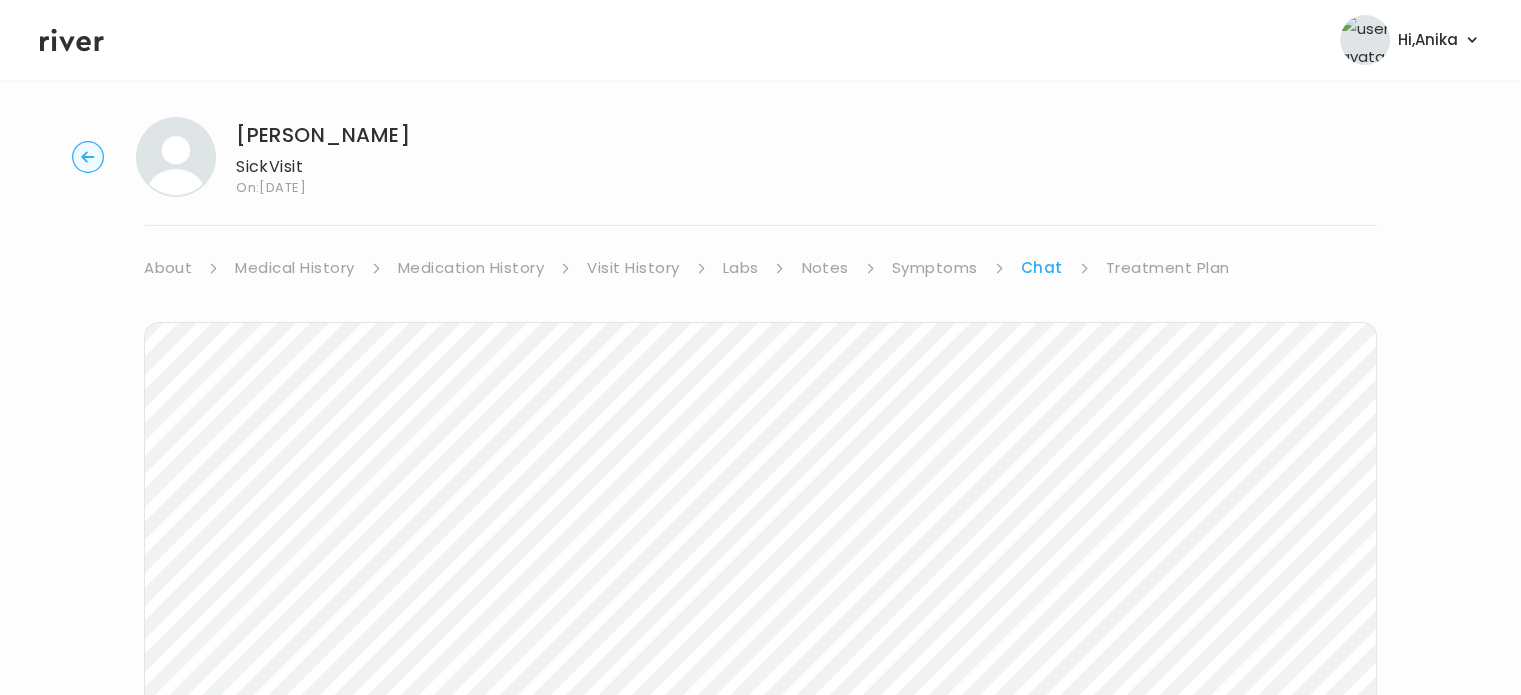 scroll, scrollTop: 0, scrollLeft: 0, axis: both 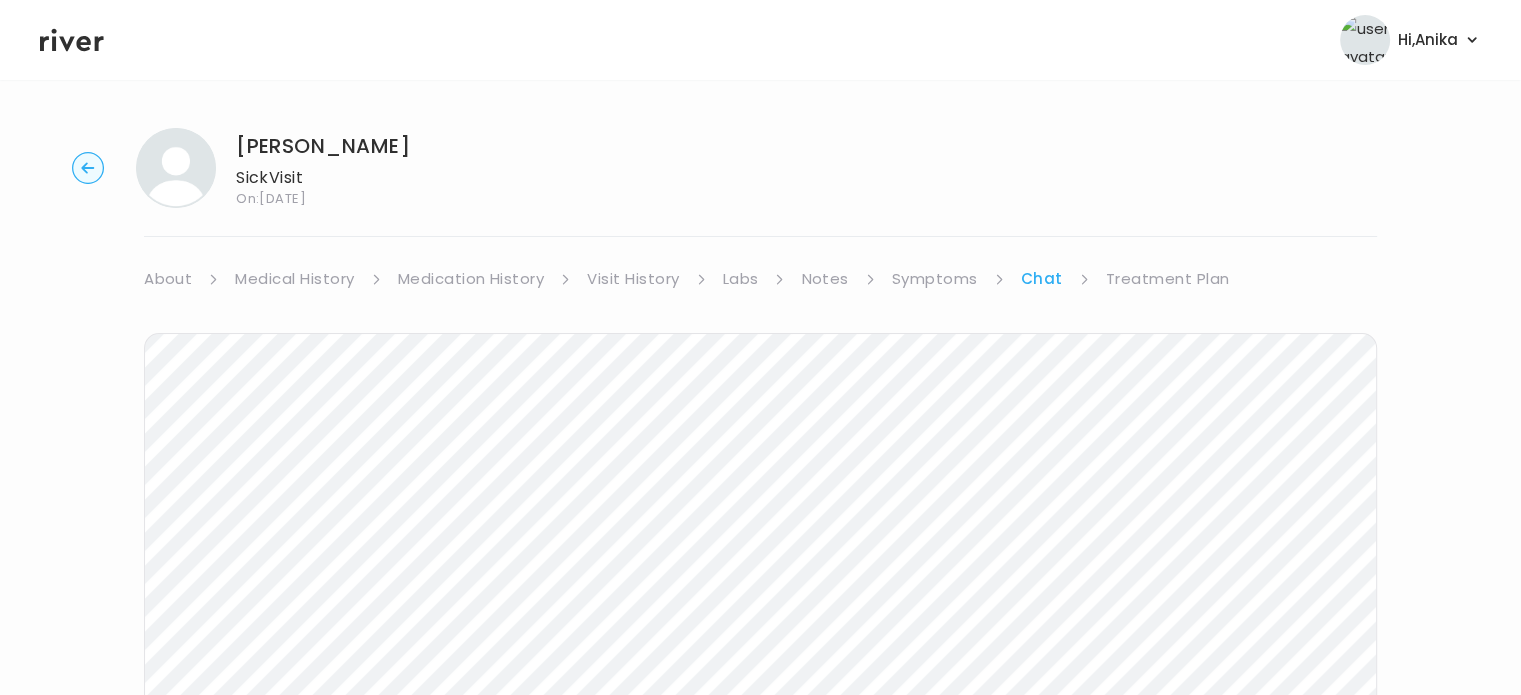click on "Next Ping message sent" at bounding box center (760, 678) 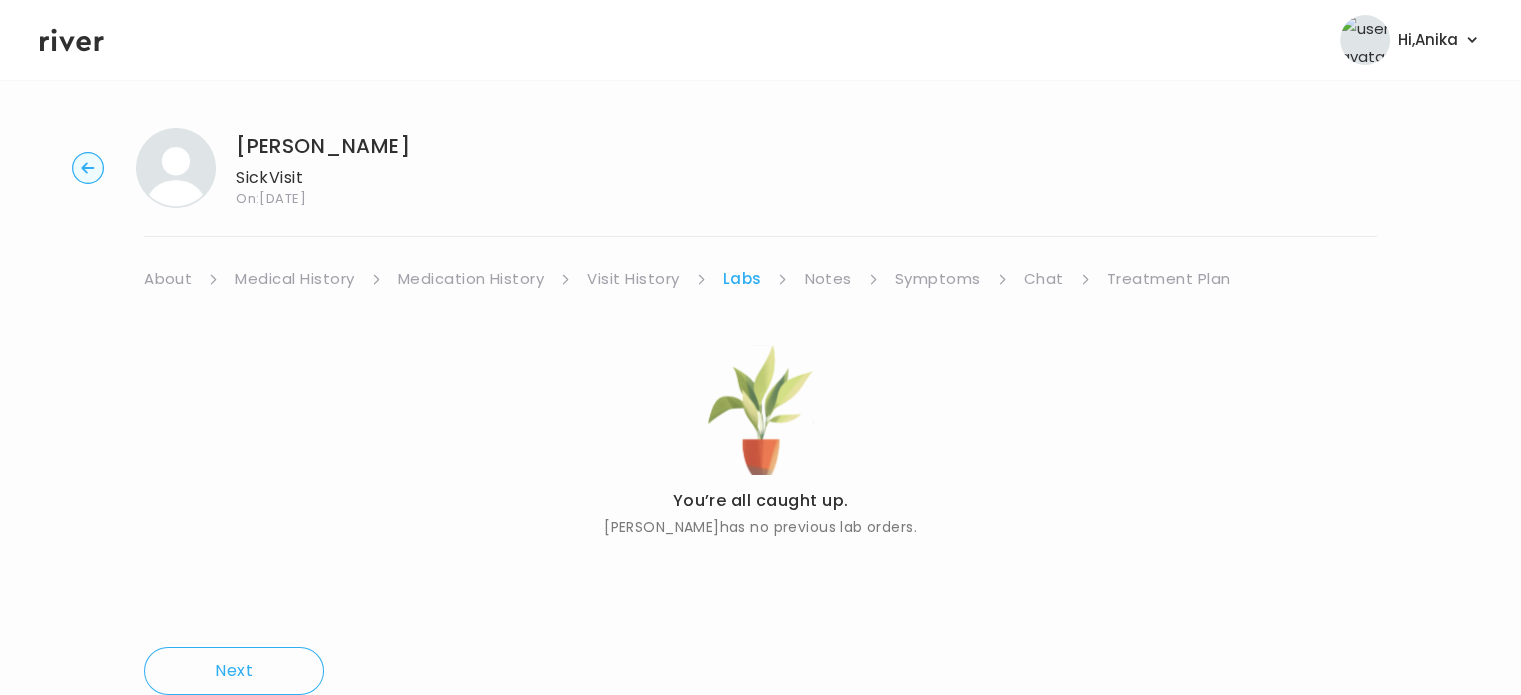 click on "Visit History" at bounding box center [633, 279] 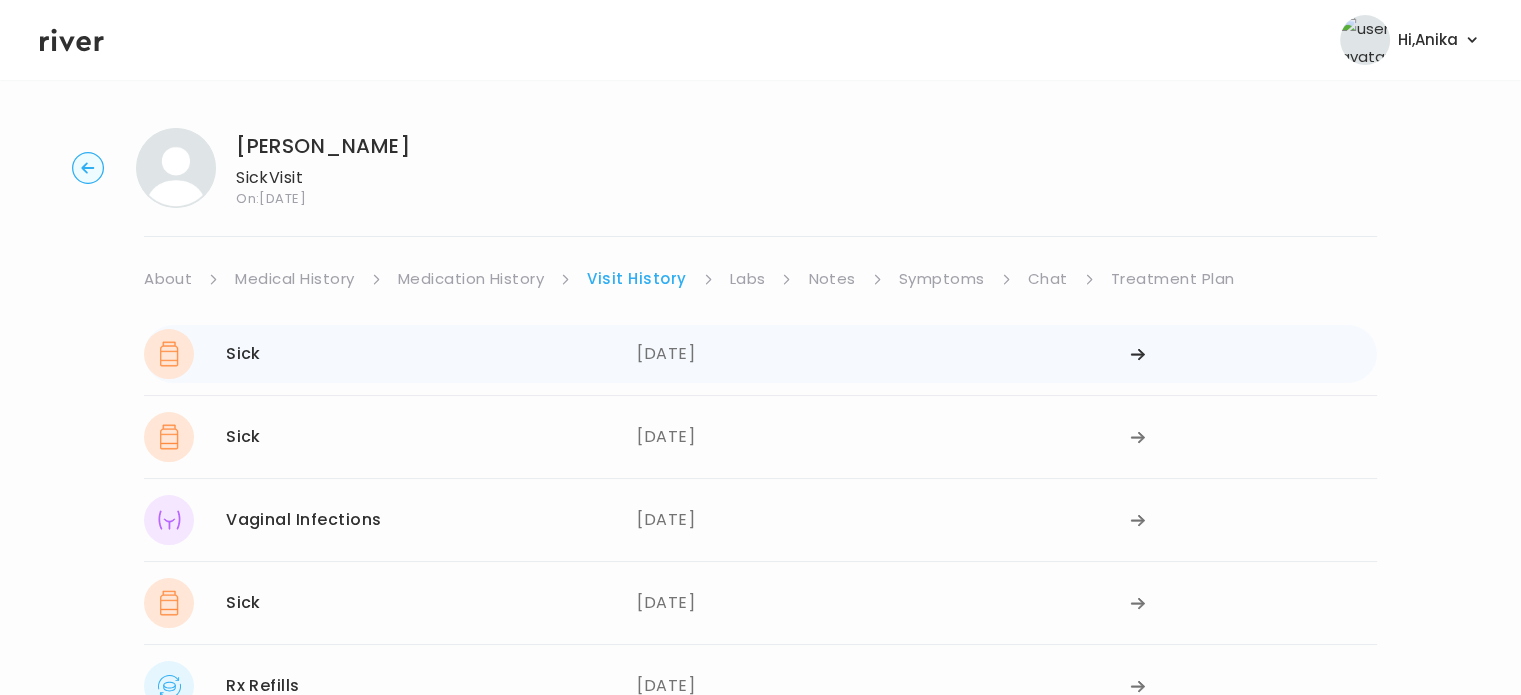 click on "03/10/2025" at bounding box center [883, 354] 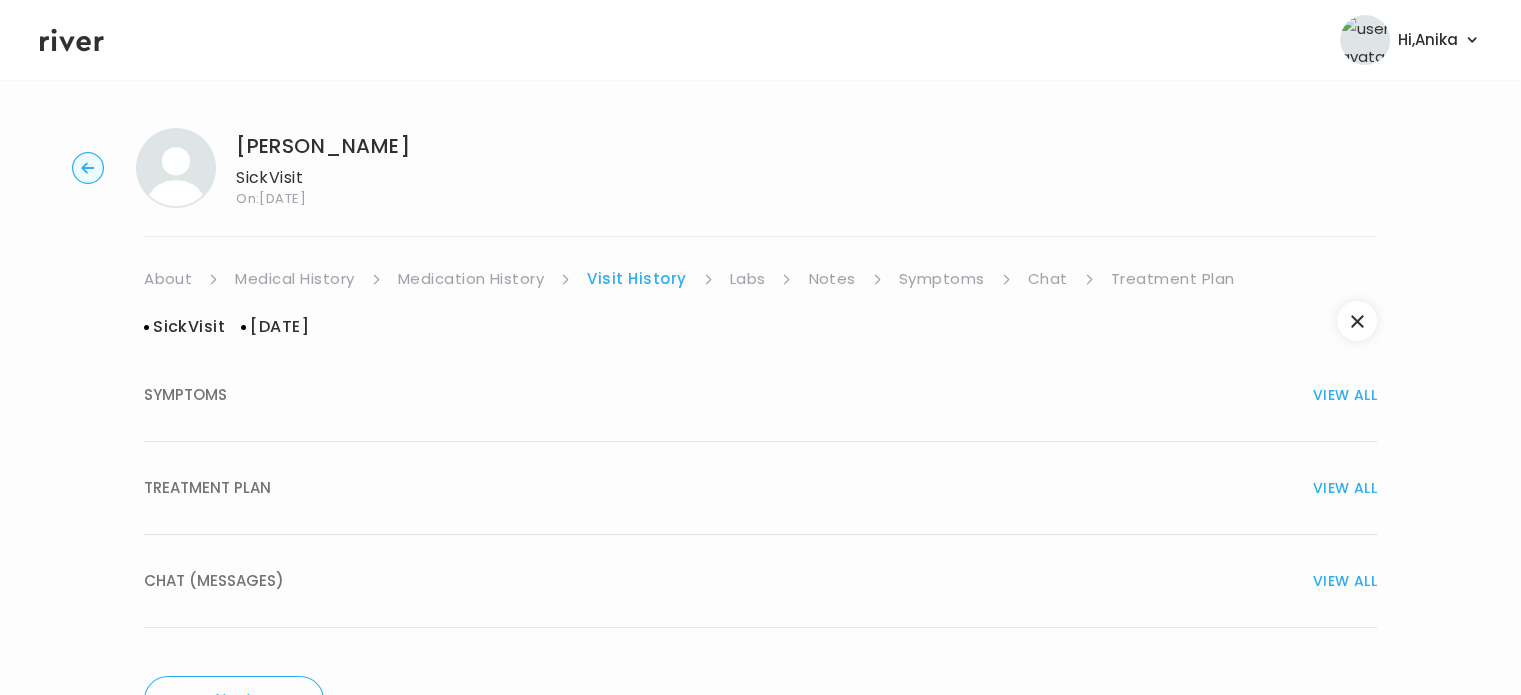click on "TREATMENT PLAN VIEW ALL" at bounding box center (760, 488) 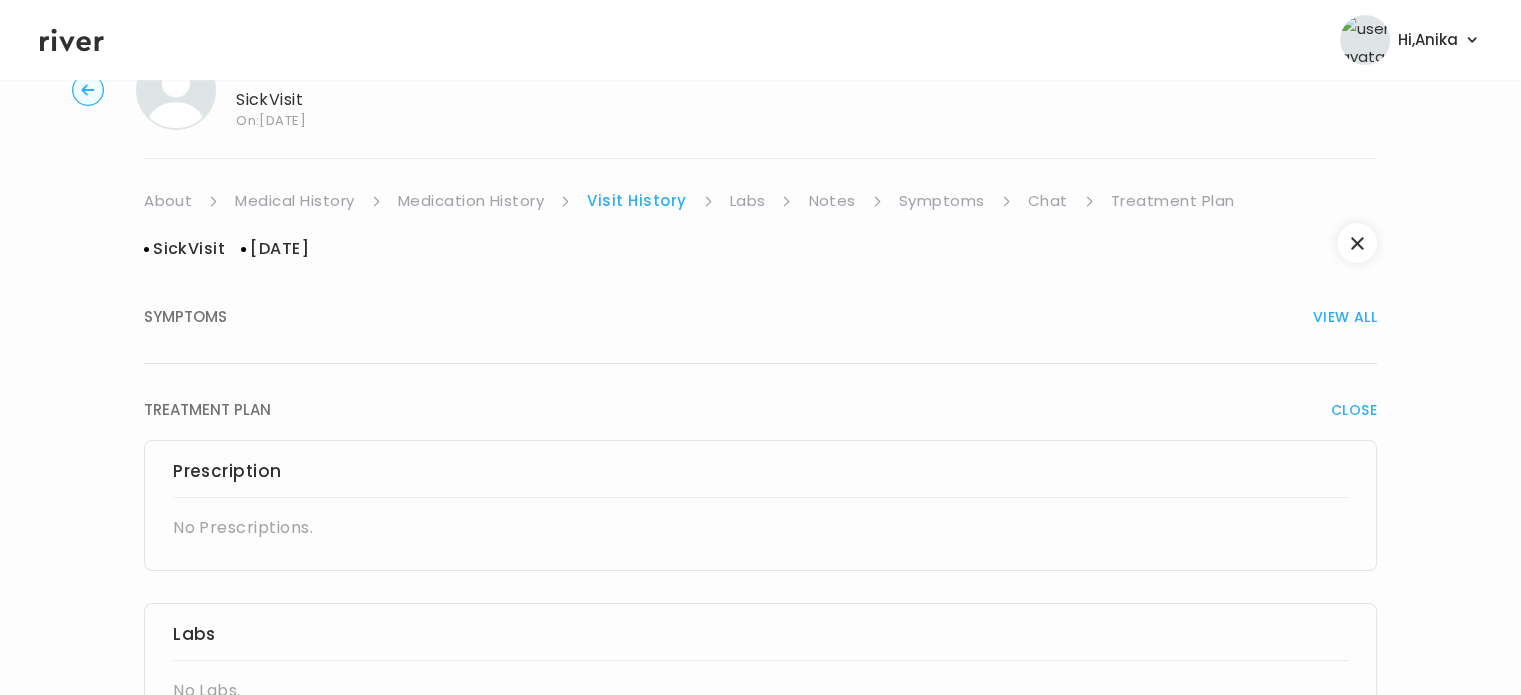 scroll, scrollTop: 64, scrollLeft: 0, axis: vertical 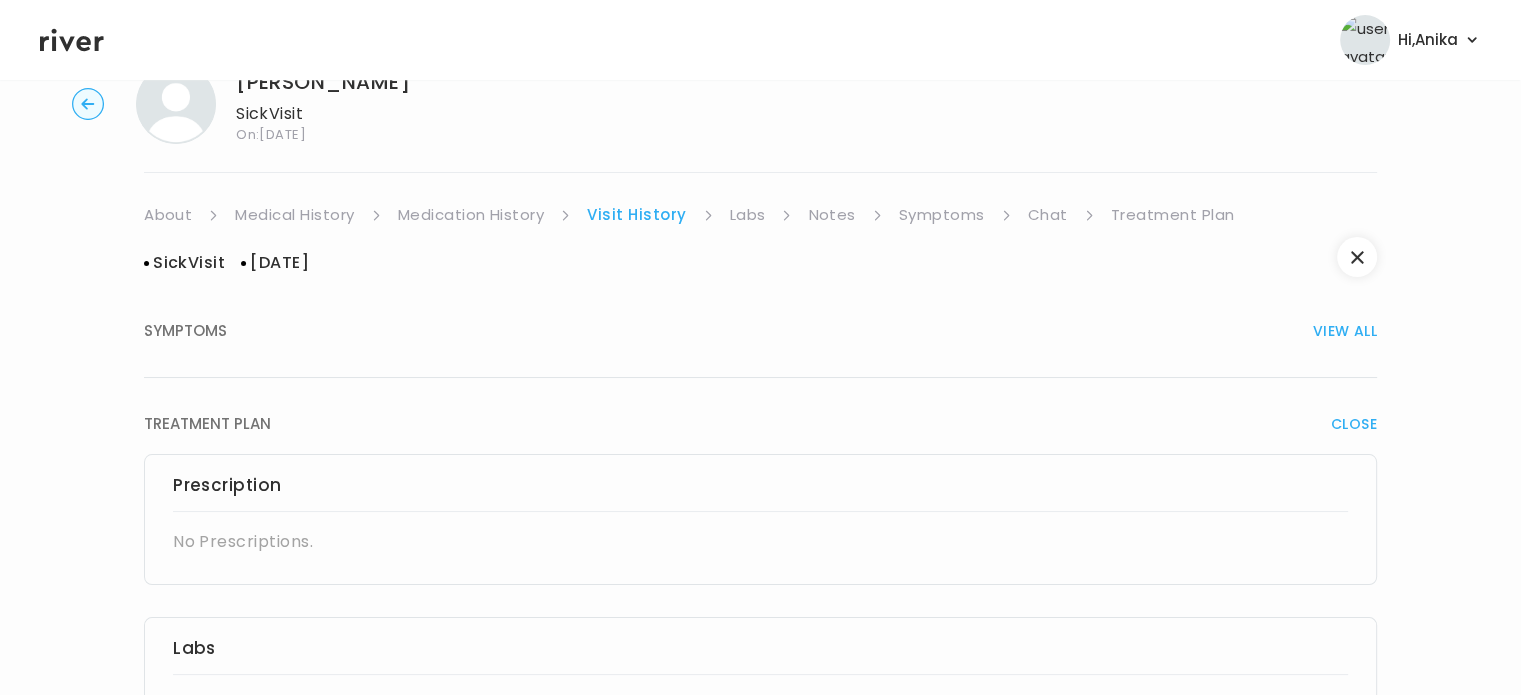 click on "CLOSE" at bounding box center (1354, 424) 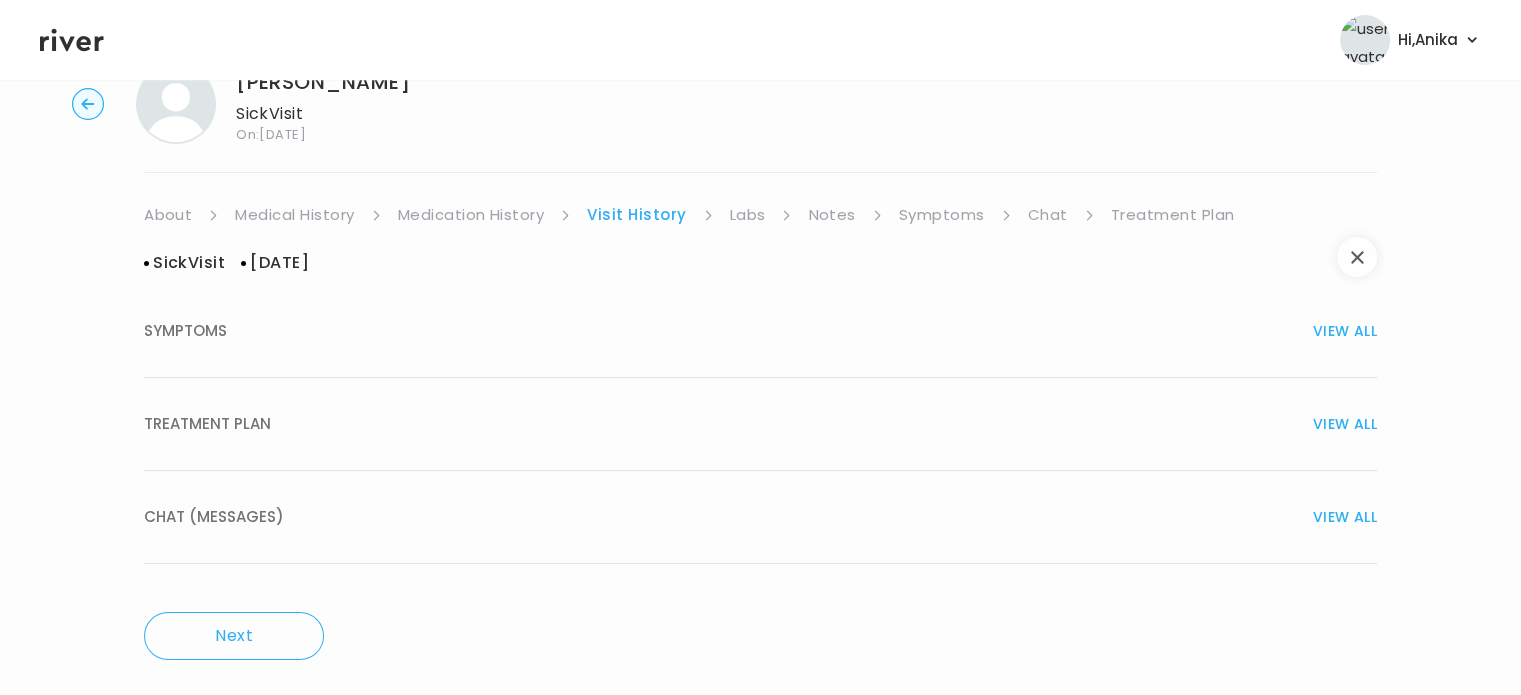 click at bounding box center [1357, 257] 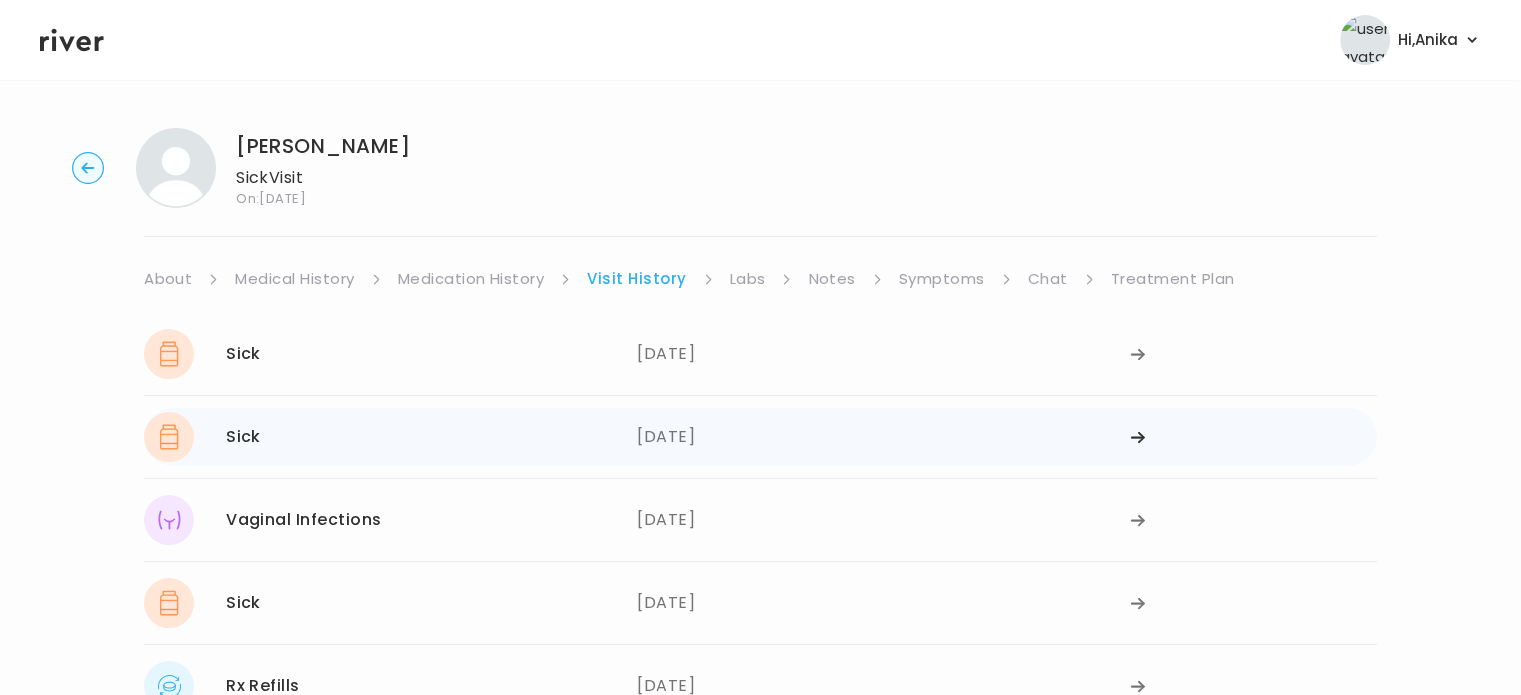 click on "03/06/2025" at bounding box center (883, 437) 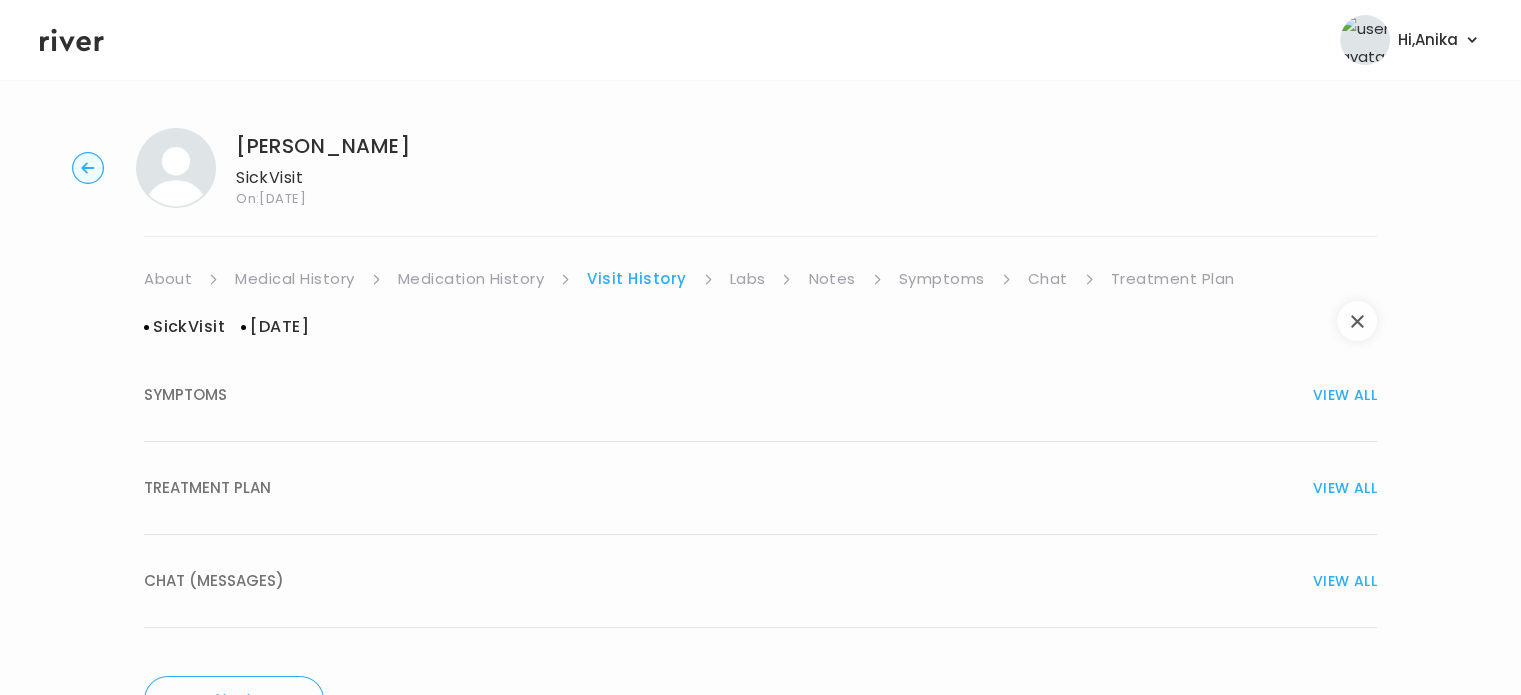 click at bounding box center (1357, 321) 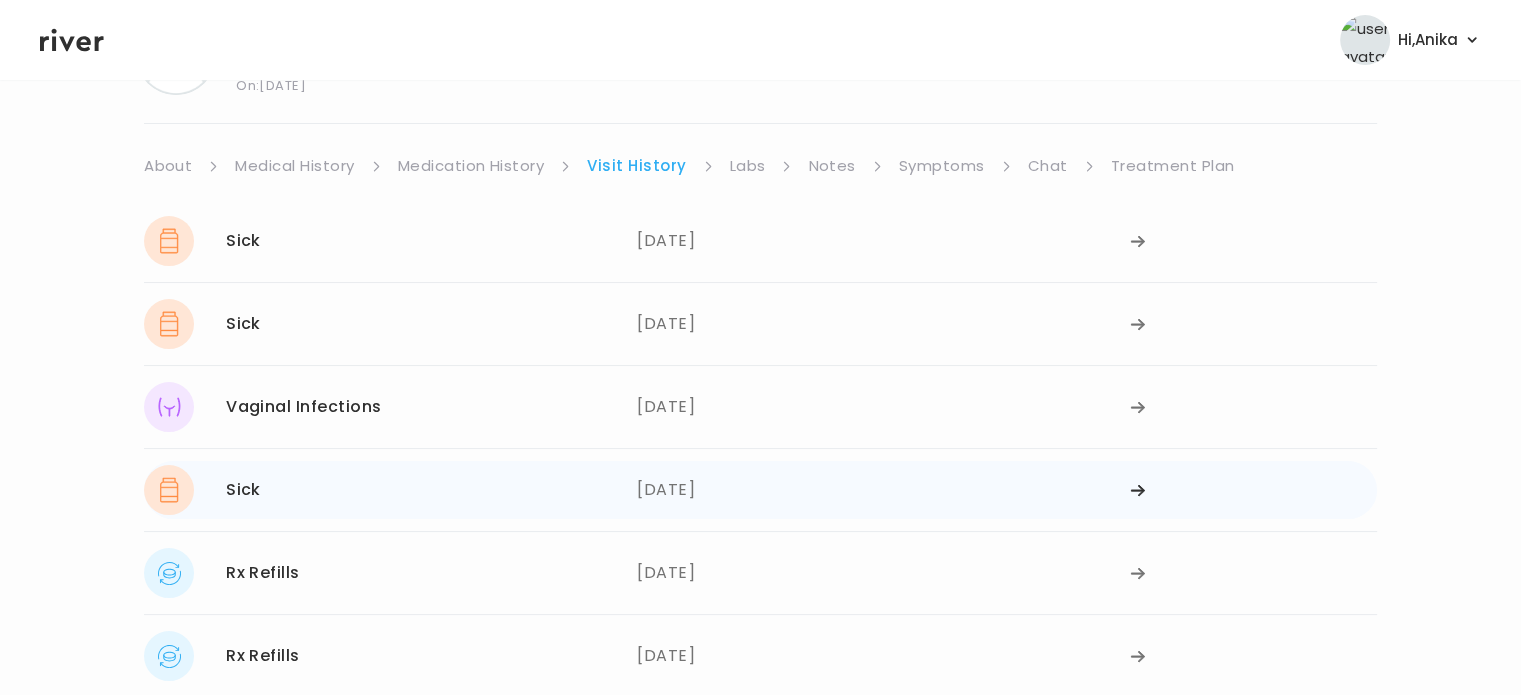 click 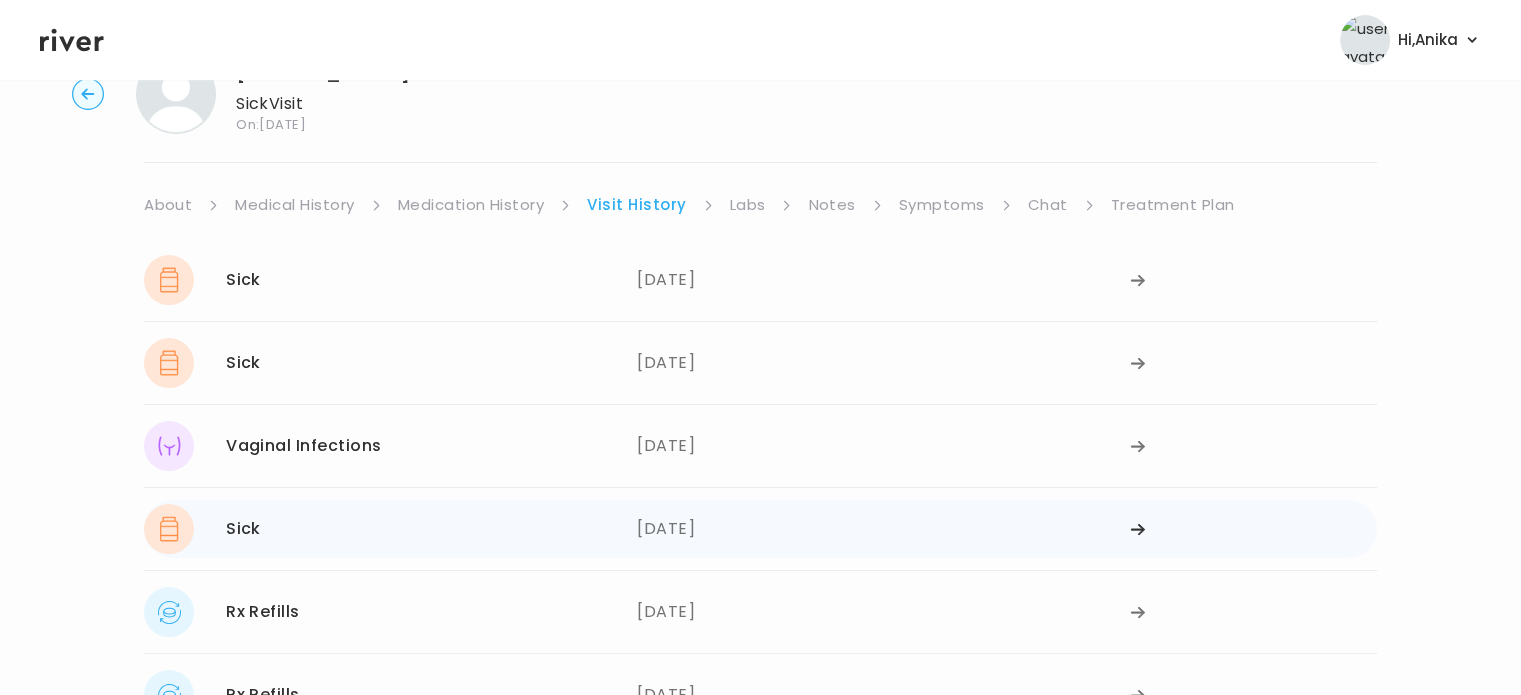 scroll, scrollTop: 0, scrollLeft: 0, axis: both 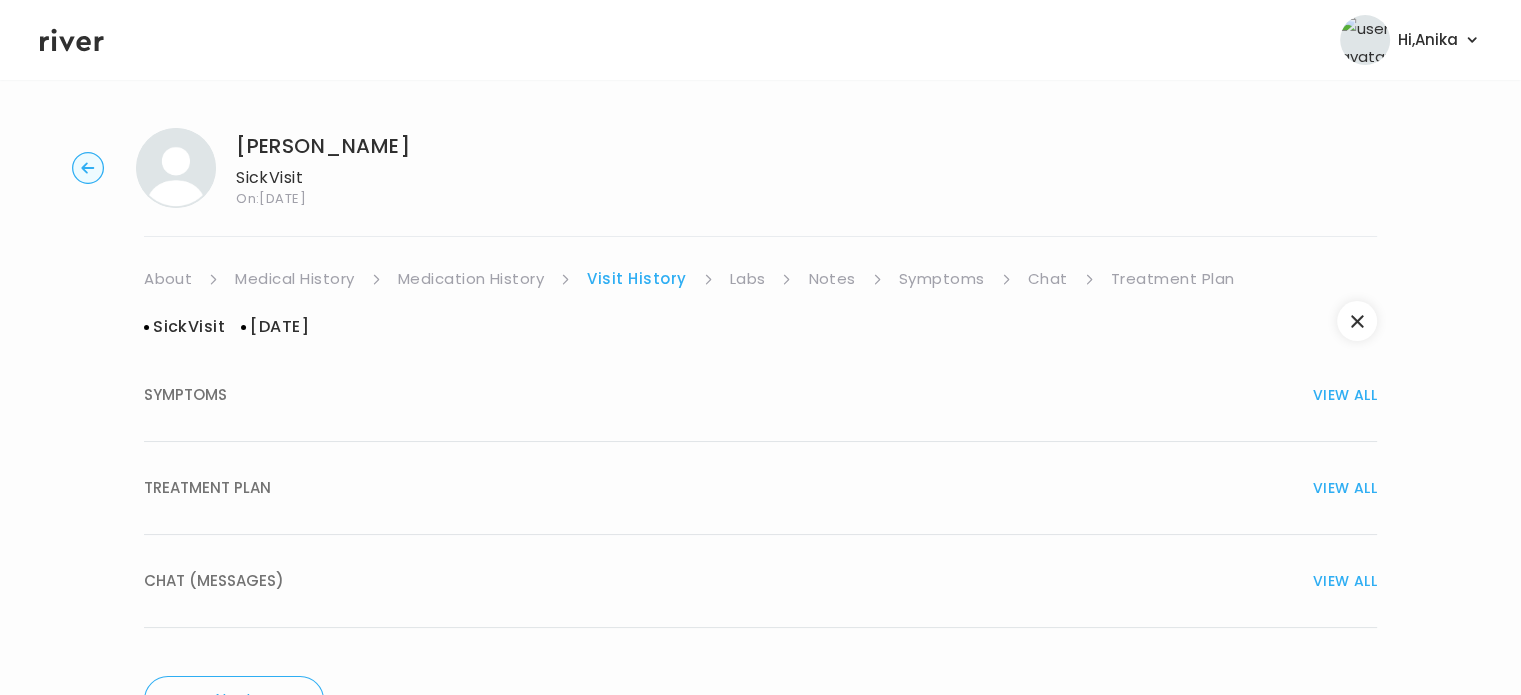 click on "TREATMENT PLAN VIEW ALL" at bounding box center [760, 488] 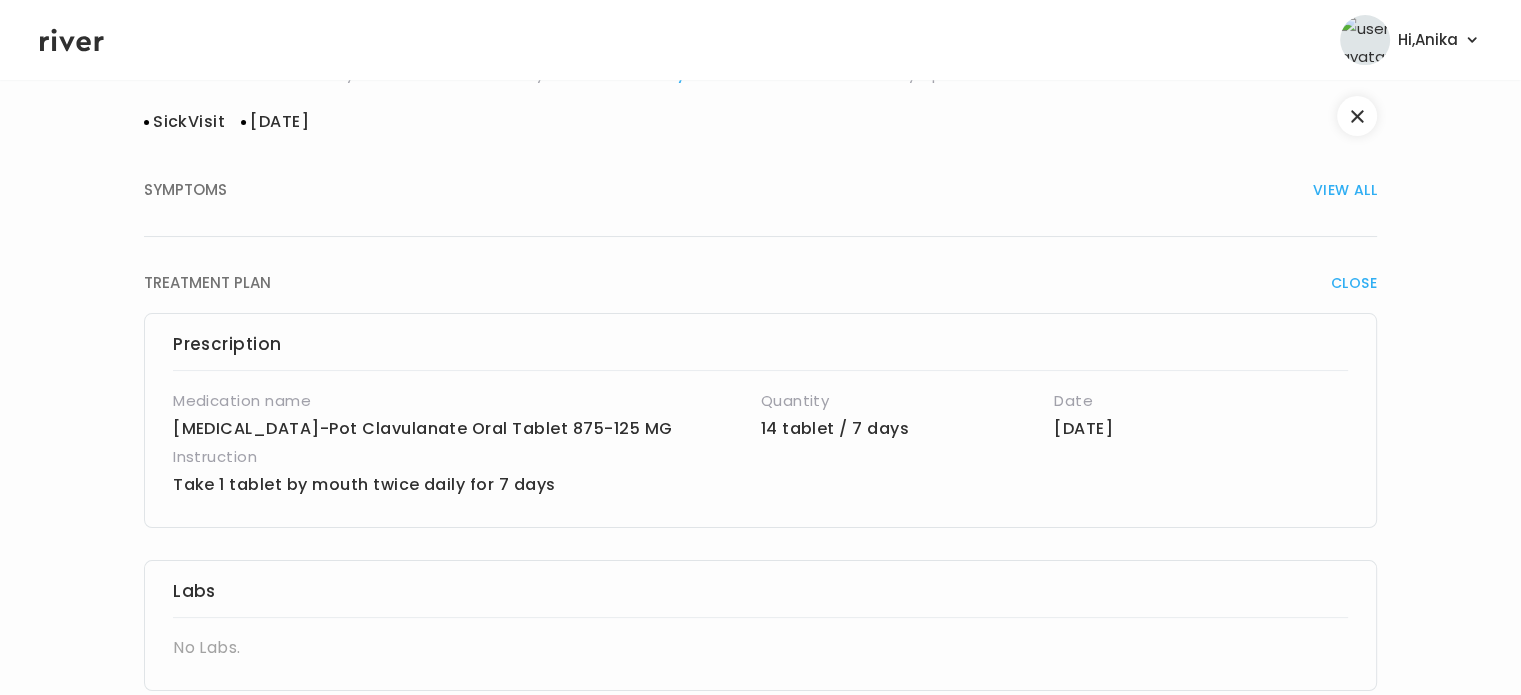 scroll, scrollTop: 152, scrollLeft: 0, axis: vertical 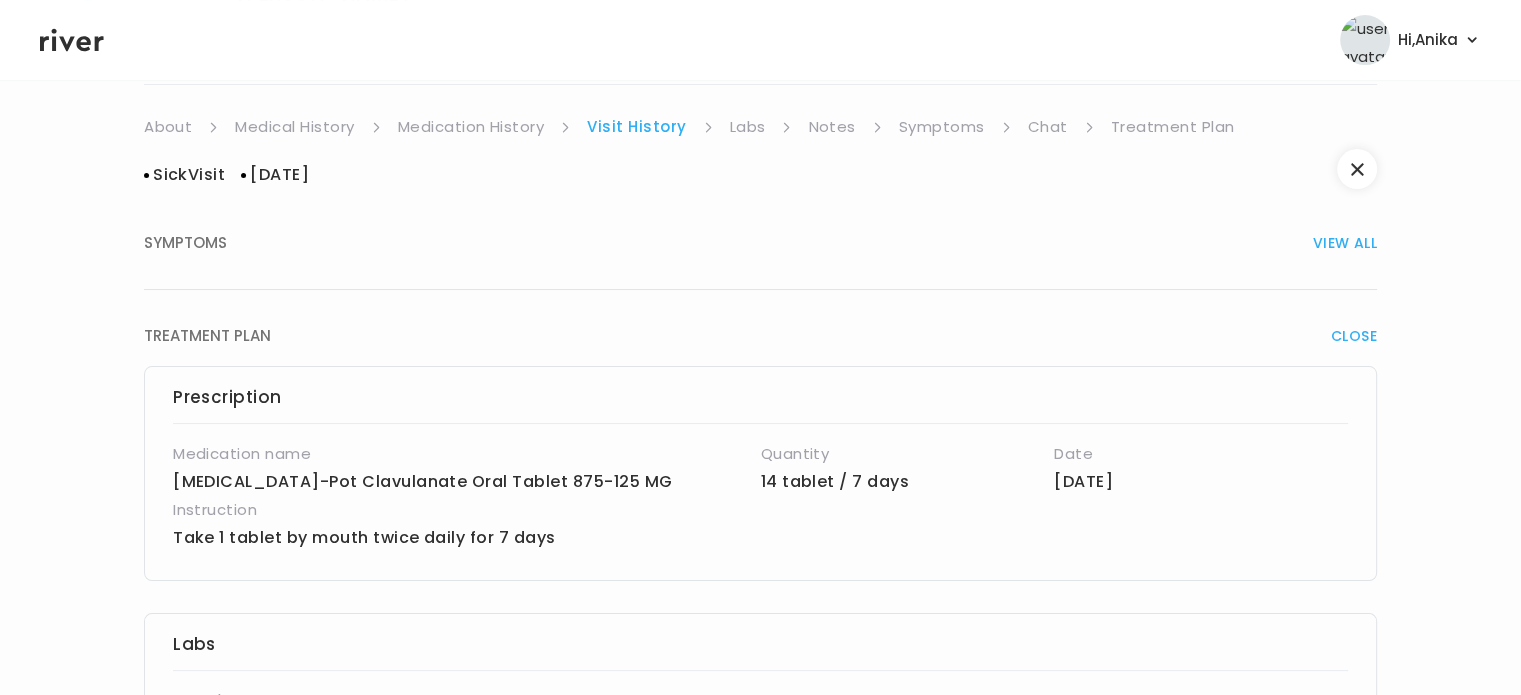 click on "Chat" at bounding box center [1048, 127] 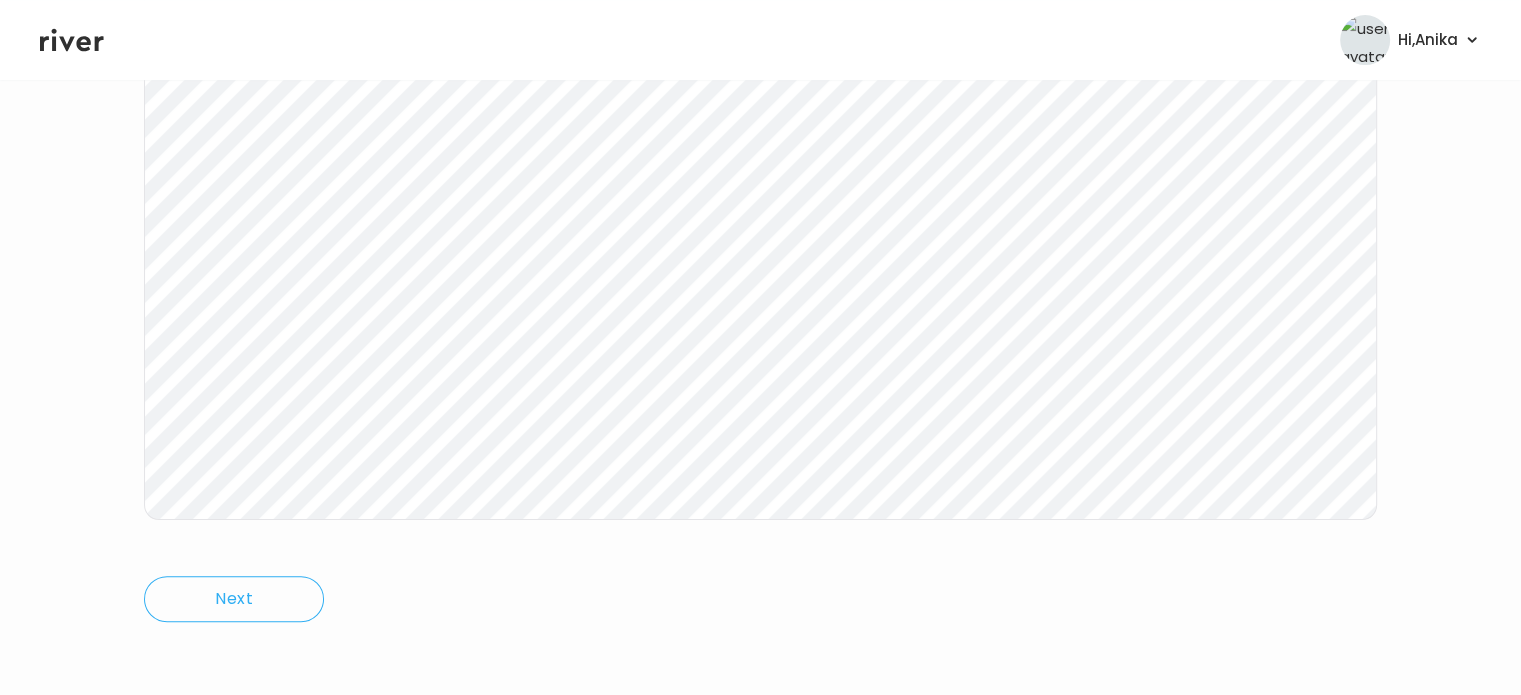 scroll, scrollTop: 415, scrollLeft: 0, axis: vertical 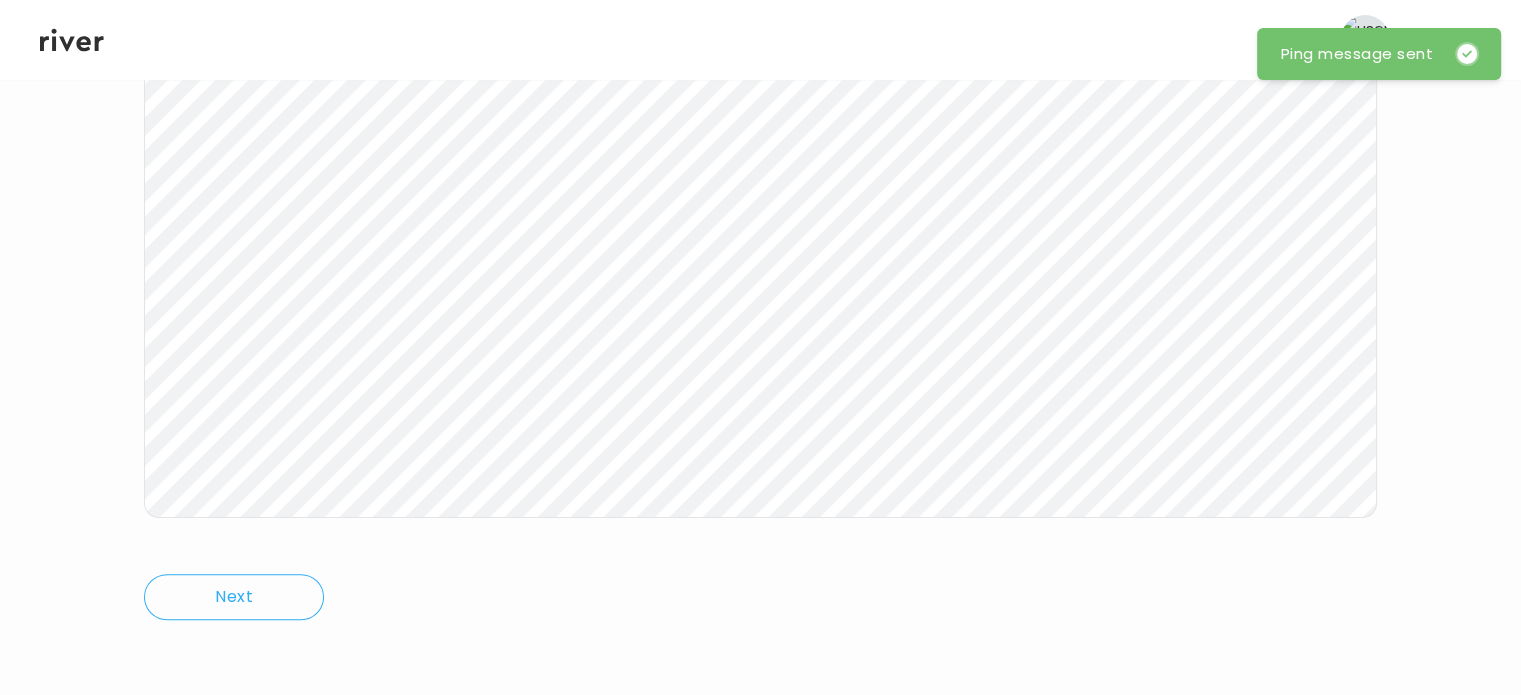 click 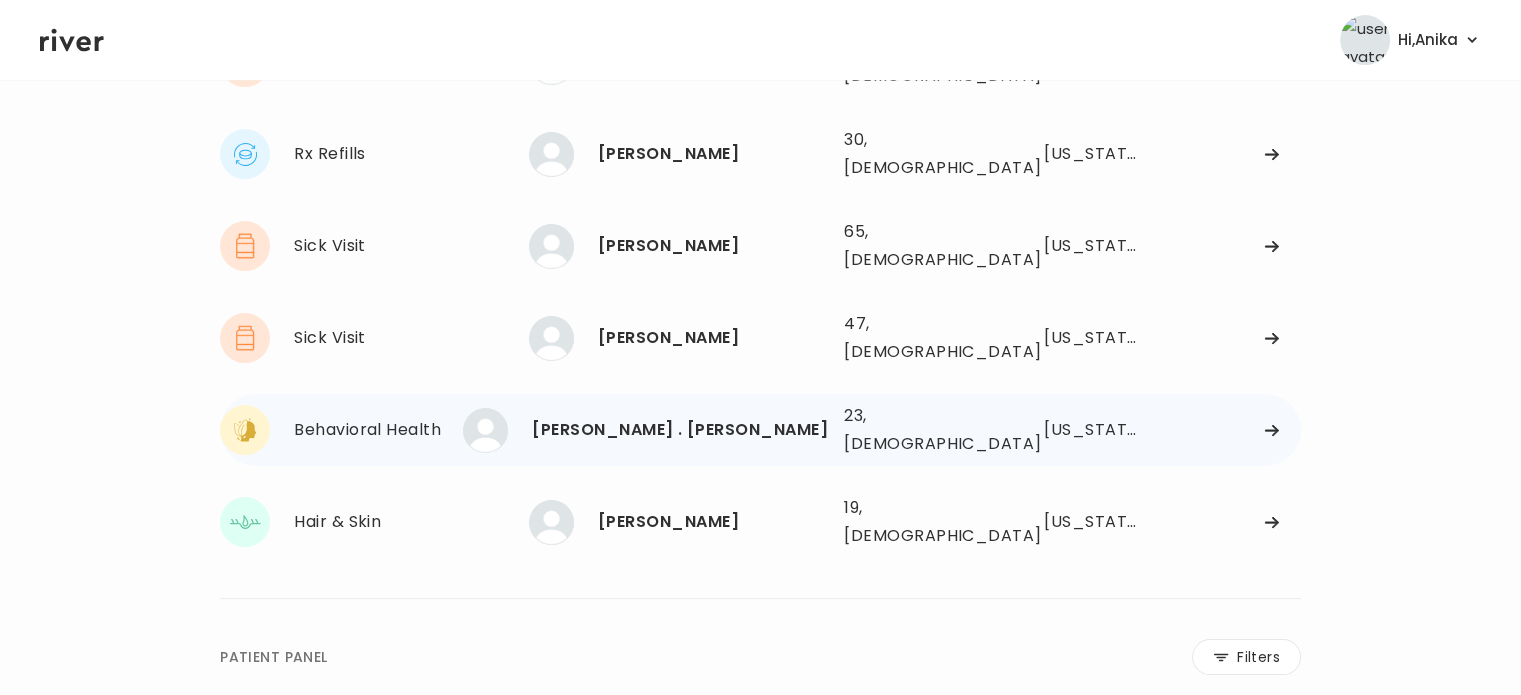 scroll, scrollTop: 155, scrollLeft: 0, axis: vertical 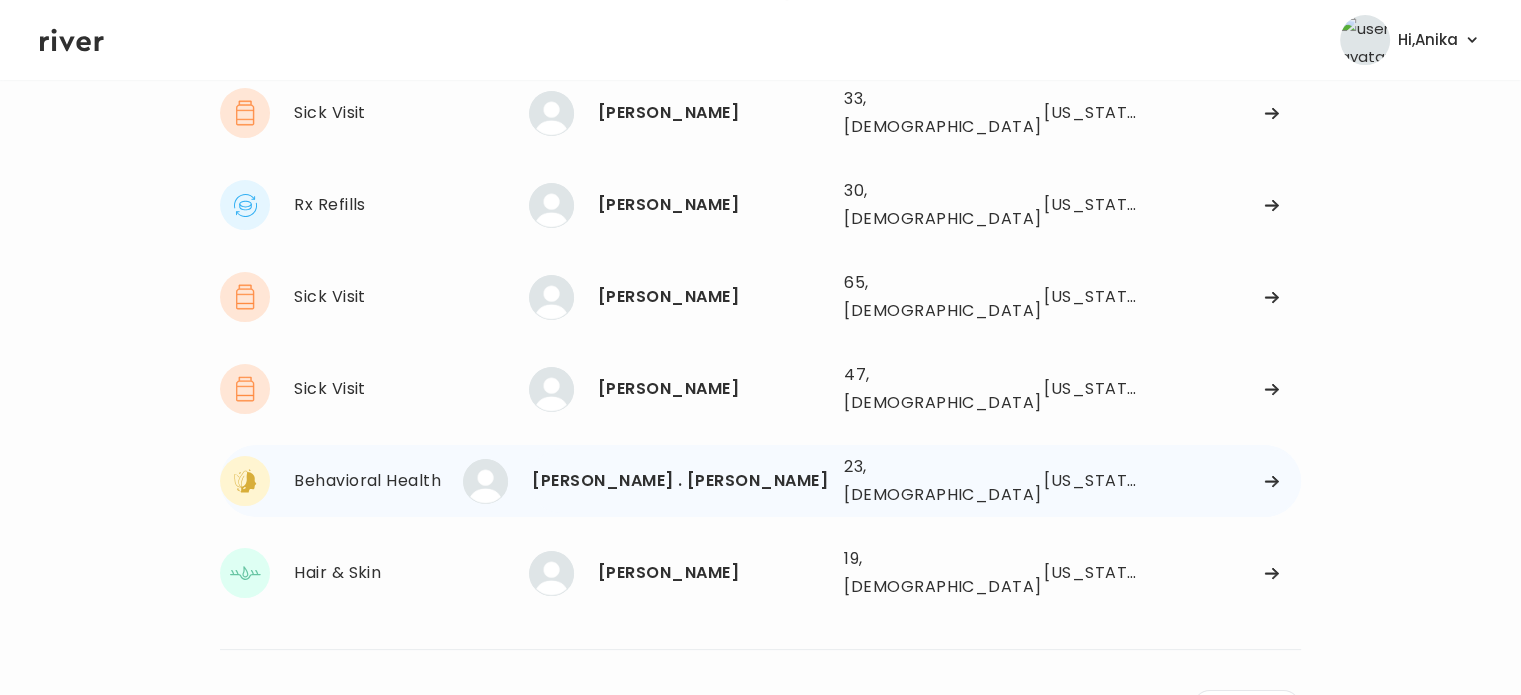 click on "Michelle . Ward" at bounding box center [680, 481] 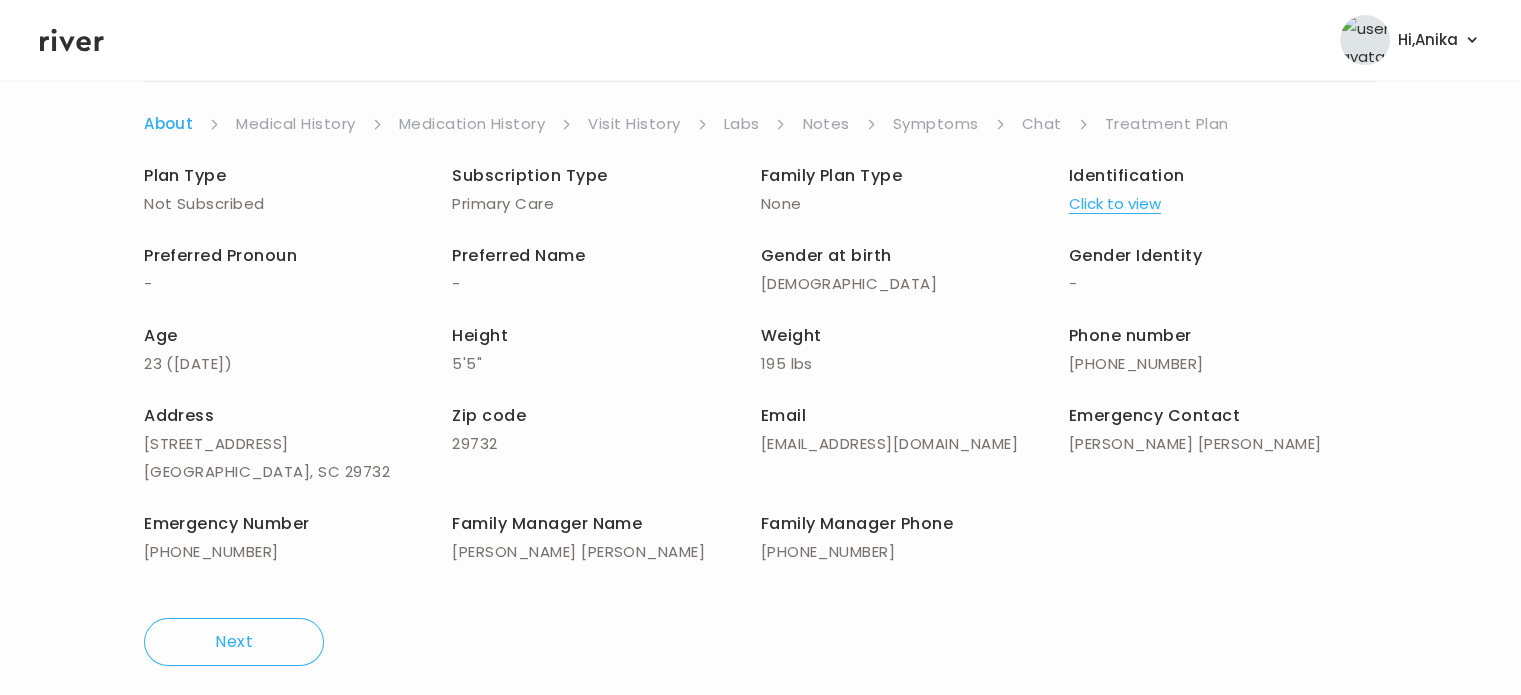 scroll, scrollTop: 0, scrollLeft: 0, axis: both 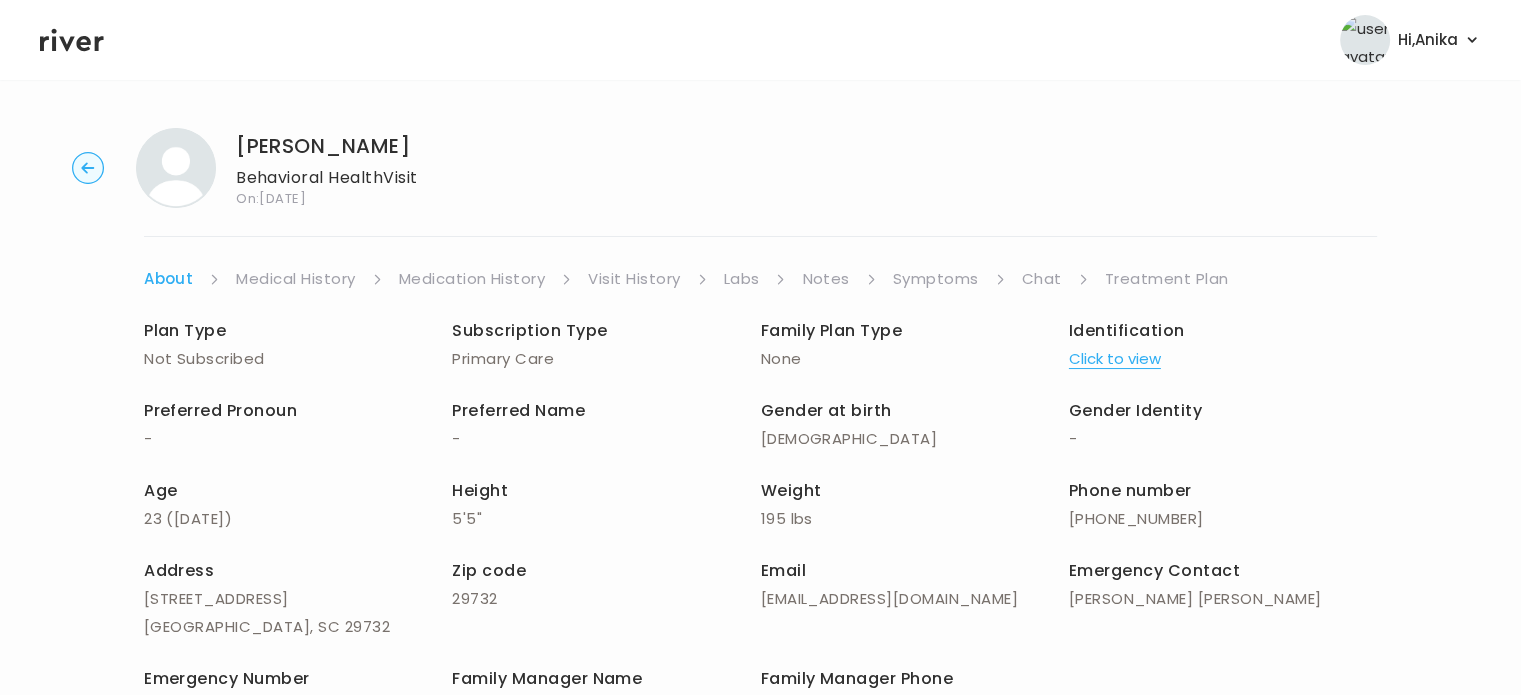 click on "Treatment Plan" at bounding box center [1167, 279] 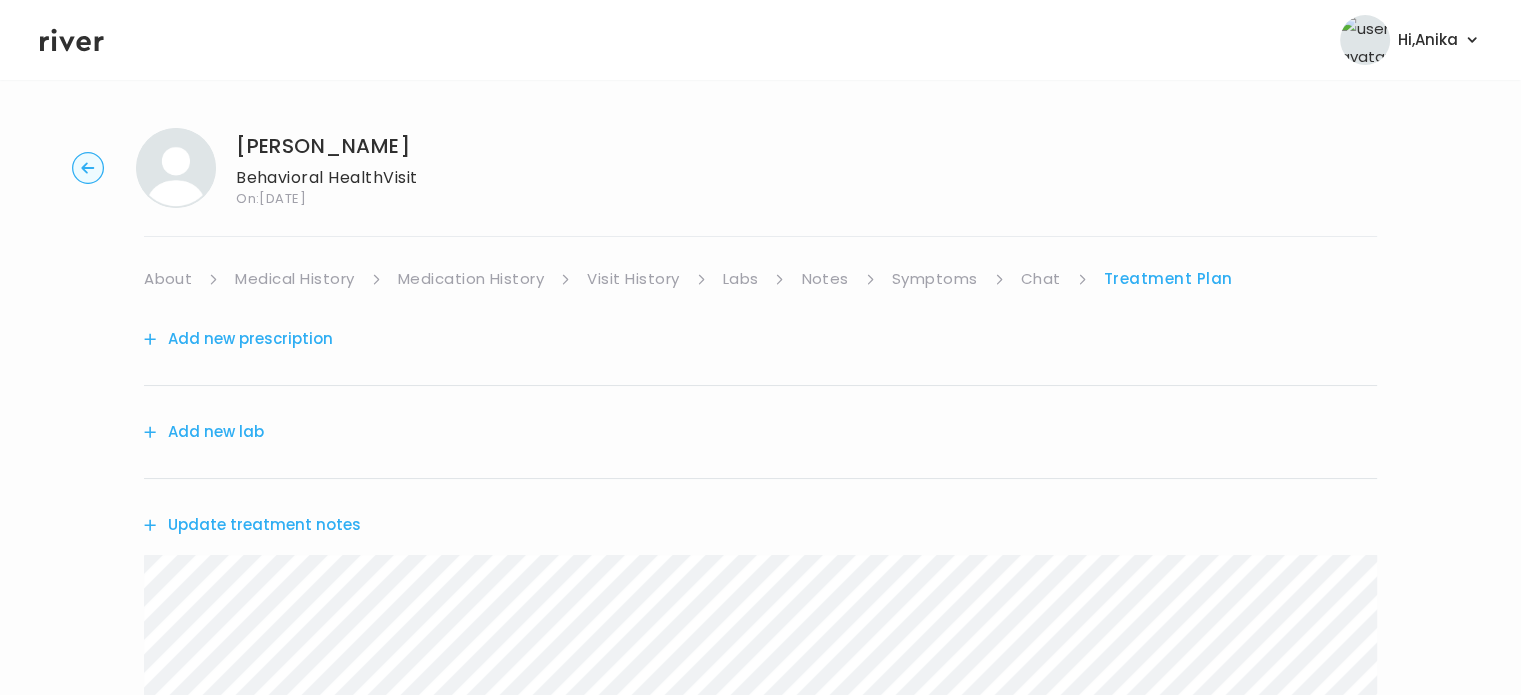 scroll, scrollTop: 459, scrollLeft: 0, axis: vertical 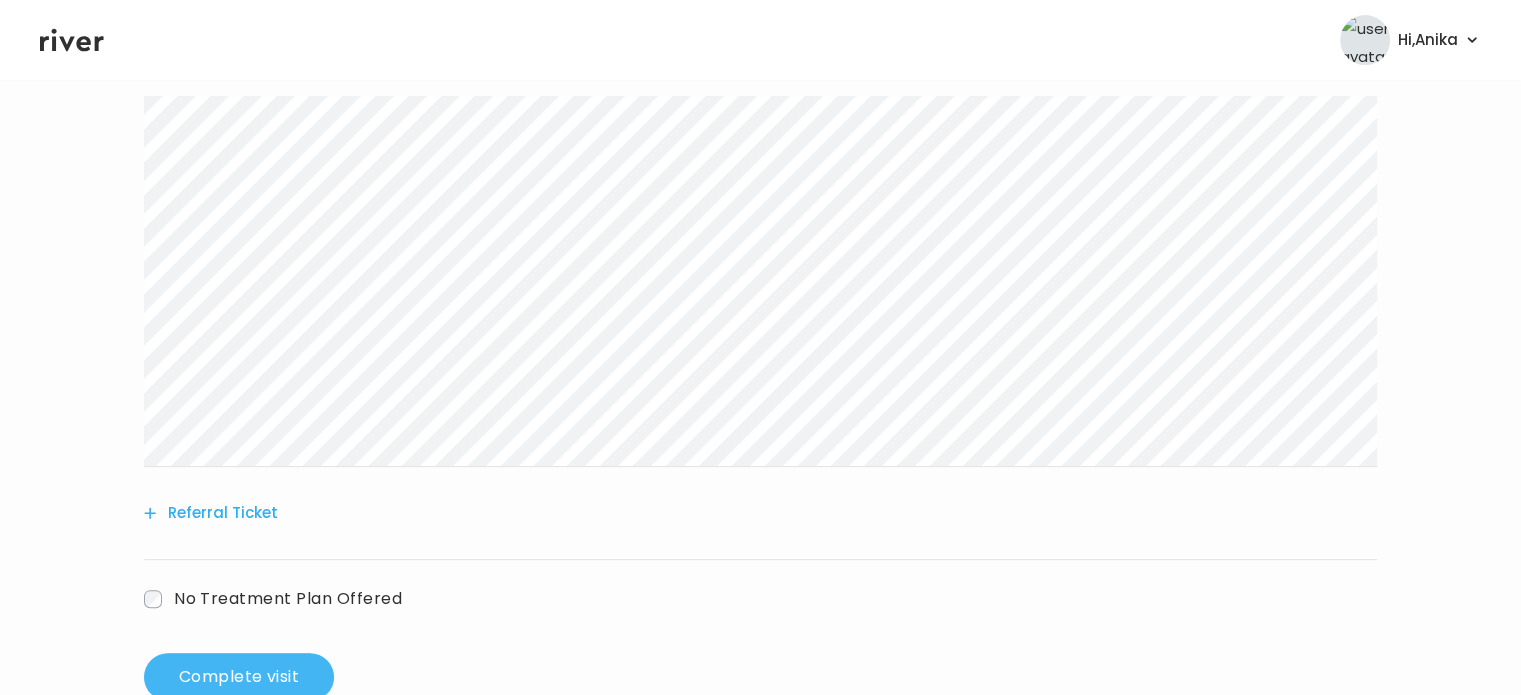 click on "Complete visit" at bounding box center (239, 677) 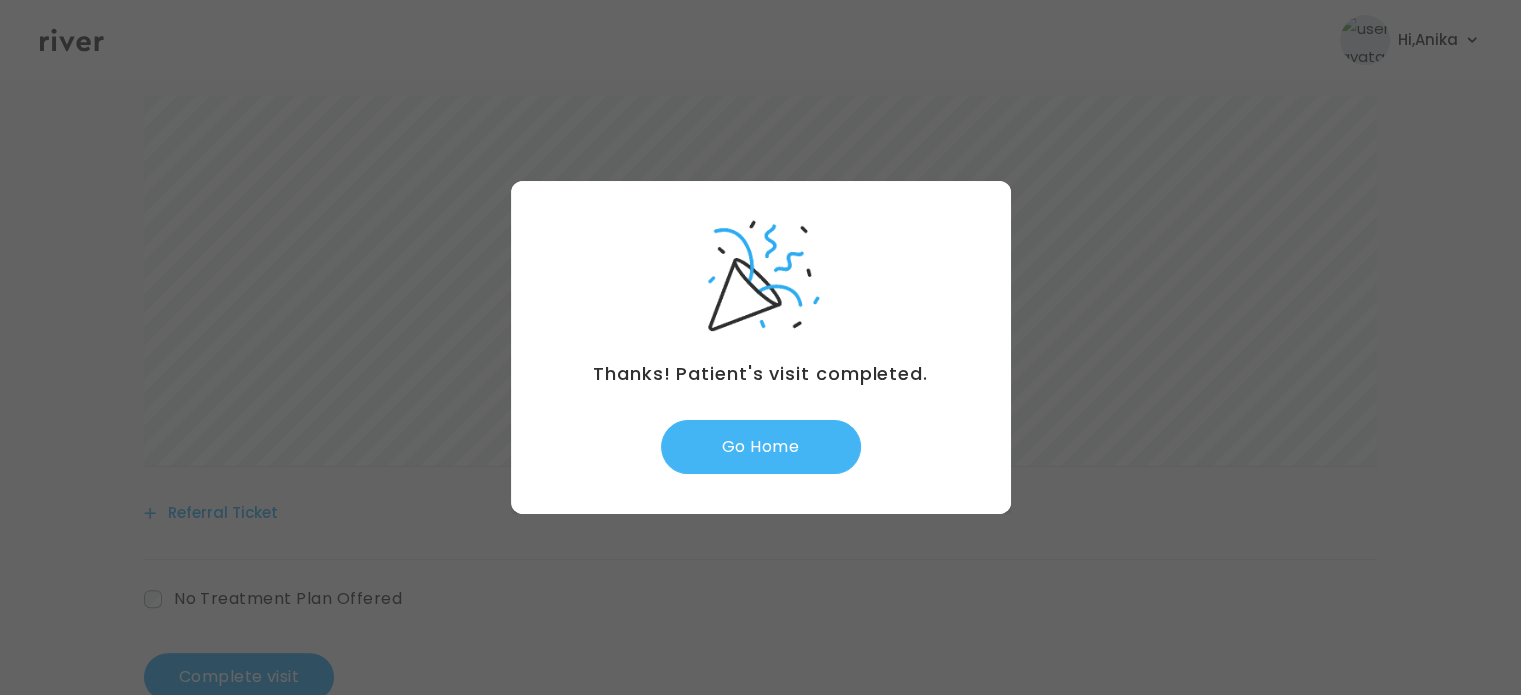 click on "Go Home" at bounding box center (761, 447) 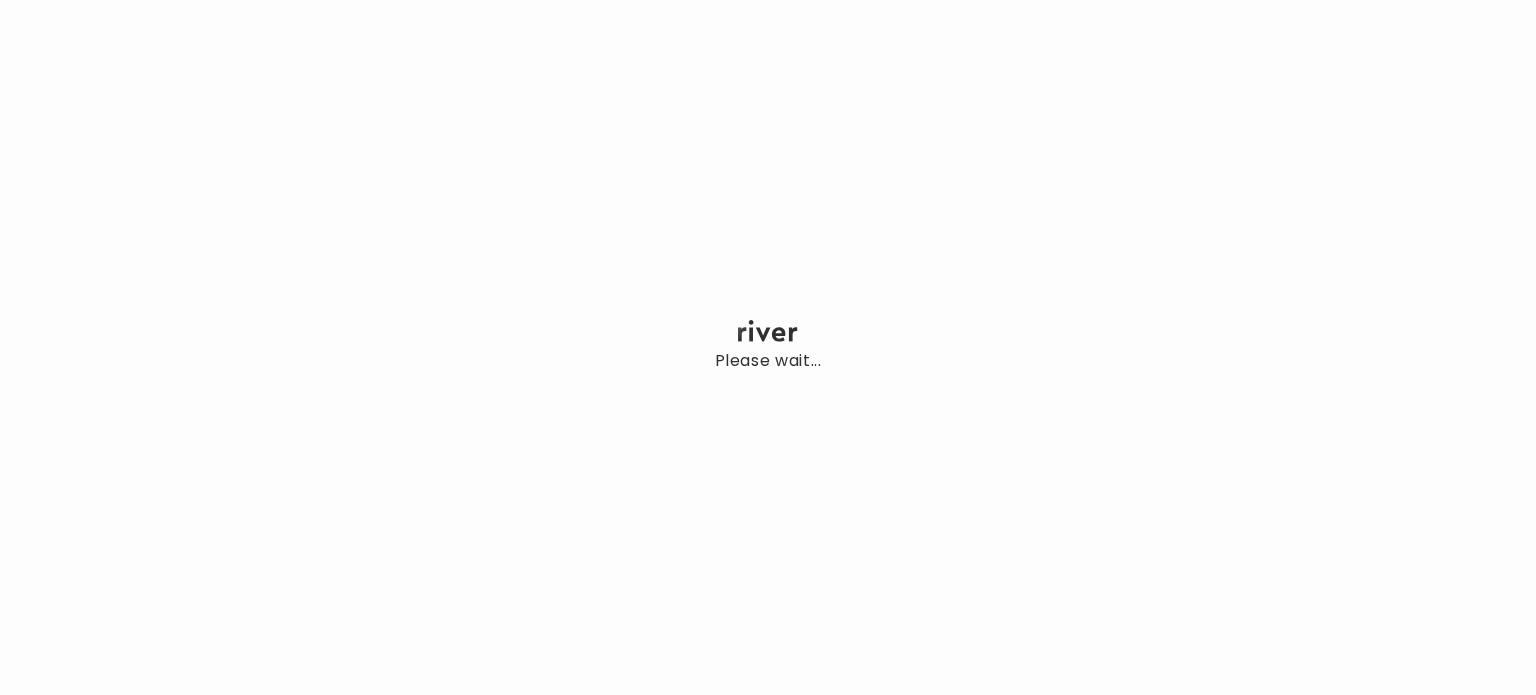 scroll, scrollTop: 0, scrollLeft: 0, axis: both 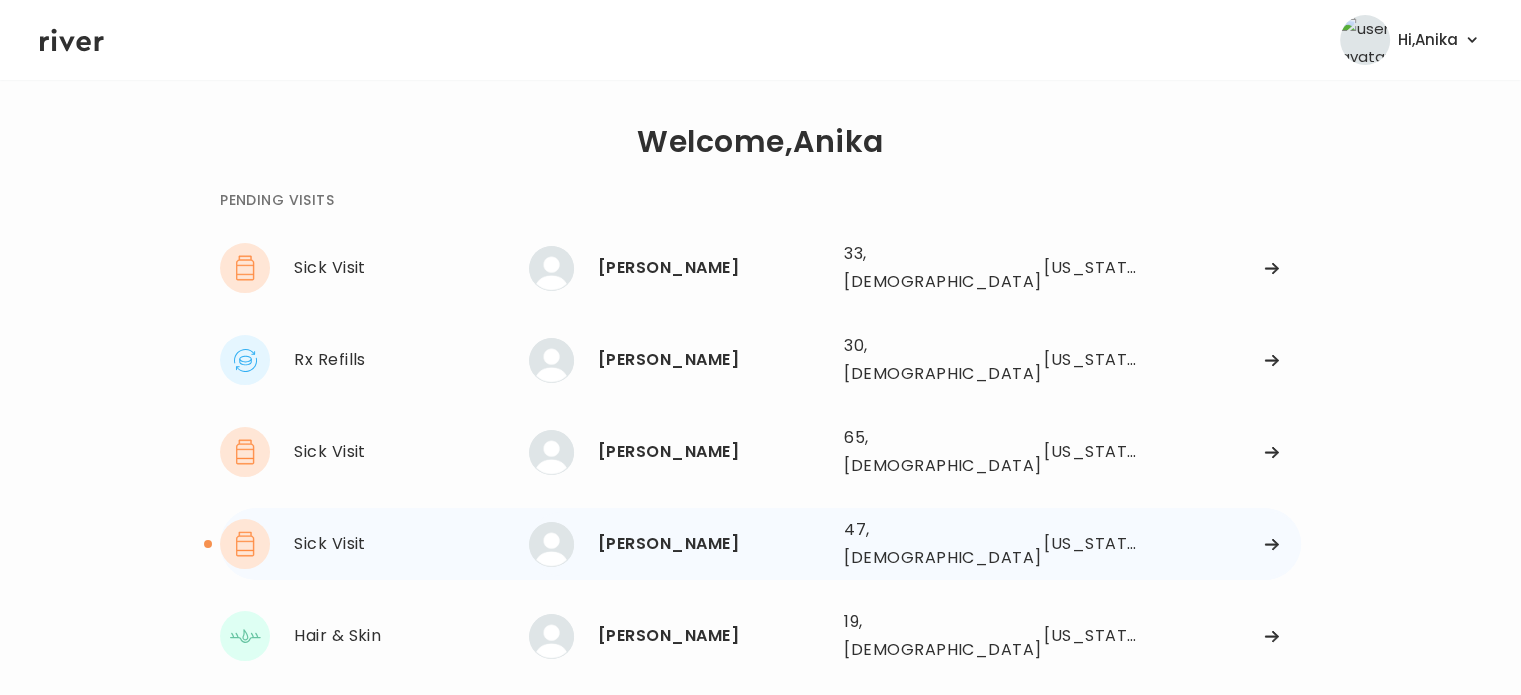 click on "[PERSON_NAME]" at bounding box center (713, 544) 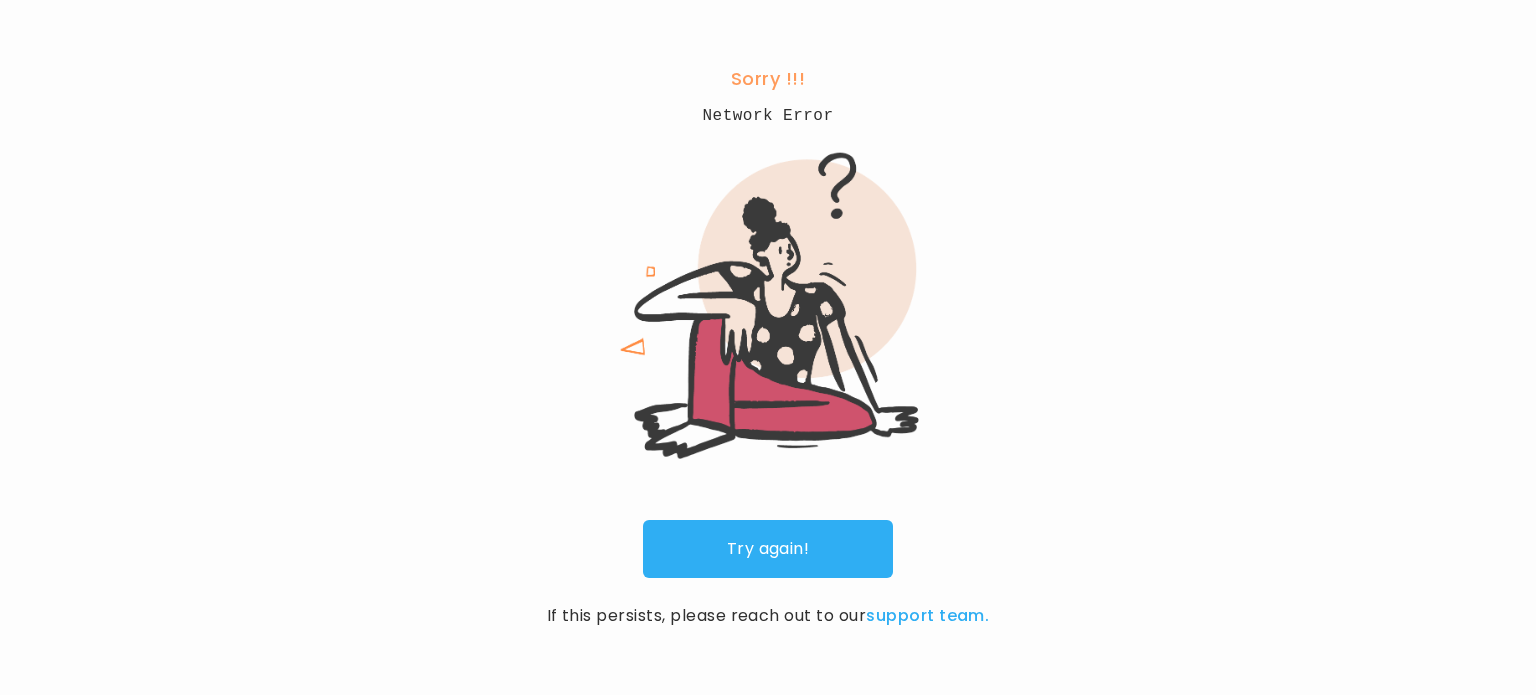 click on "Try again!" at bounding box center (768, 549) 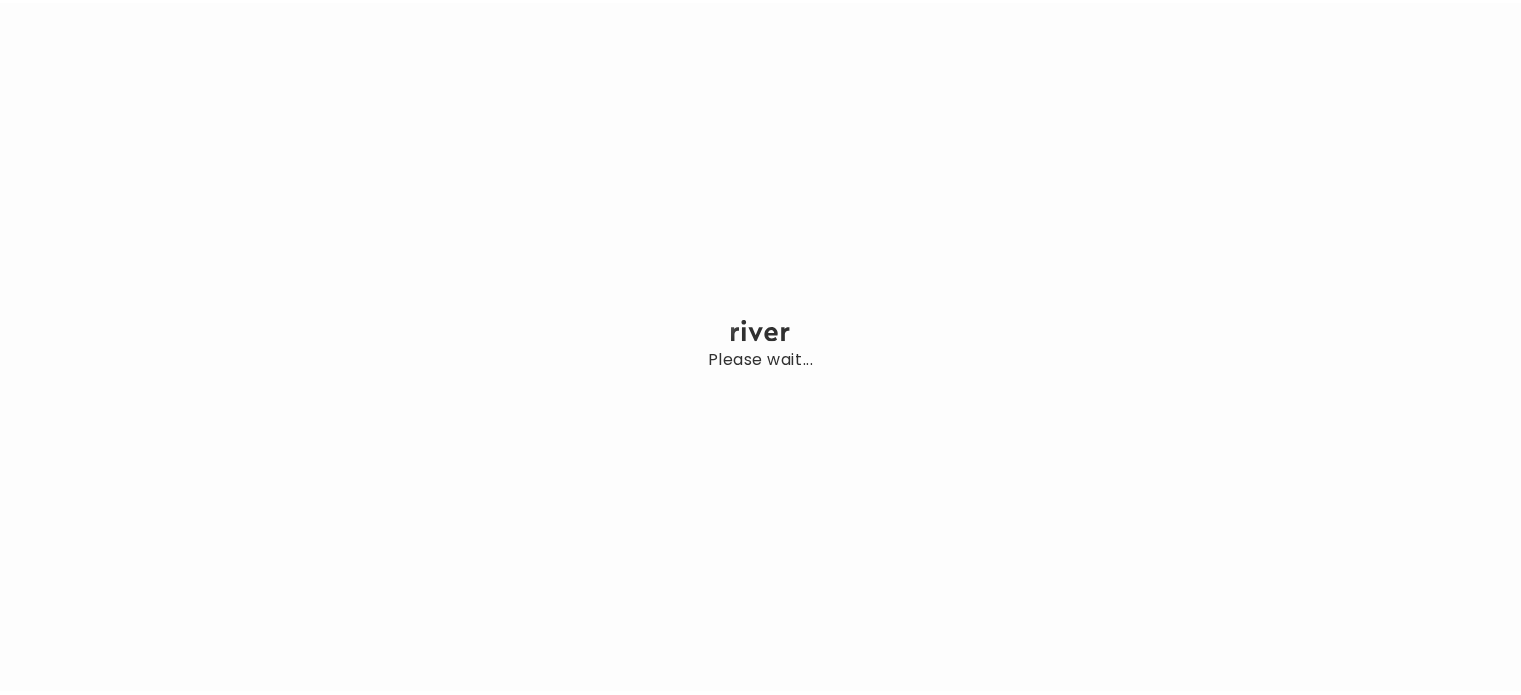 scroll, scrollTop: 0, scrollLeft: 0, axis: both 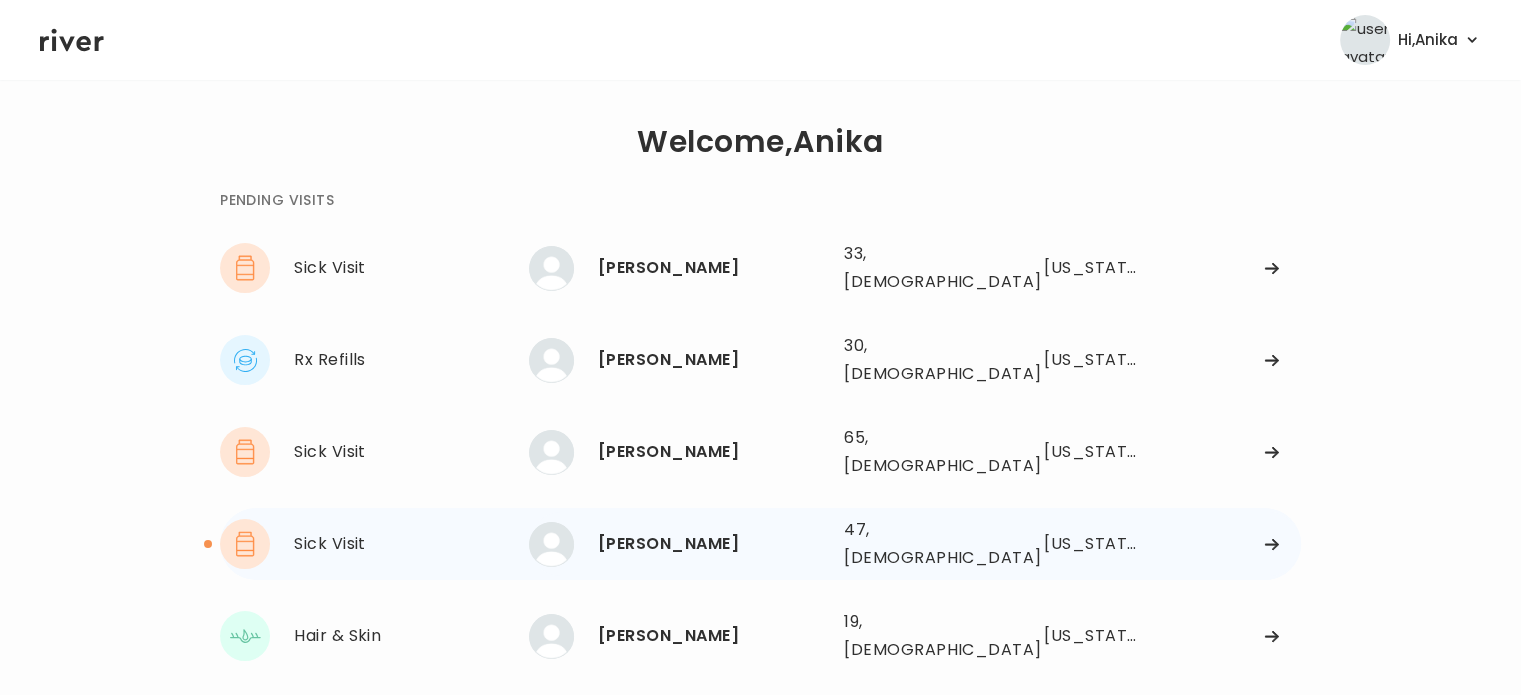 click on "[PERSON_NAME]" at bounding box center (713, 544) 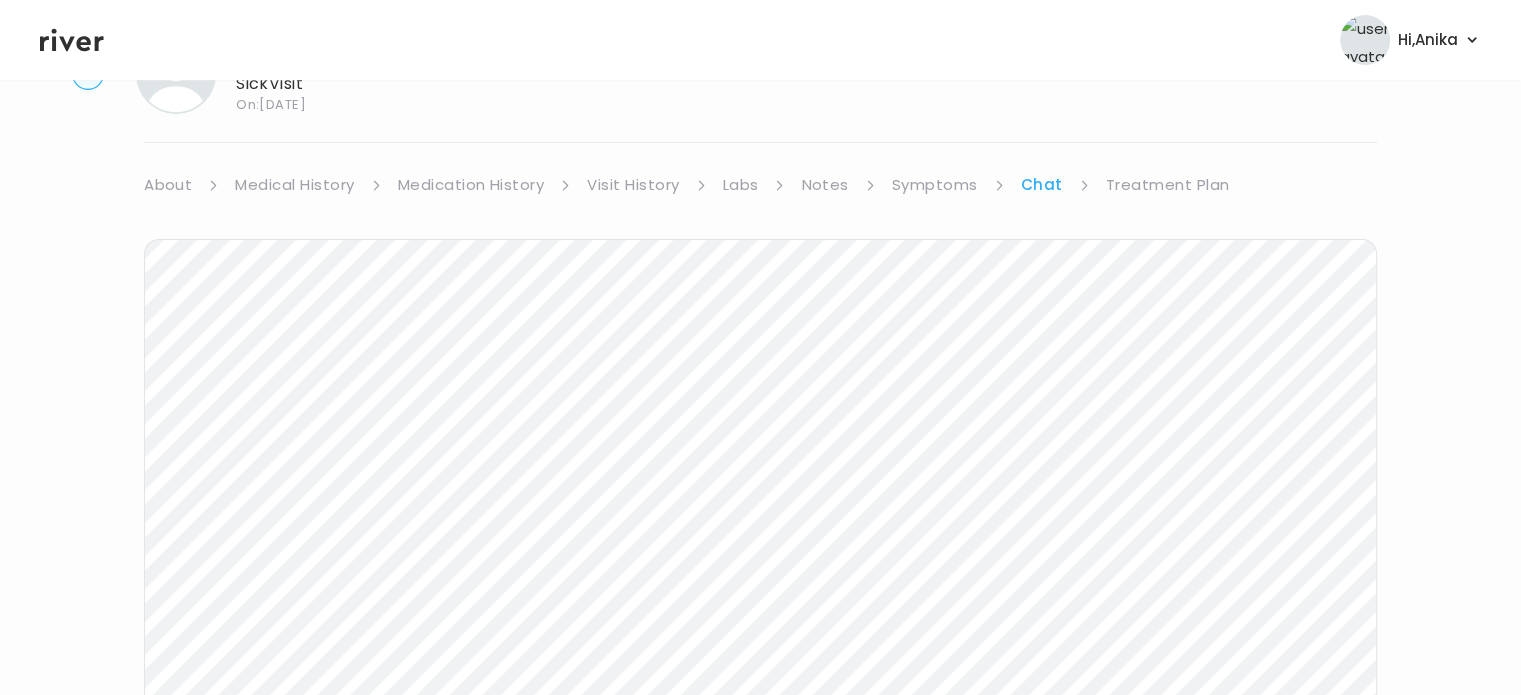 scroll, scrollTop: 0, scrollLeft: 0, axis: both 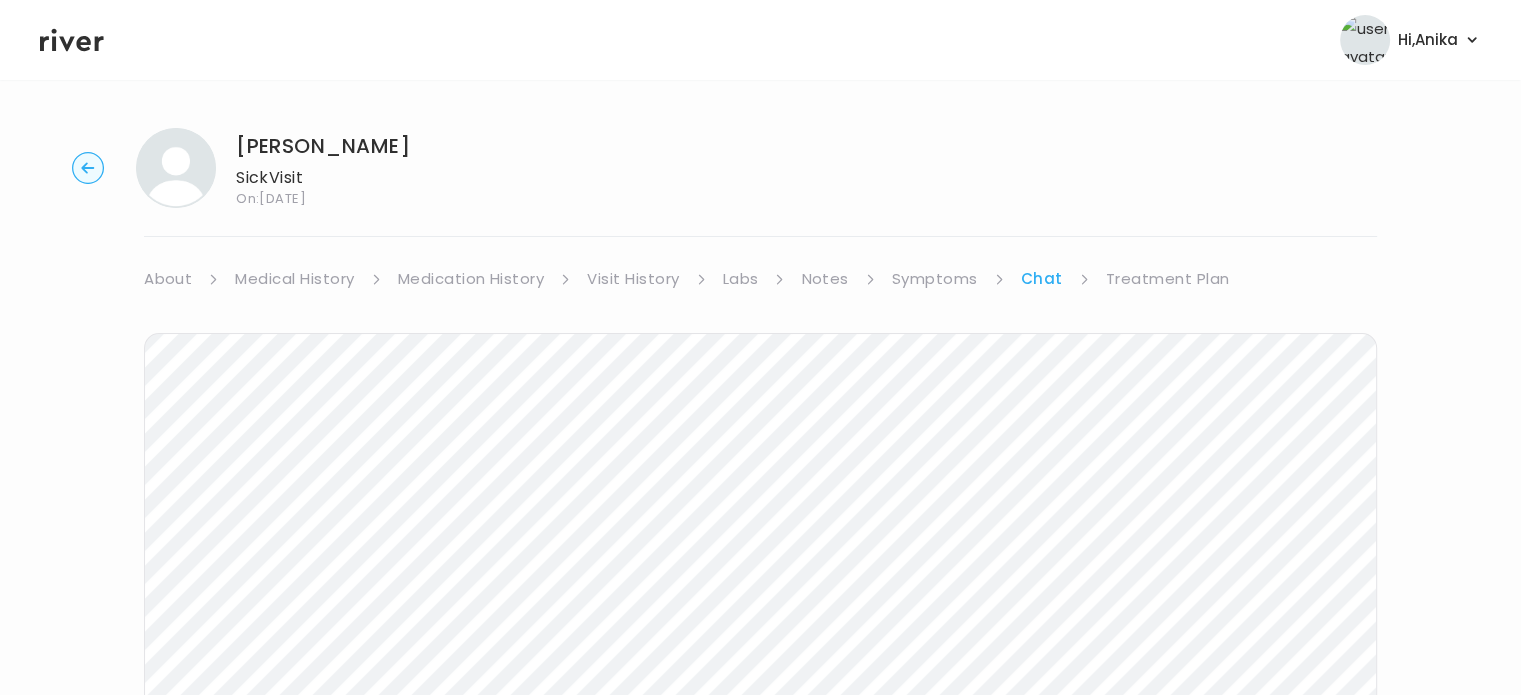 click on "Treatment Plan" at bounding box center [1168, 279] 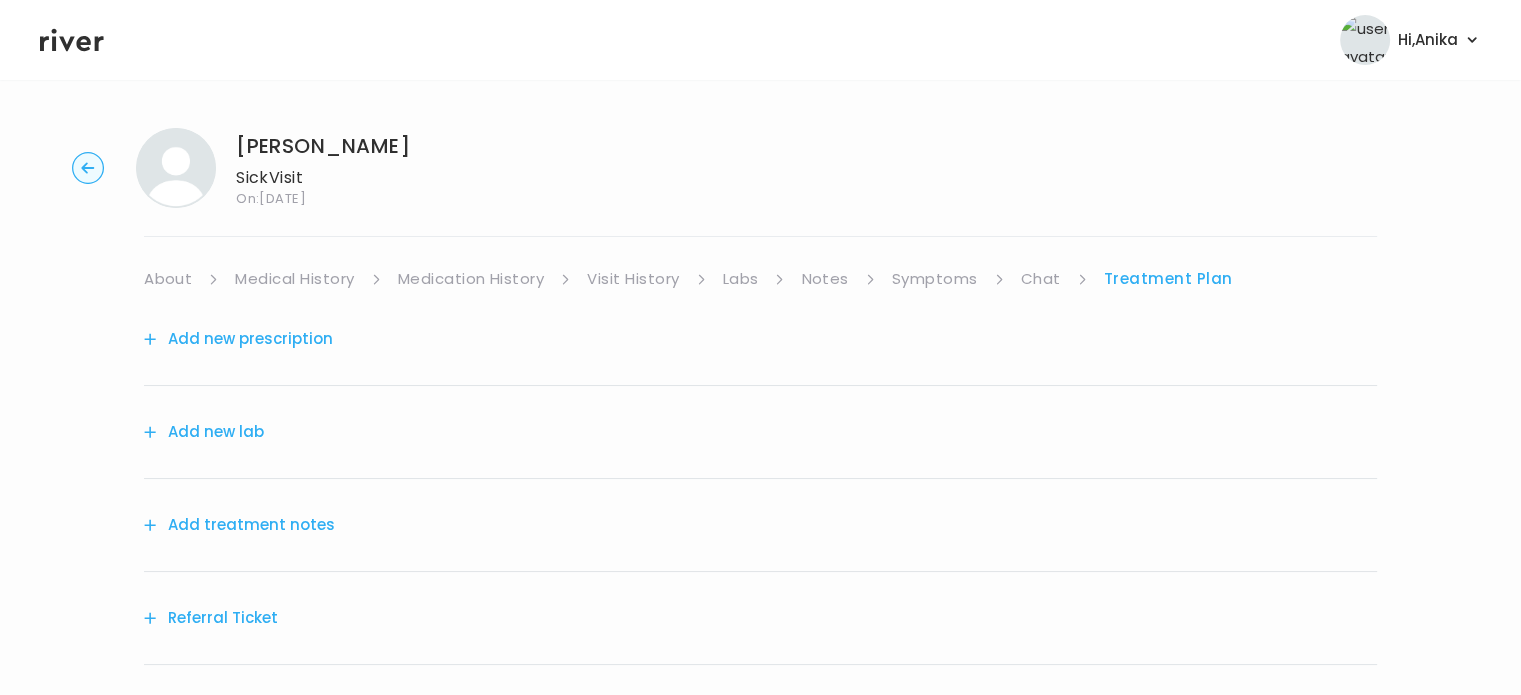 click on "Chat" at bounding box center [1041, 279] 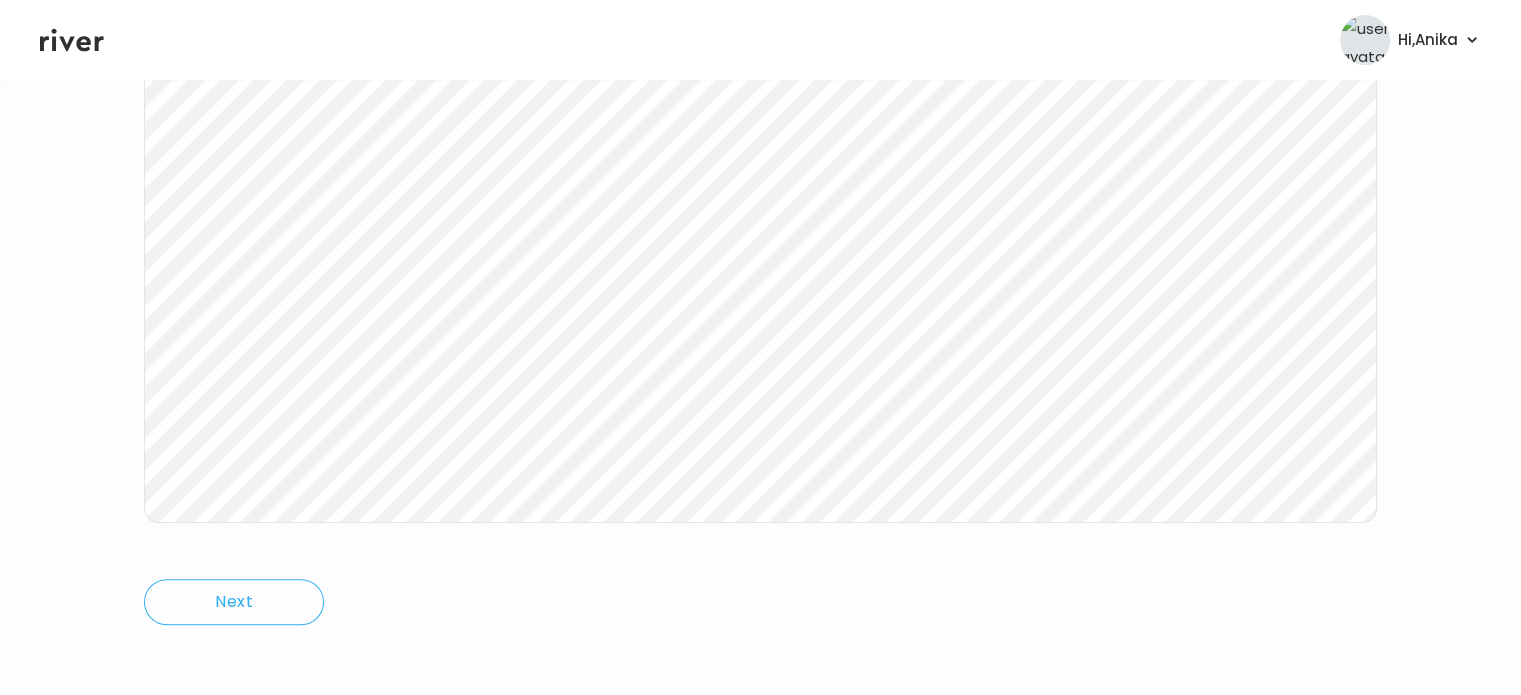 scroll, scrollTop: 124, scrollLeft: 0, axis: vertical 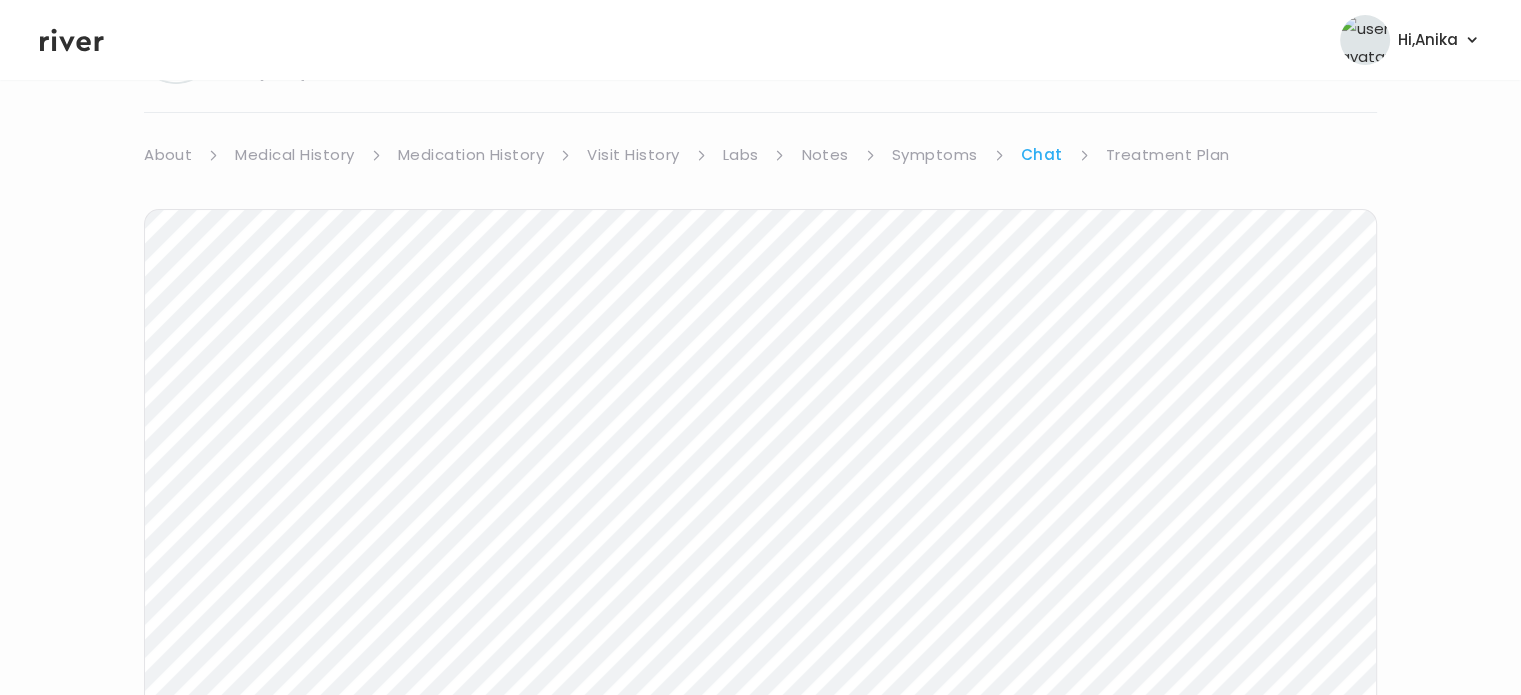 click on "Treatment Plan" at bounding box center [1168, 155] 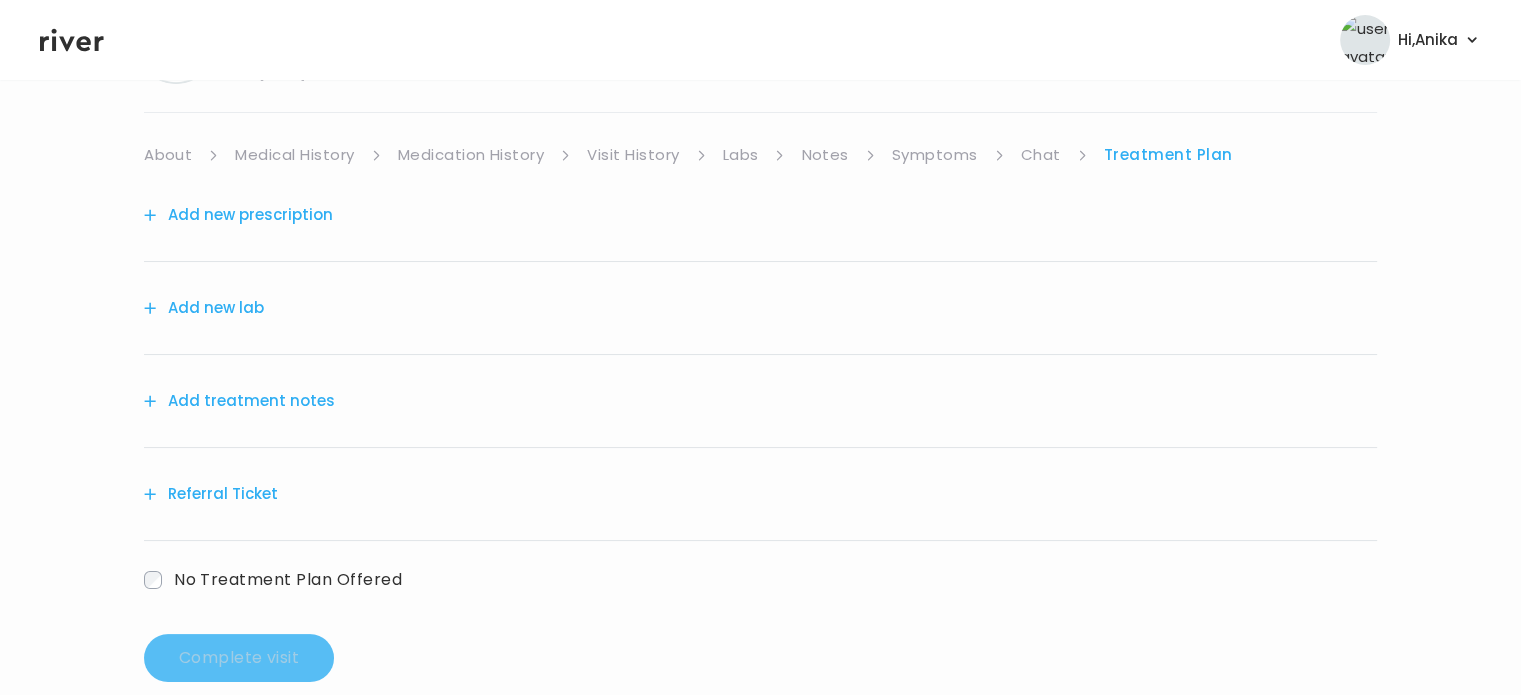 click on "Add treatment notes" at bounding box center (239, 401) 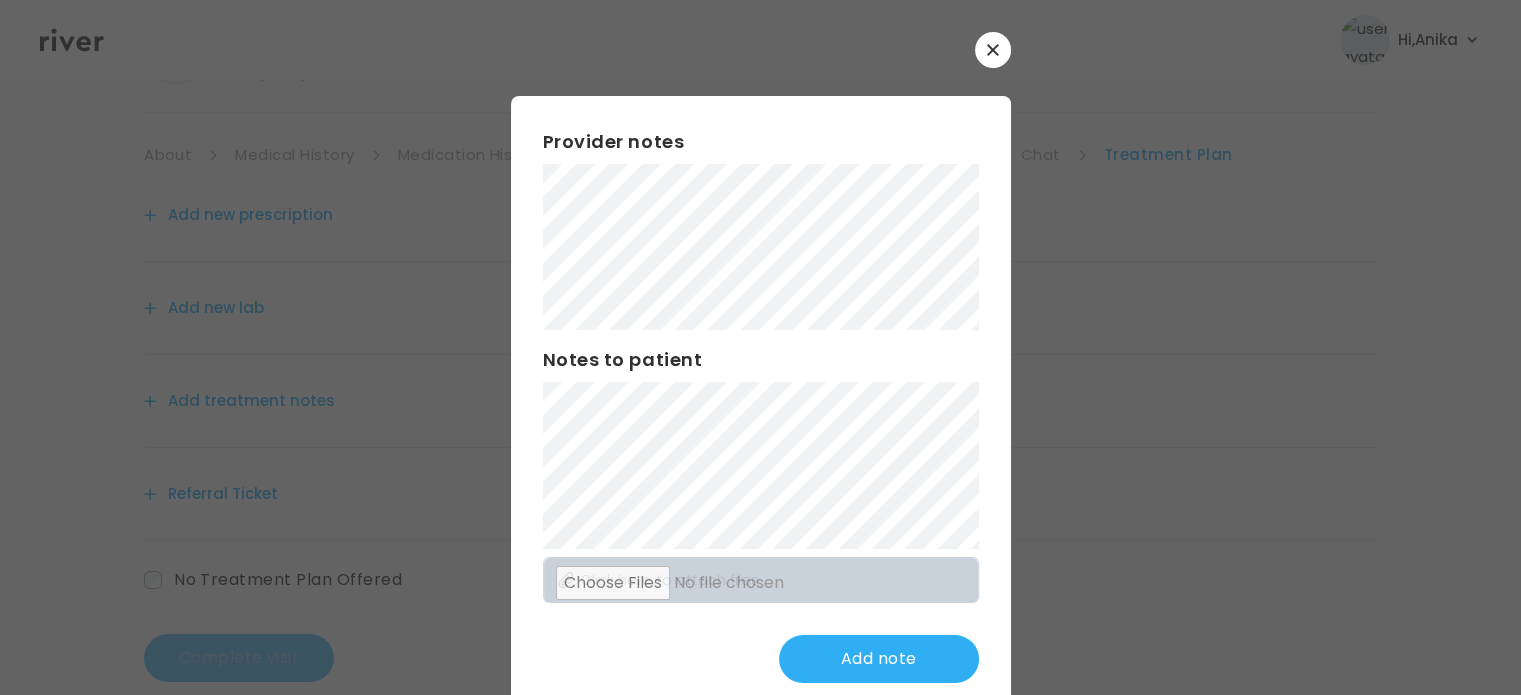 click on "Provider notes Notes to patient Click here to attach files Add note" at bounding box center (761, 405) 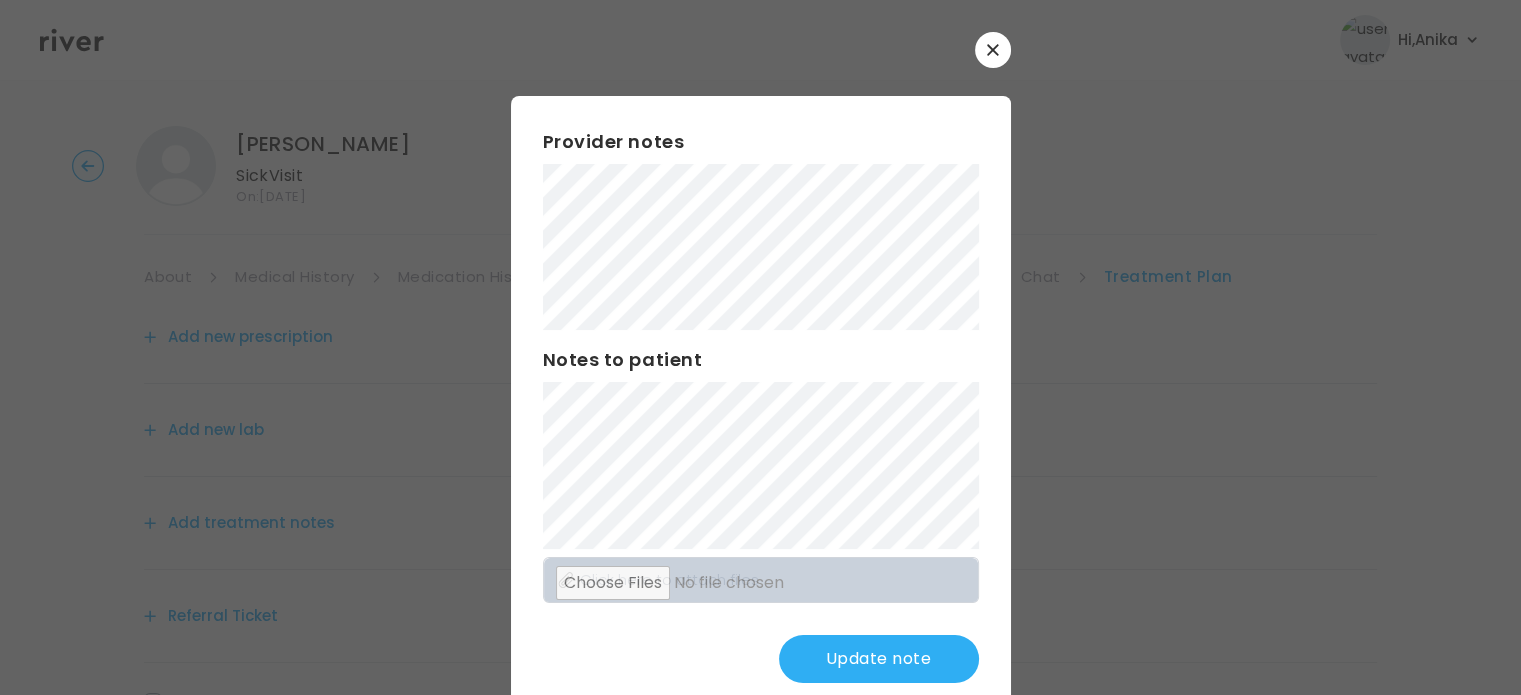 scroll, scrollTop: 0, scrollLeft: 0, axis: both 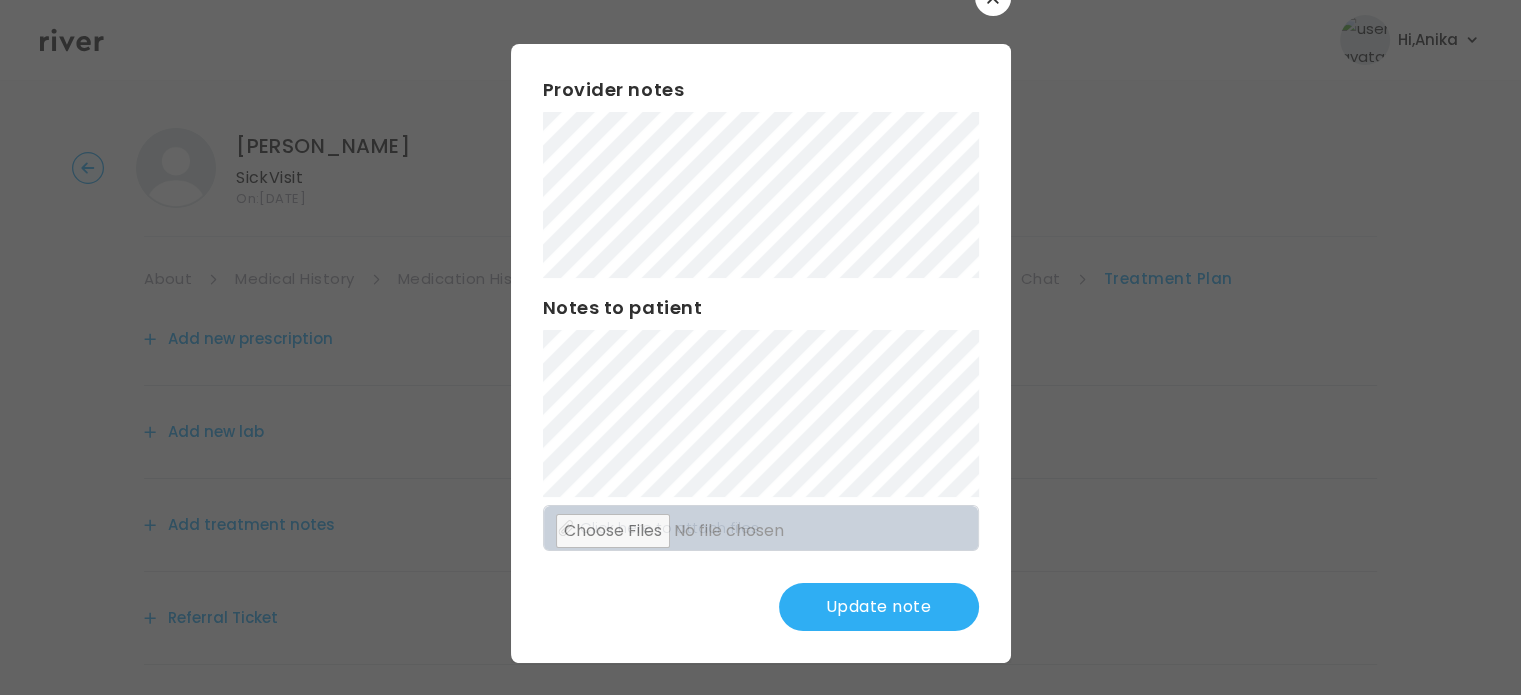 click on "Provider notes Notes to patient Click here to attach files Update note" at bounding box center (761, 353) 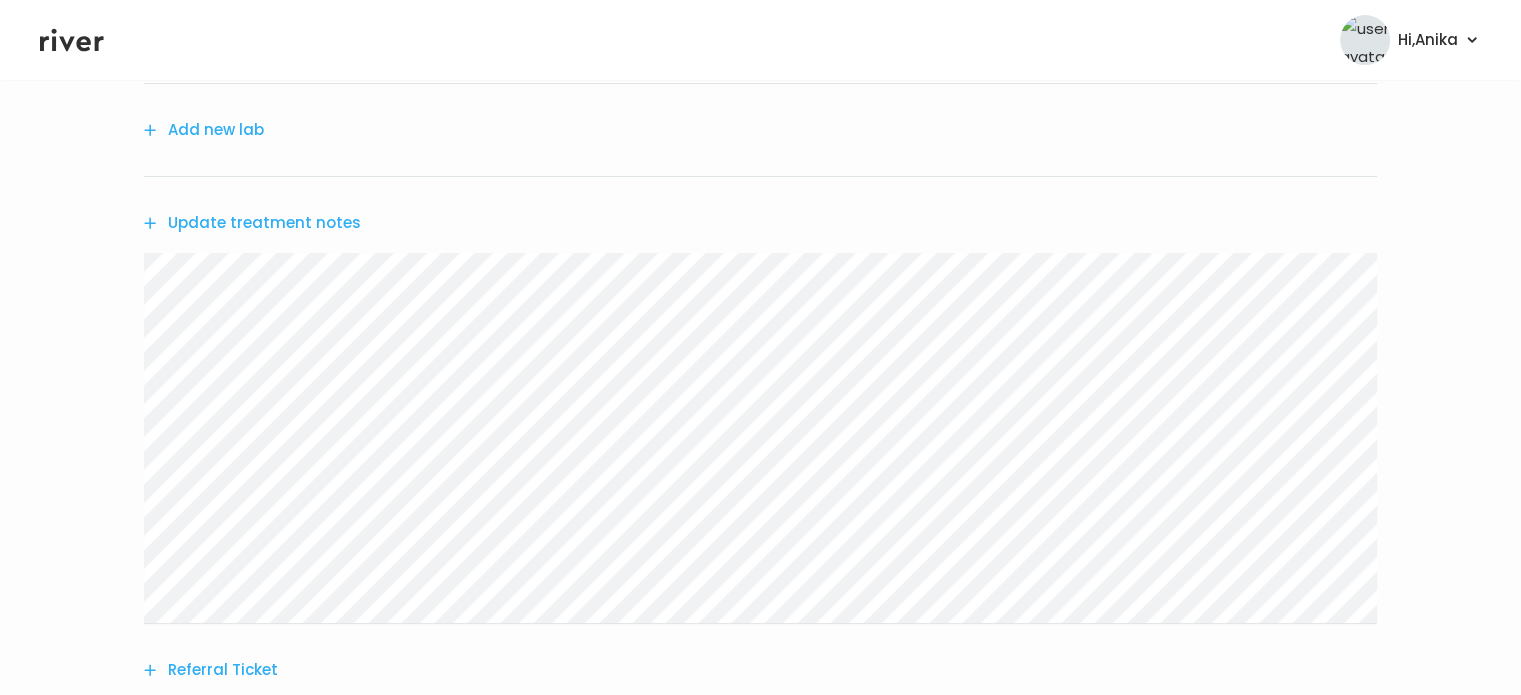 scroll, scrollTop: 288, scrollLeft: 0, axis: vertical 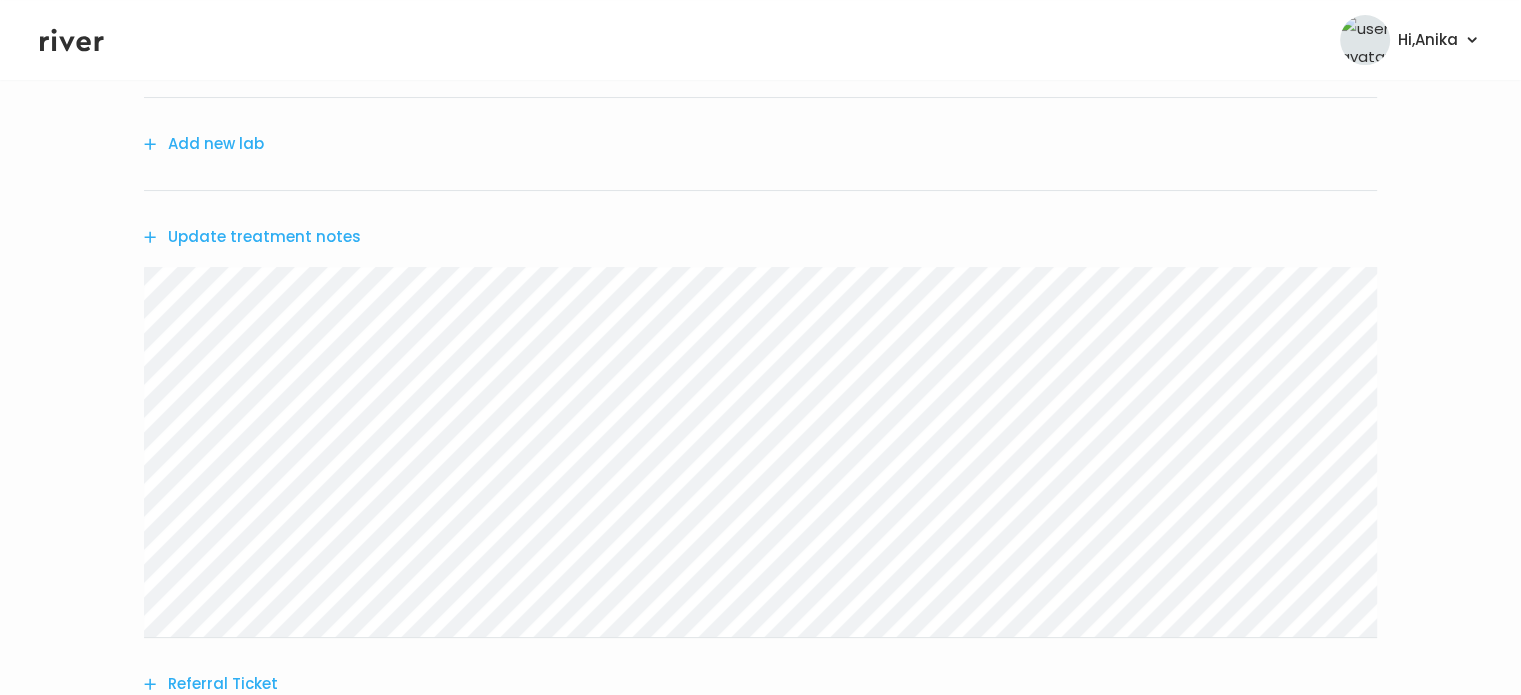 click on "Add new lab" at bounding box center [204, 144] 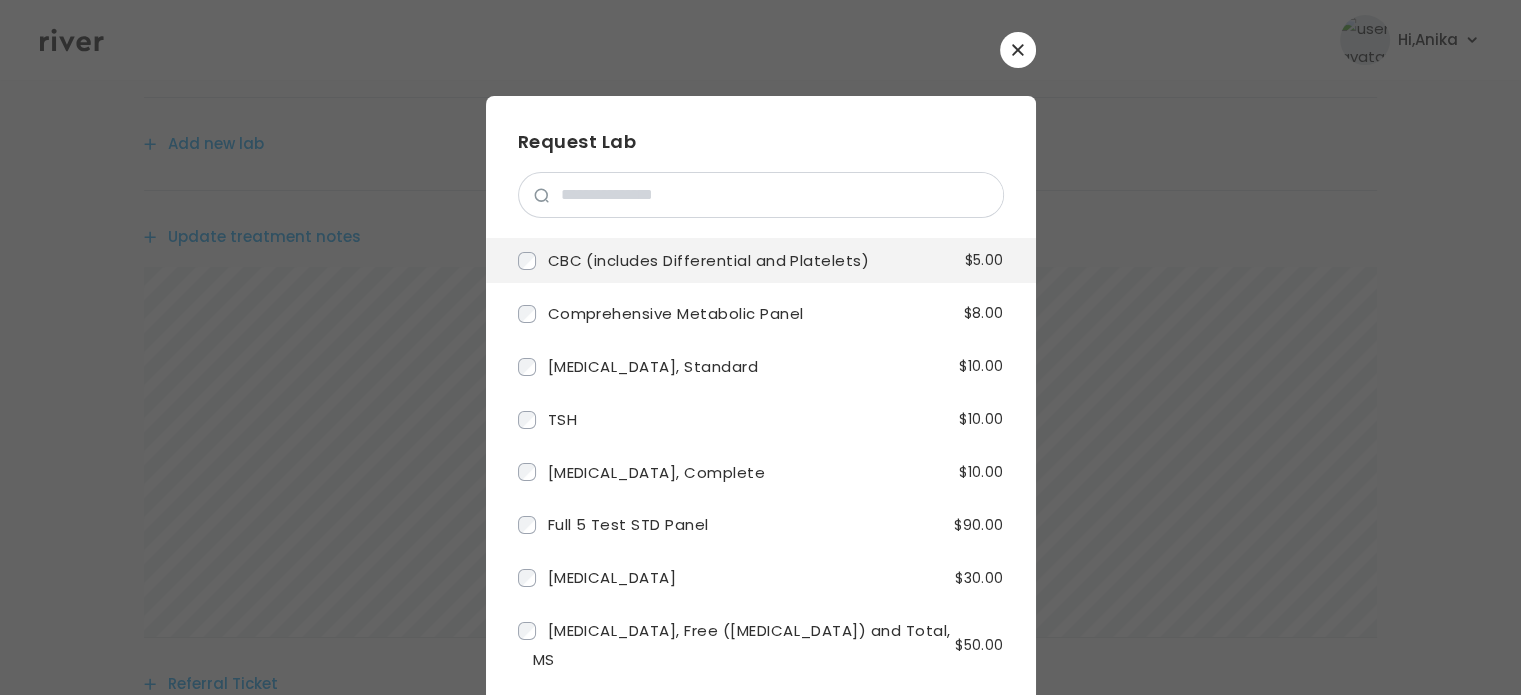 click on "CBC (includes Differential and Platelets)" at bounding box center [709, 260] 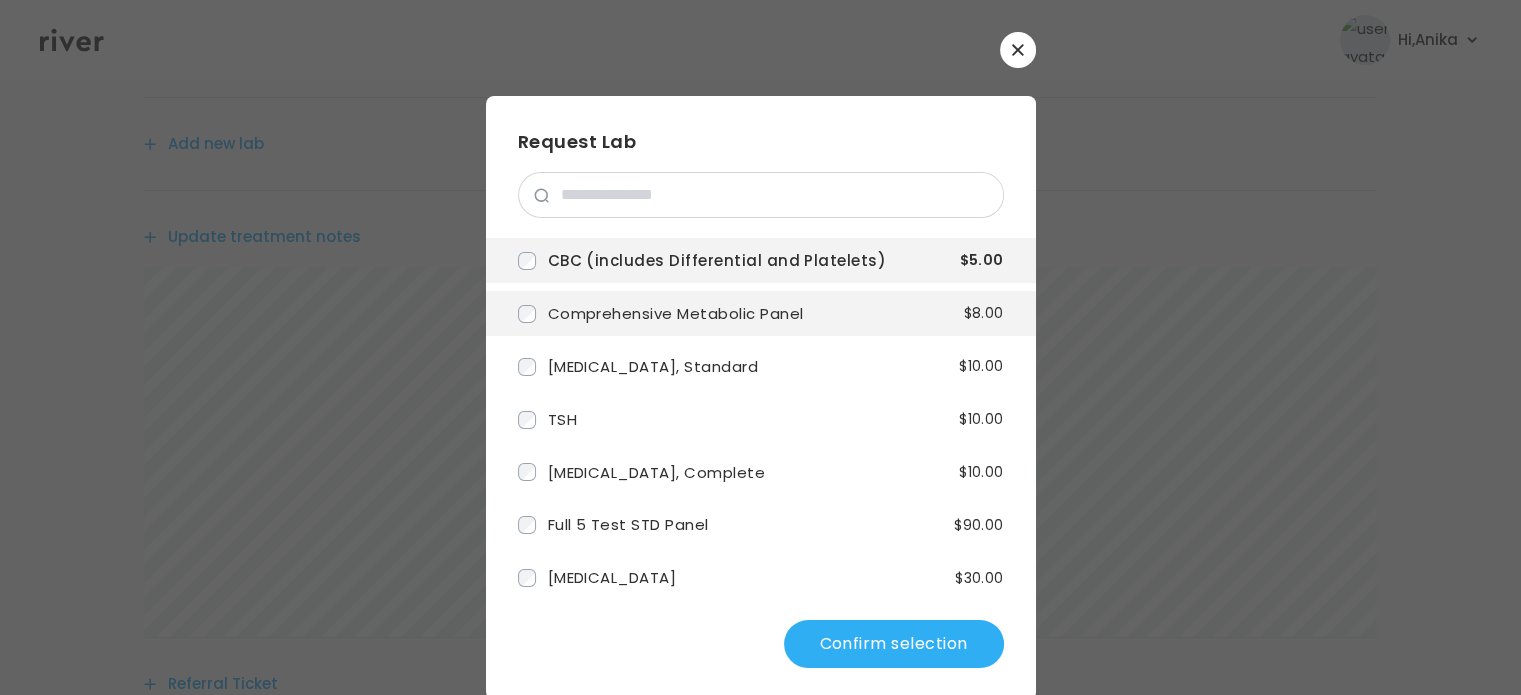 click on "Comprehensive Metabolic Panel" at bounding box center (676, 313) 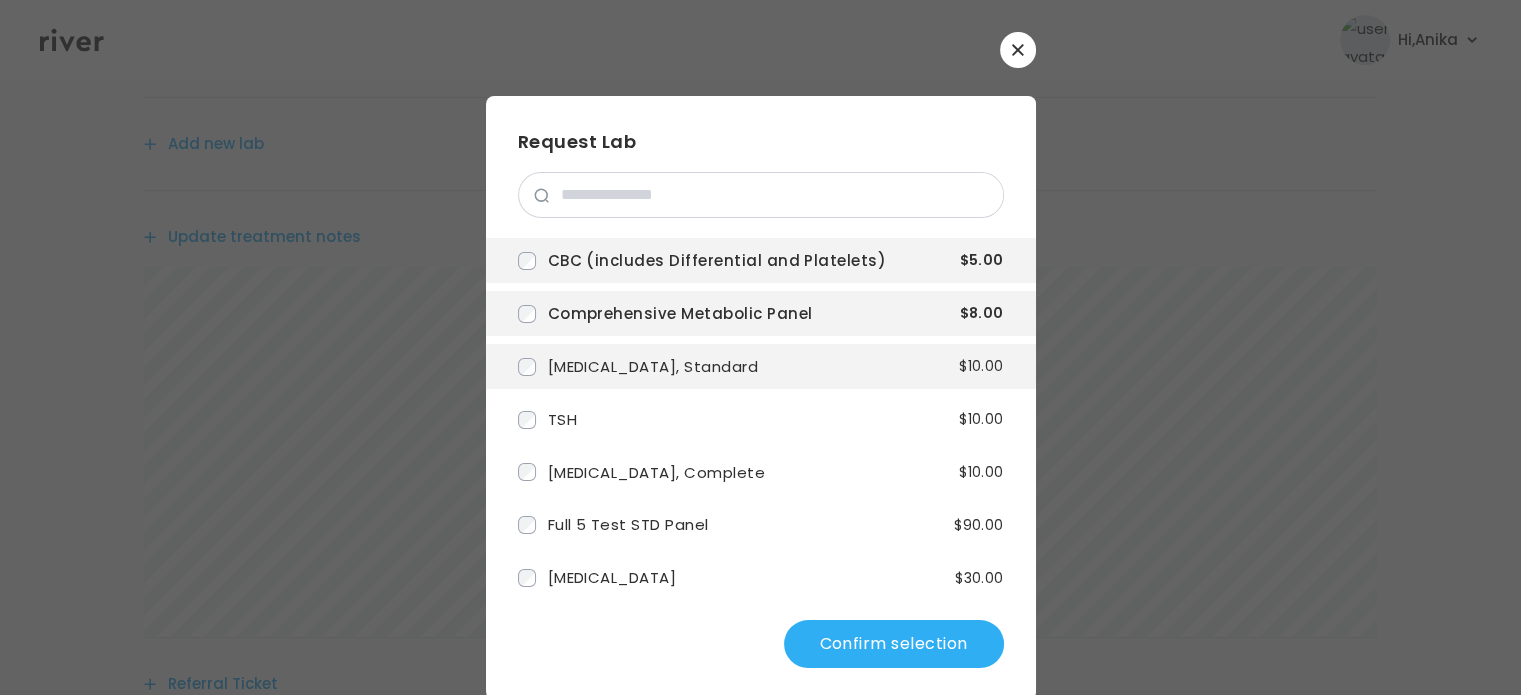click on "[MEDICAL_DATA], Standard" at bounding box center (653, 366) 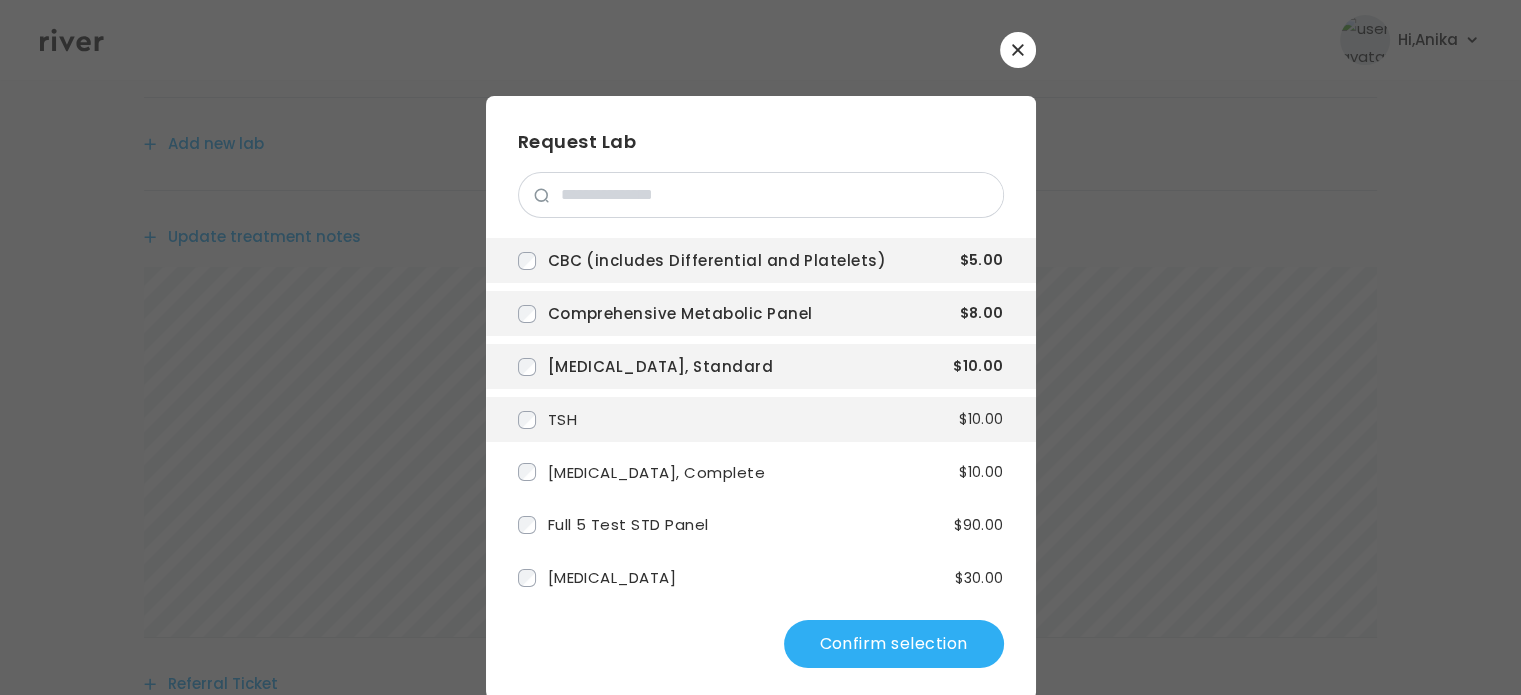 click on "TSH $10.00" at bounding box center [761, 419] 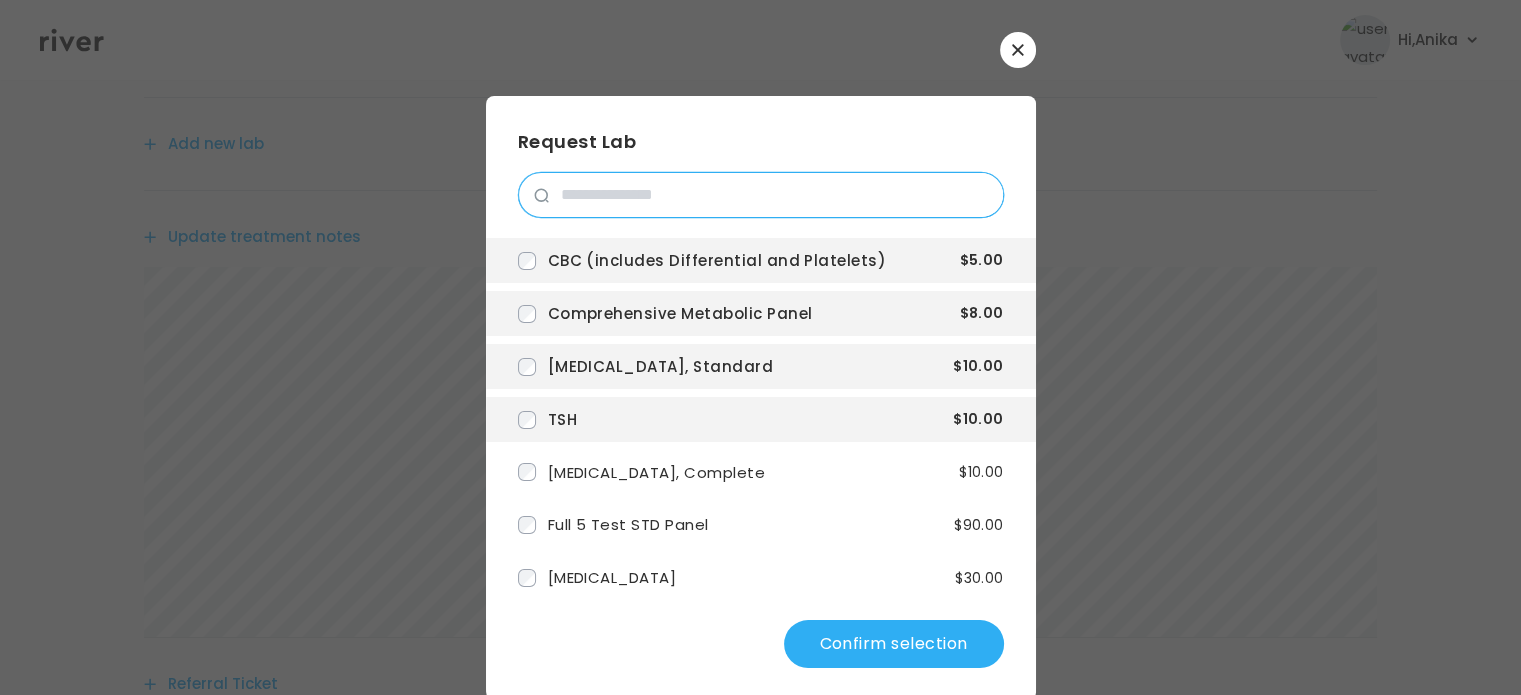 click at bounding box center (776, 195) 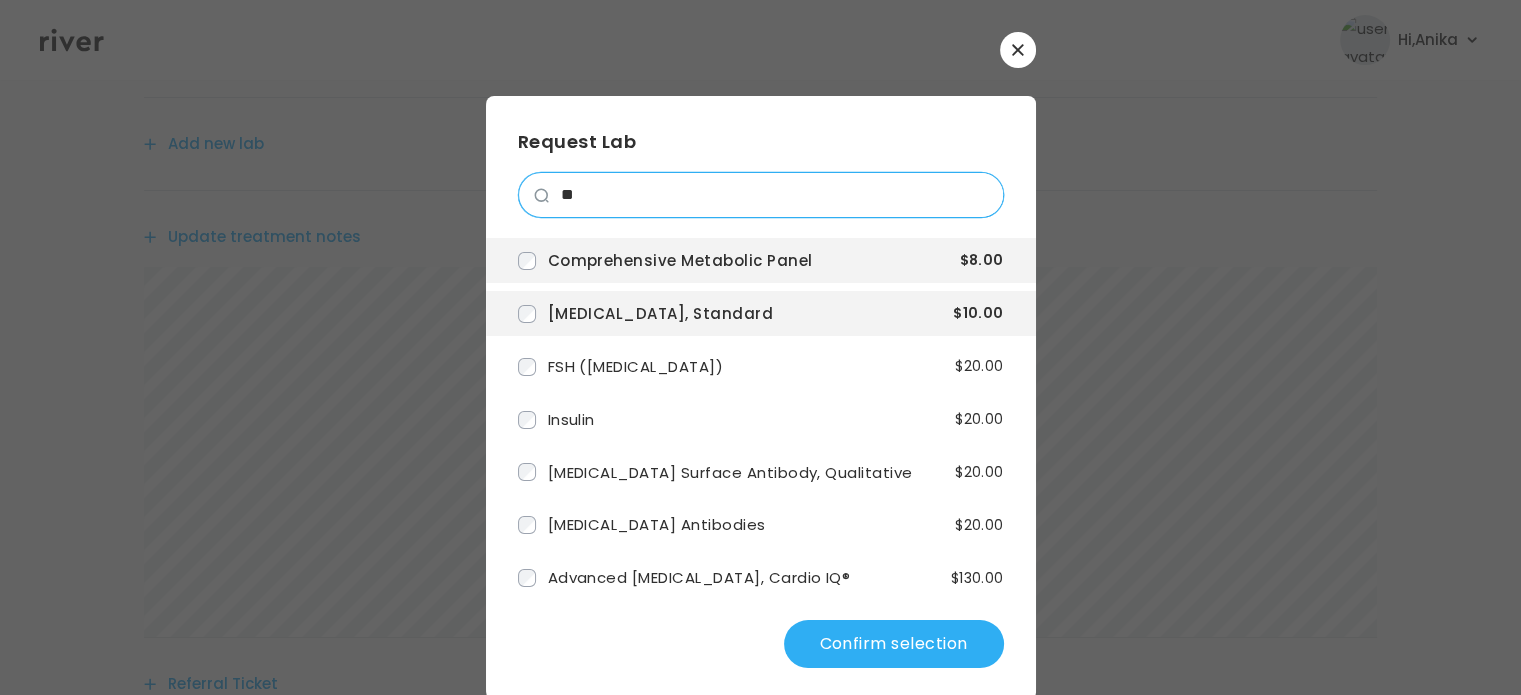 type on "*" 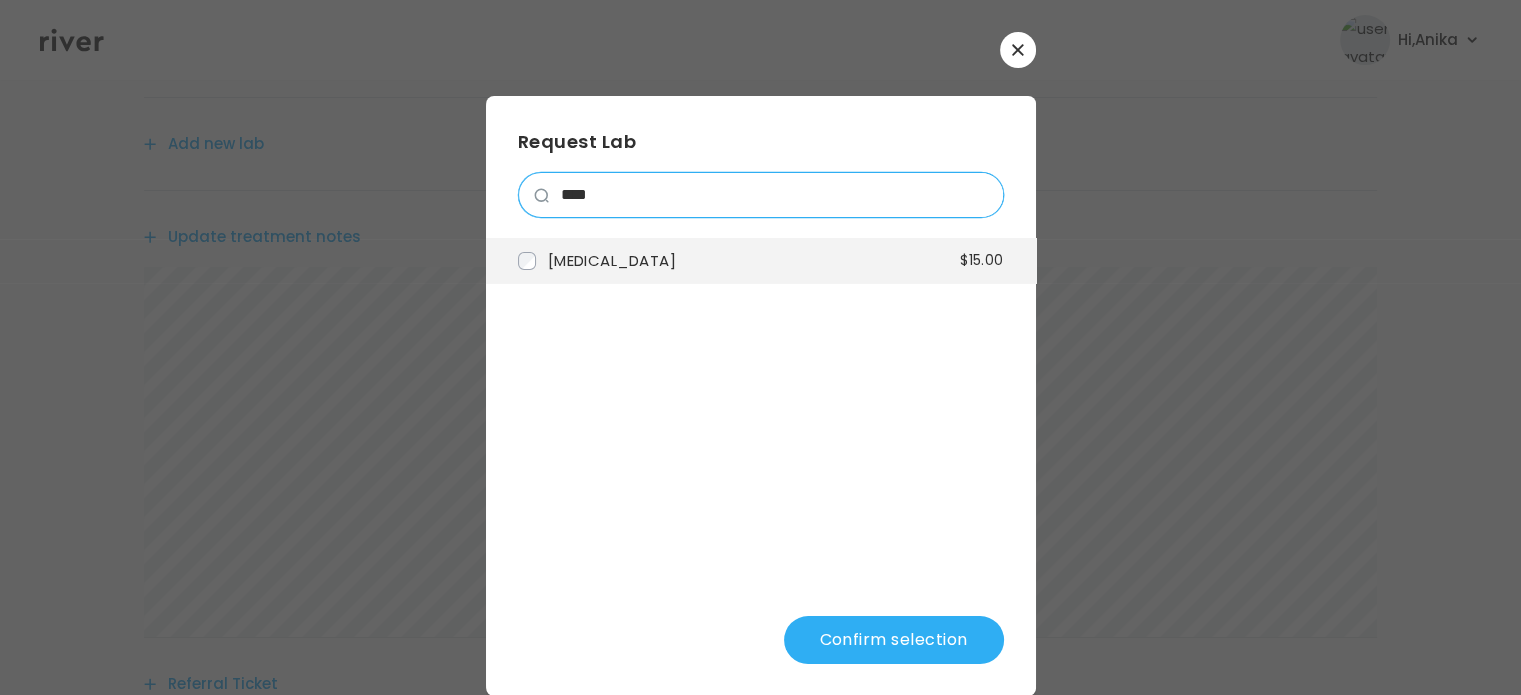 type on "****" 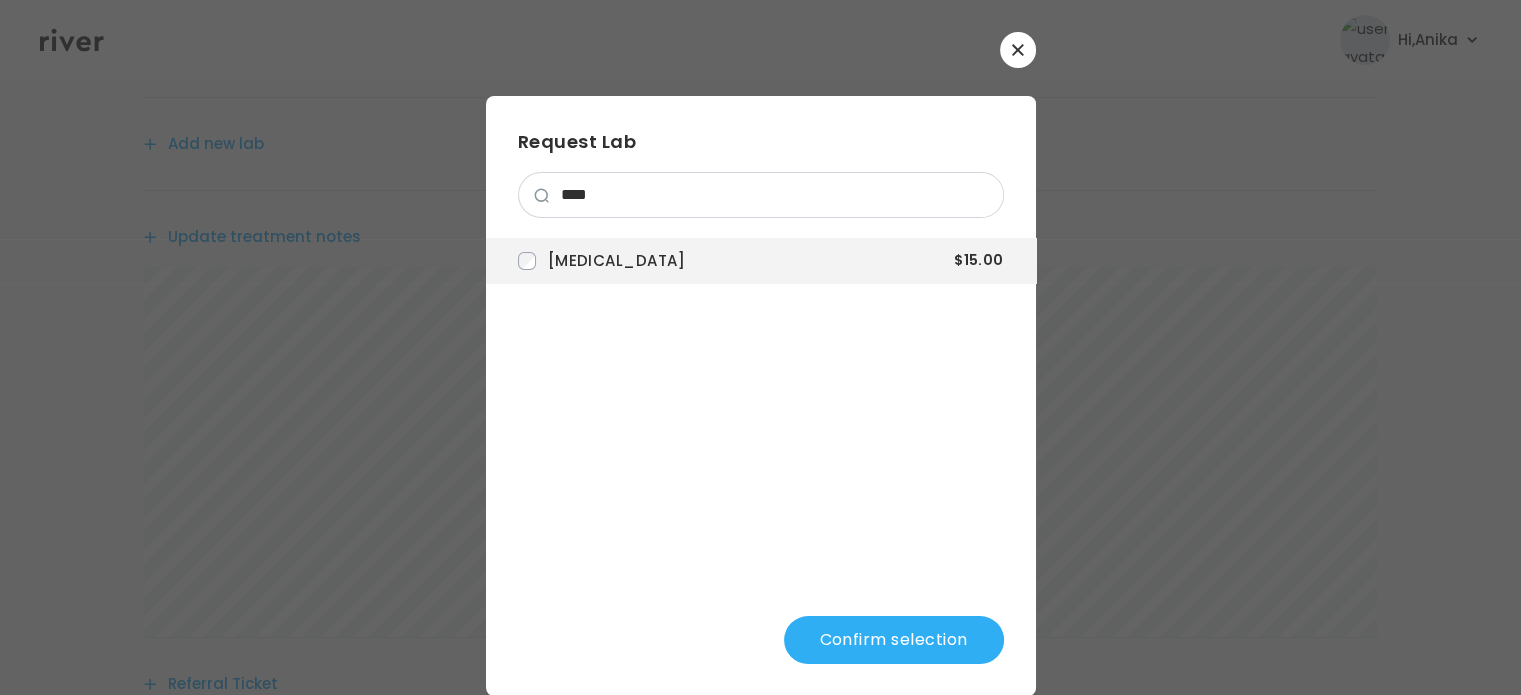 click on "Confirm selection" at bounding box center (894, 640) 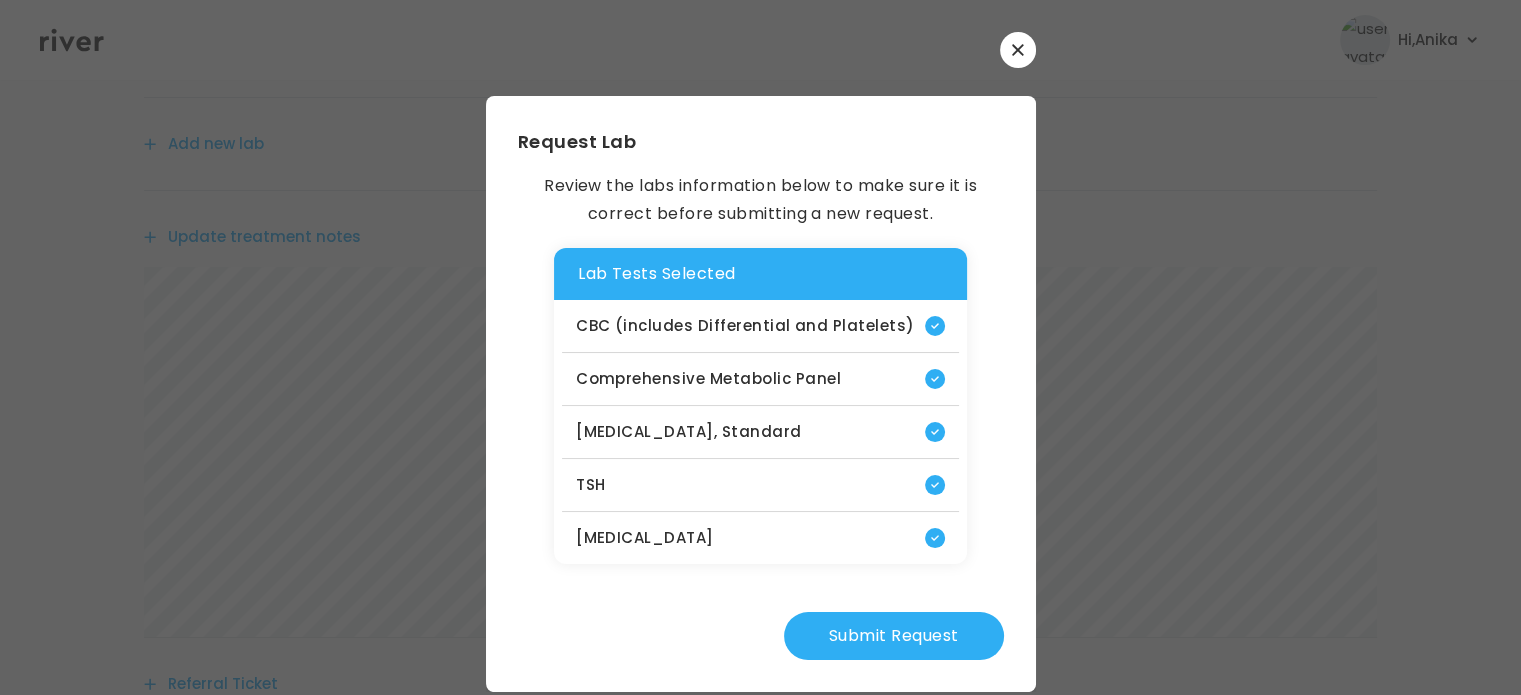 click on "Submit Request" at bounding box center (894, 636) 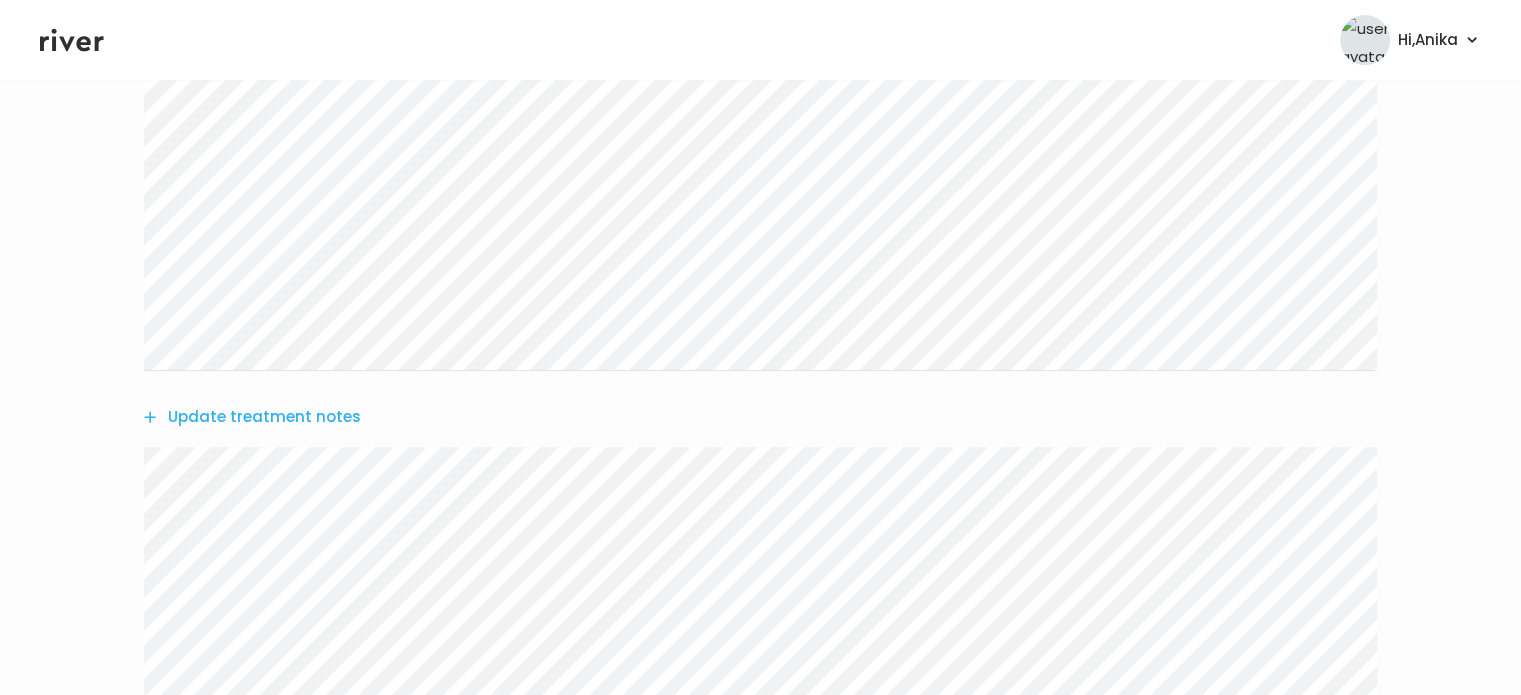 scroll, scrollTop: 412, scrollLeft: 0, axis: vertical 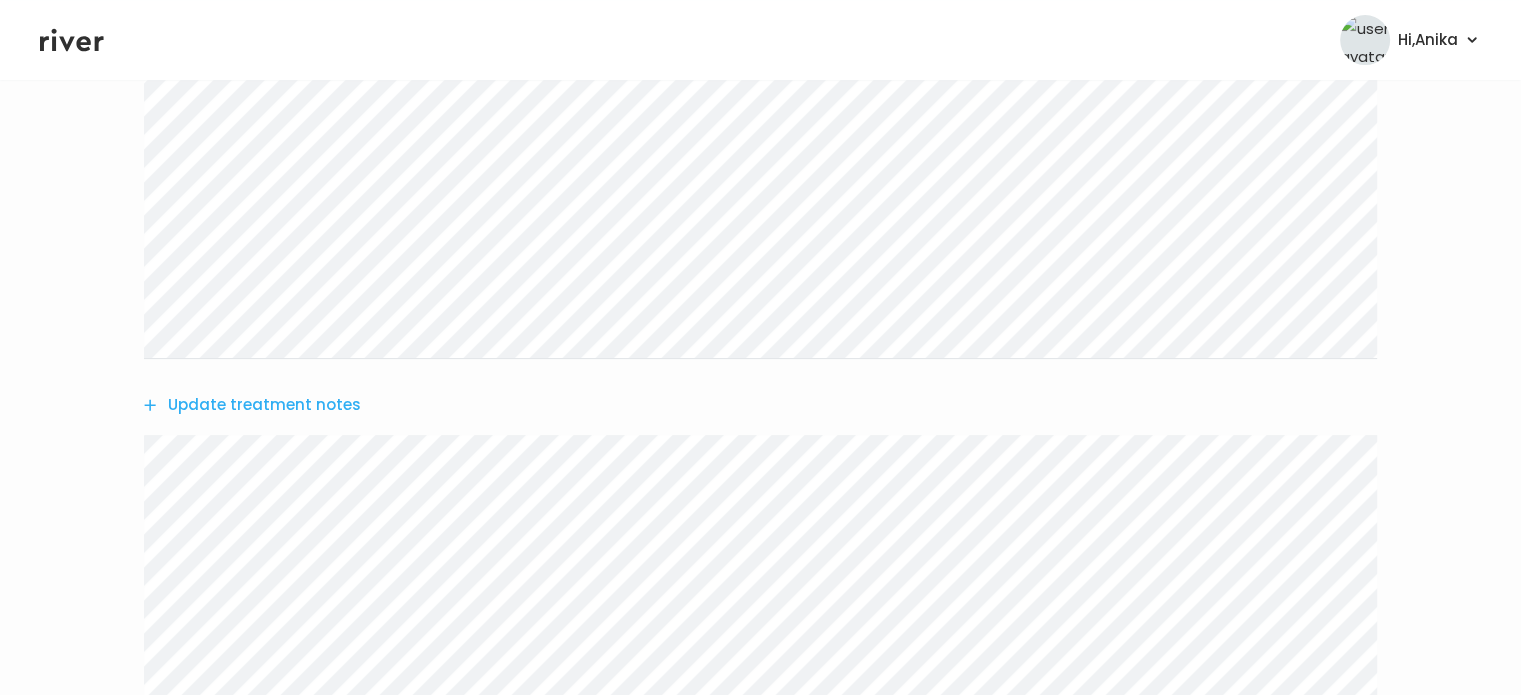 click on "Update treatment notes" at bounding box center (252, 405) 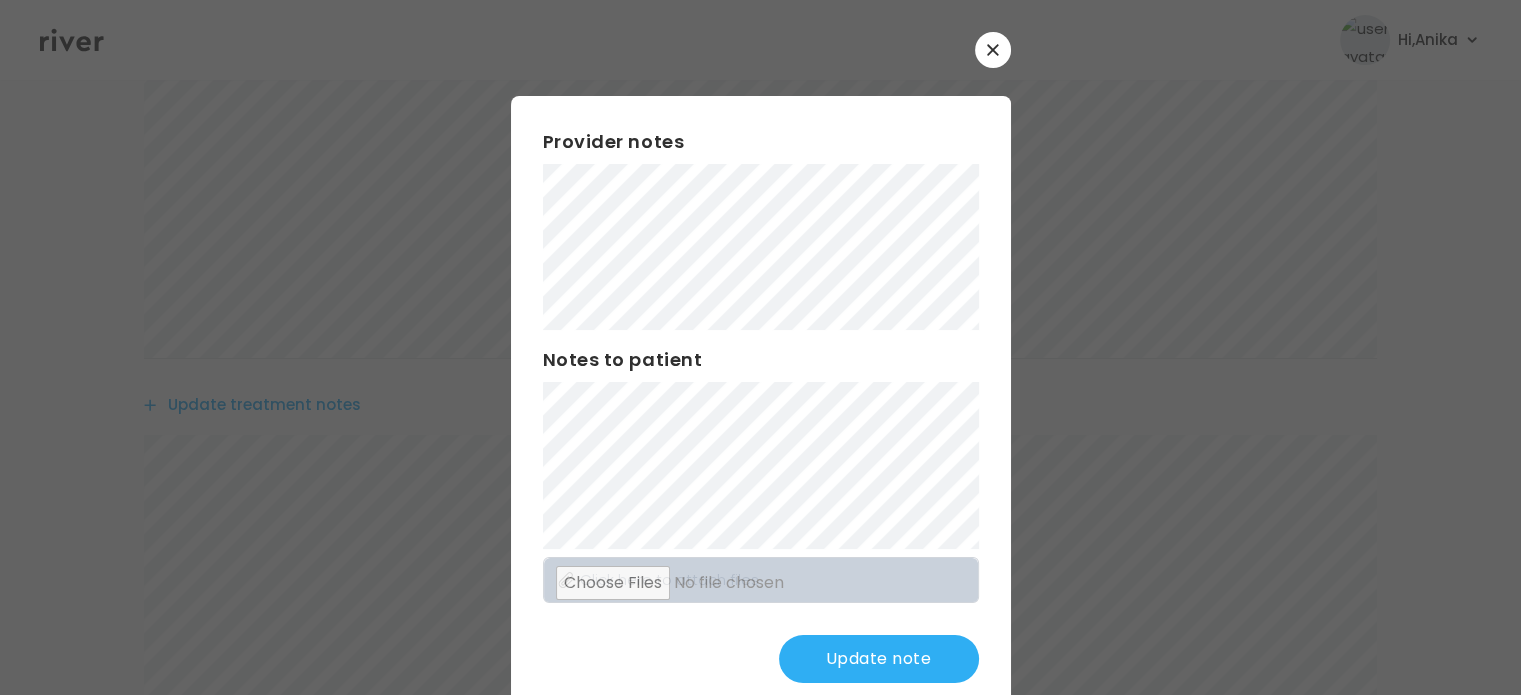 click on "Update note" at bounding box center (879, 659) 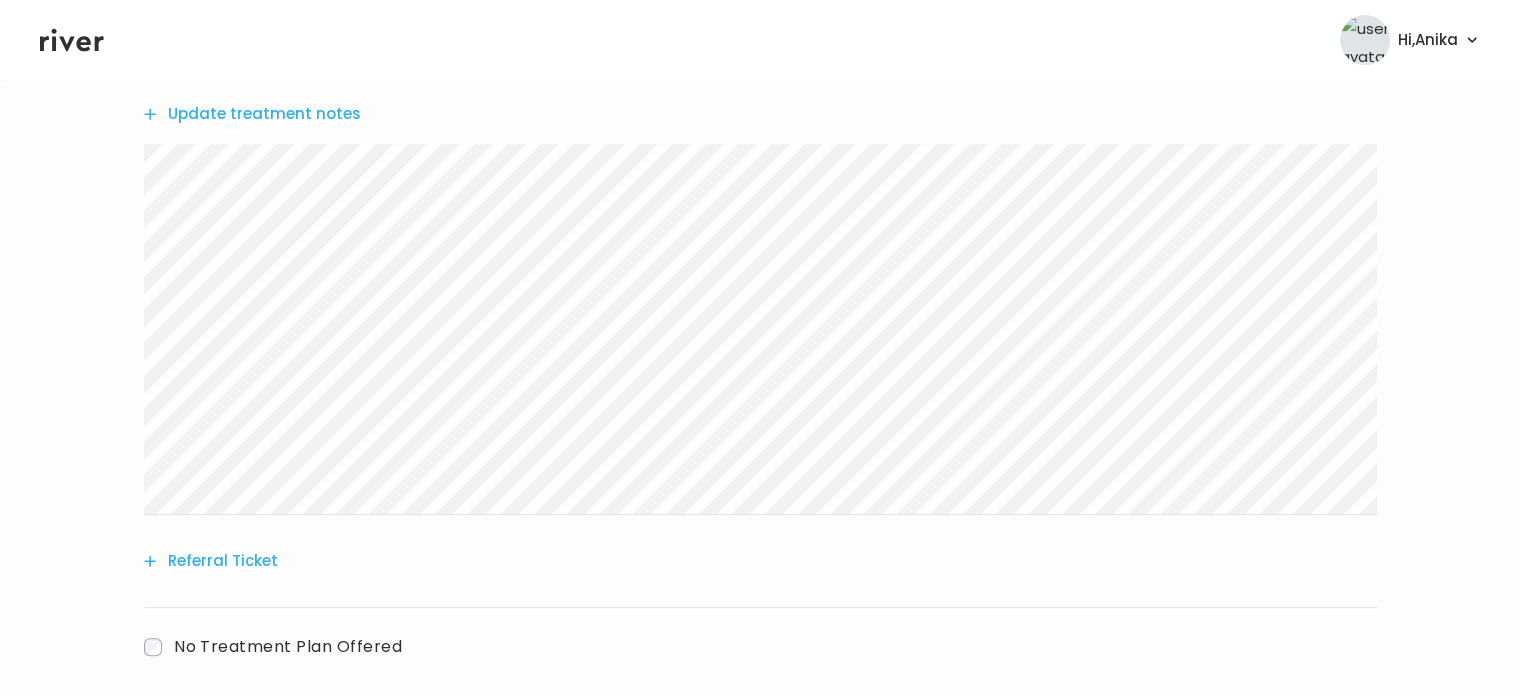 scroll, scrollTop: 804, scrollLeft: 0, axis: vertical 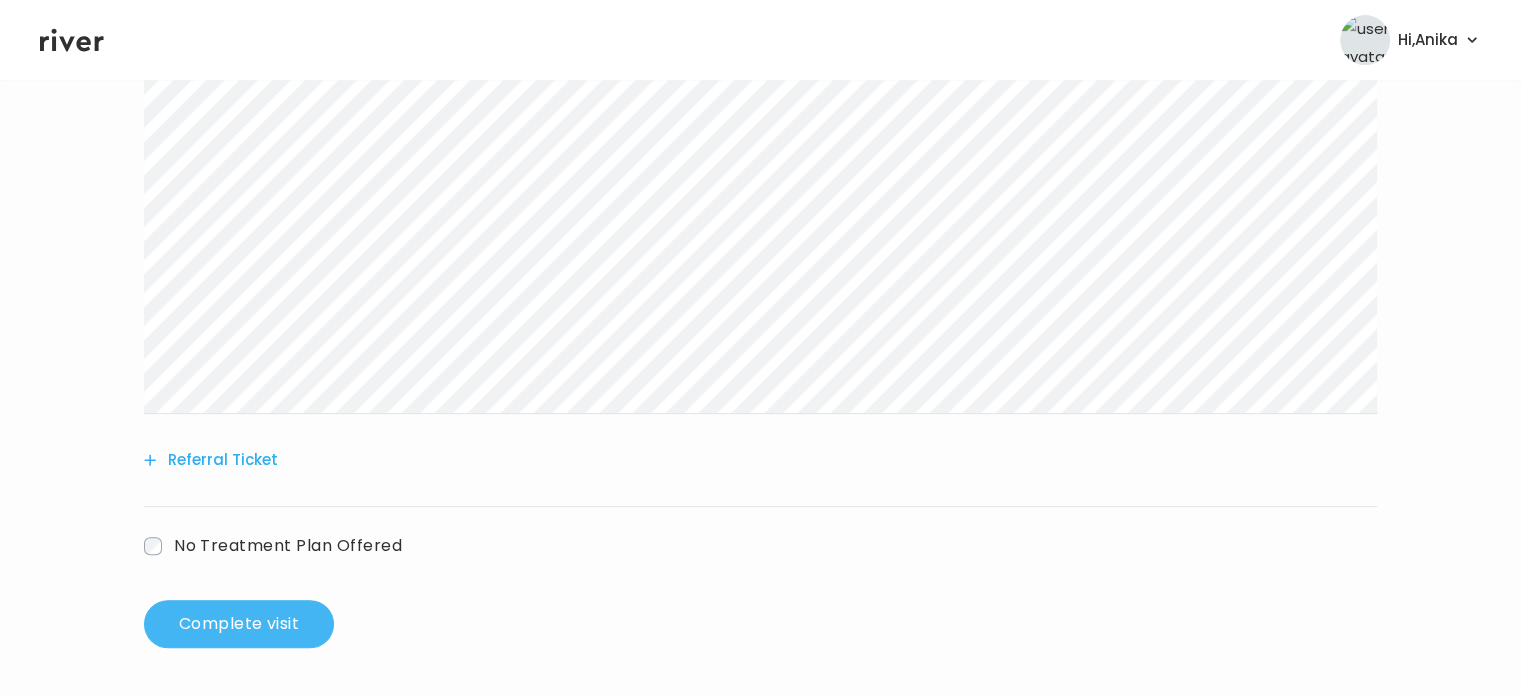 click on "Complete visit" at bounding box center [239, 624] 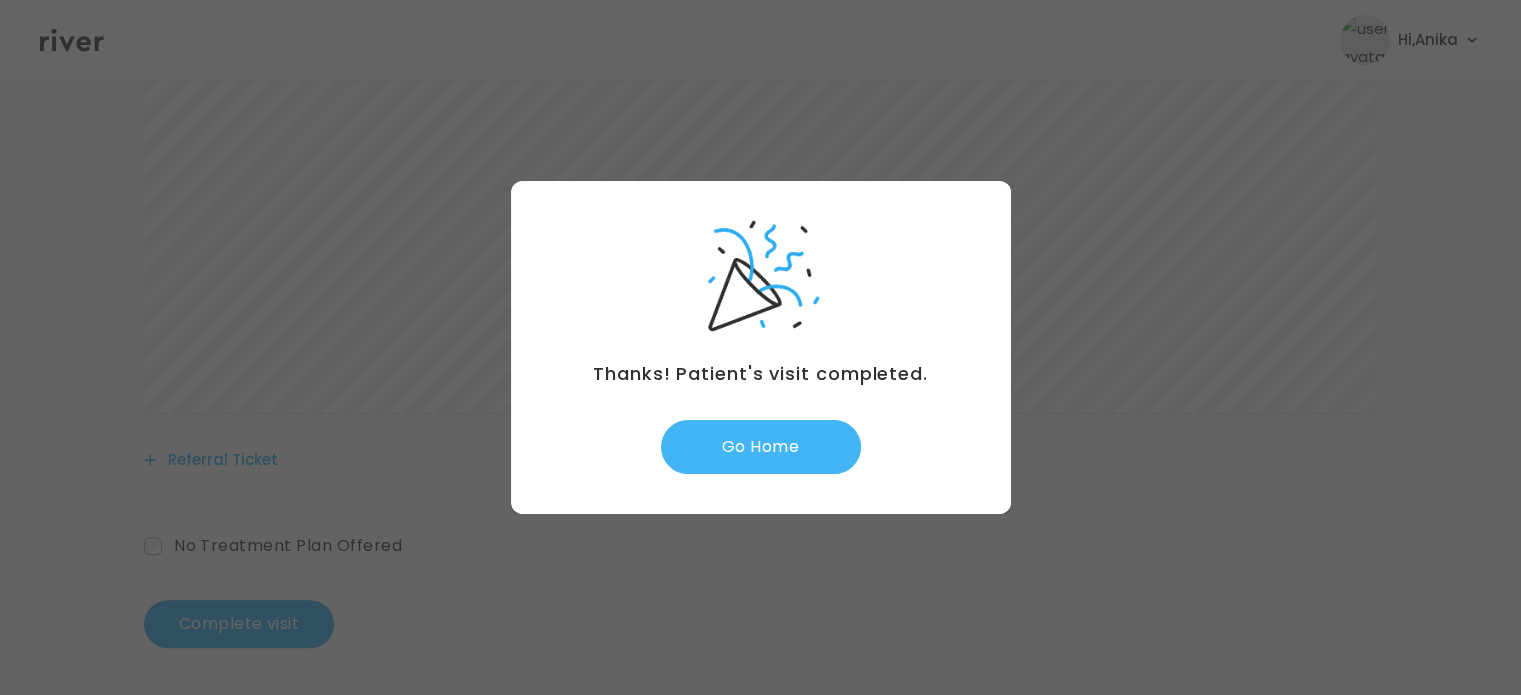 click on "Go Home" at bounding box center (761, 447) 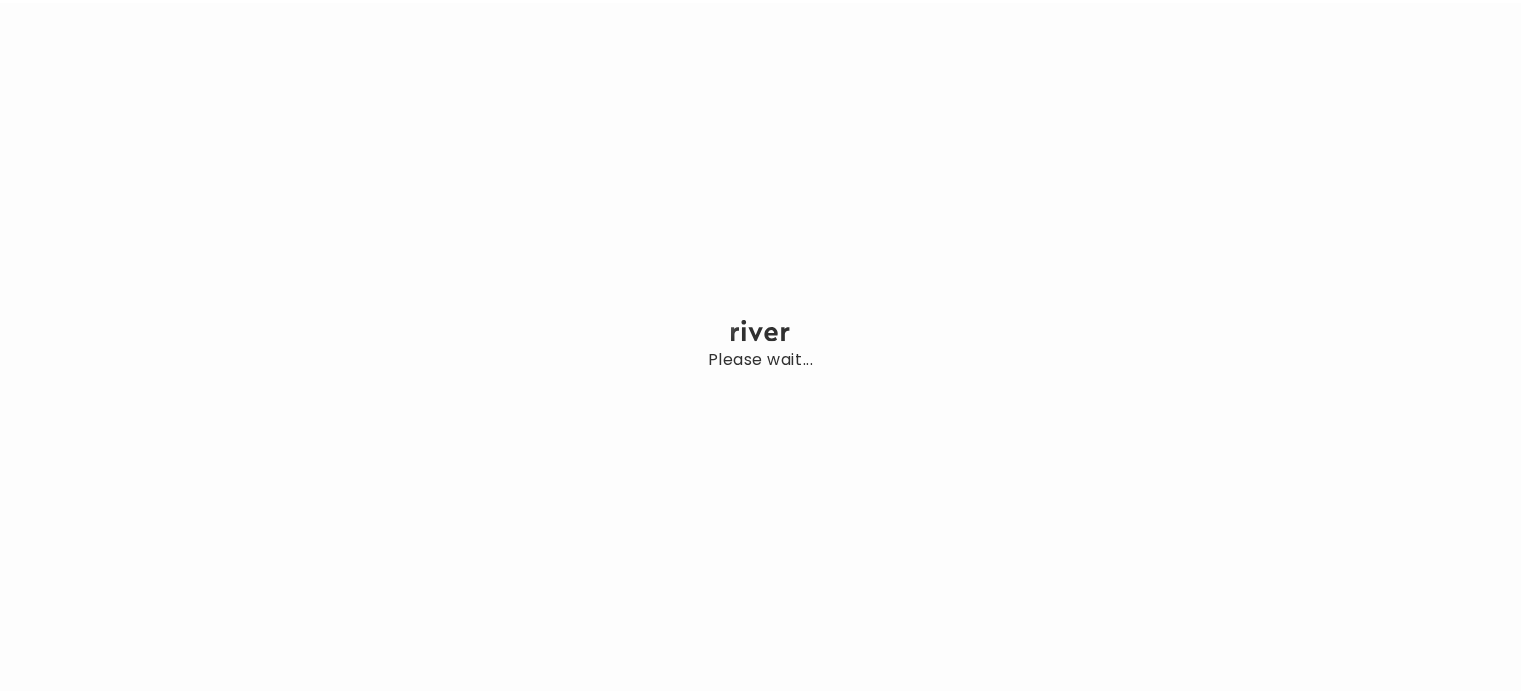 scroll, scrollTop: 0, scrollLeft: 0, axis: both 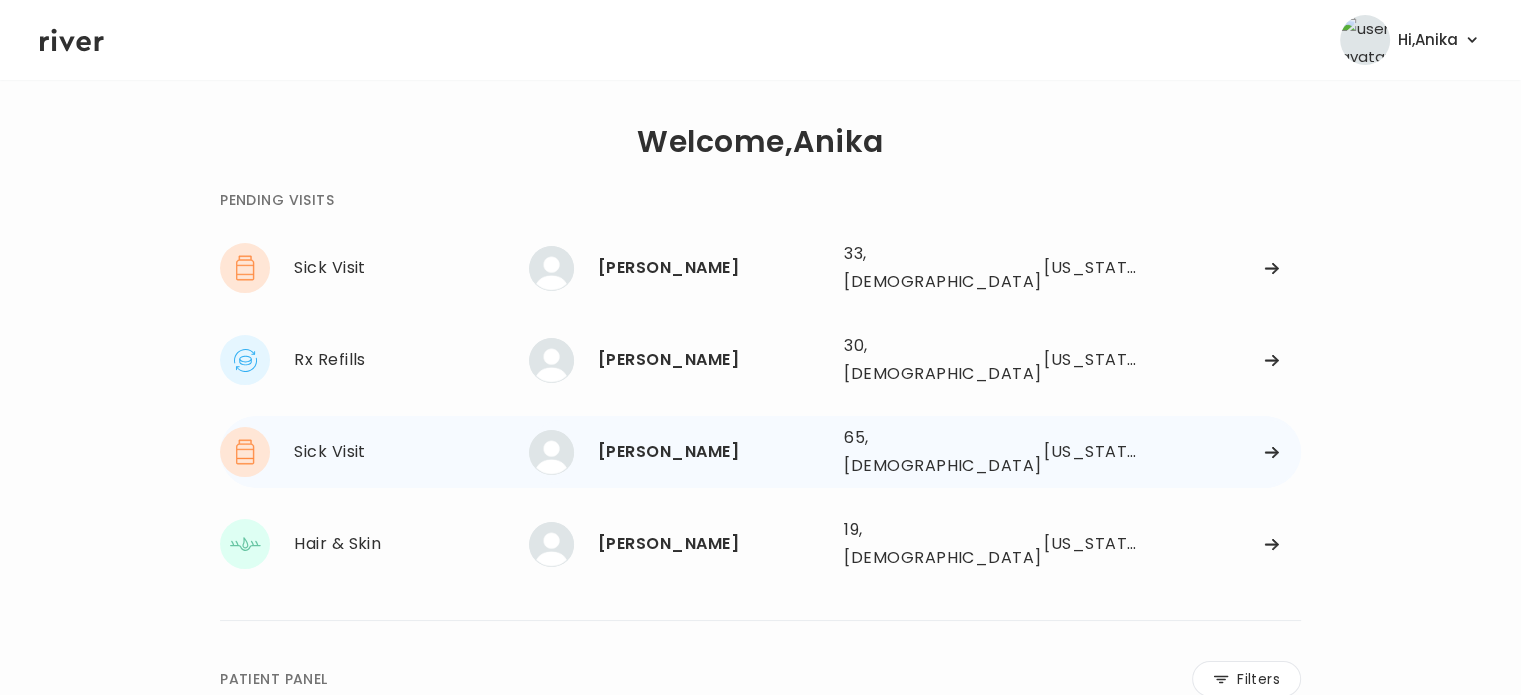 click on "[PERSON_NAME]" at bounding box center [713, 452] 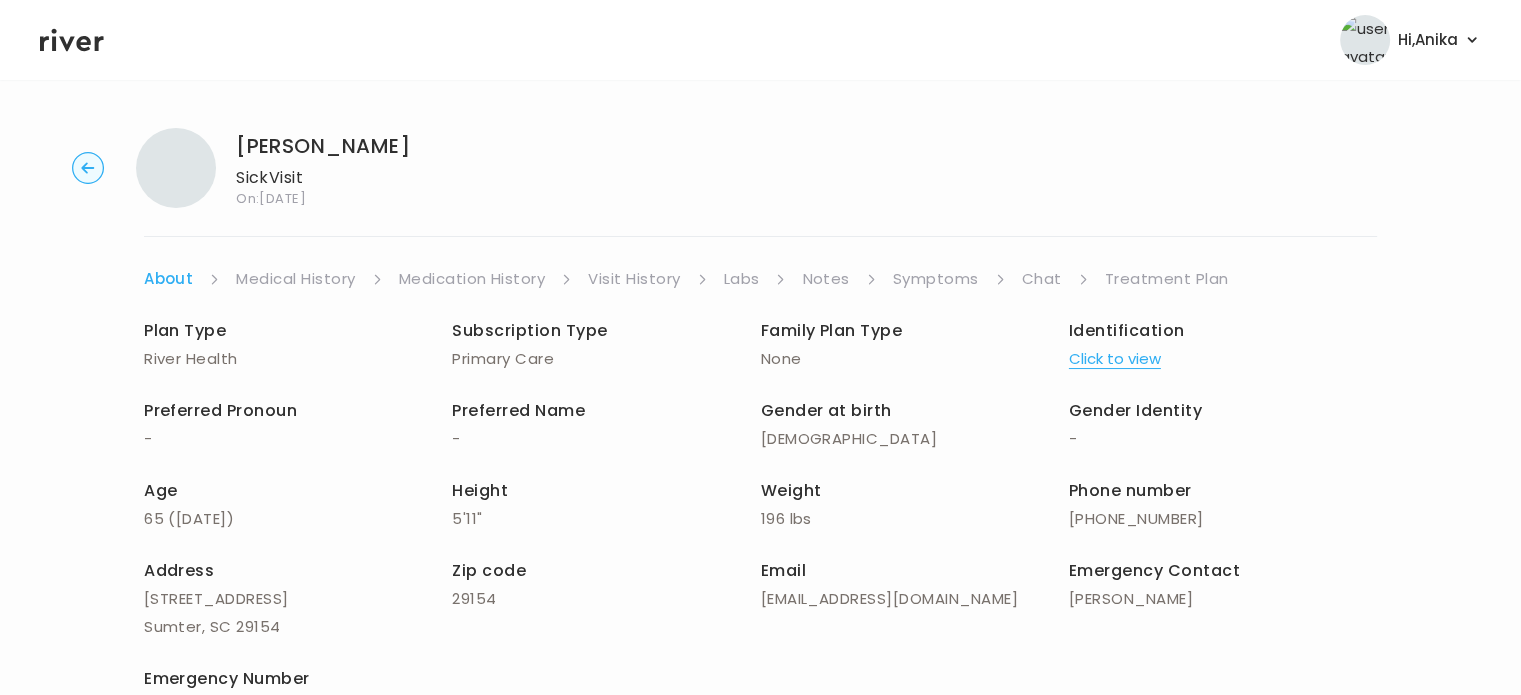 click on "Click to view" at bounding box center (1115, 359) 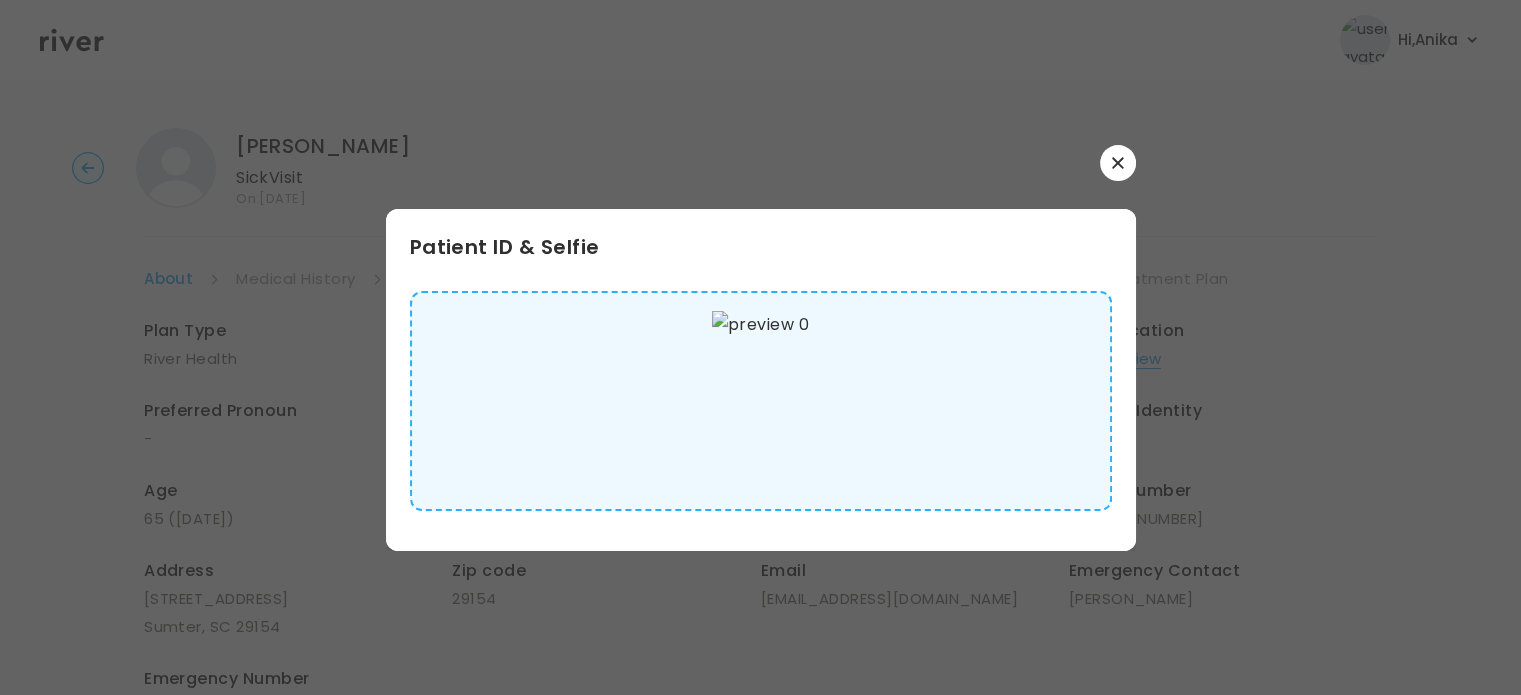 scroll, scrollTop: 9, scrollLeft: 0, axis: vertical 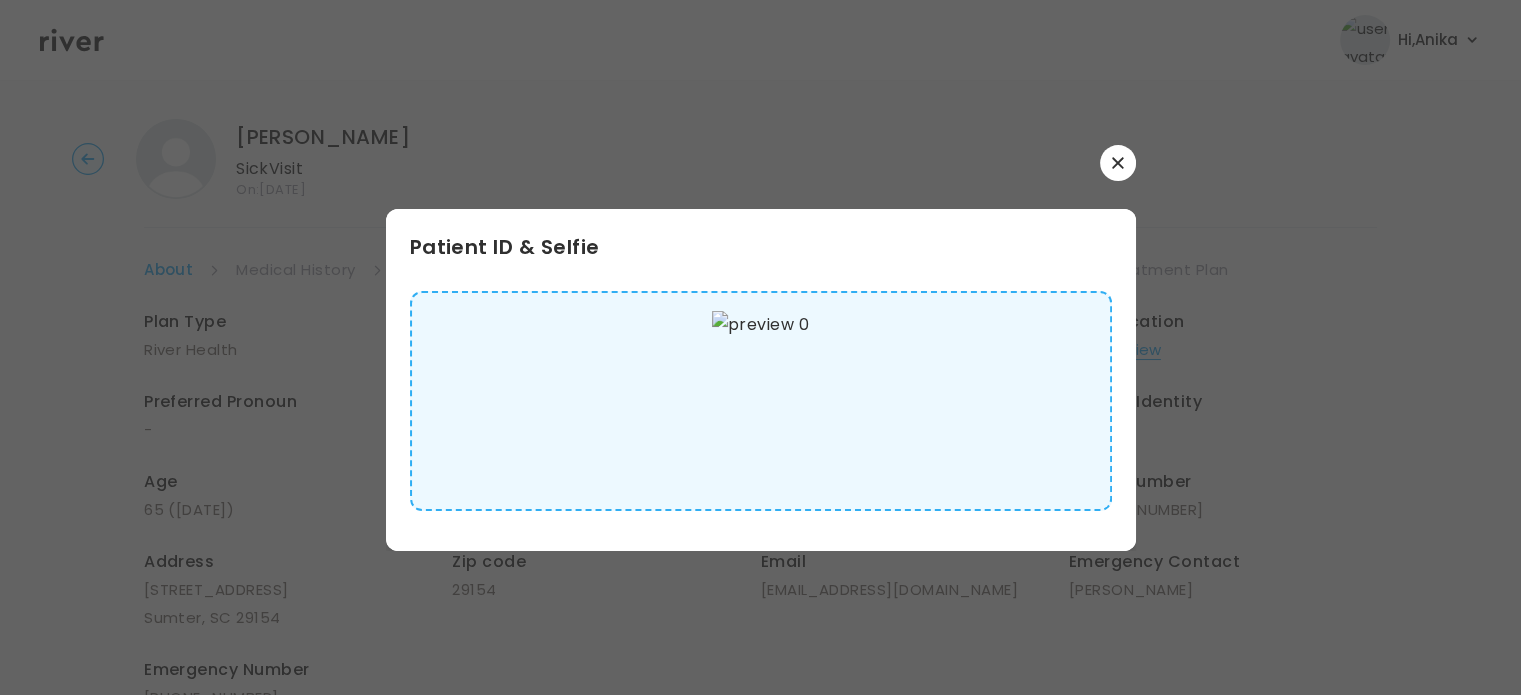 click 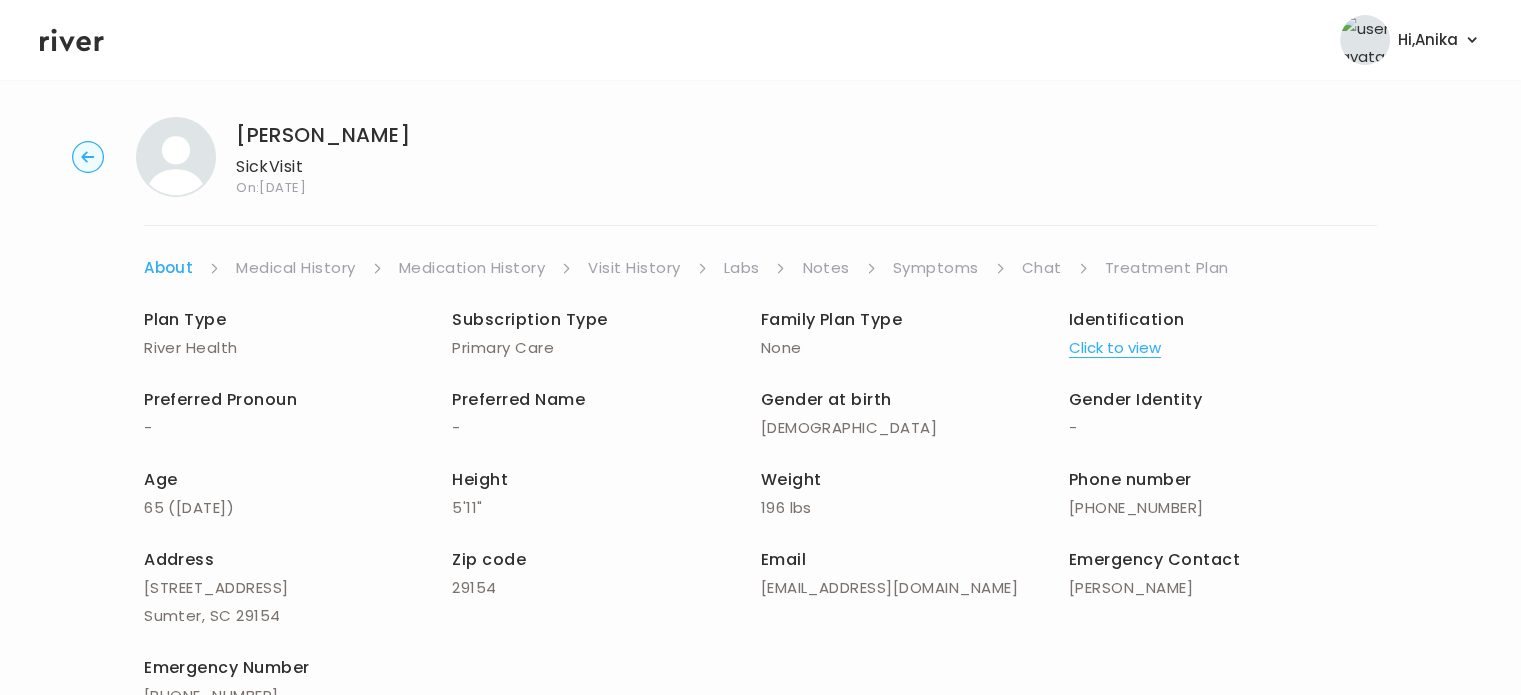 scroll, scrollTop: 0, scrollLeft: 0, axis: both 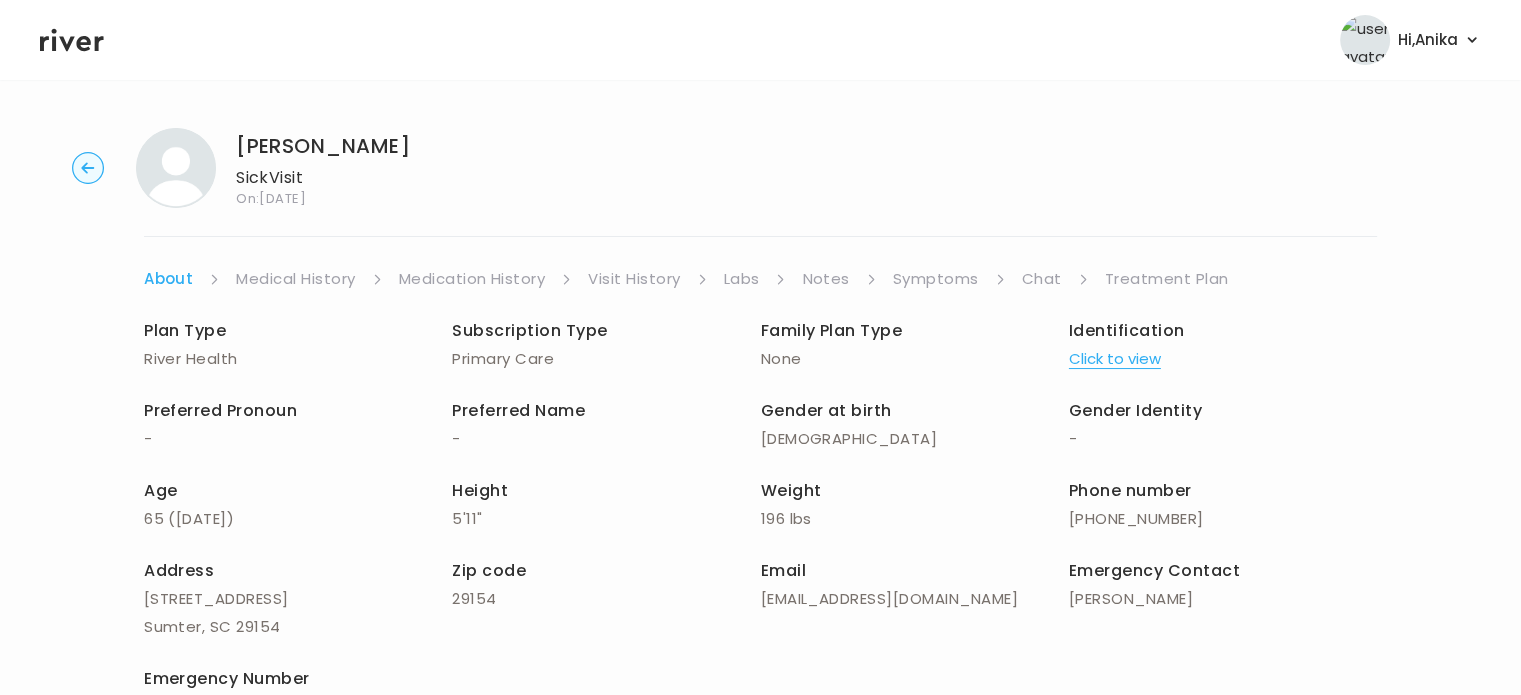 click on "Medical History" at bounding box center [295, 279] 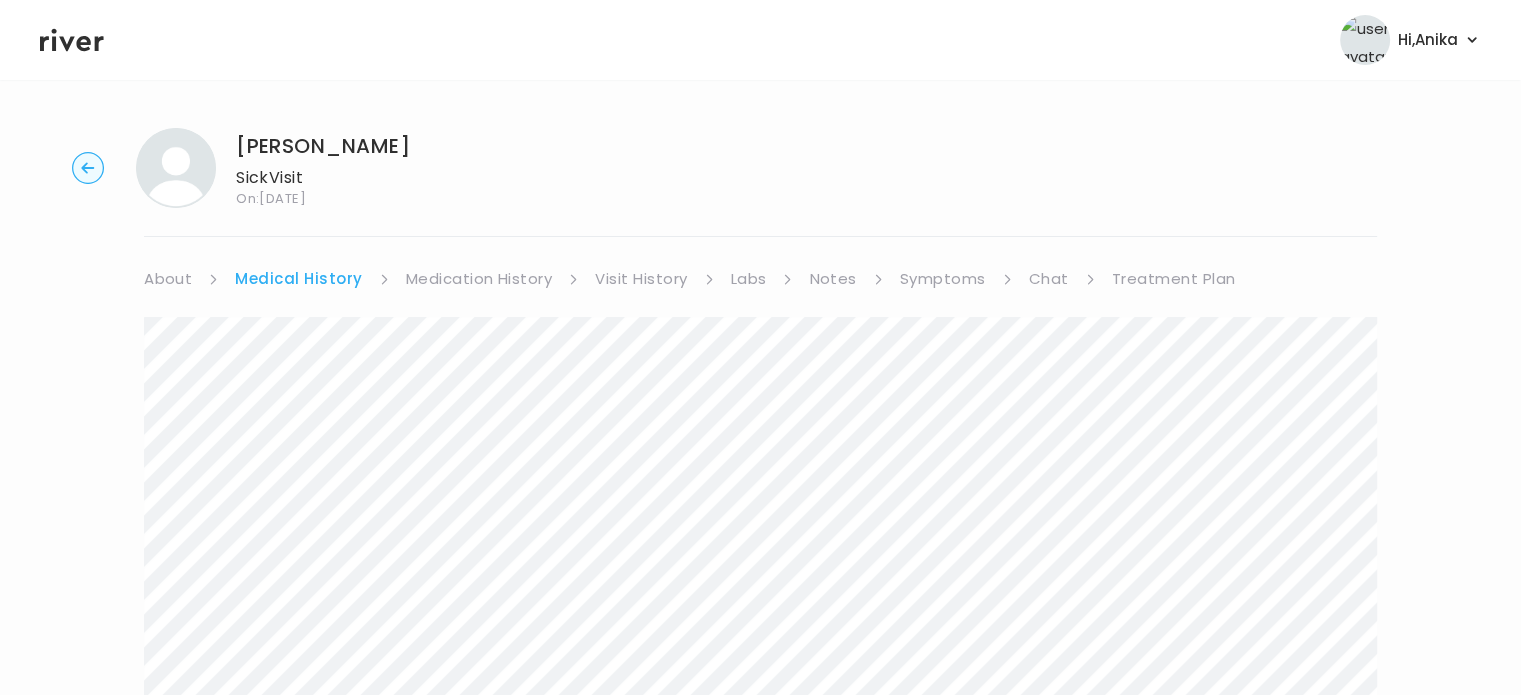 scroll, scrollTop: 0, scrollLeft: 0, axis: both 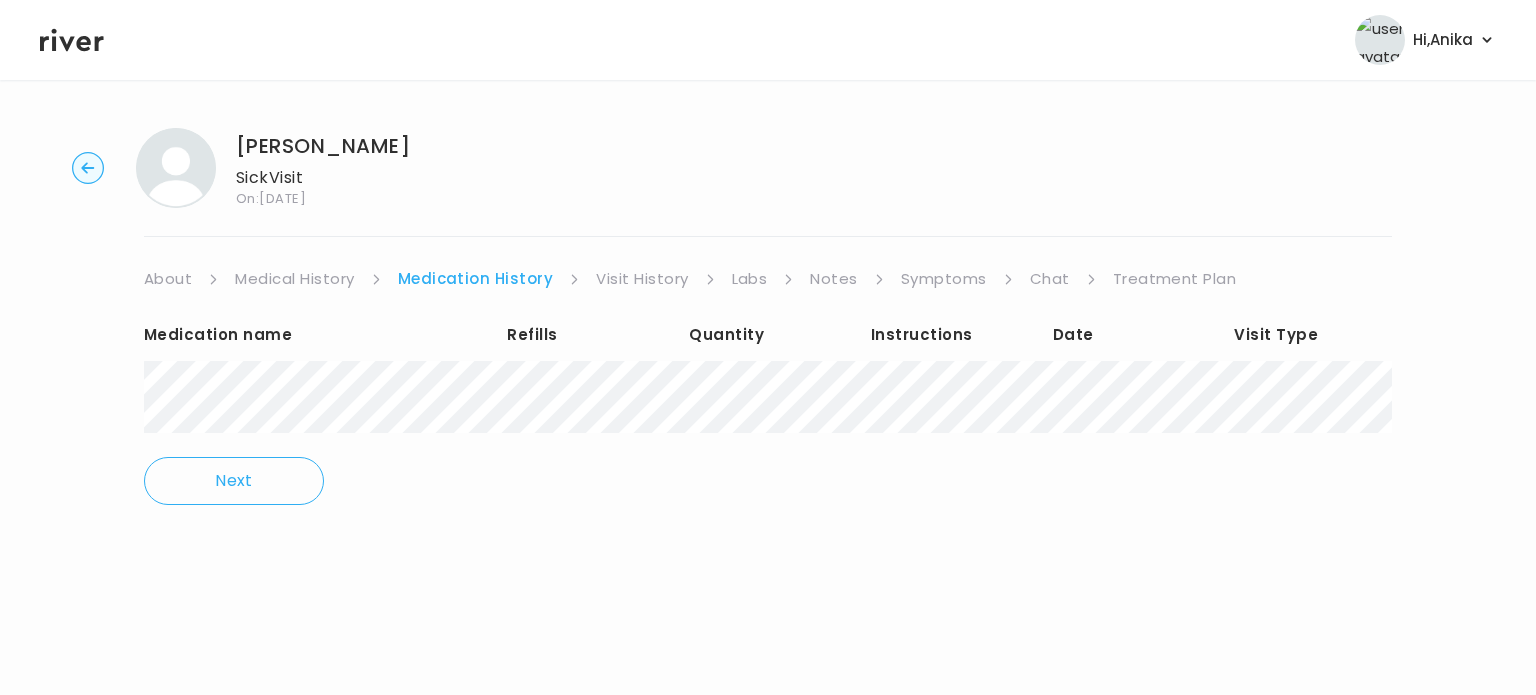click on "Visit History" at bounding box center (642, 279) 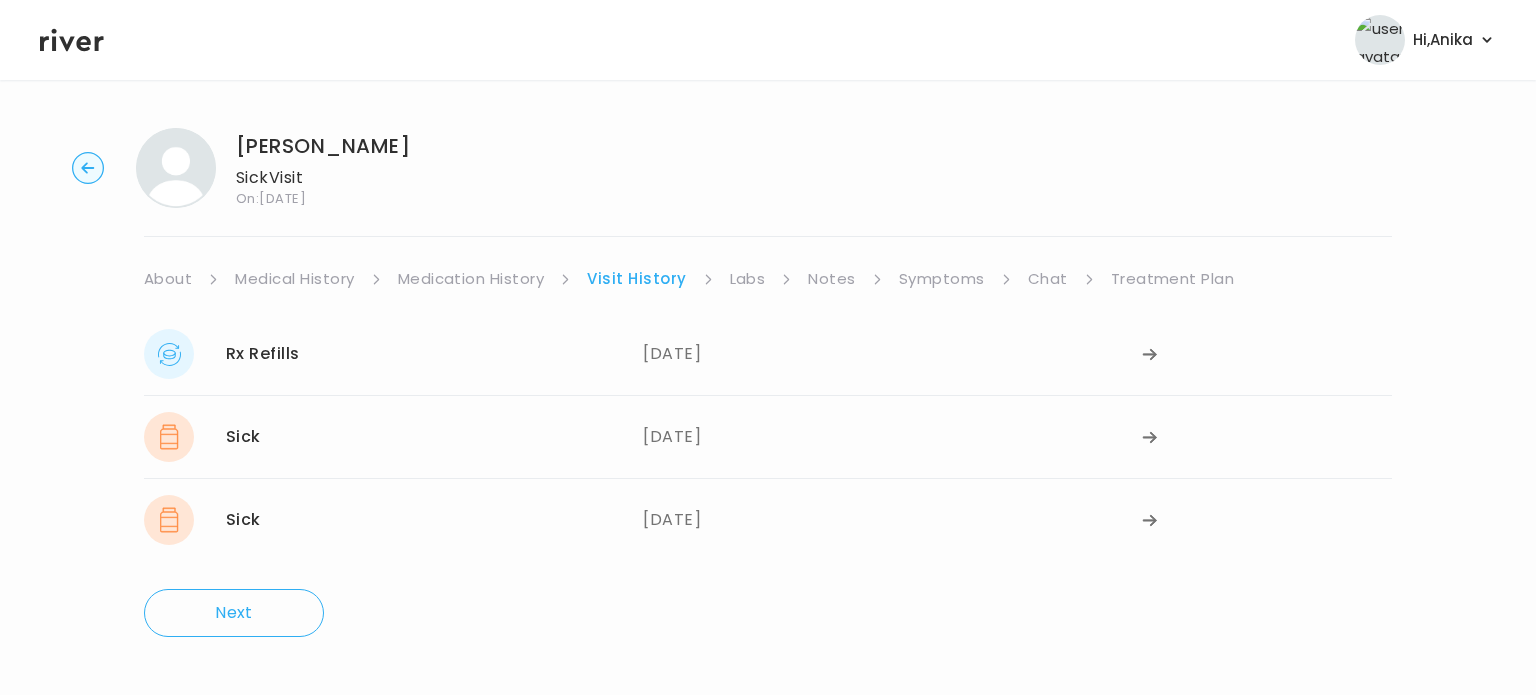 click on "Labs" at bounding box center [748, 279] 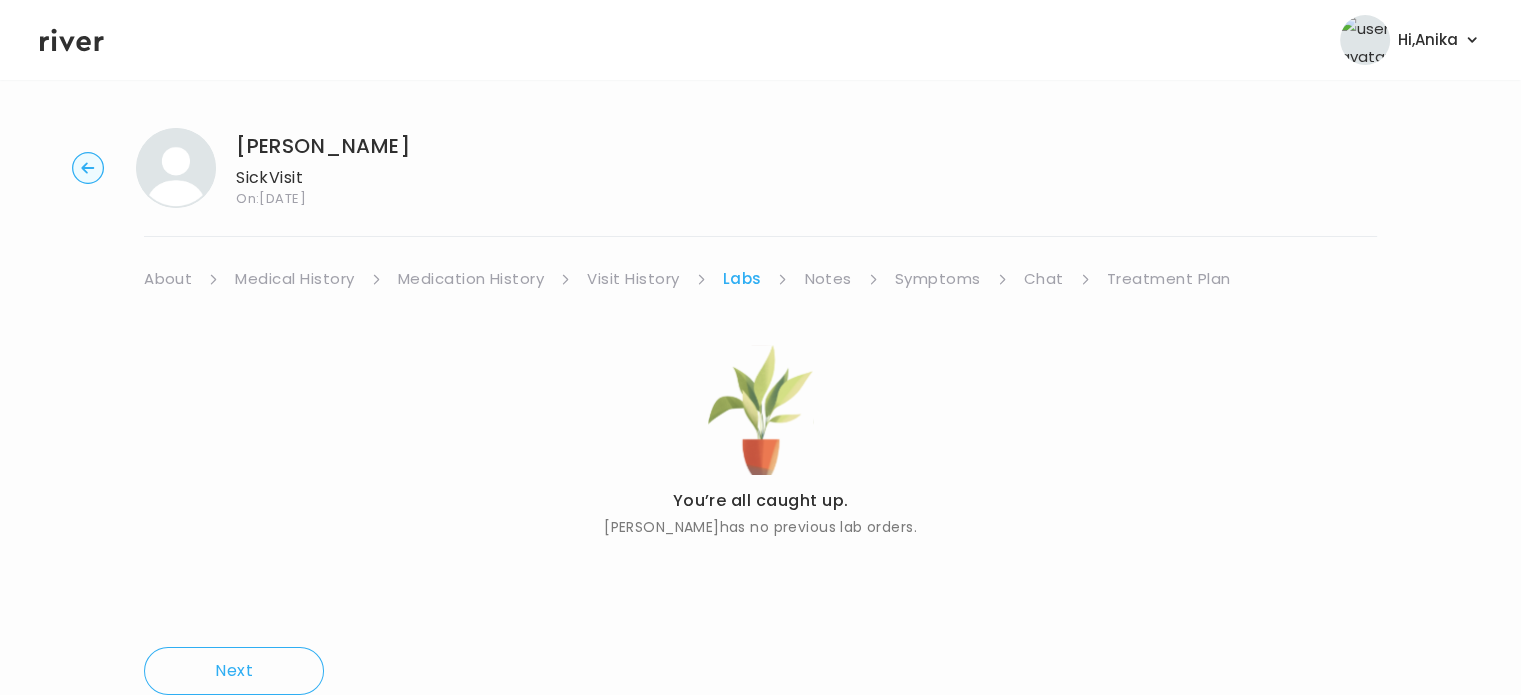 click on "Notes" at bounding box center [827, 279] 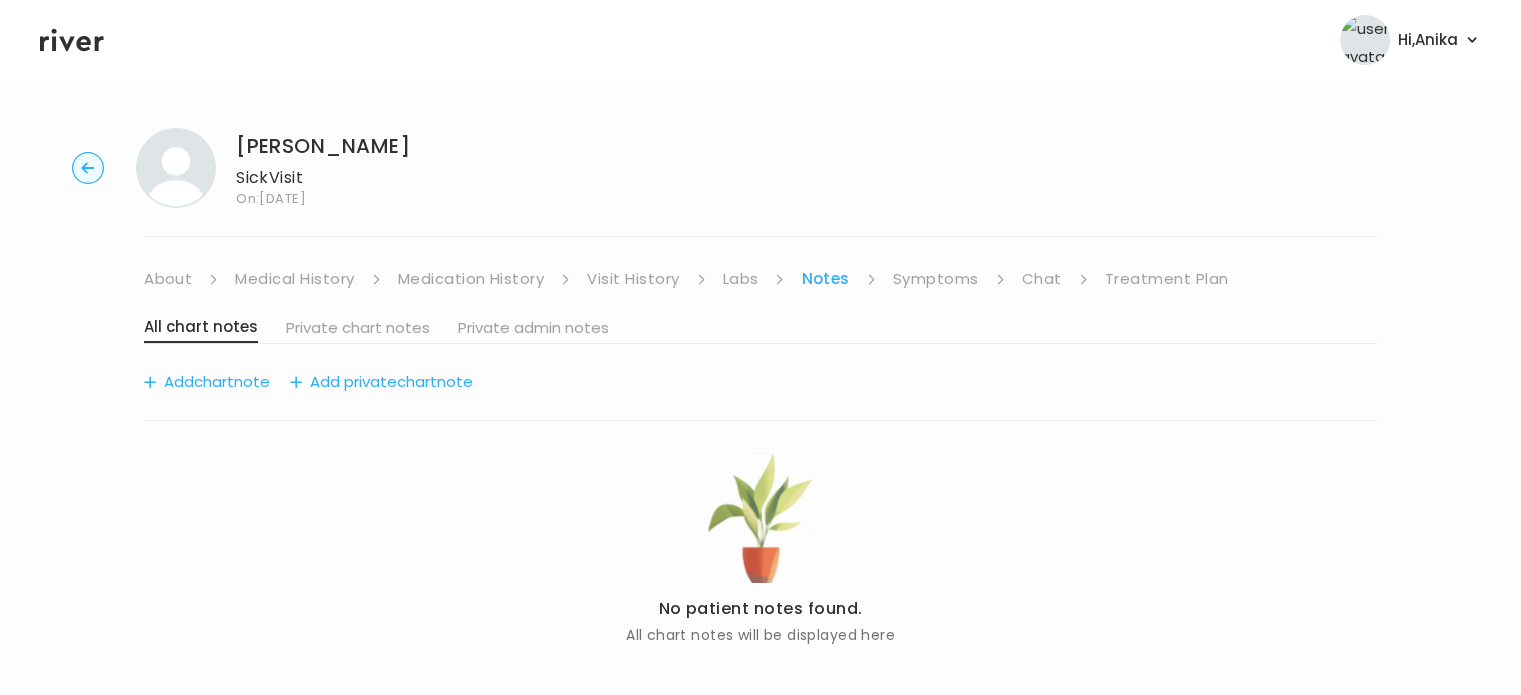 click on "Symptoms" at bounding box center (936, 279) 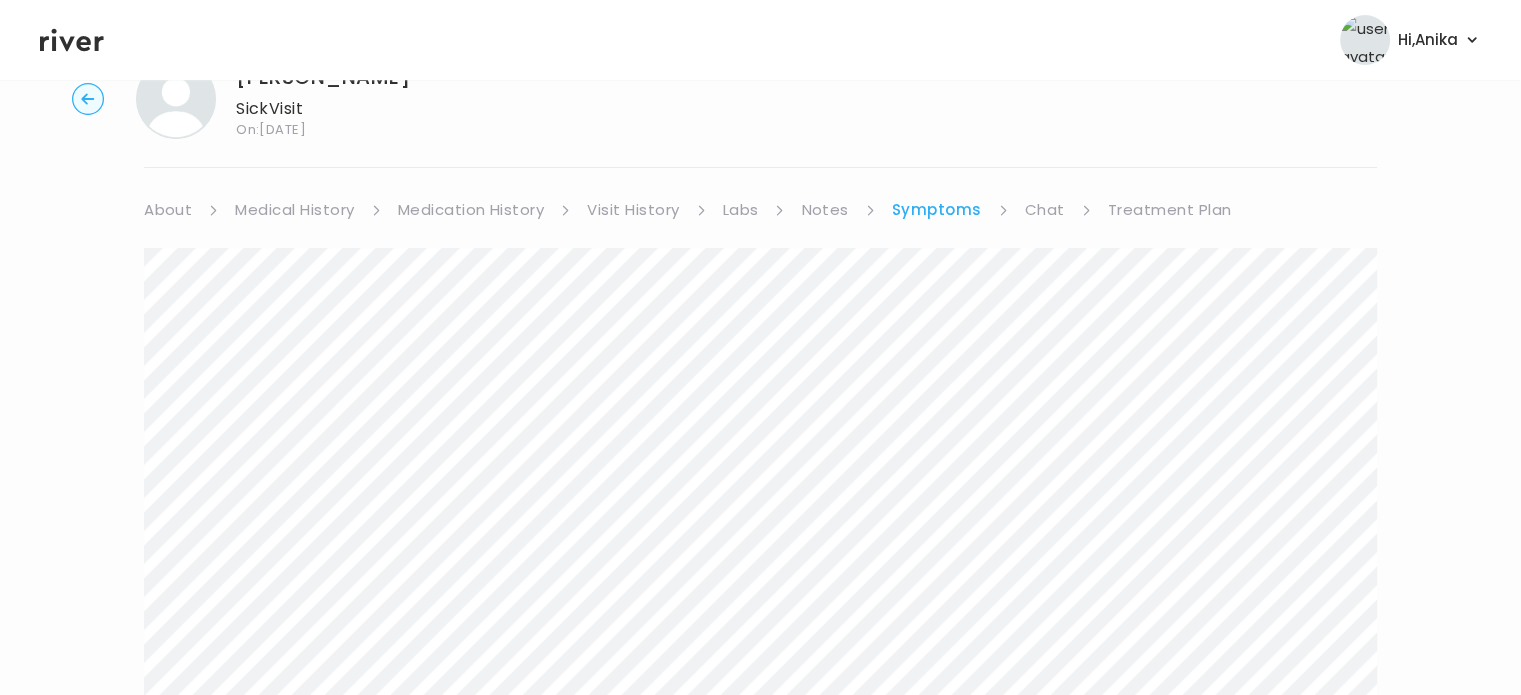 scroll, scrollTop: 0, scrollLeft: 0, axis: both 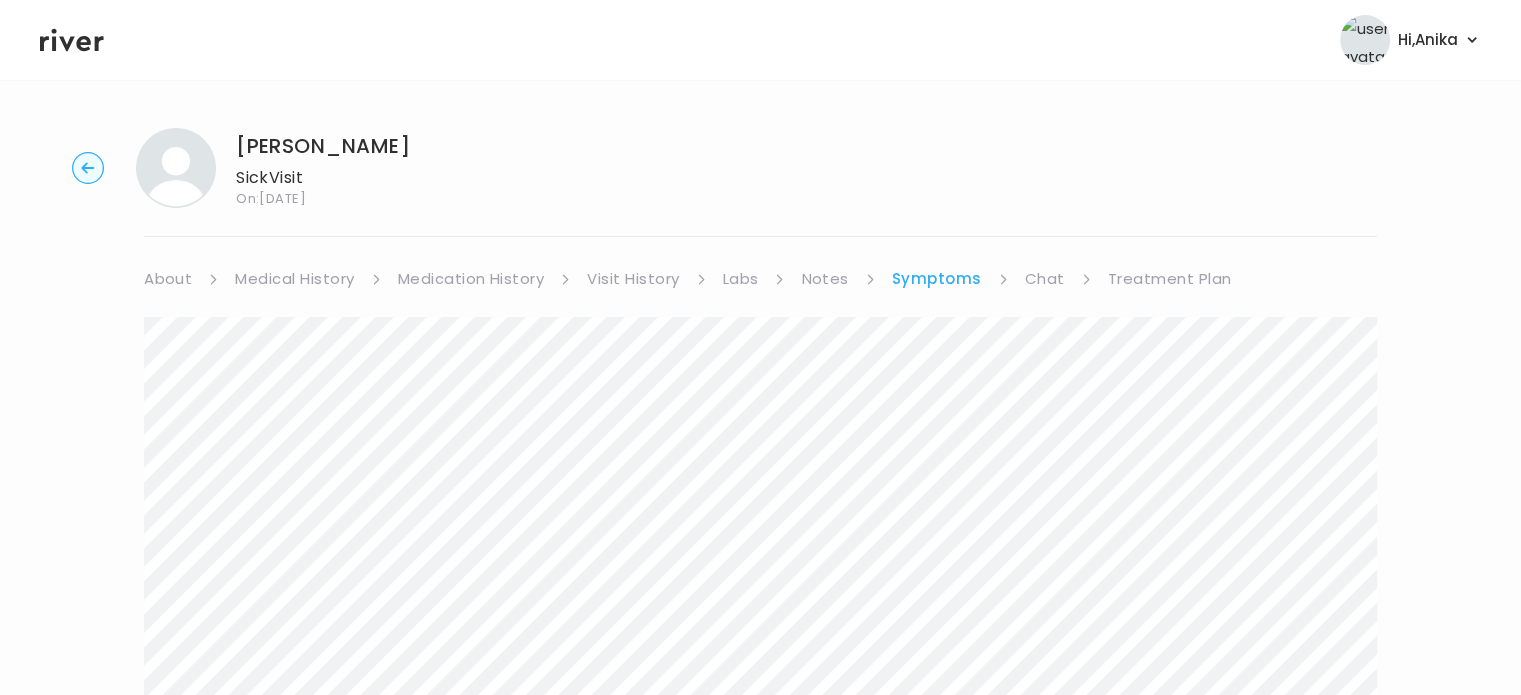 click on "Chat" at bounding box center [1045, 279] 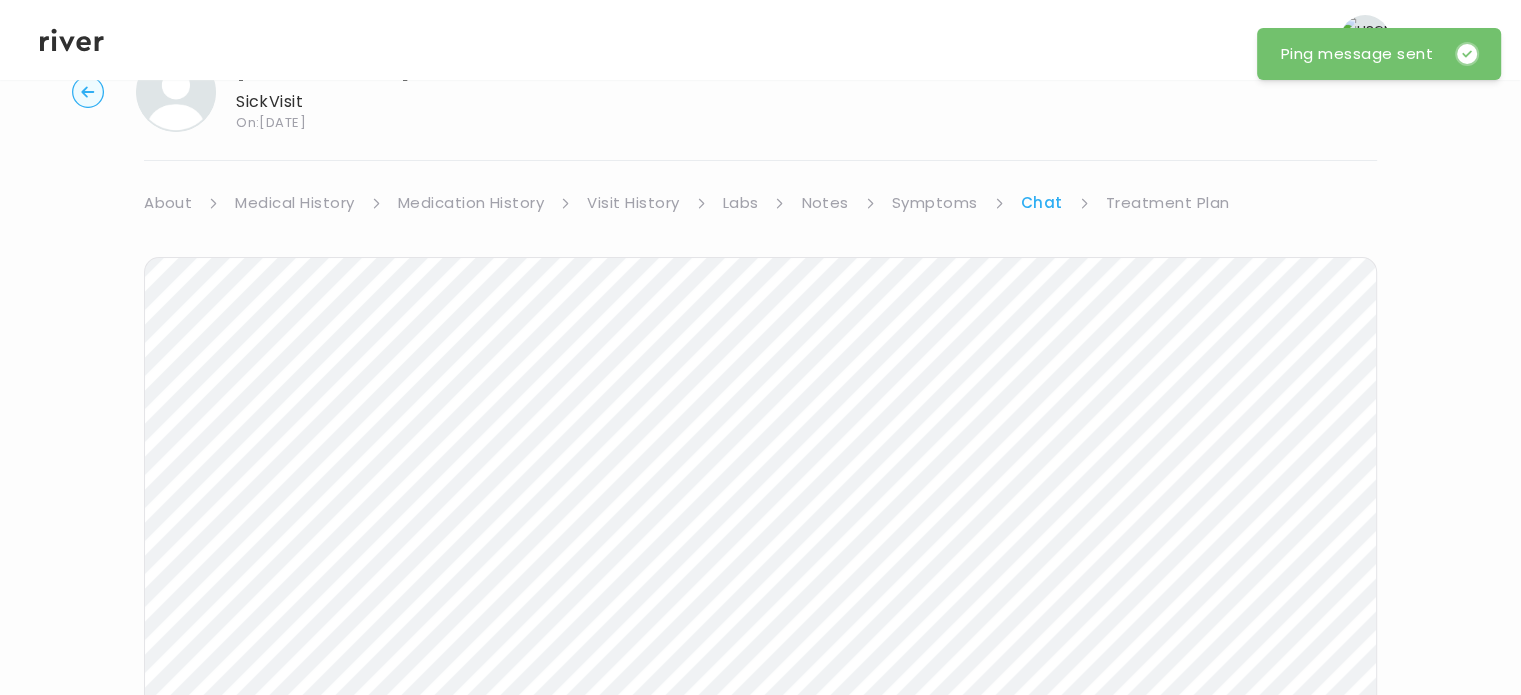 scroll, scrollTop: 0, scrollLeft: 0, axis: both 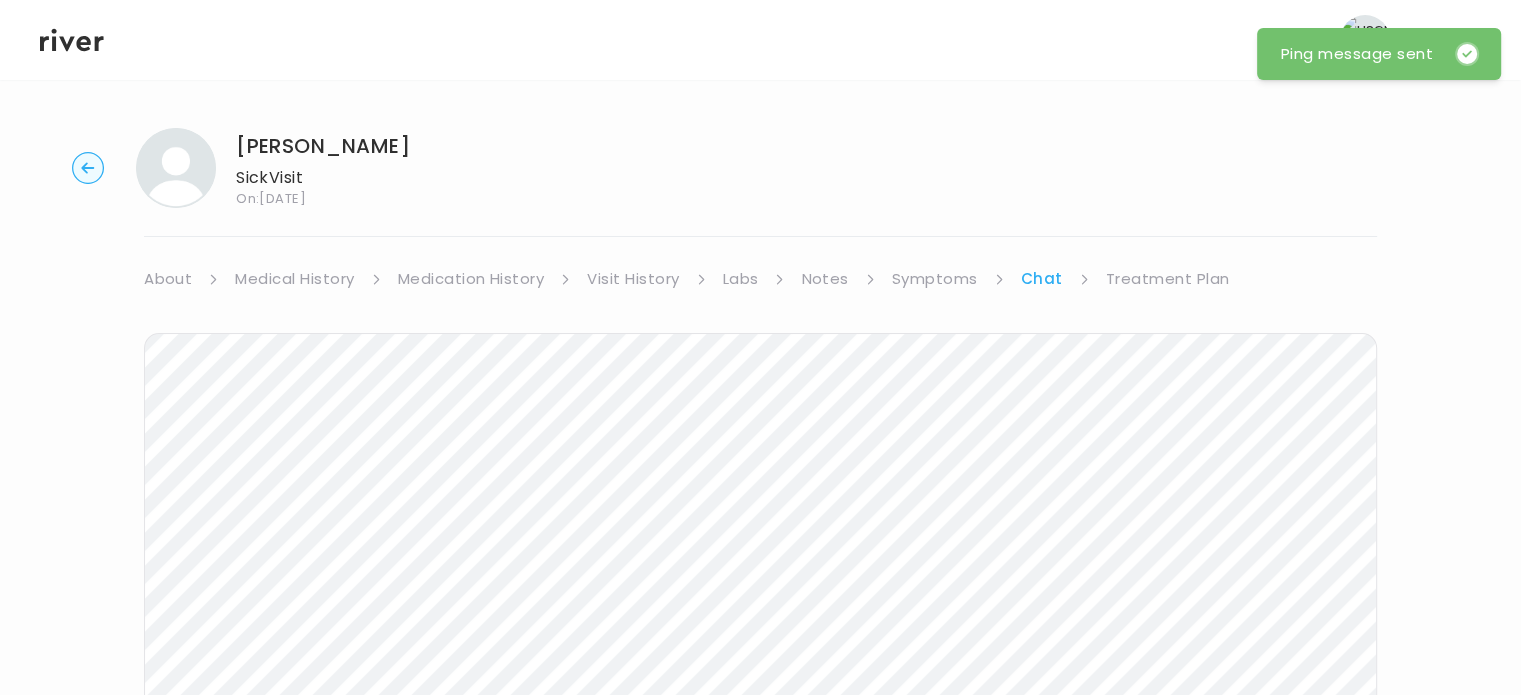 click 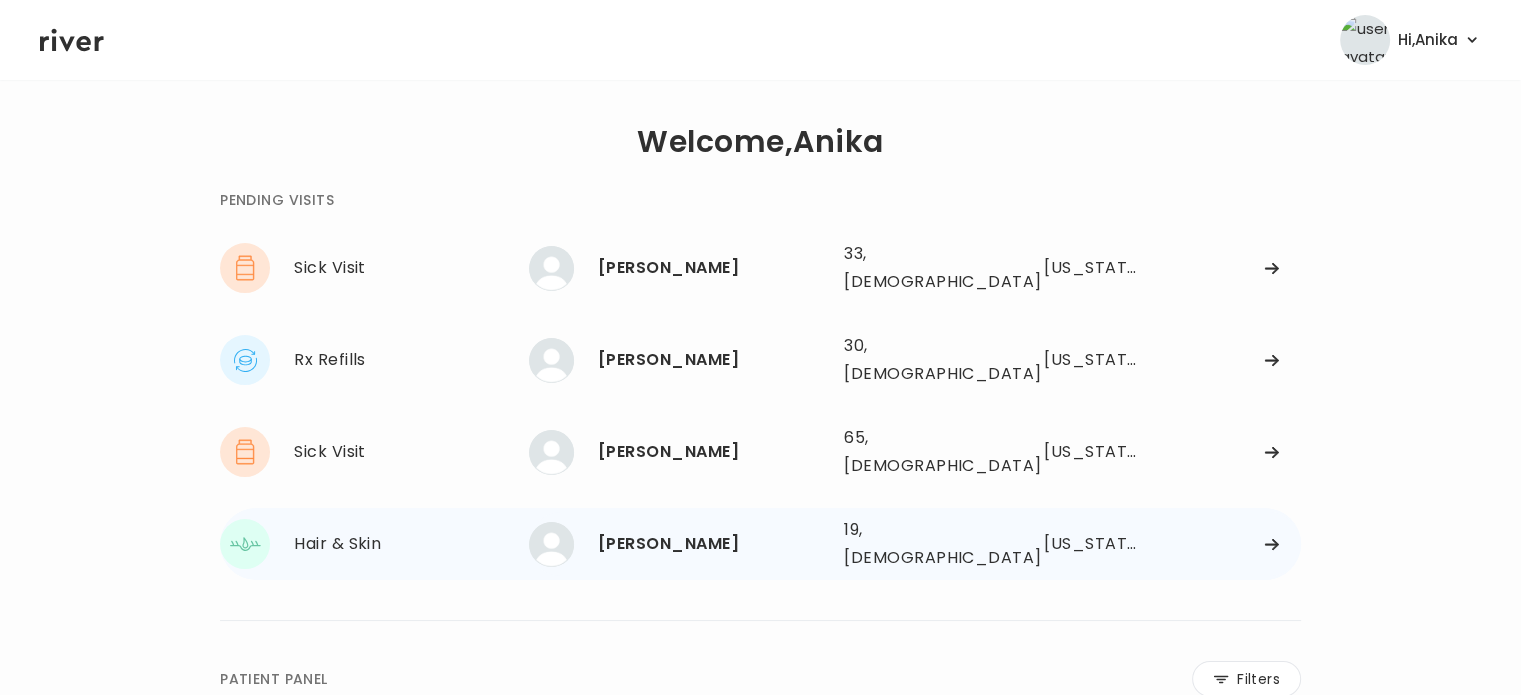 click on "ALEXANDRA WELLS" at bounding box center [713, 544] 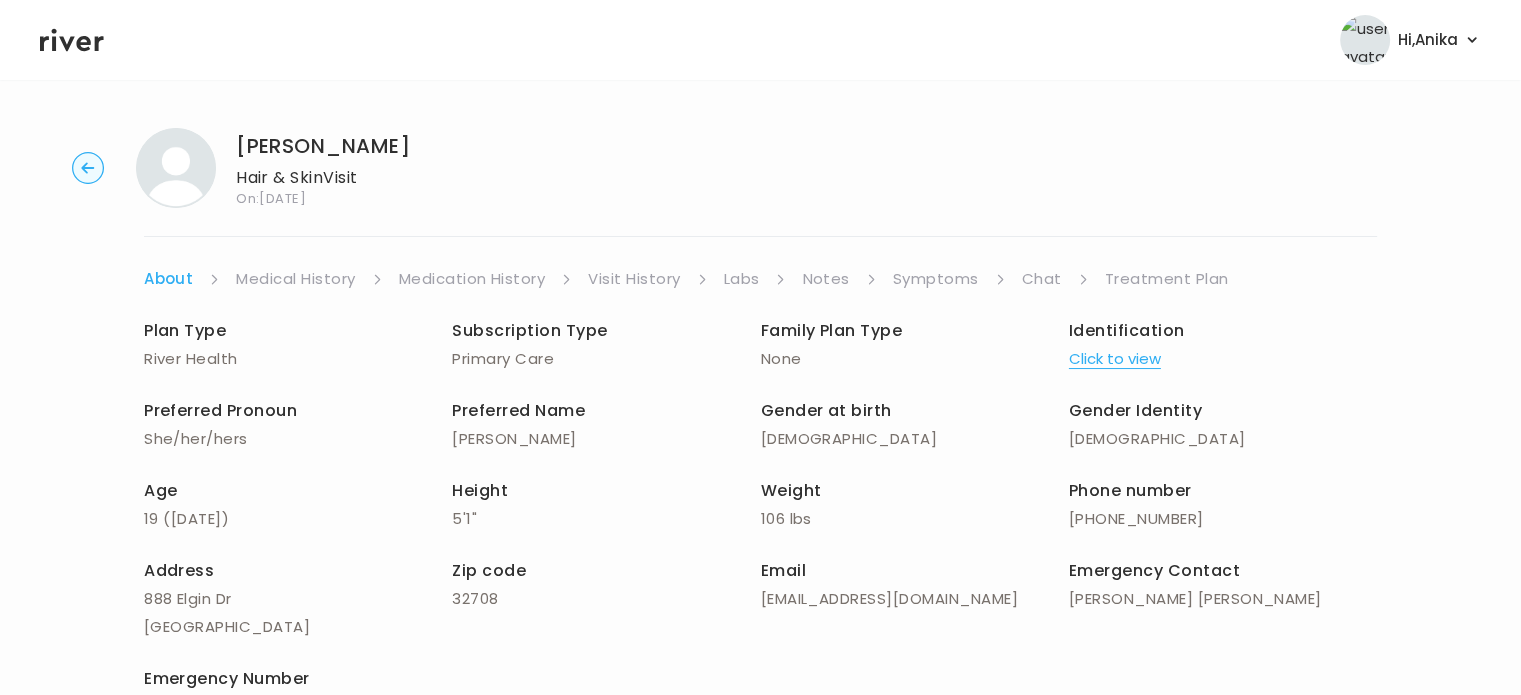 click on "Treatment Plan" at bounding box center [1167, 279] 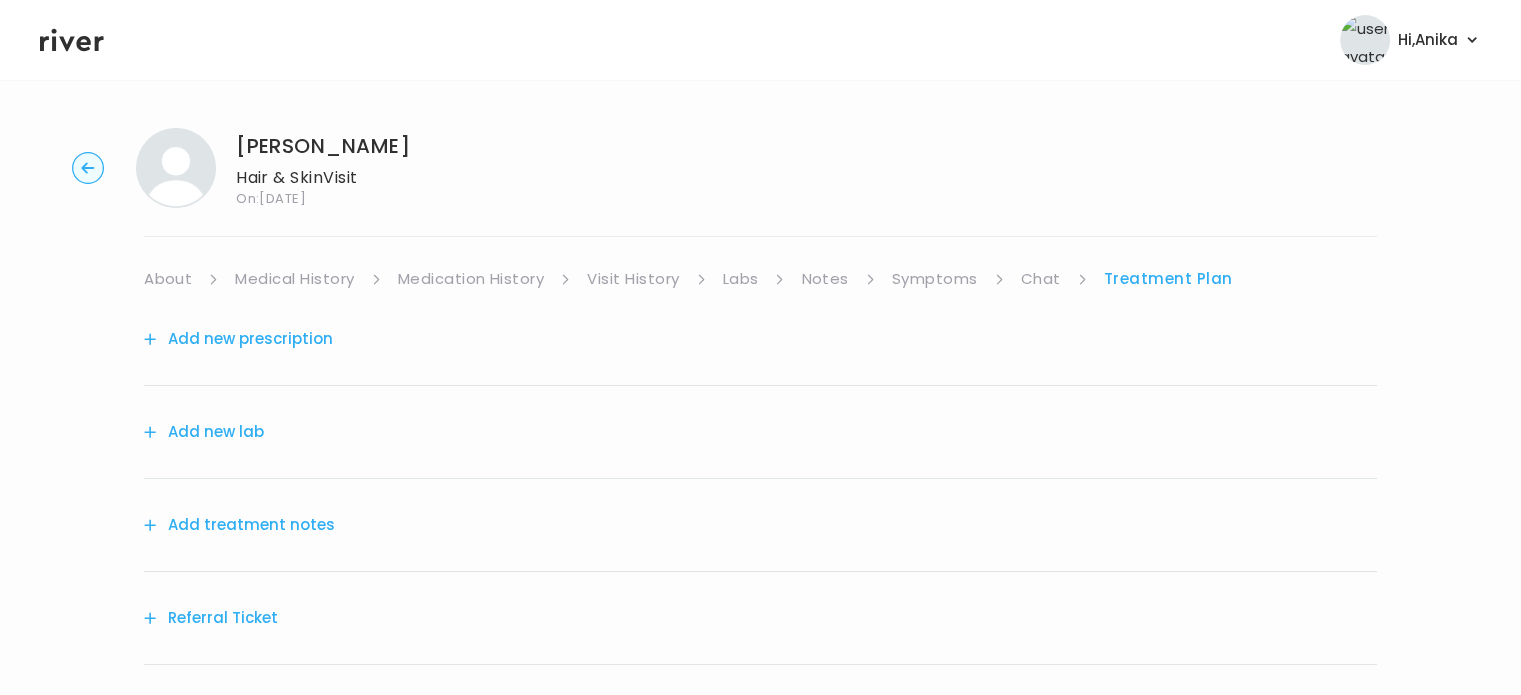 click on "Add treatment notes" at bounding box center [239, 525] 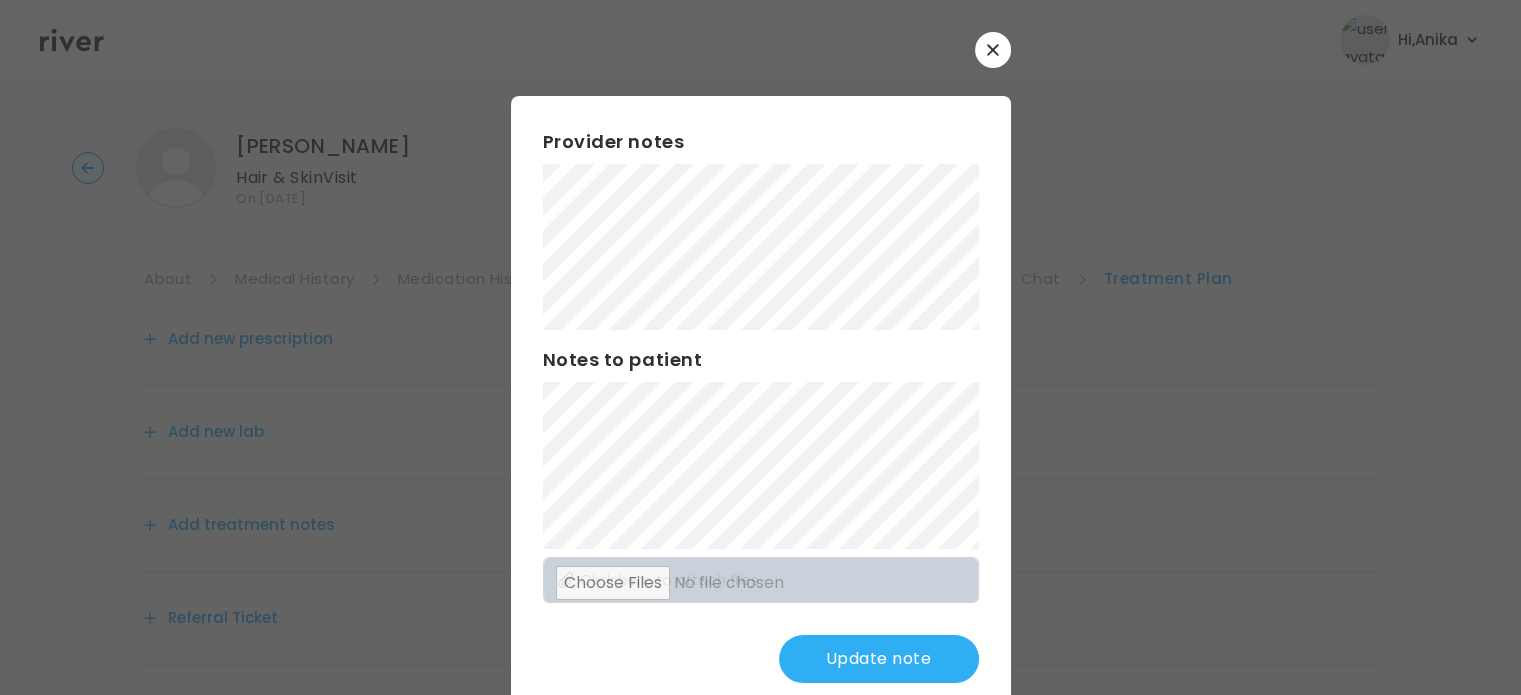 click on "​ Provider notes Notes to patient Click here to attach files Update note" at bounding box center (760, 373) 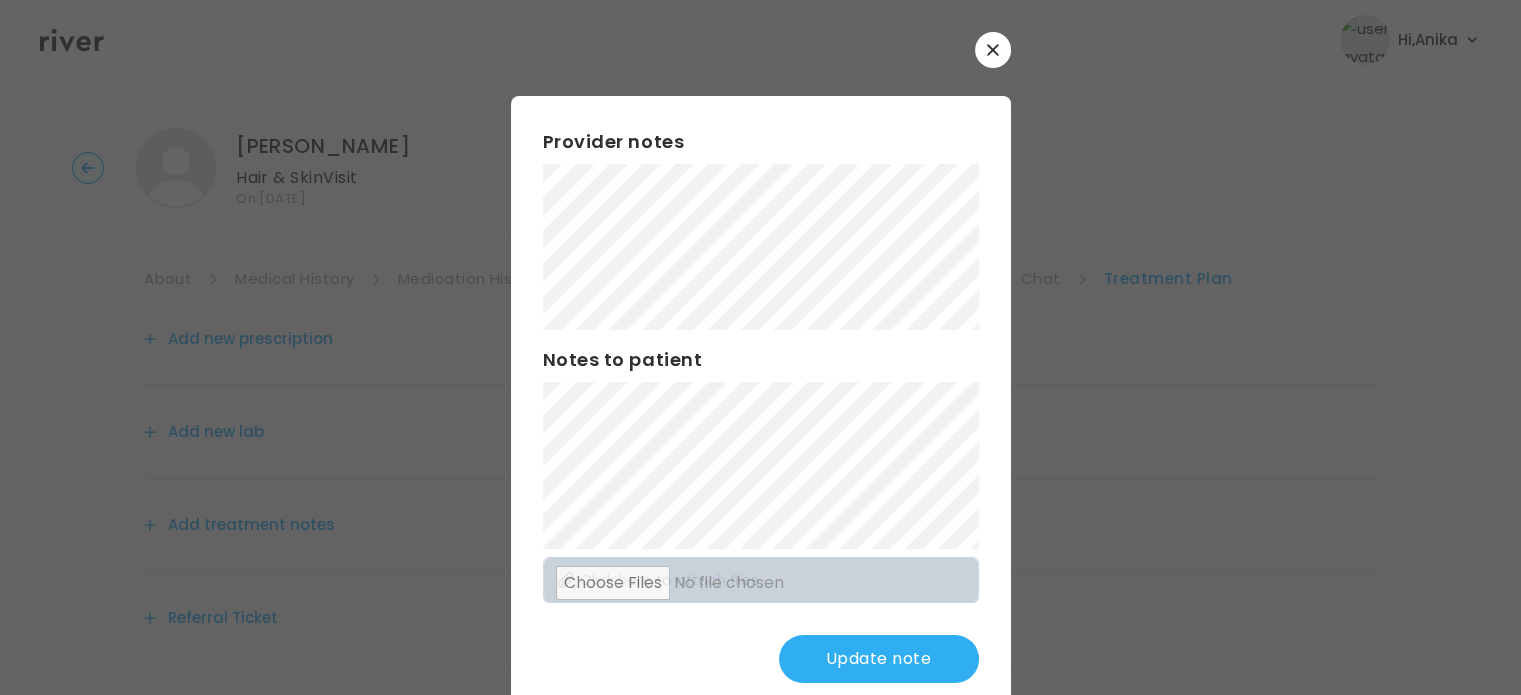 click on "Update note" at bounding box center [879, 659] 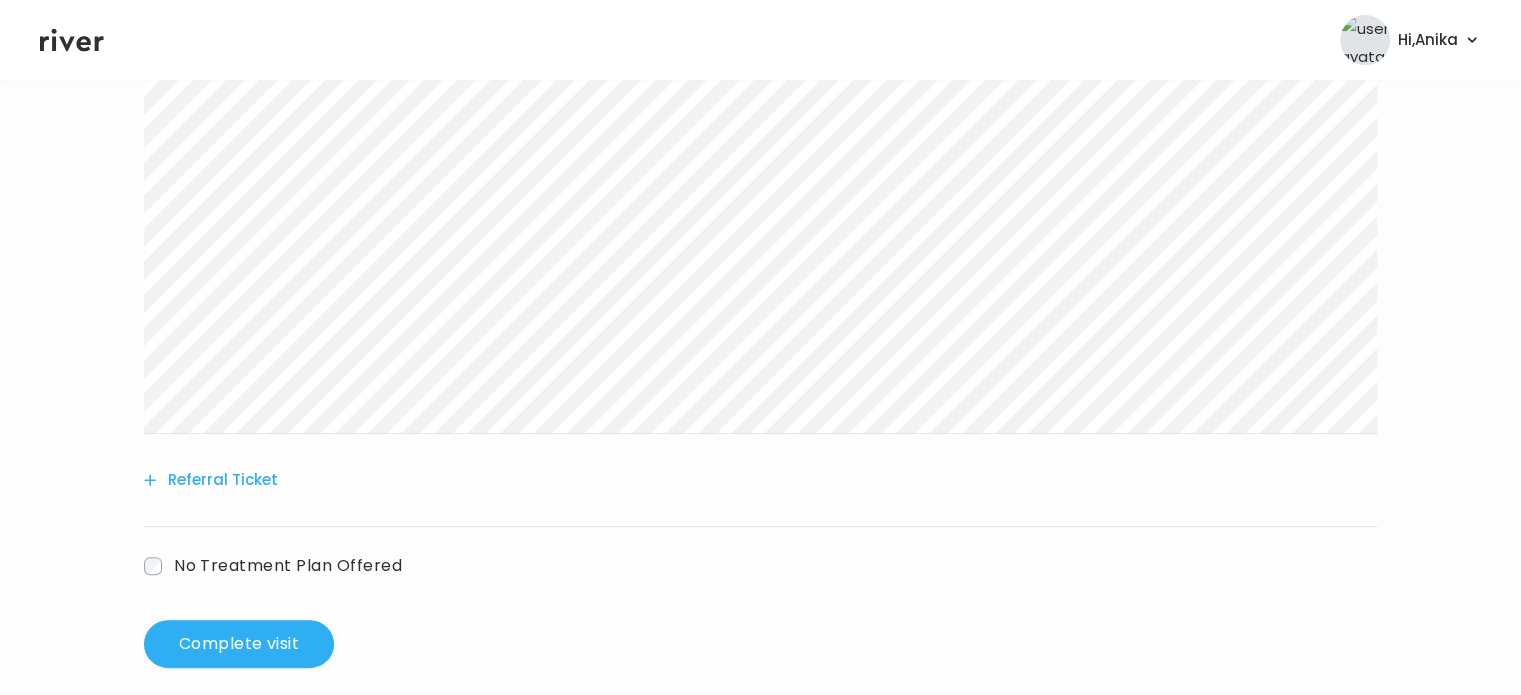 scroll, scrollTop: 512, scrollLeft: 0, axis: vertical 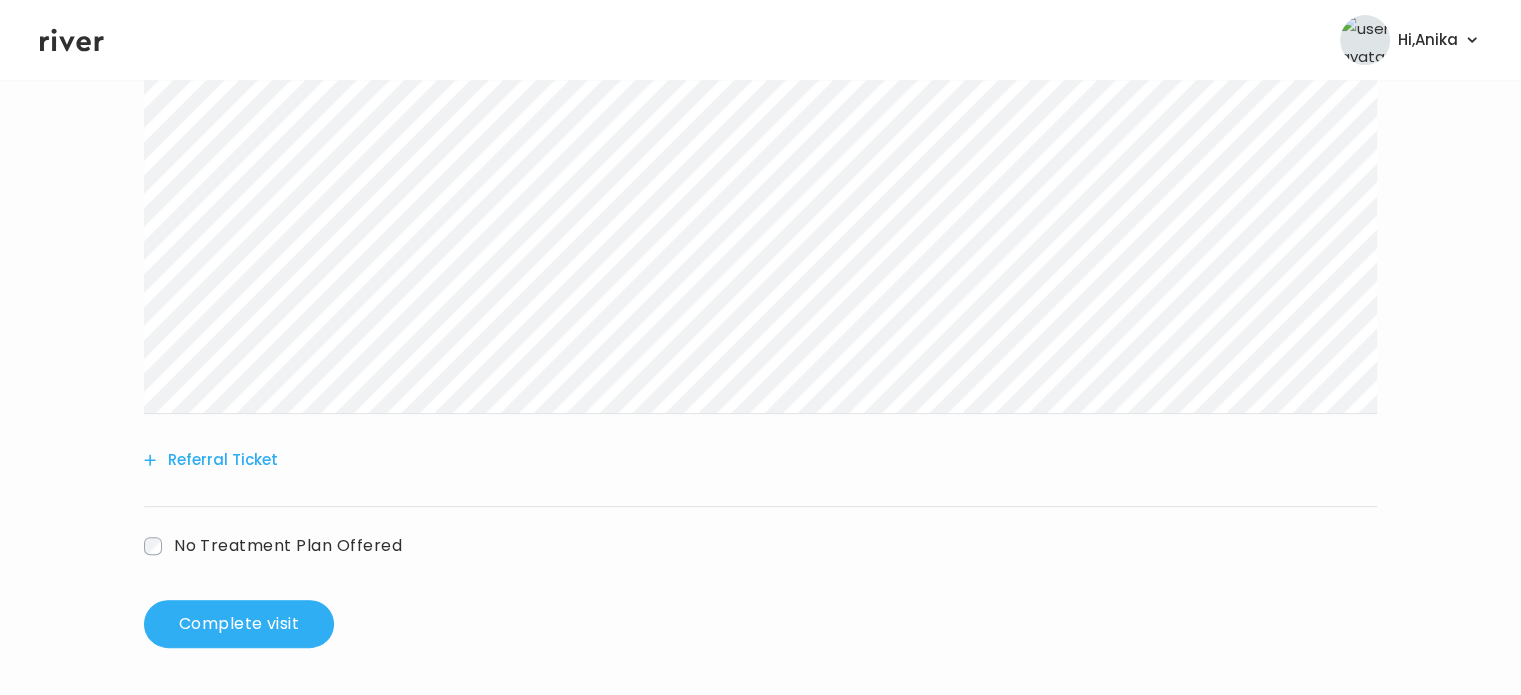 click on "No Treatment Plan Offered" at bounding box center [288, 545] 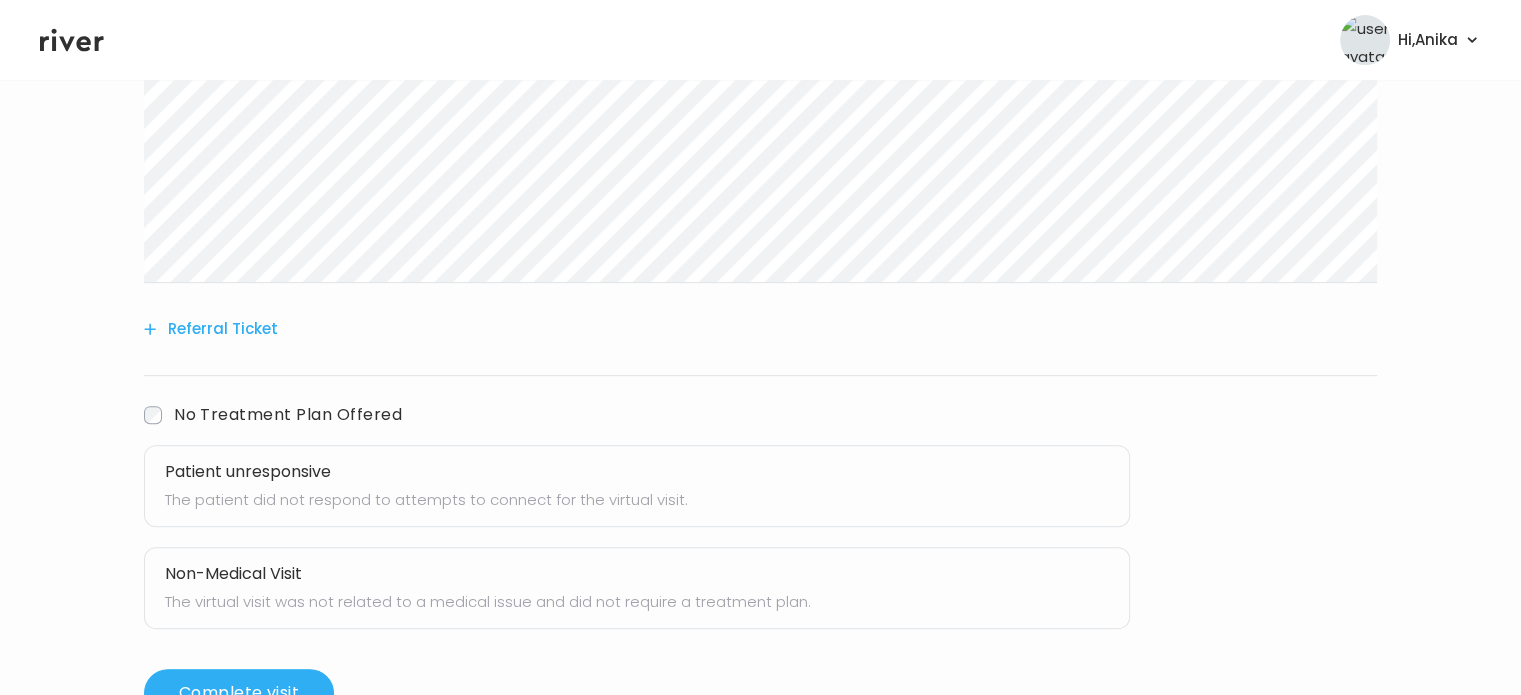 scroll, scrollTop: 684, scrollLeft: 0, axis: vertical 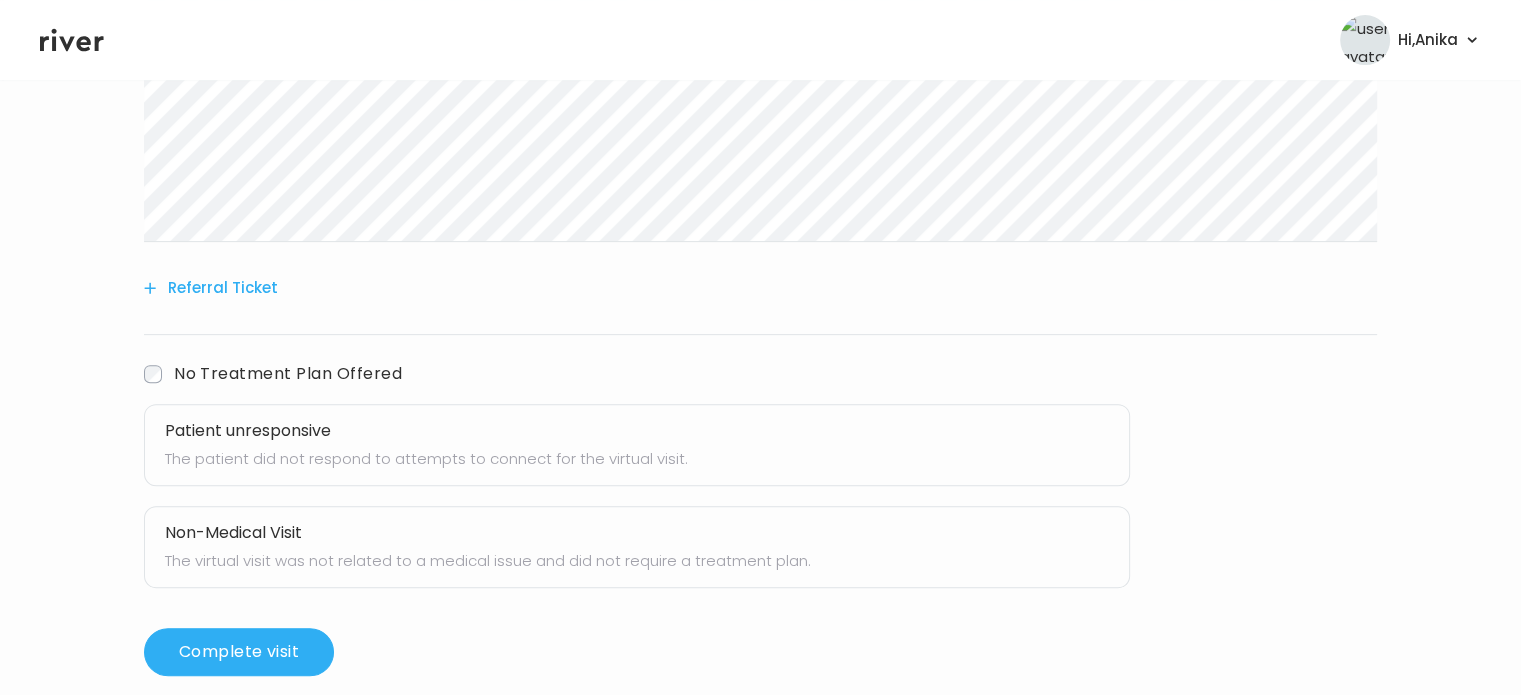 click on "The patient did not respond to attempts to connect for the virtual visit." at bounding box center (637, 459) 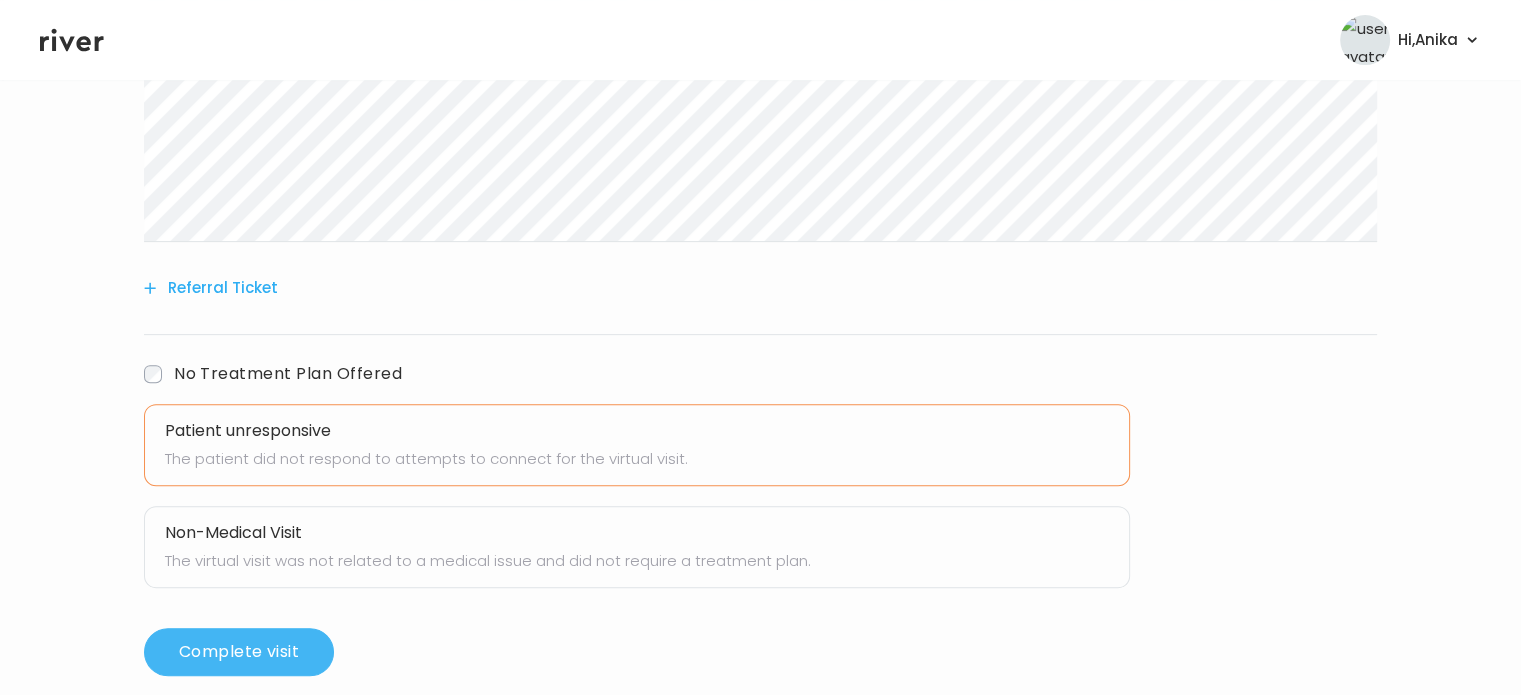 click on "Complete visit" at bounding box center (239, 652) 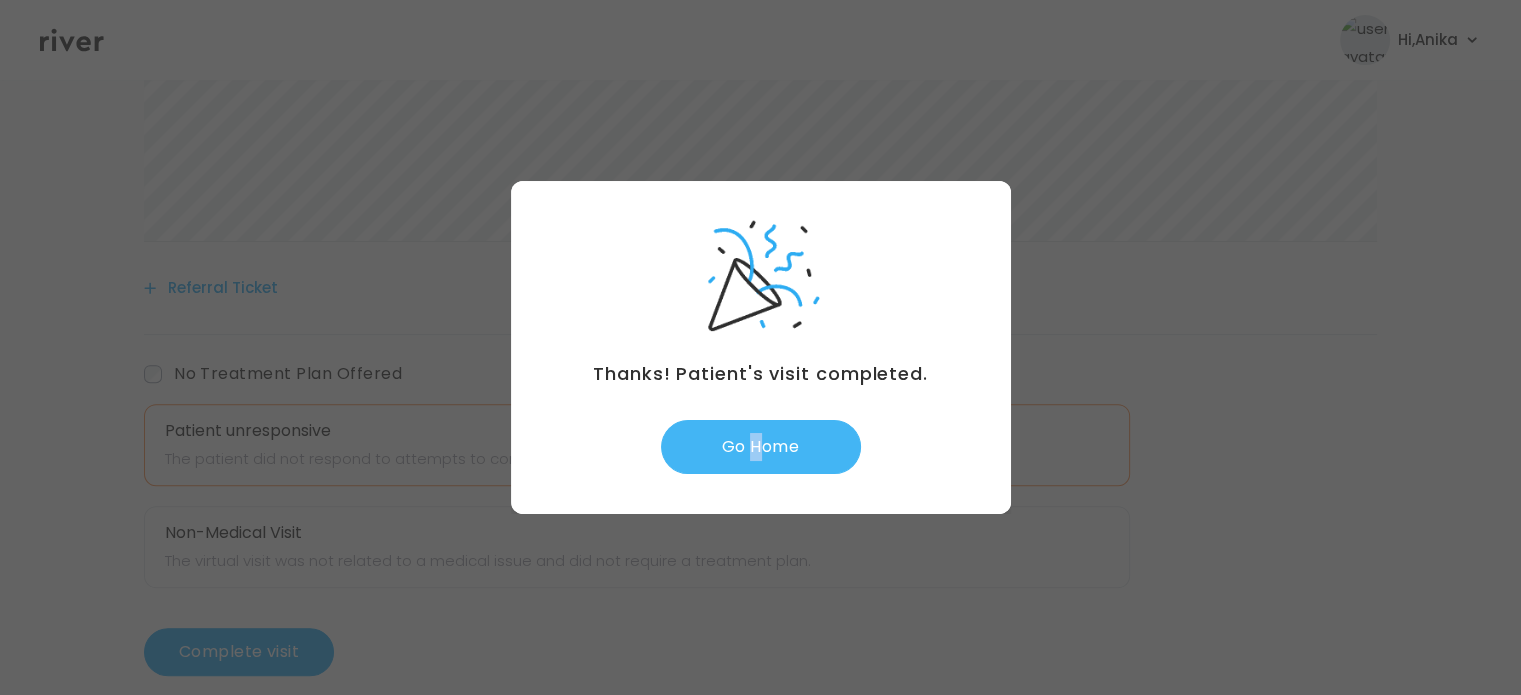 drag, startPoint x: 761, startPoint y: 475, endPoint x: 751, endPoint y: 452, distance: 25.079872 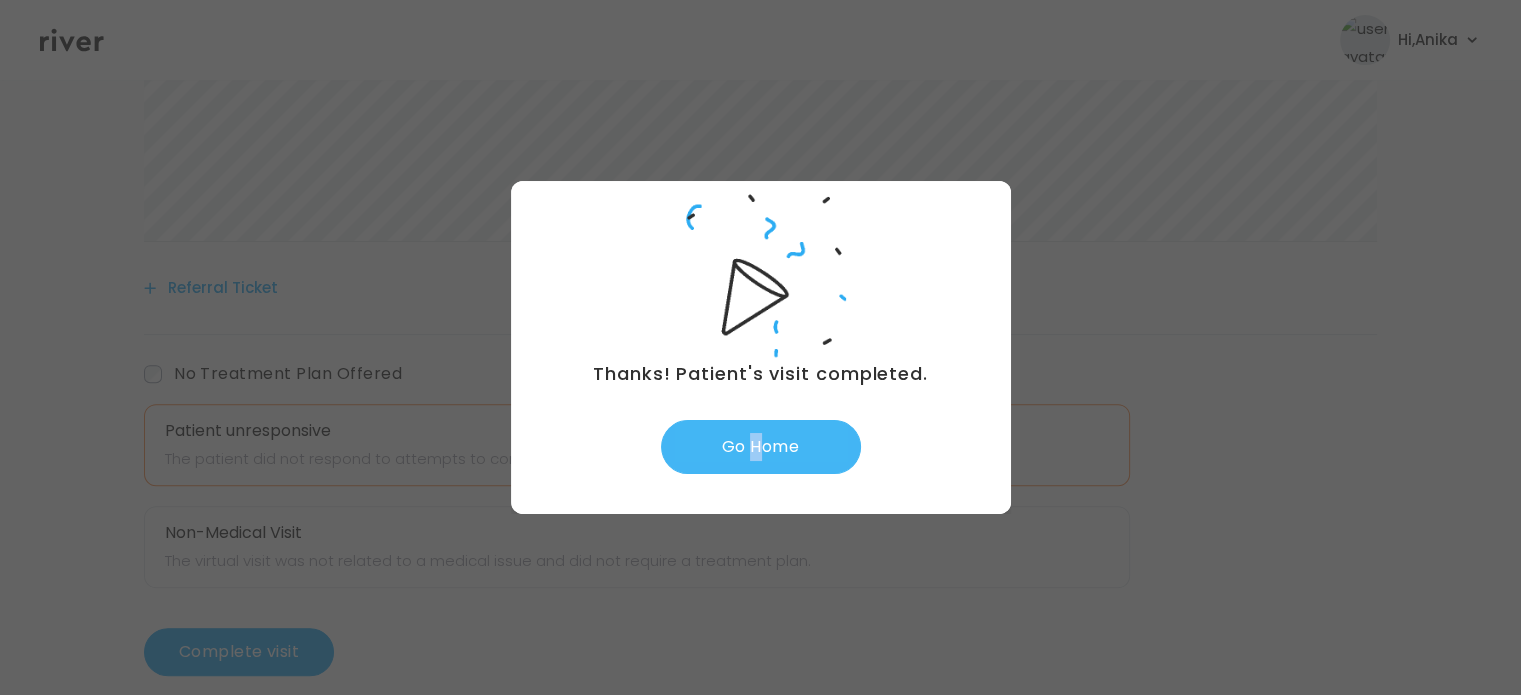 click on "Go Home" at bounding box center [761, 447] 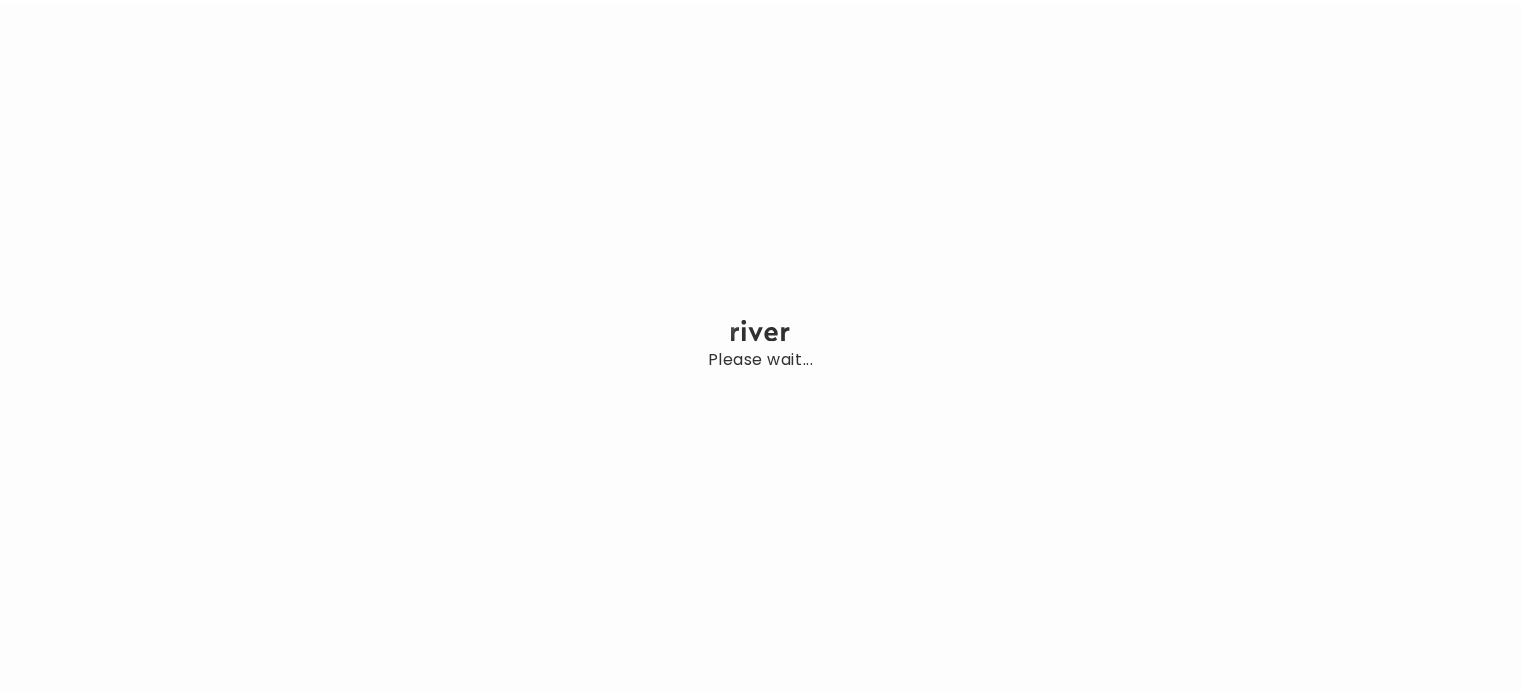 scroll, scrollTop: 0, scrollLeft: 0, axis: both 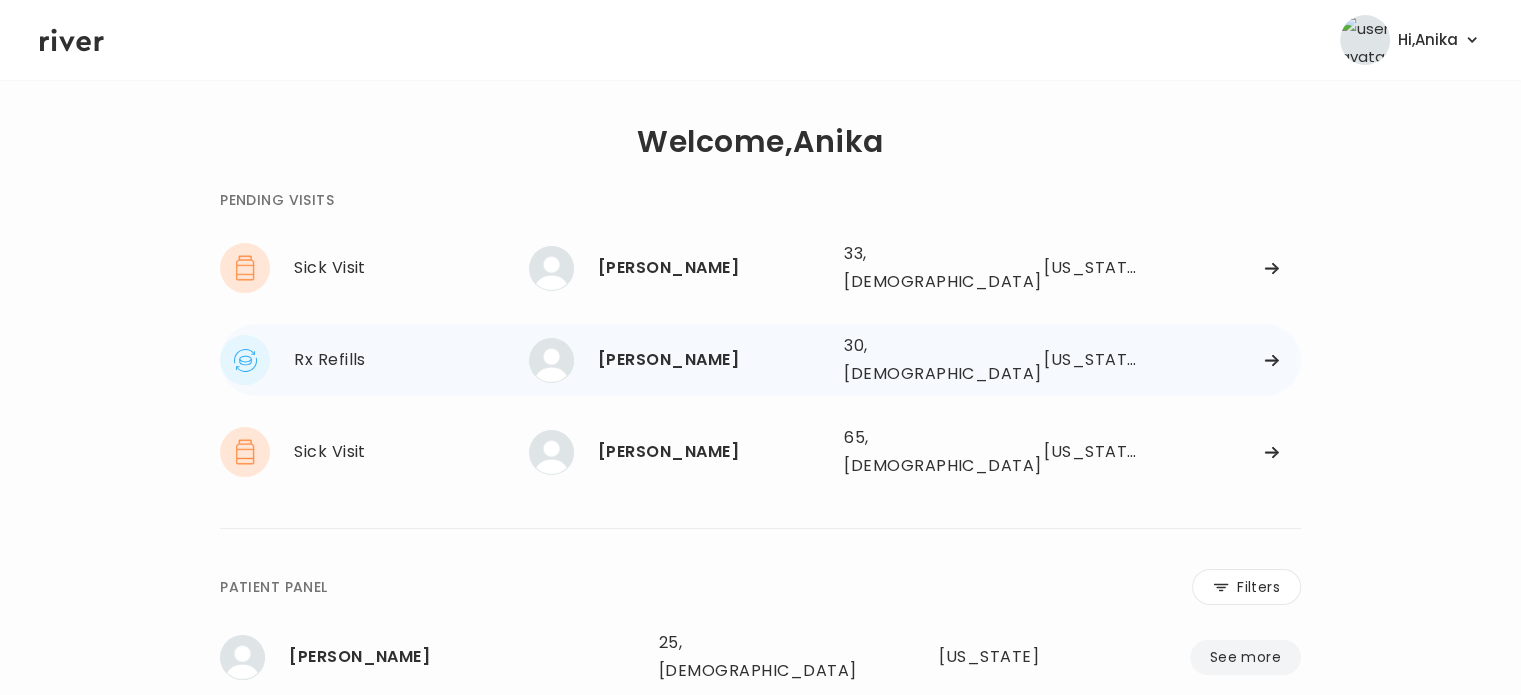 click on "[PERSON_NAME]" at bounding box center (713, 360) 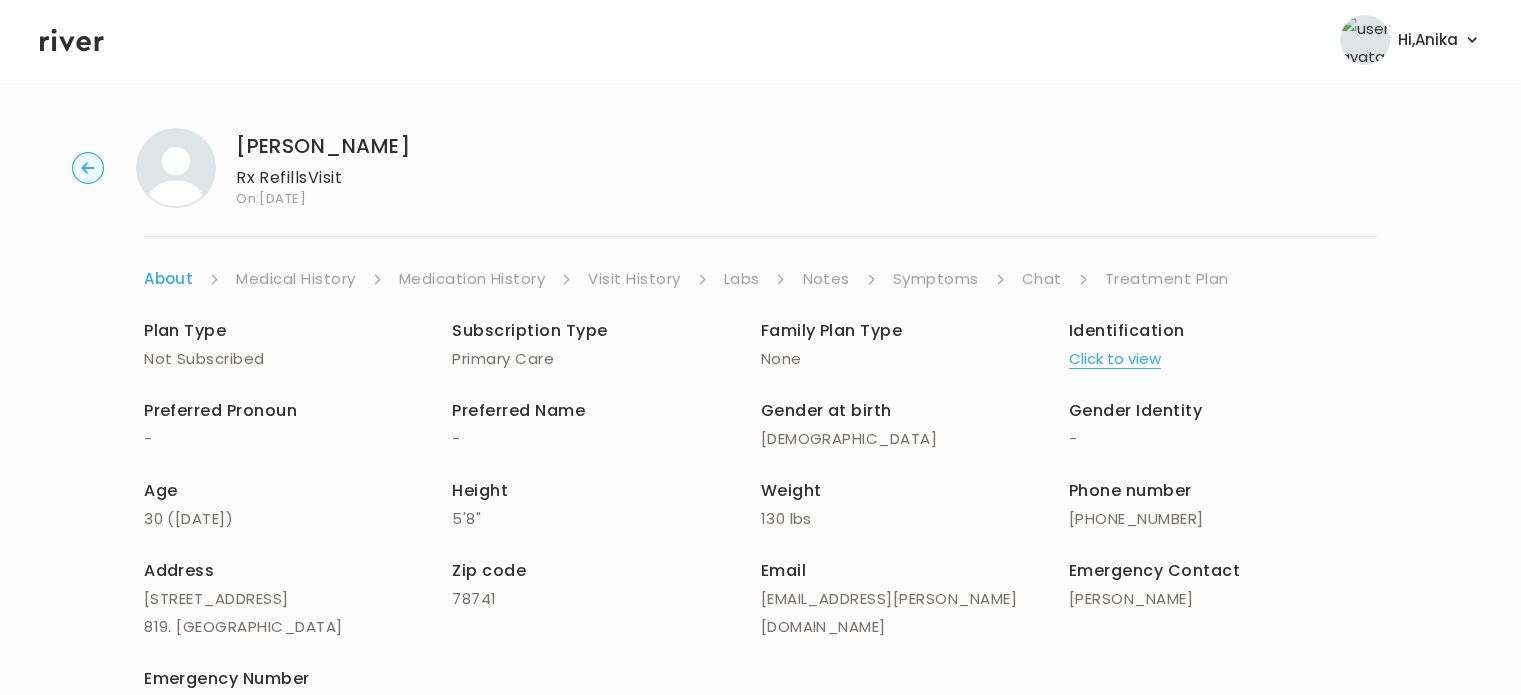 click on "Click to view" at bounding box center [1115, 359] 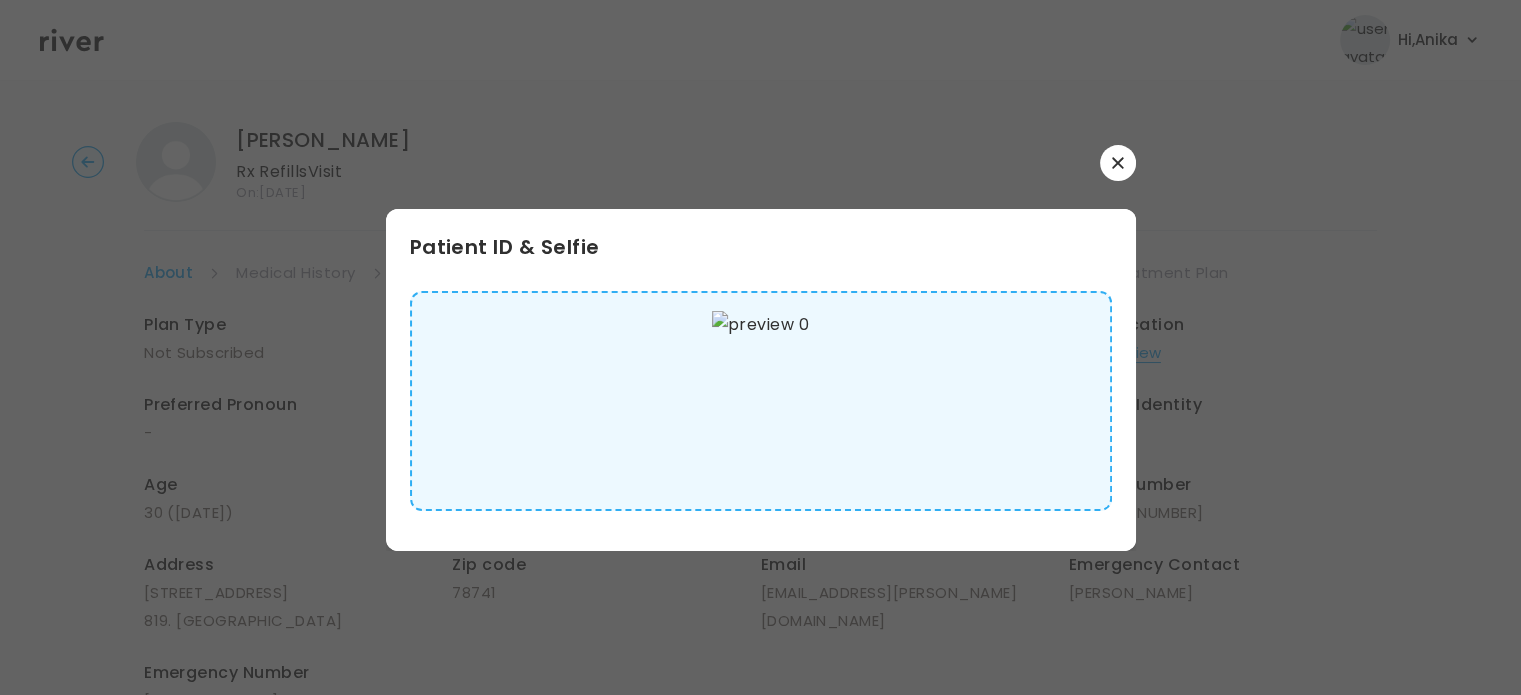 scroll, scrollTop: 0, scrollLeft: 0, axis: both 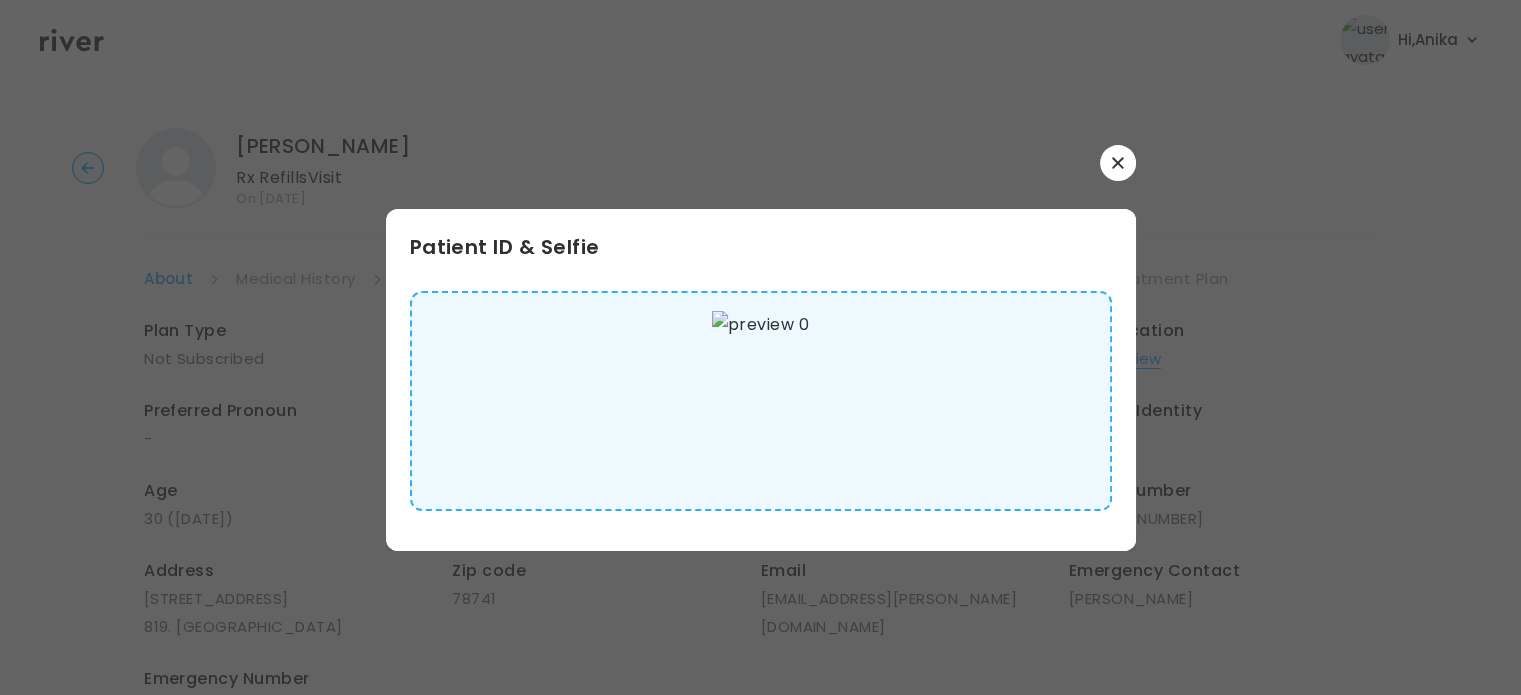 click at bounding box center [1118, 163] 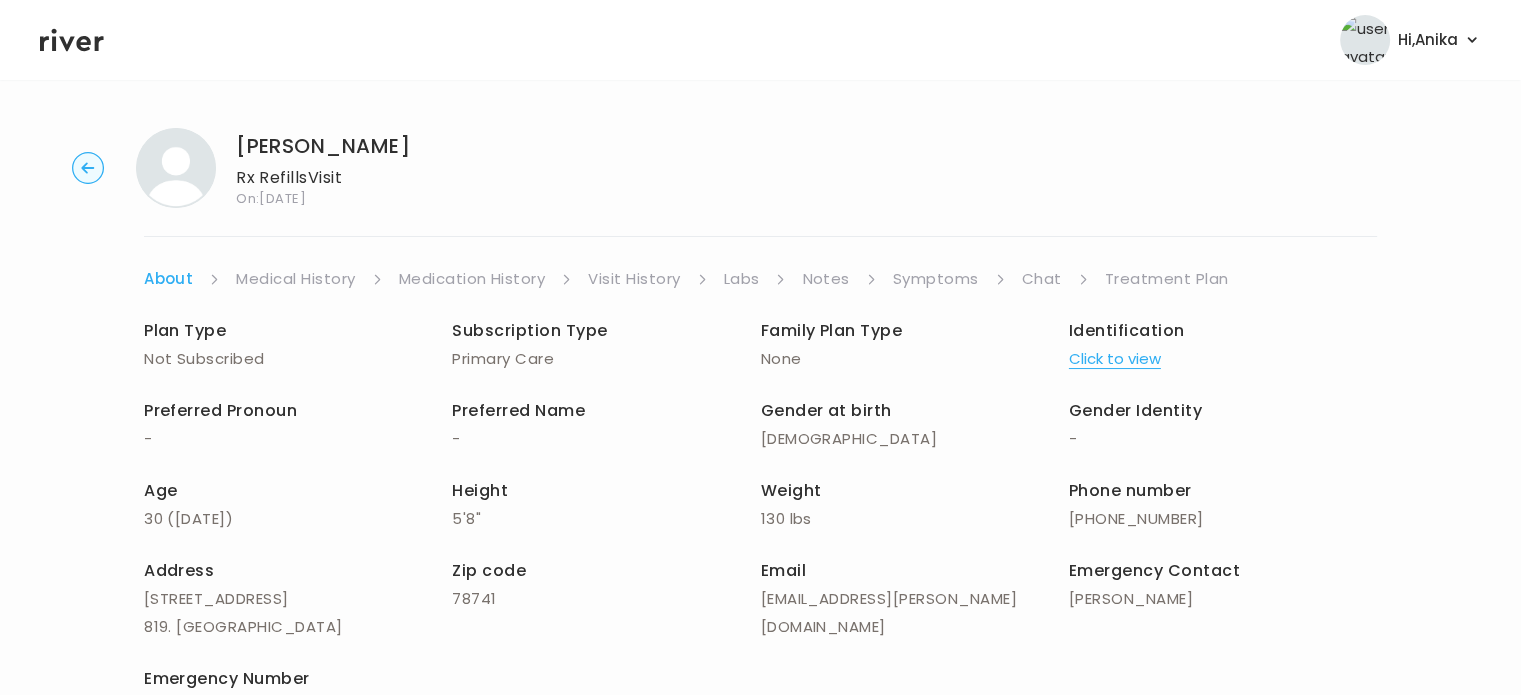 click on "Medical History" at bounding box center [295, 279] 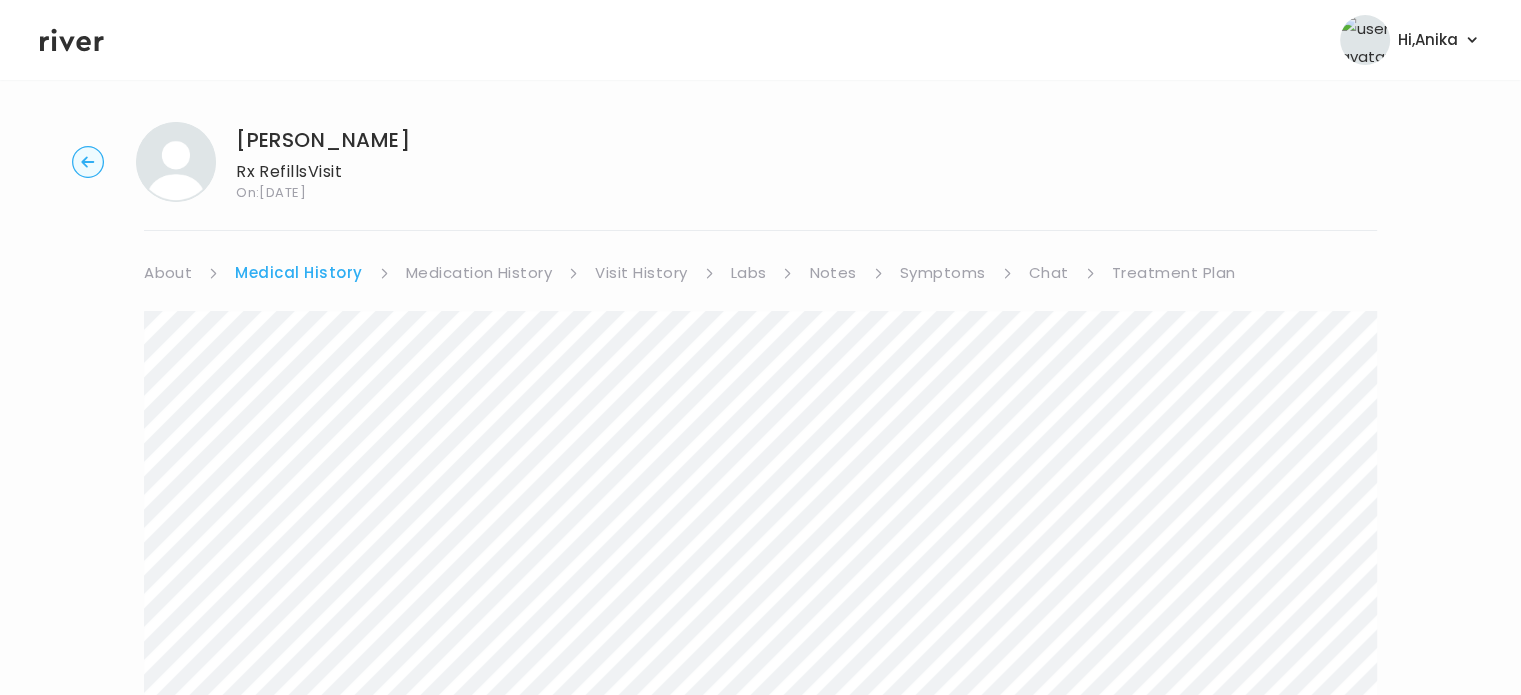 scroll, scrollTop: 0, scrollLeft: 0, axis: both 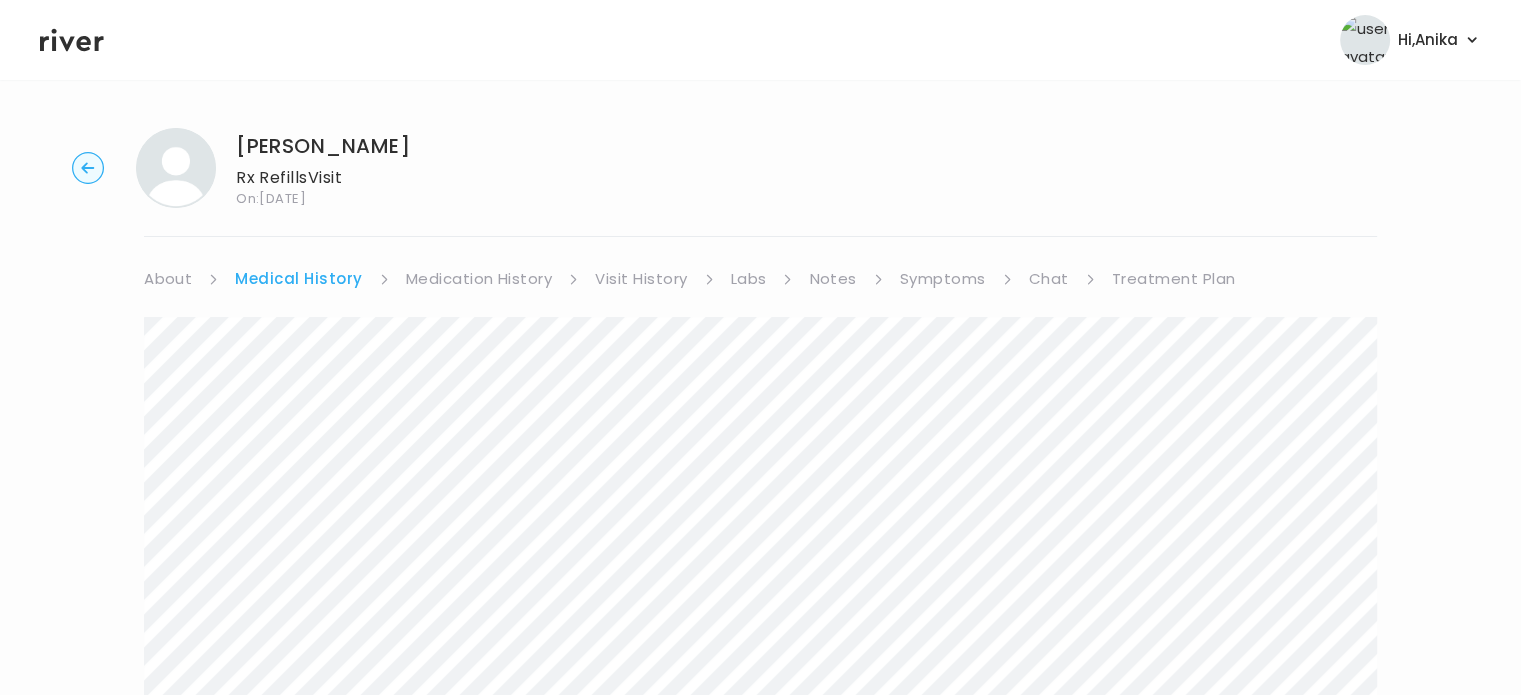 click on "Medication History" at bounding box center (479, 279) 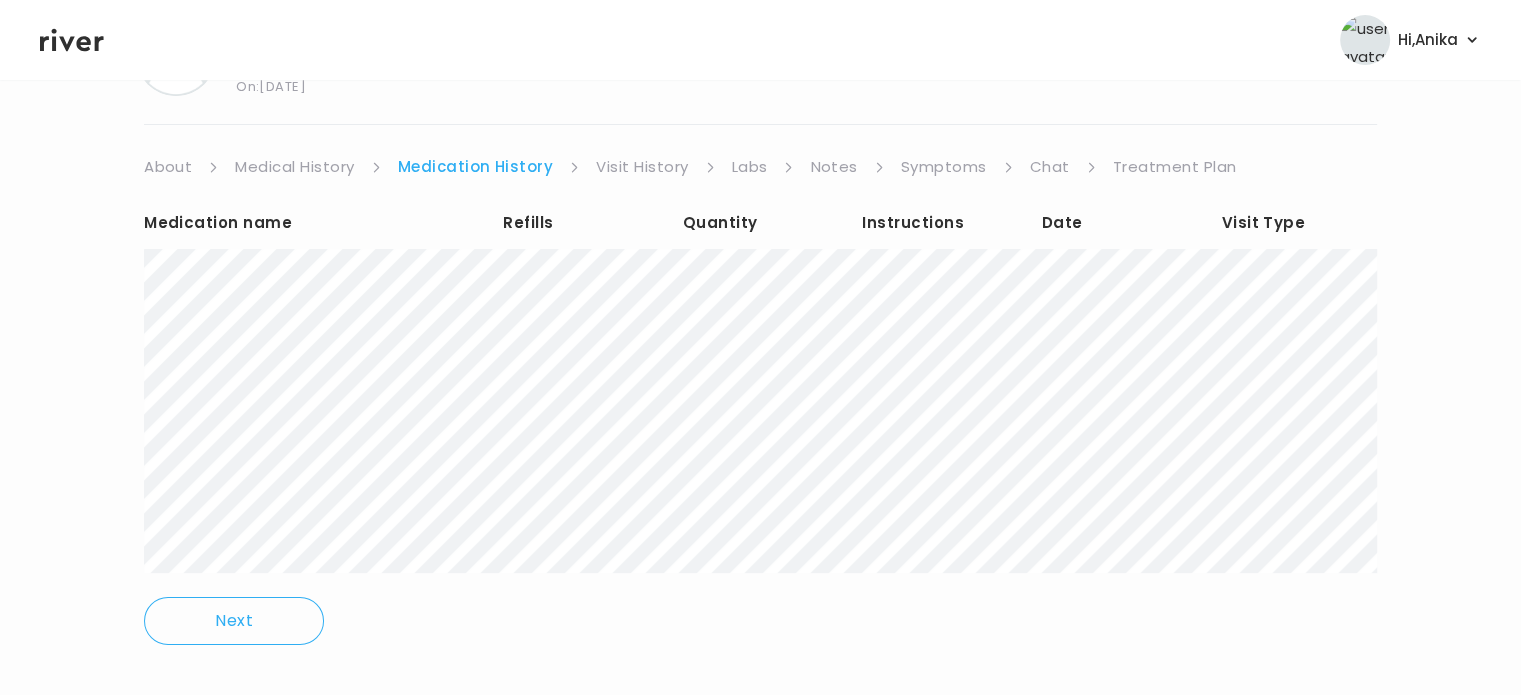 scroll, scrollTop: 137, scrollLeft: 0, axis: vertical 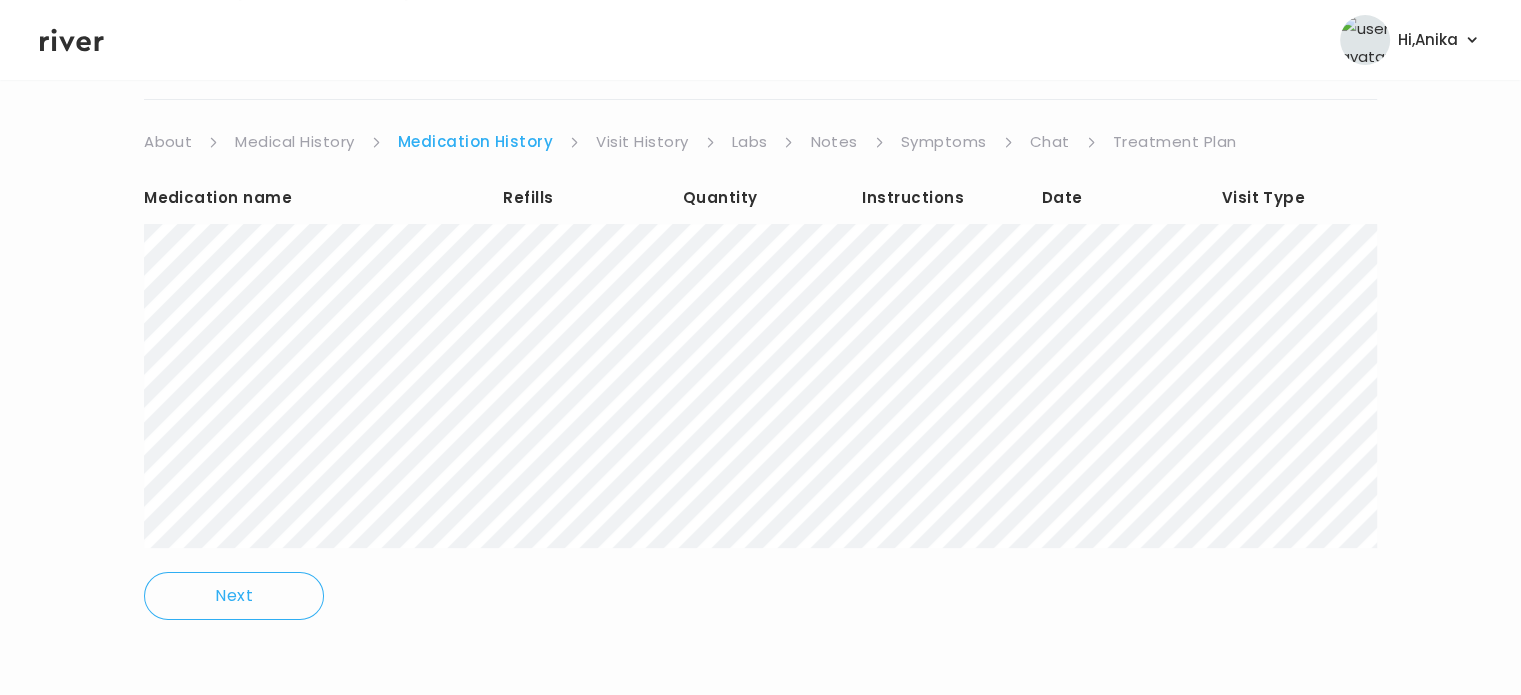 click on "Visit History" at bounding box center [642, 142] 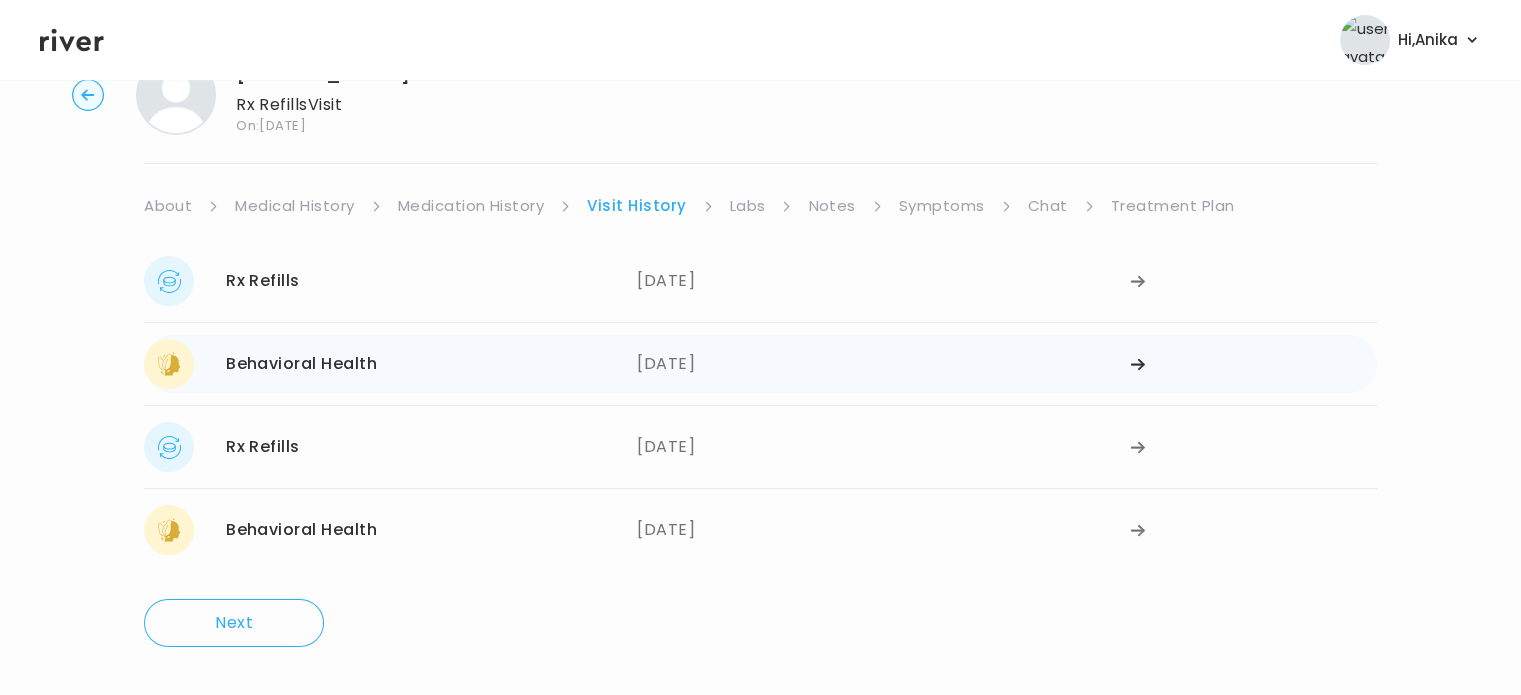 scroll, scrollTop: 72, scrollLeft: 0, axis: vertical 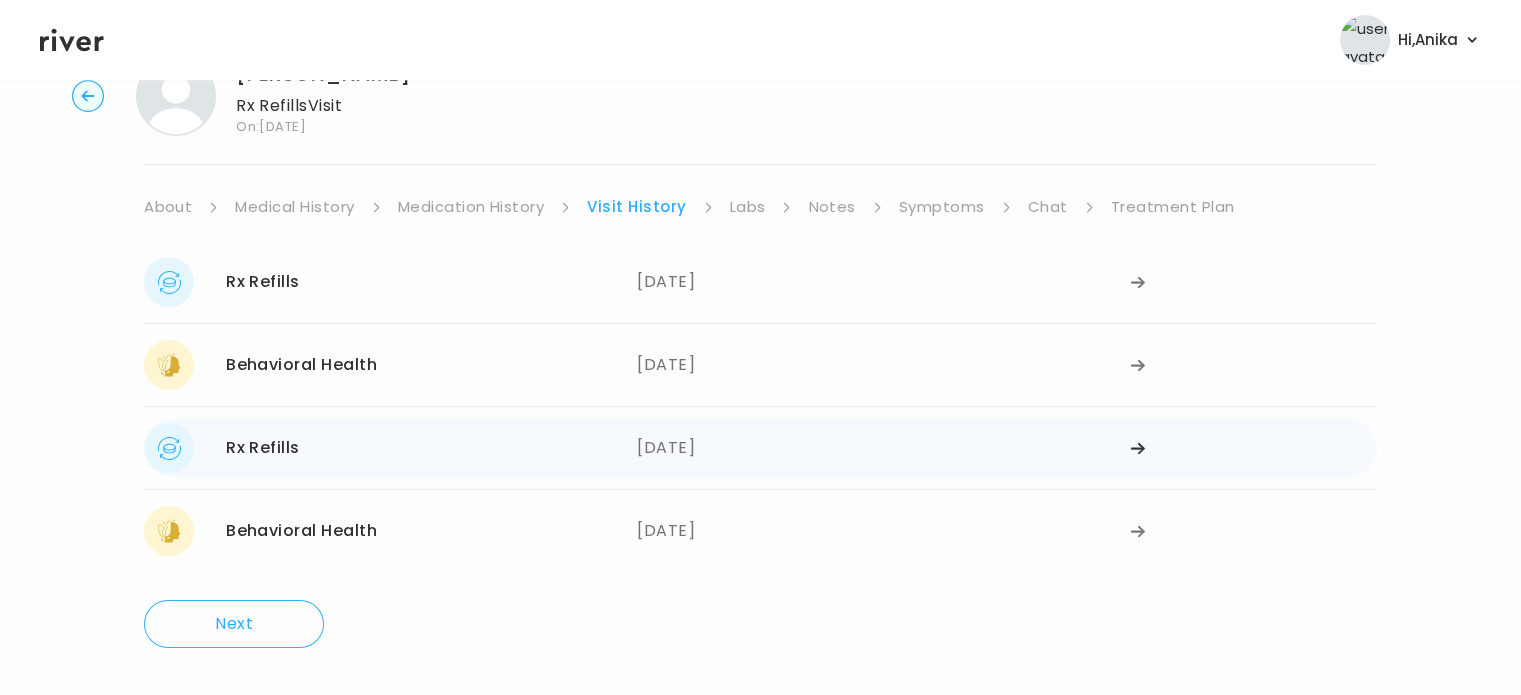 click on "[DATE]" at bounding box center (883, 448) 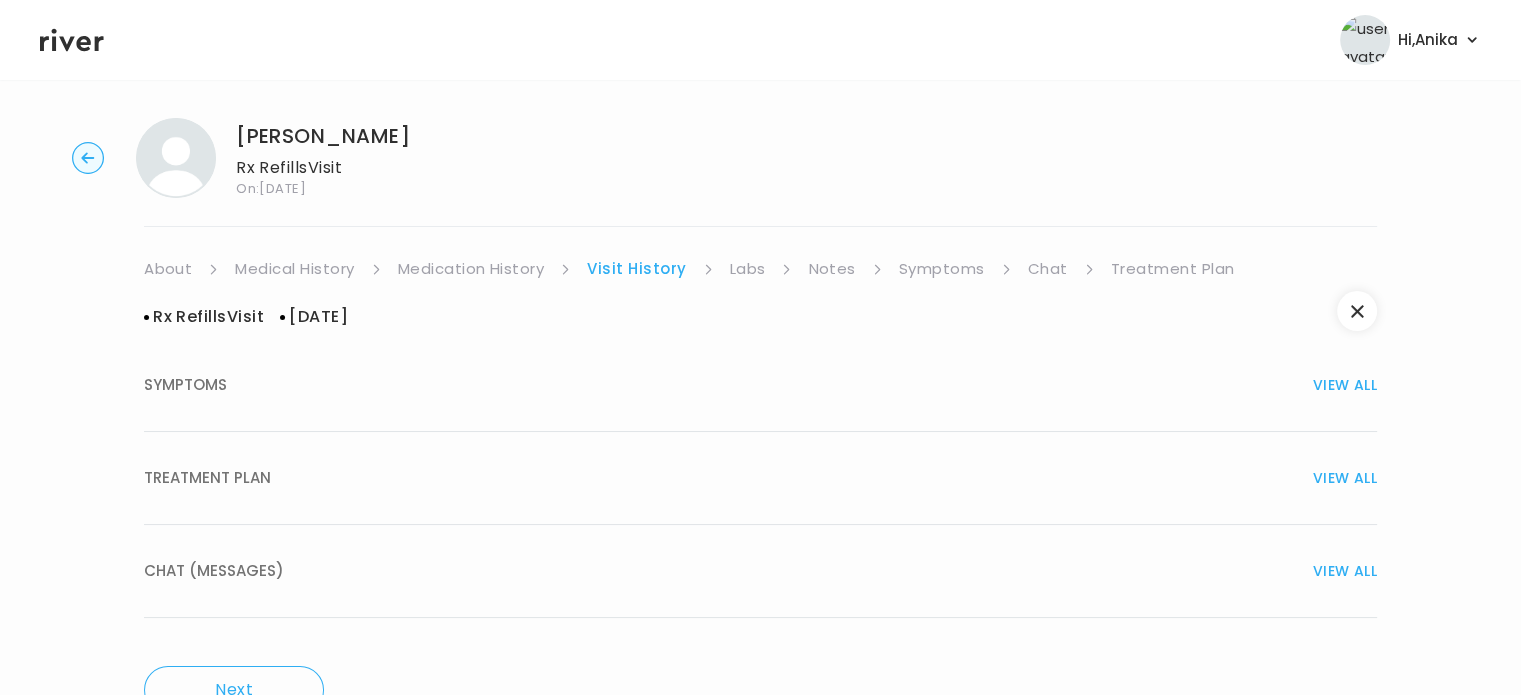 scroll, scrollTop: 0, scrollLeft: 0, axis: both 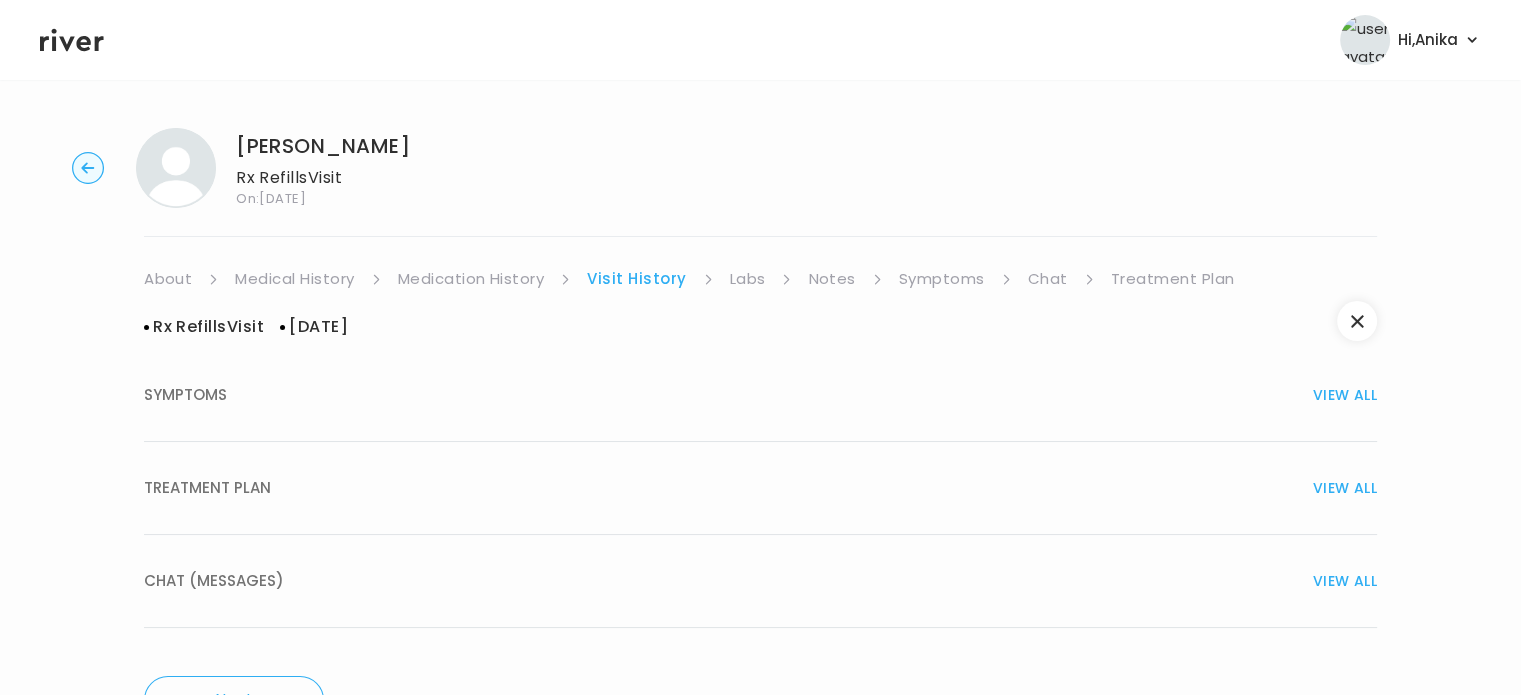 click on "TREATMENT PLAN VIEW ALL" at bounding box center (760, 488) 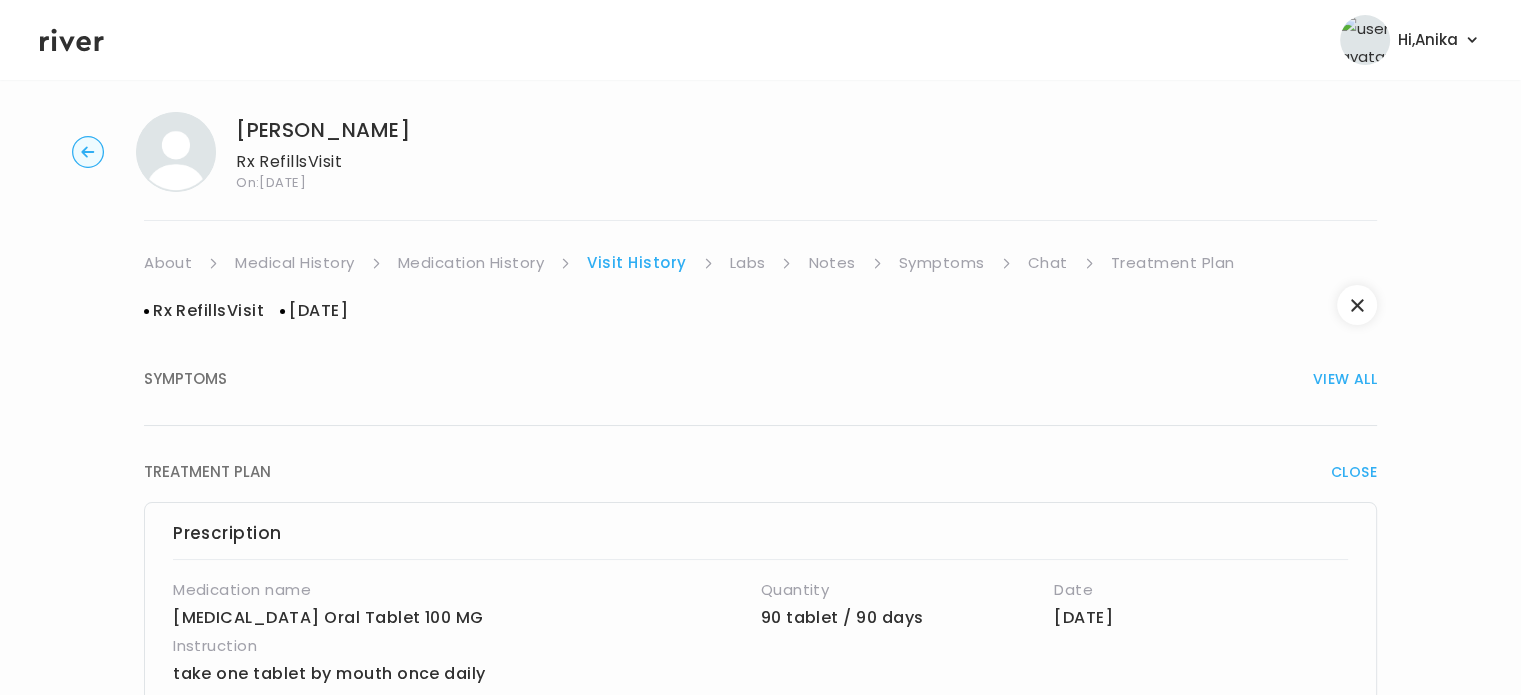 scroll, scrollTop: 16, scrollLeft: 0, axis: vertical 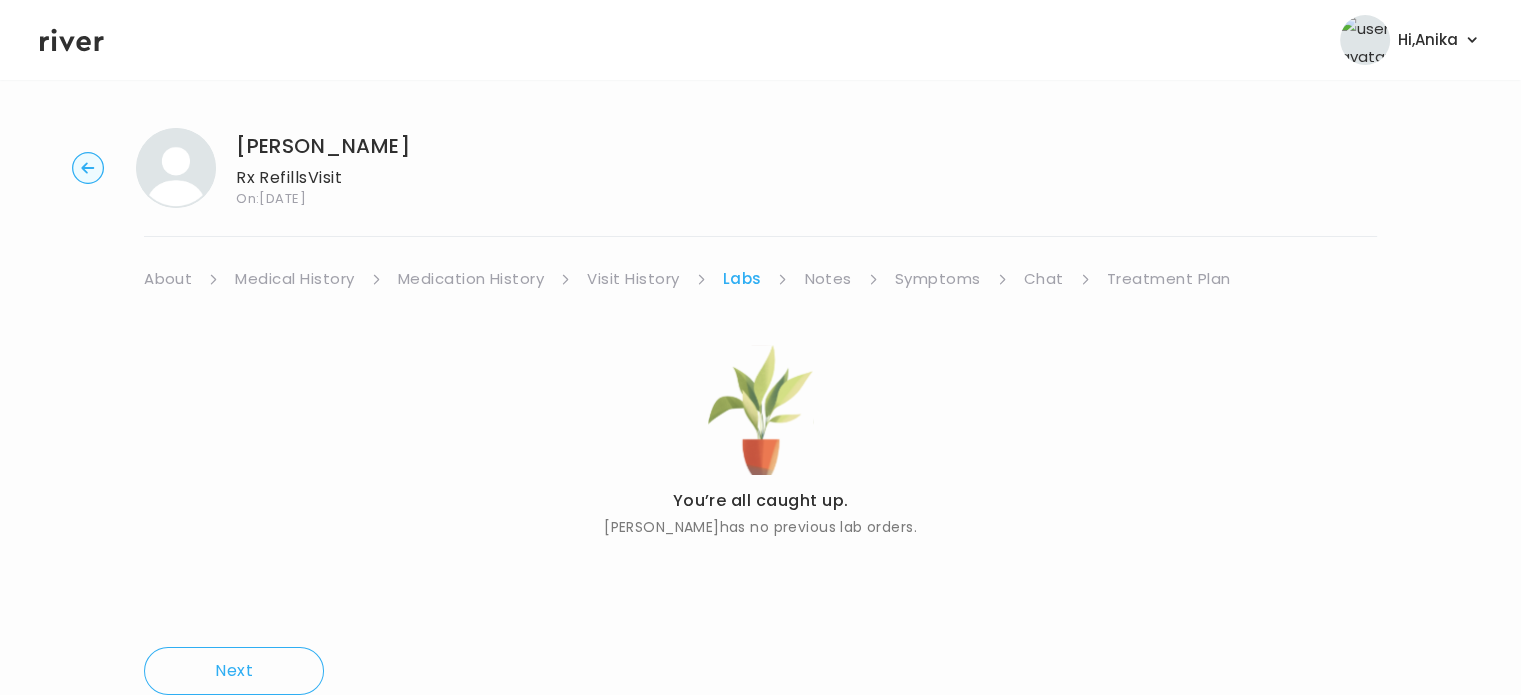 click on "Notes" at bounding box center (827, 279) 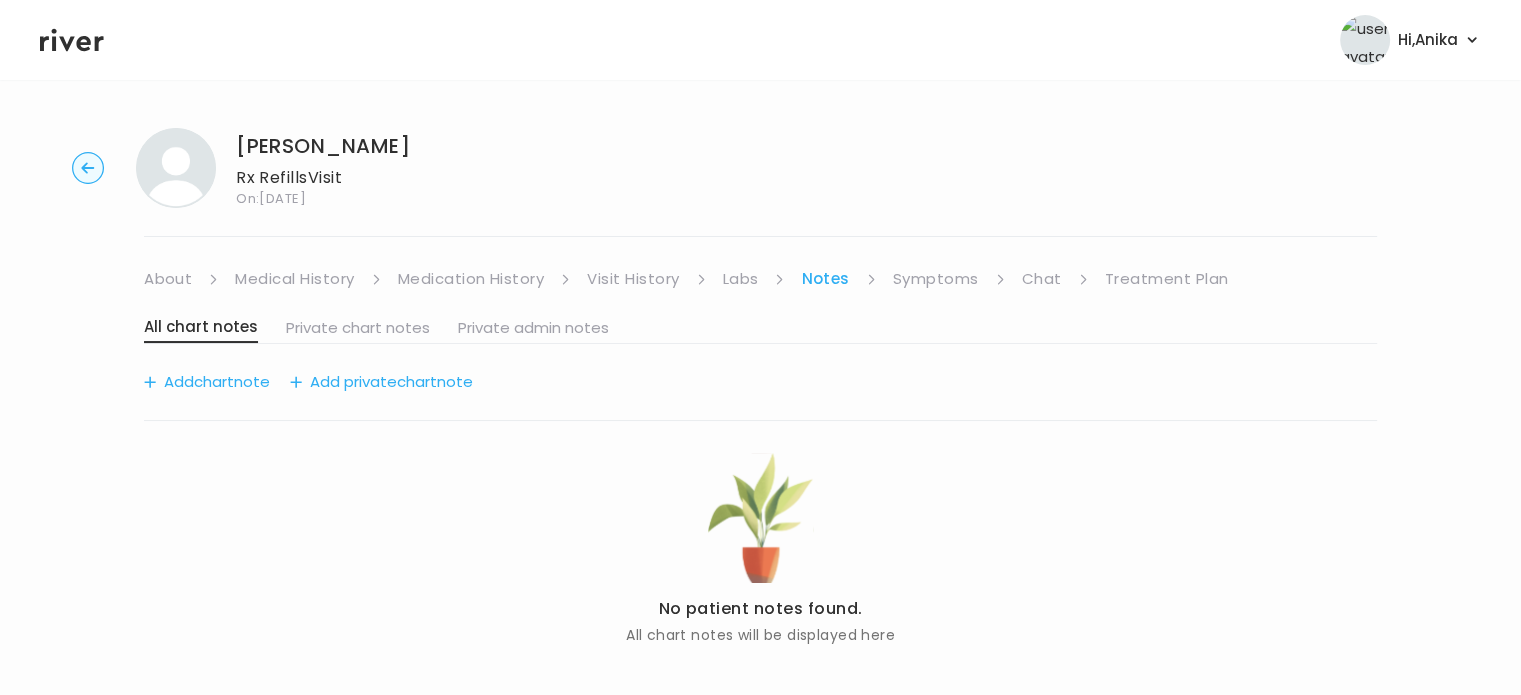 click on "Symptoms" at bounding box center [936, 279] 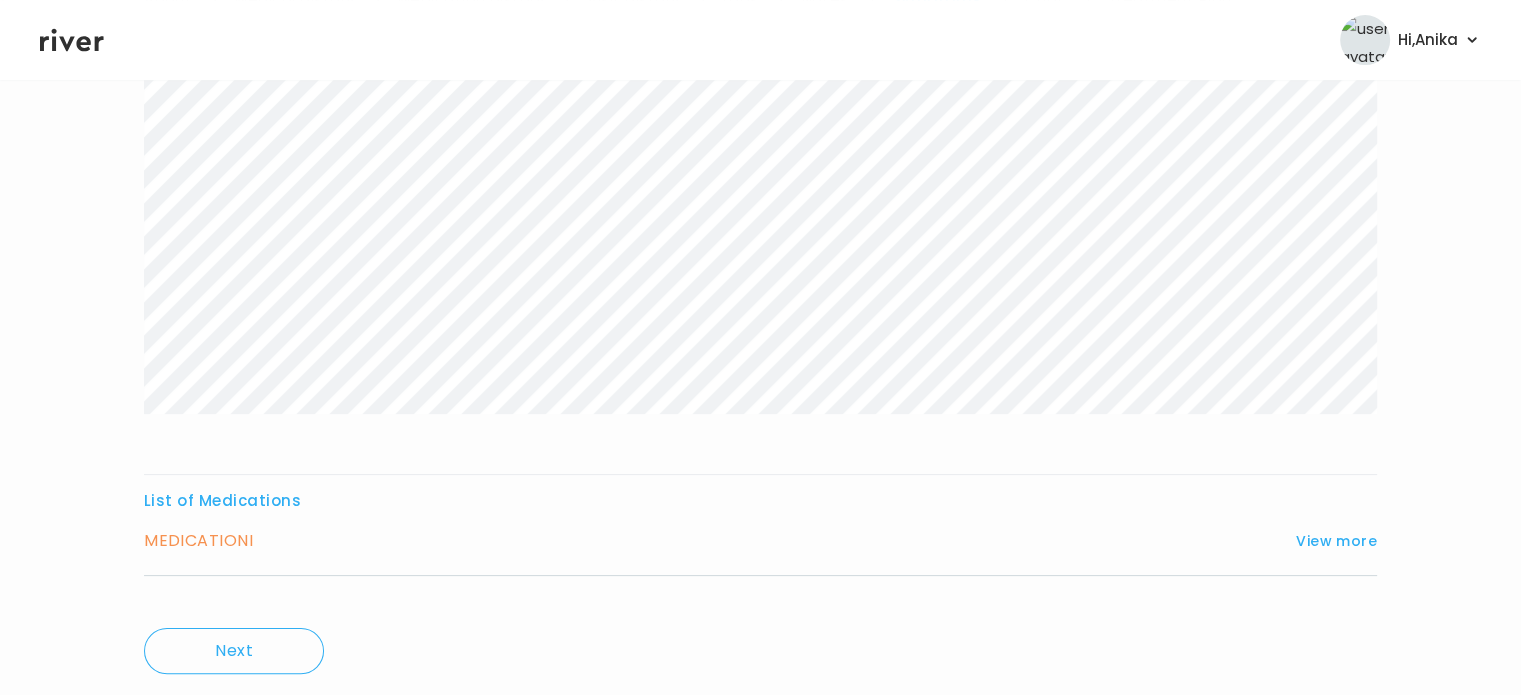 scroll, scrollTop: 332, scrollLeft: 0, axis: vertical 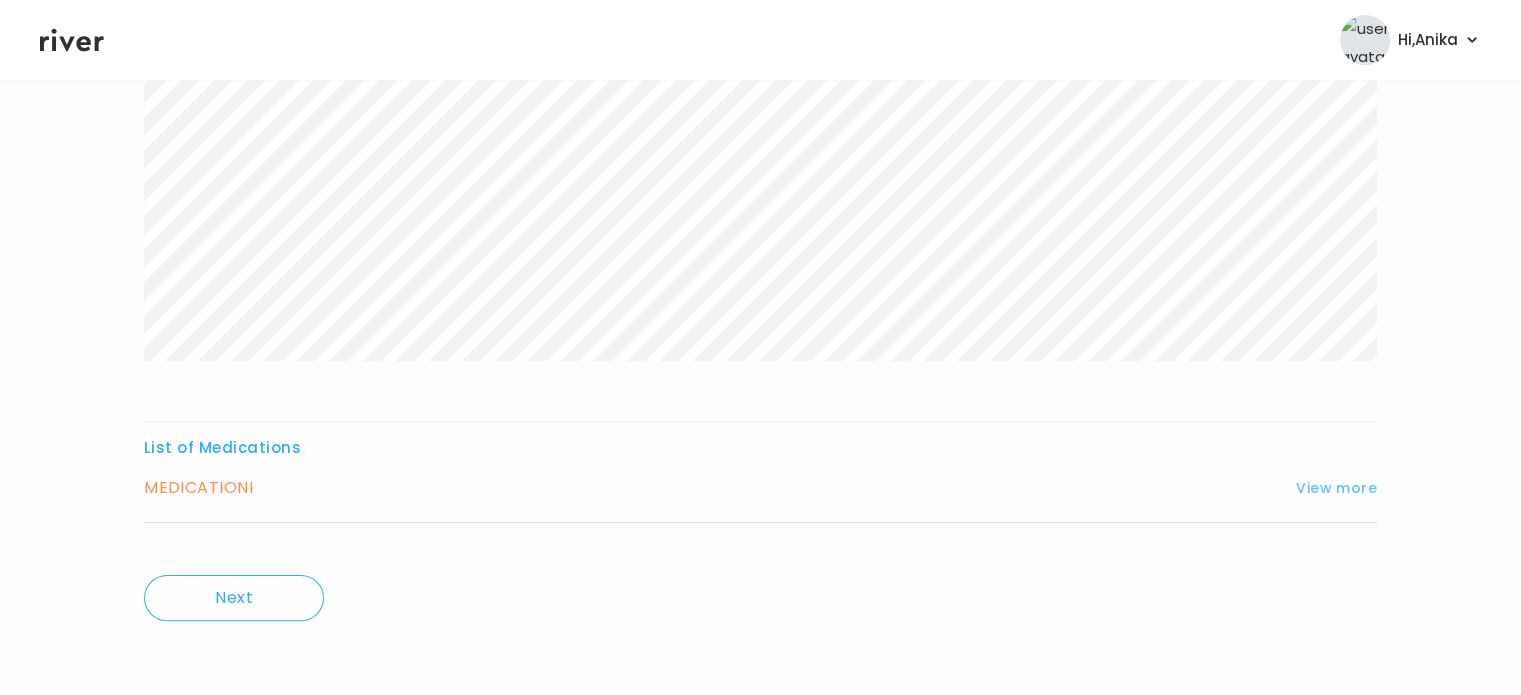 click on "View more" at bounding box center [1336, 488] 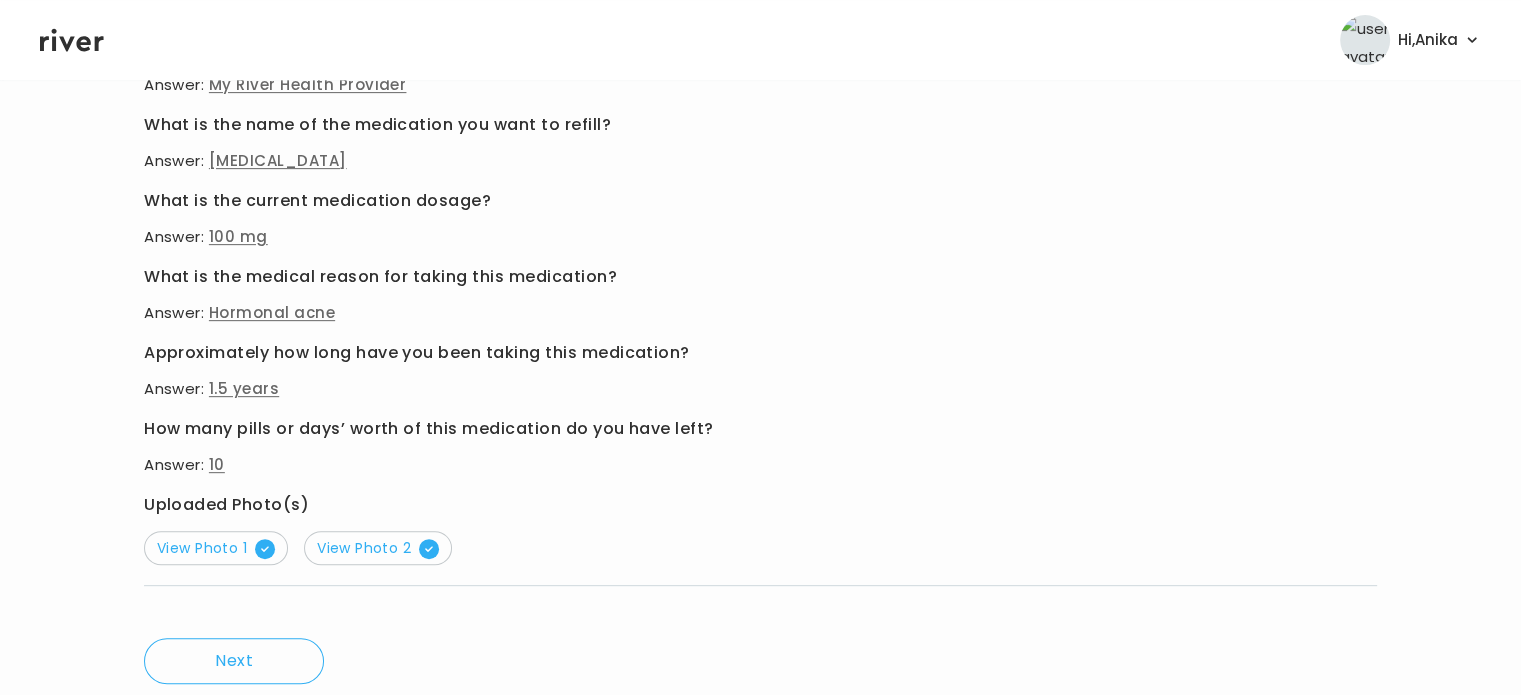 scroll, scrollTop: 812, scrollLeft: 0, axis: vertical 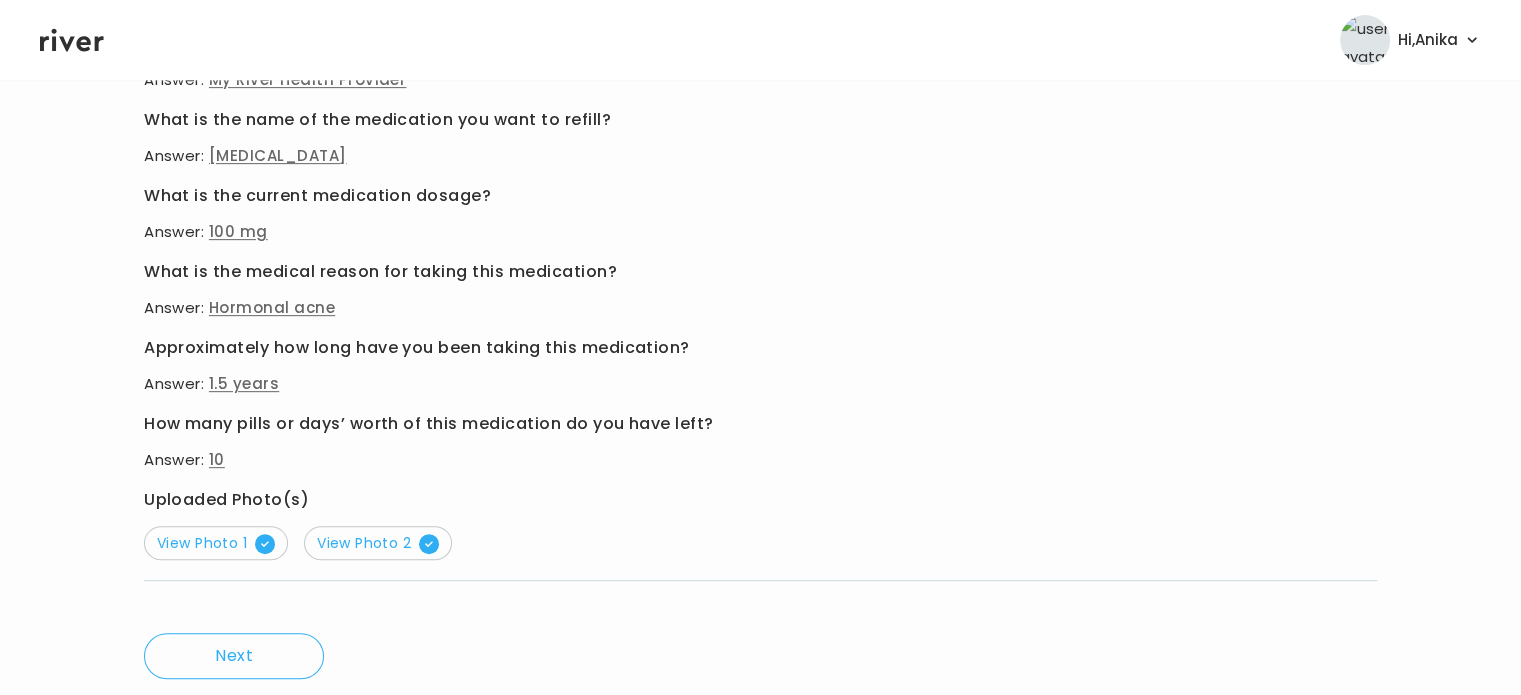 click on "MEDICATION  I View more Who originally prescribed the medication you want to refill? Answer:   My River Health Provider What is the name of the medication you want to refill? Answer:   [MEDICAL_DATA] What is the current medication dosage? Answer:   100 mg What is the medical reason for taking this medication? Answer:   Hormonal acne Approximately how long have you been taking this medication? Answer:   1.5 years How many pills or days’ worth of this medication do you have left? Answer:   10 Uploaded Photo(s) View Photo 1 View Photo 2" at bounding box center [760, 287] 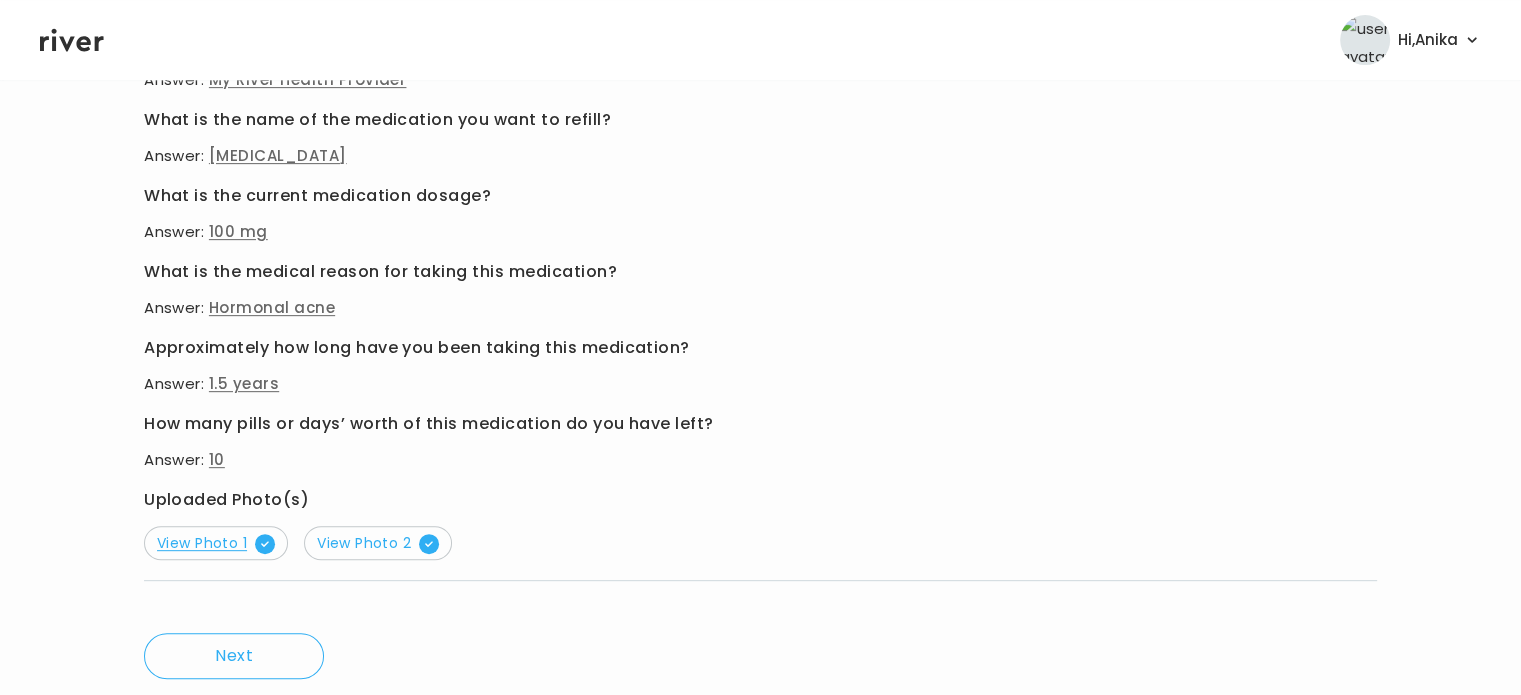 click on "View Photo 1" at bounding box center [216, 543] 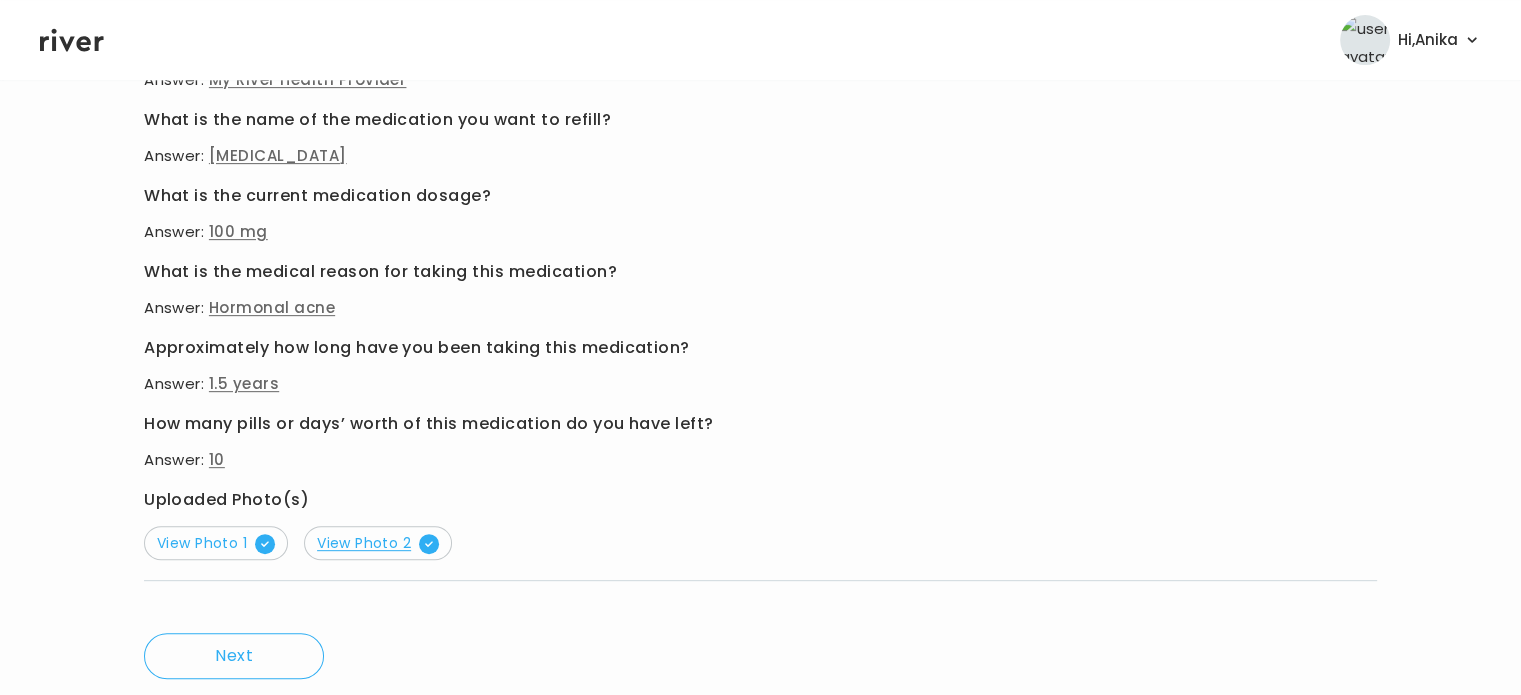 click on "View Photo 2" at bounding box center (378, 543) 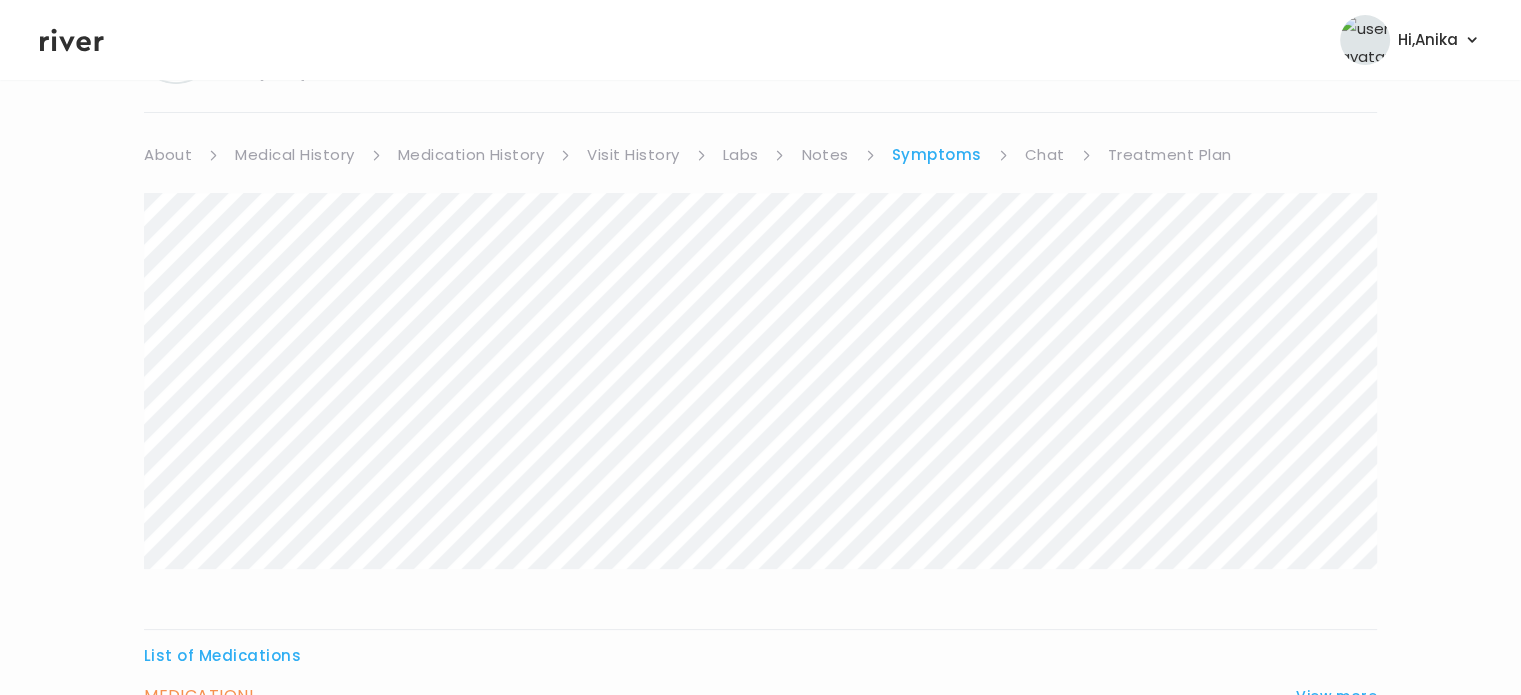 scroll, scrollTop: 80, scrollLeft: 0, axis: vertical 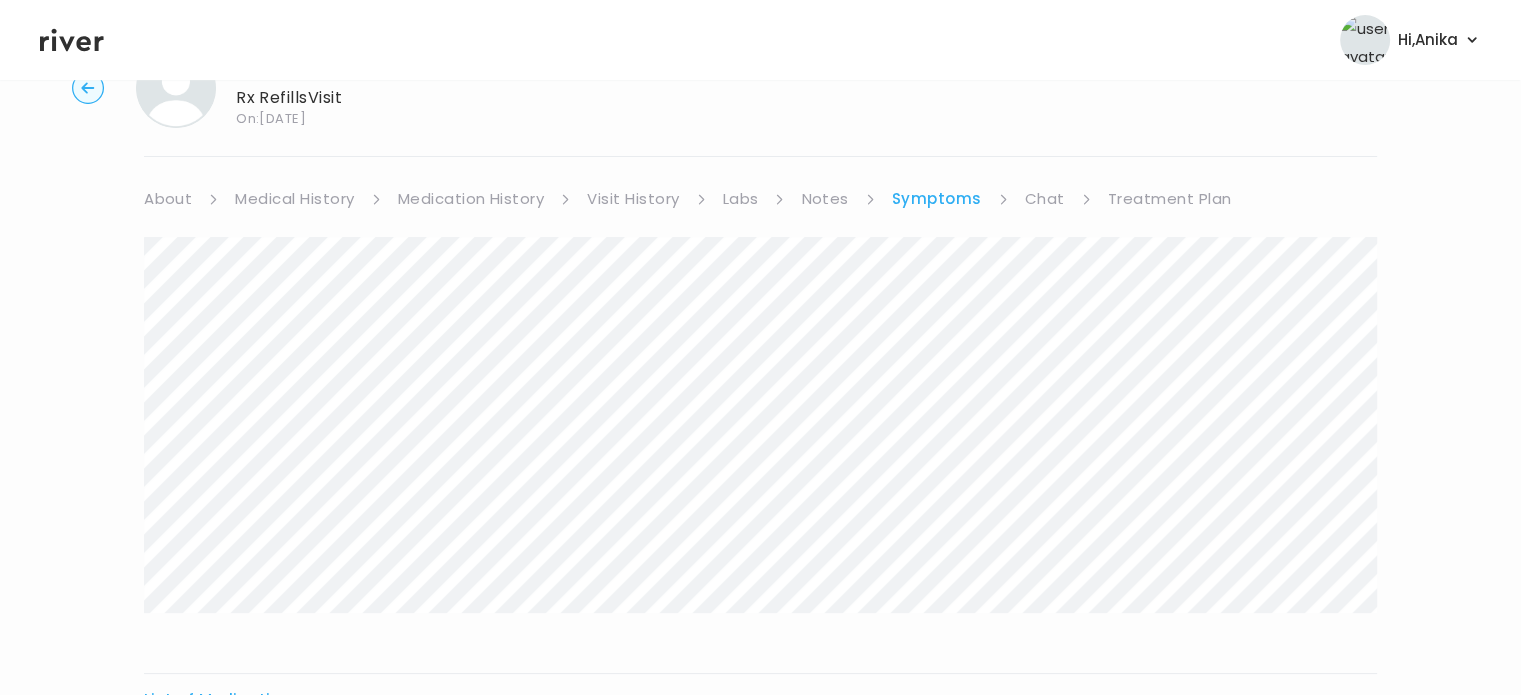 click on "Treatment Plan" at bounding box center (1170, 199) 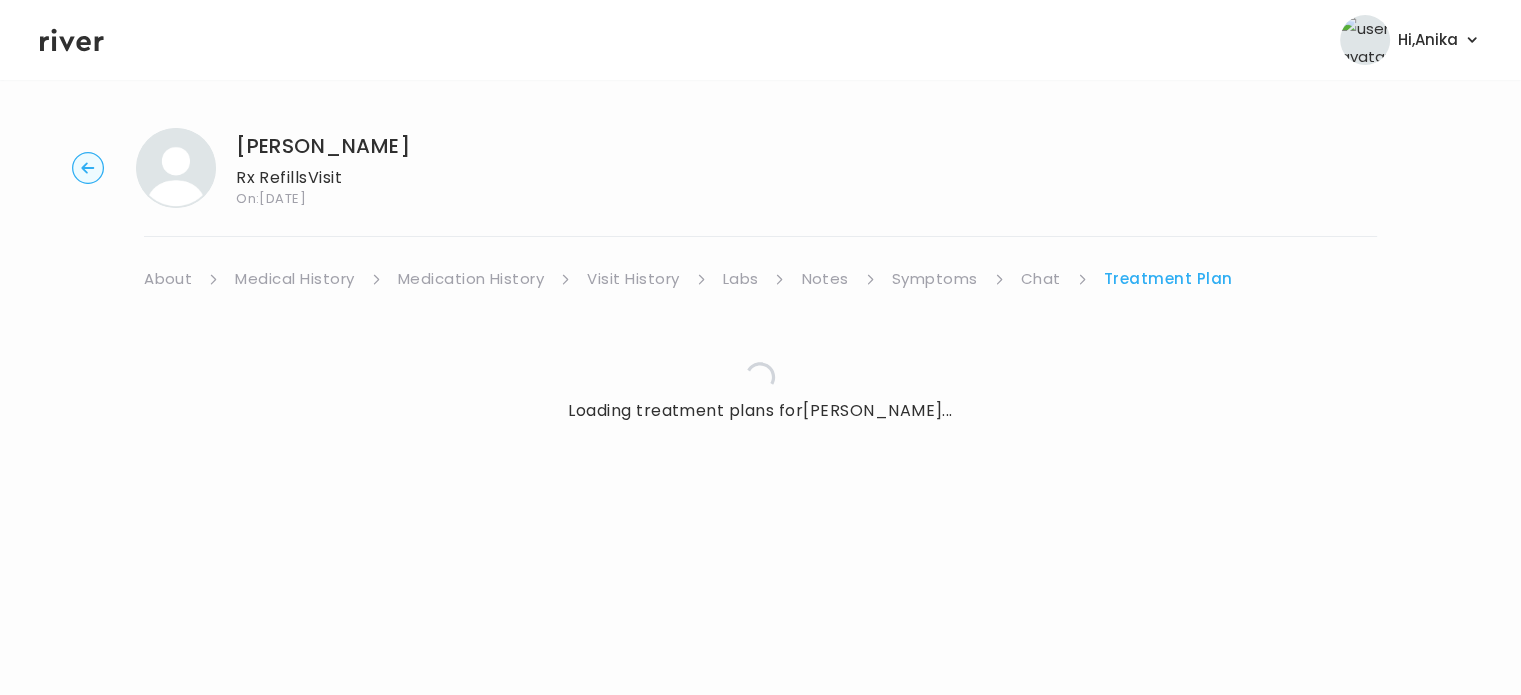 scroll, scrollTop: 0, scrollLeft: 0, axis: both 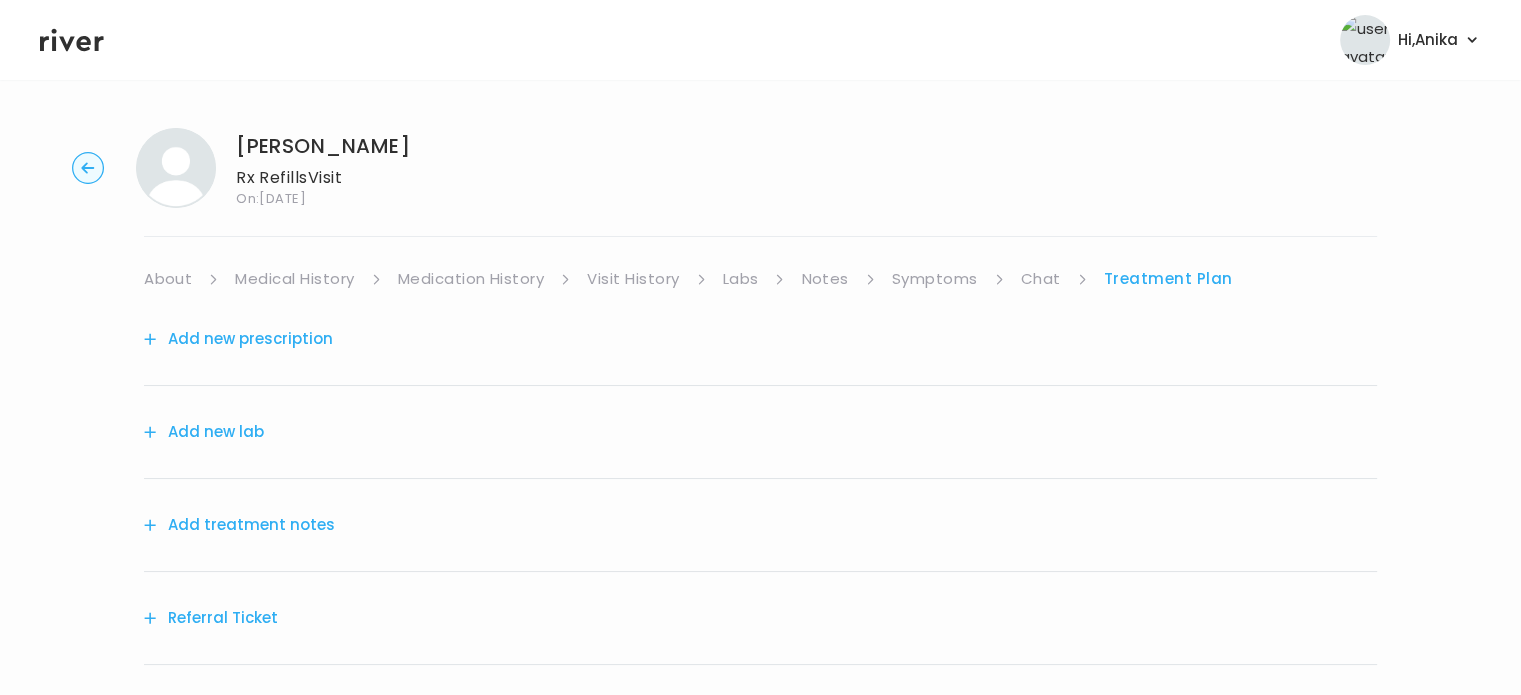 click on "Add treatment notes" at bounding box center (239, 525) 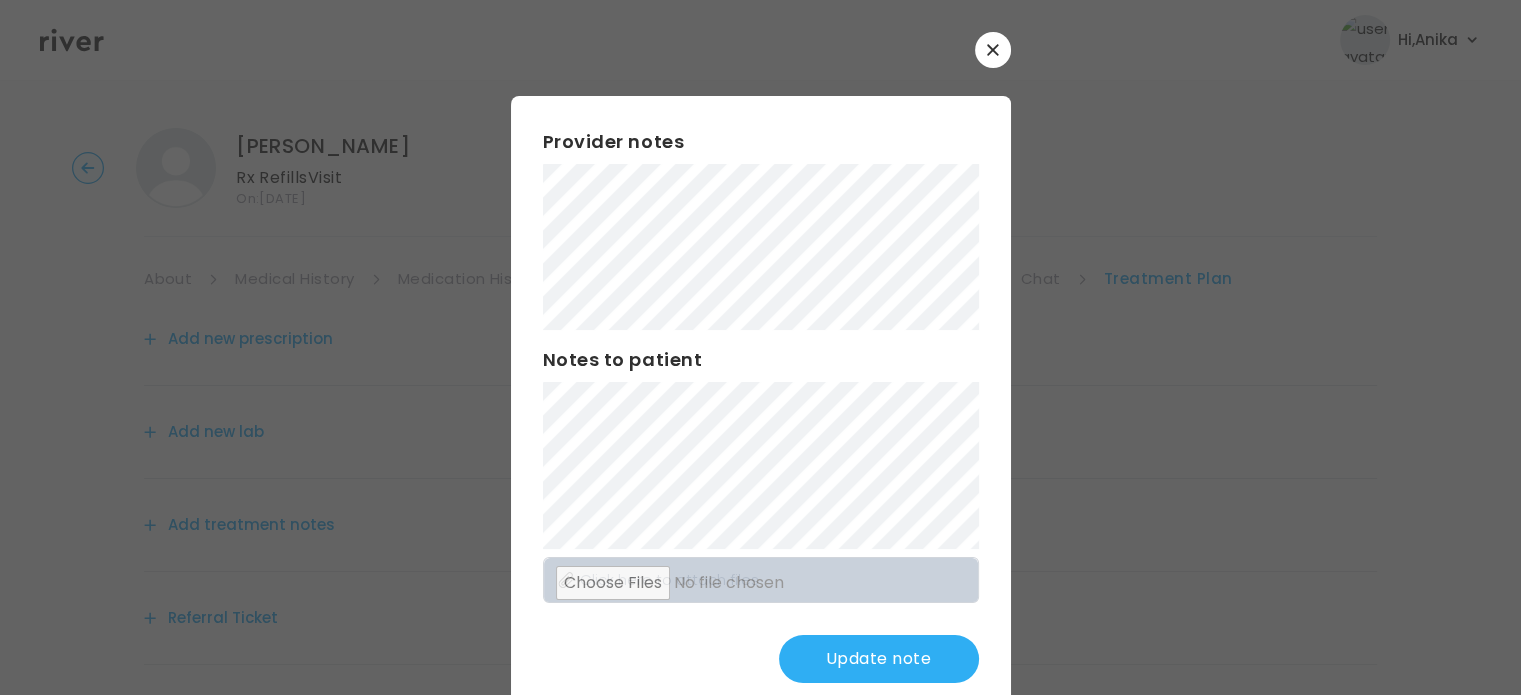click on "Update note" at bounding box center (879, 659) 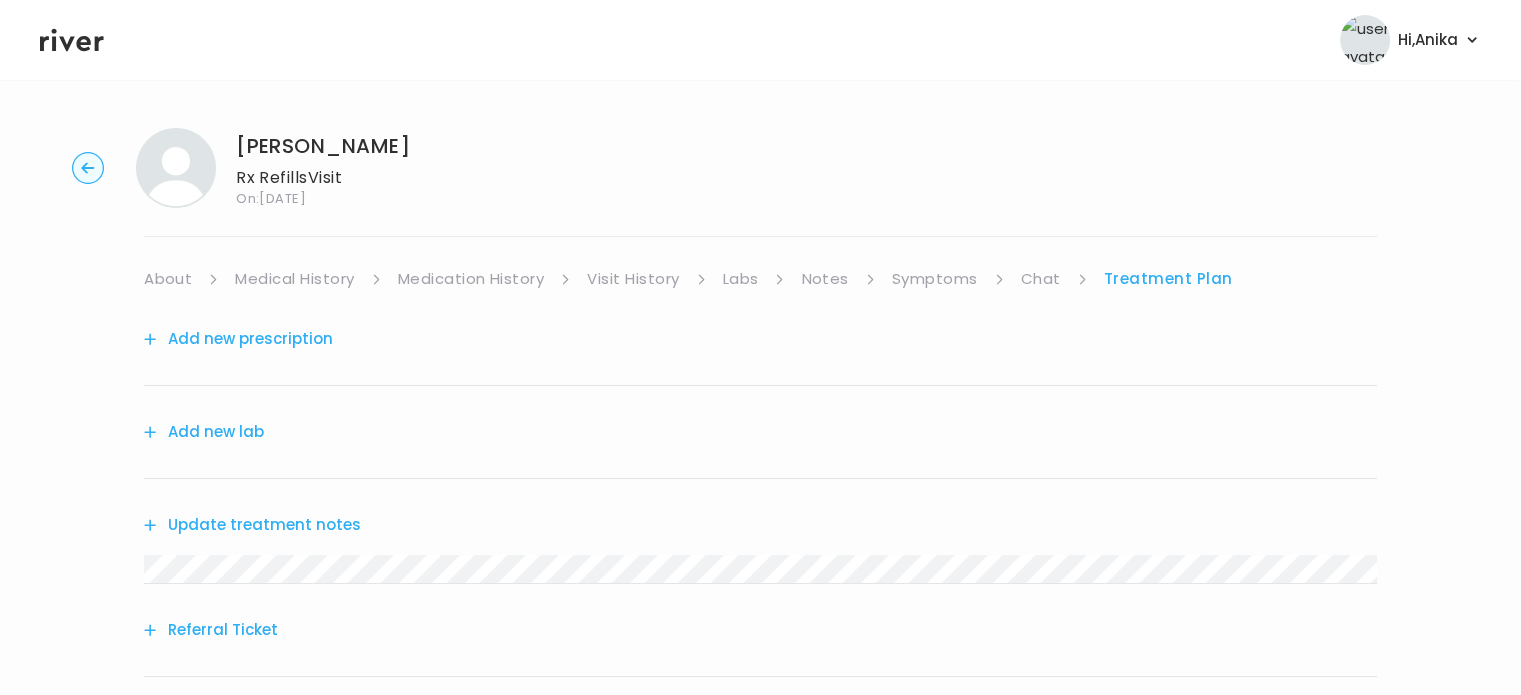 click on "Add new prescription" at bounding box center [238, 339] 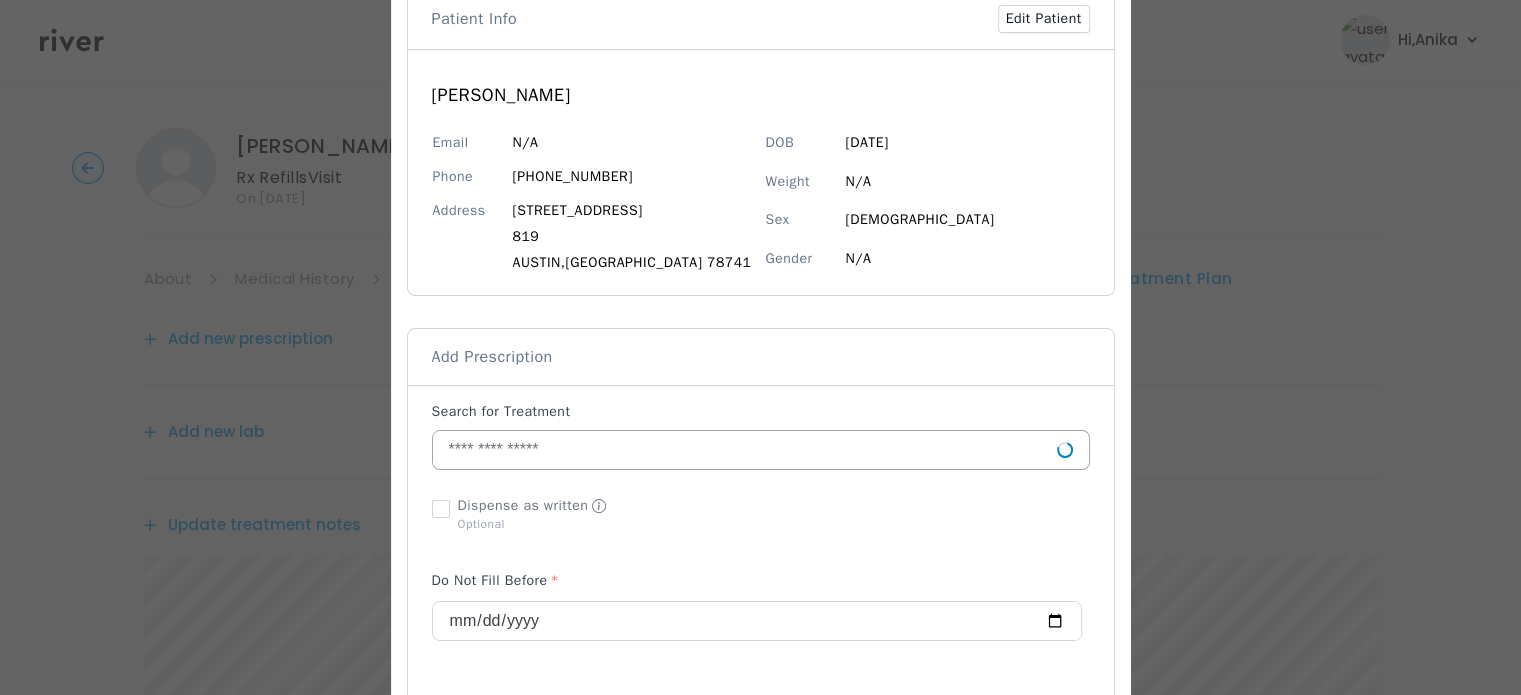 scroll, scrollTop: 152, scrollLeft: 0, axis: vertical 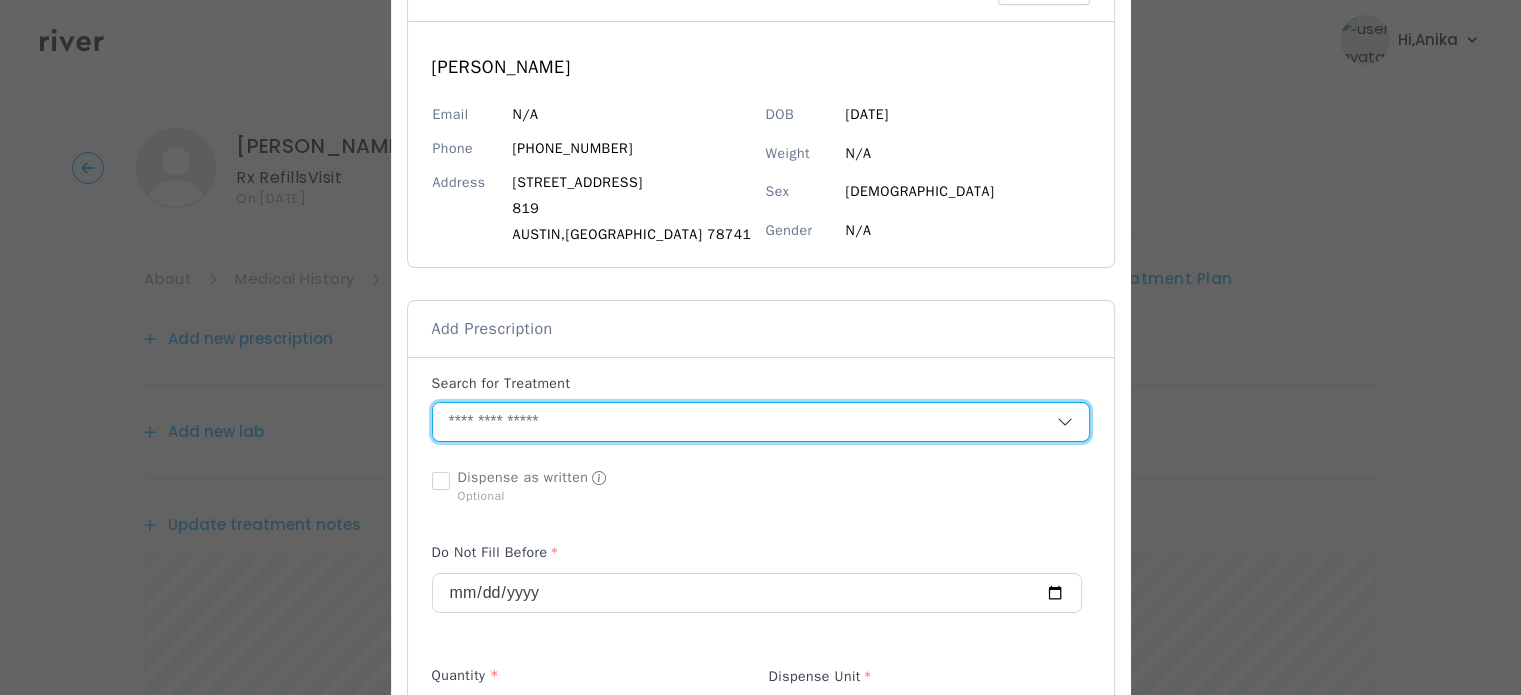 click at bounding box center (745, 422) 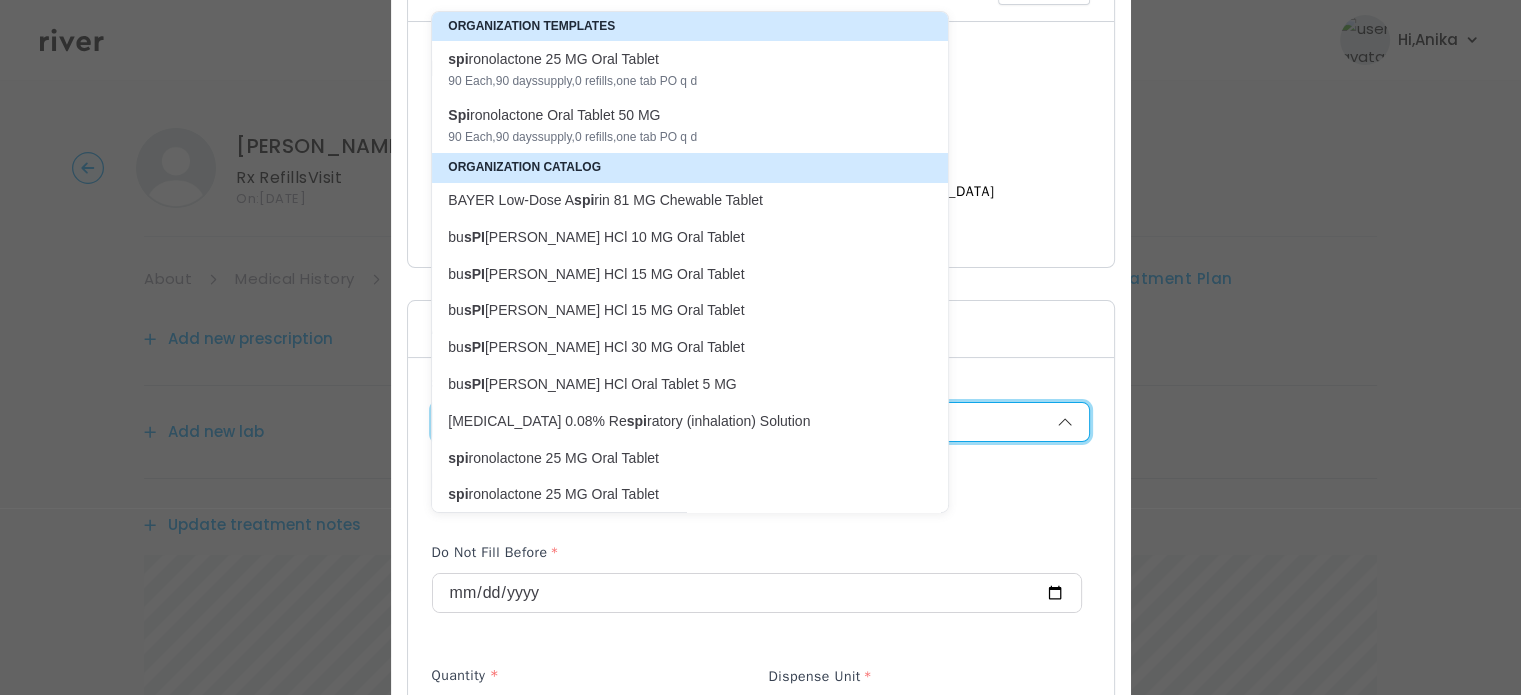 click on "90   Each ,  90   days  supply,  0   refills ,  one tab PO q d" at bounding box center [678, 137] 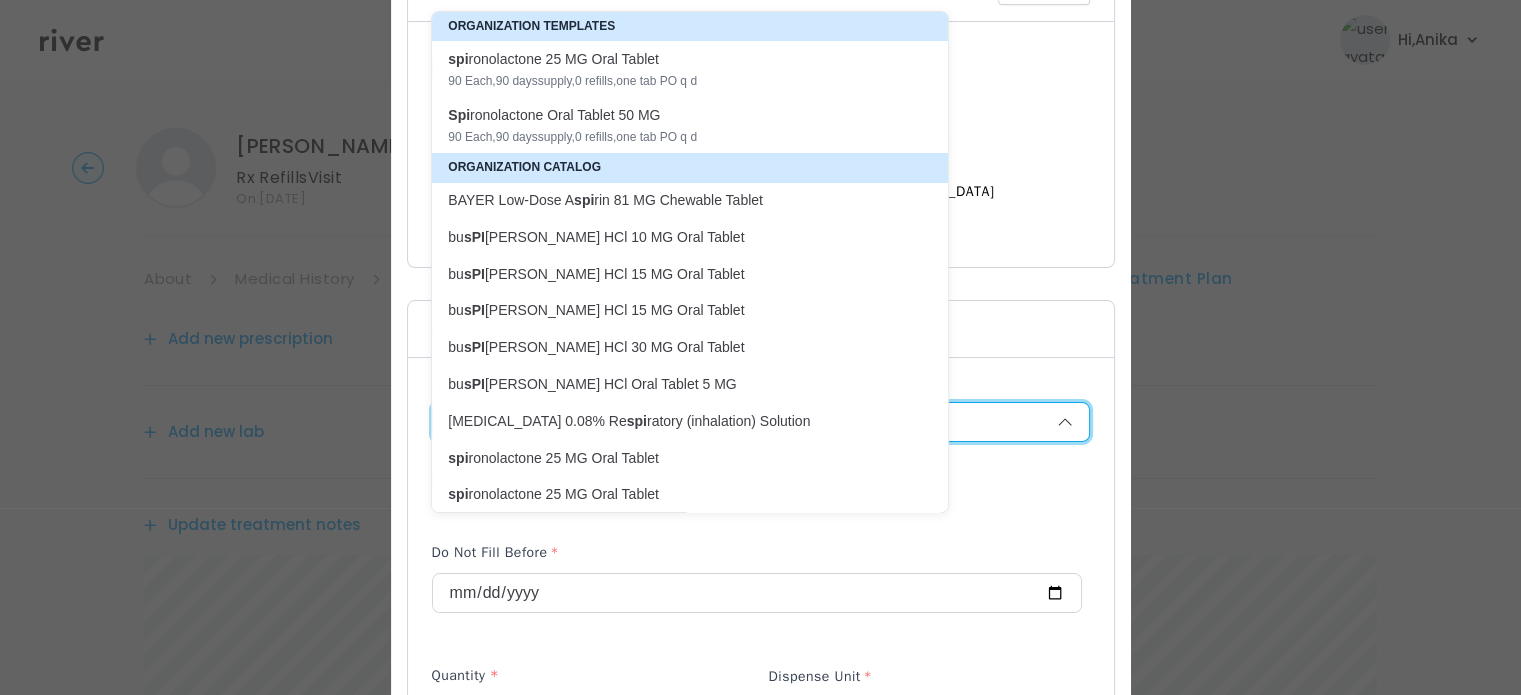 type on "**" 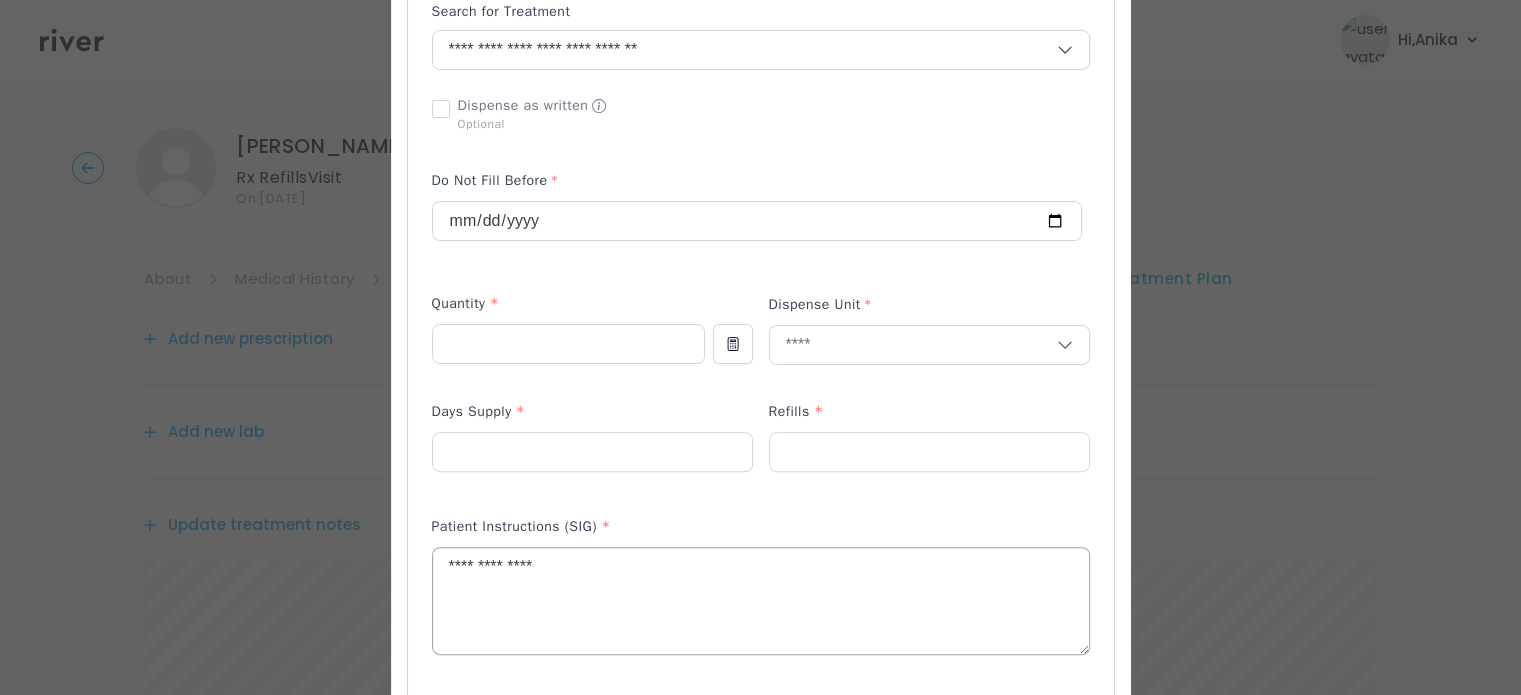 scroll, scrollTop: 533, scrollLeft: 0, axis: vertical 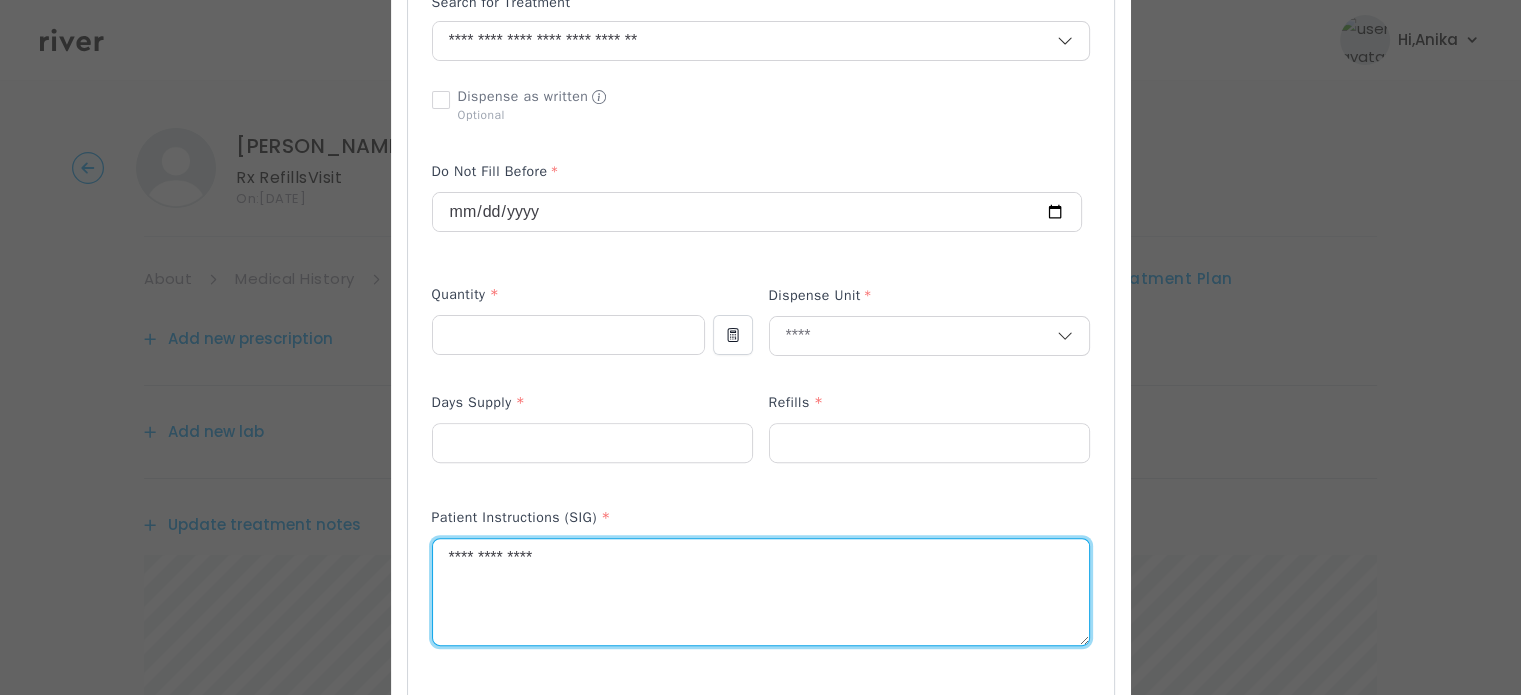 drag, startPoint x: 573, startPoint y: 563, endPoint x: 348, endPoint y: 539, distance: 226.27638 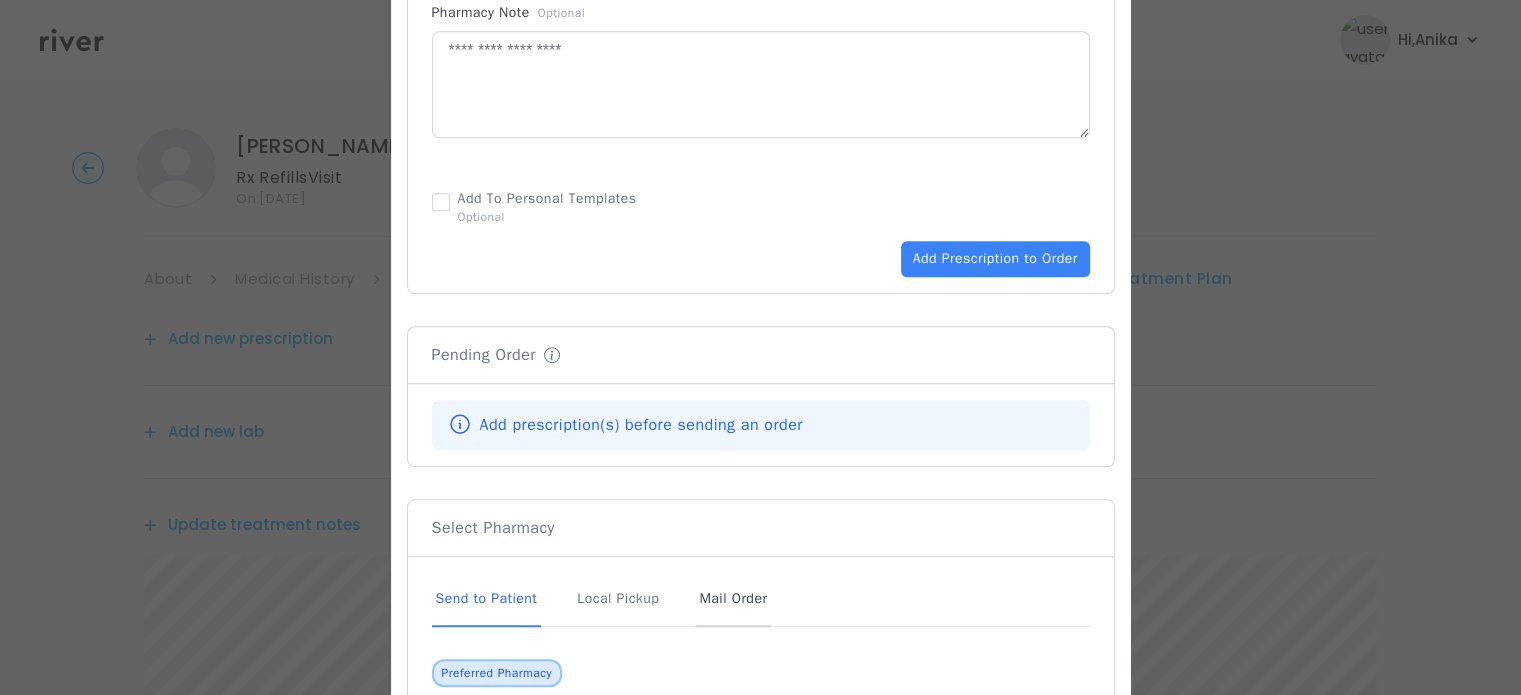 type on "**********" 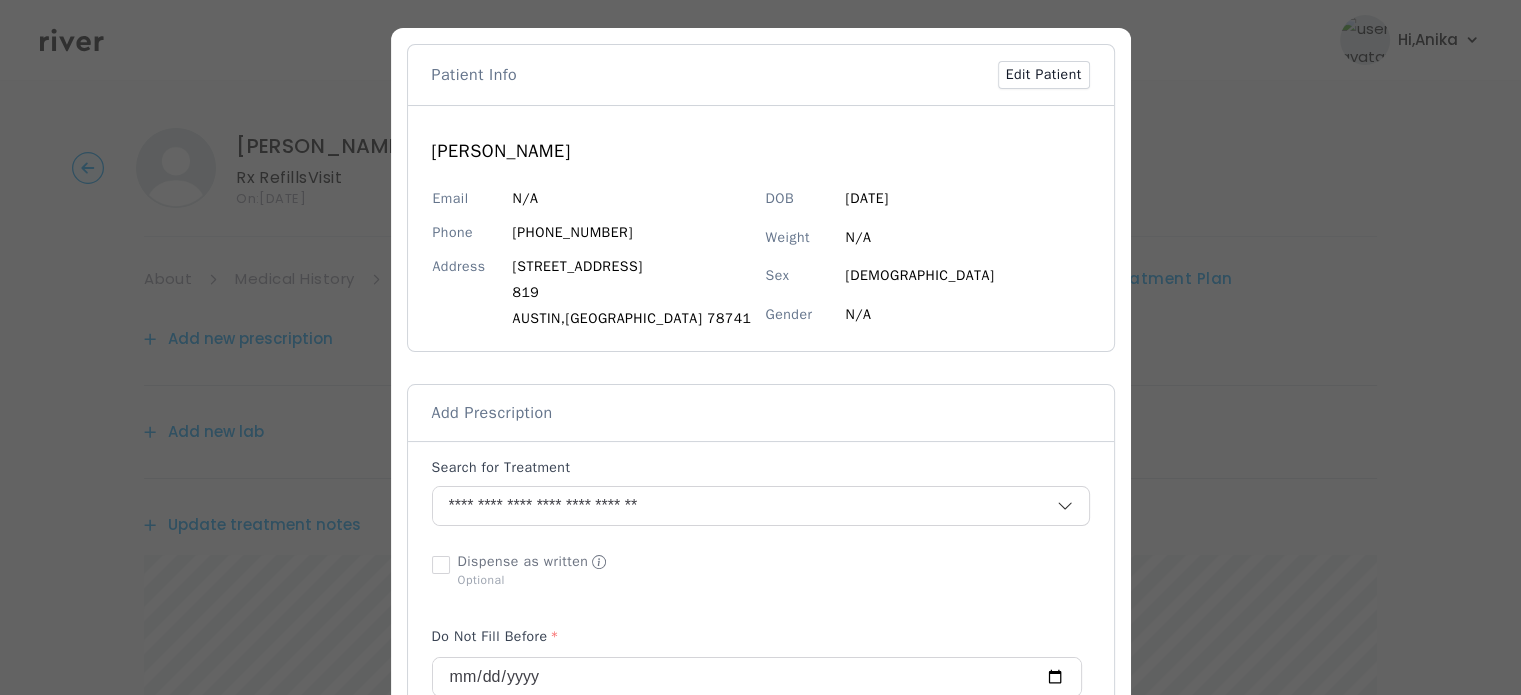 scroll, scrollTop: 39, scrollLeft: 0, axis: vertical 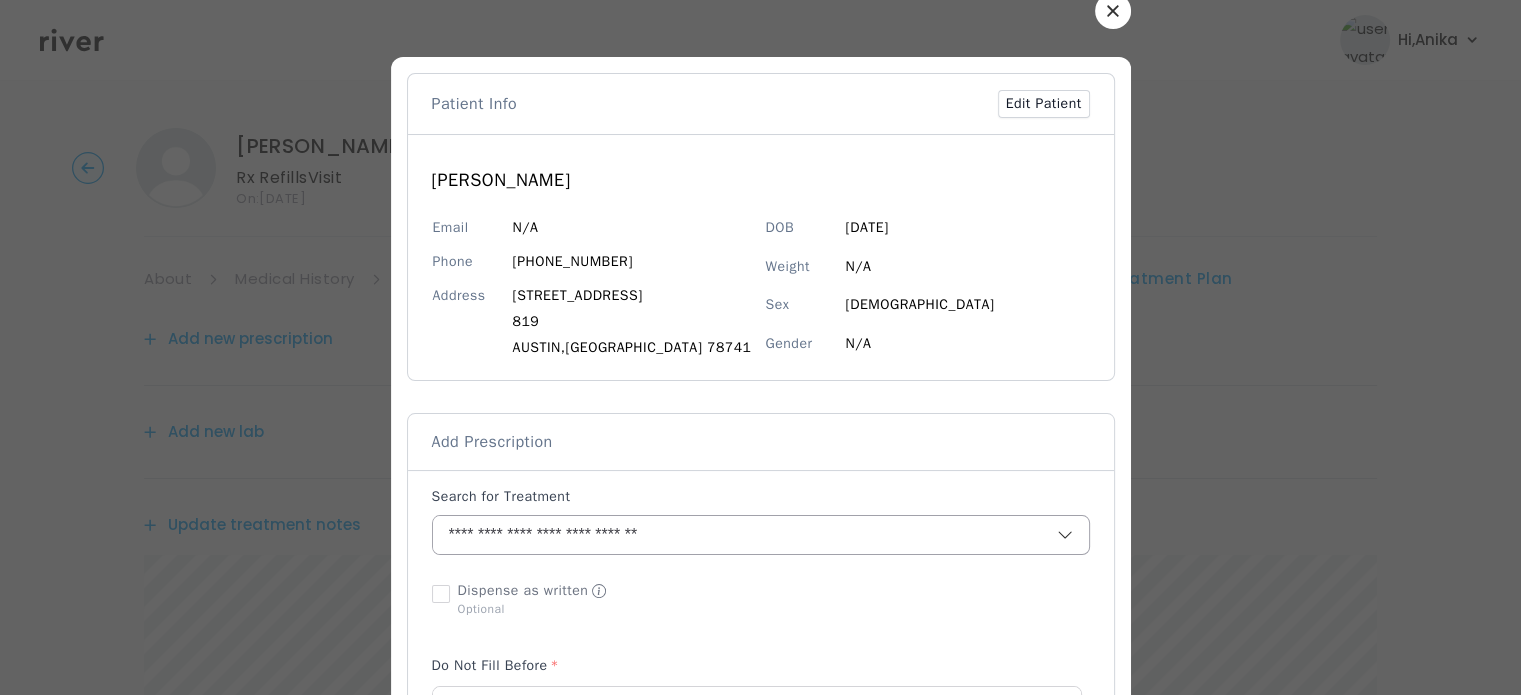 click on "**********" at bounding box center [721, 535] 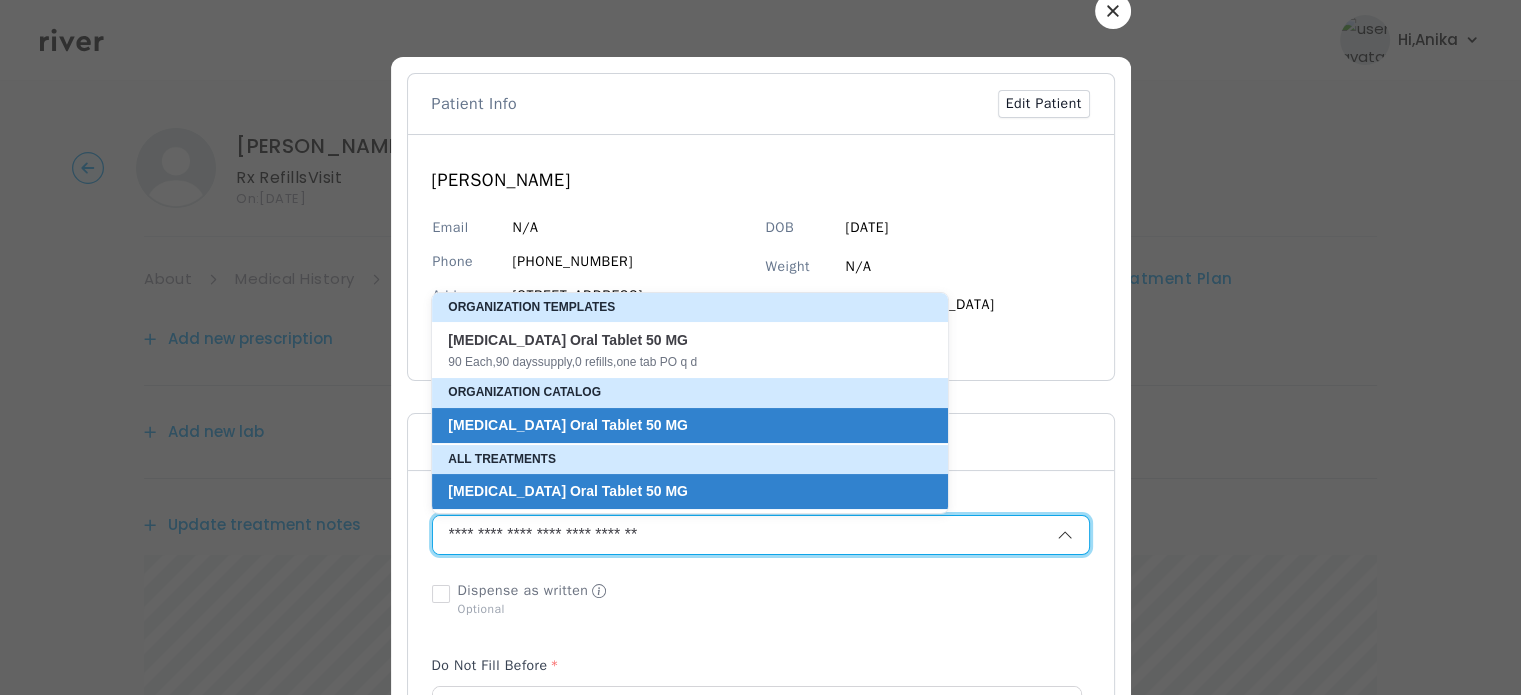 click on "**********" at bounding box center (721, 535) 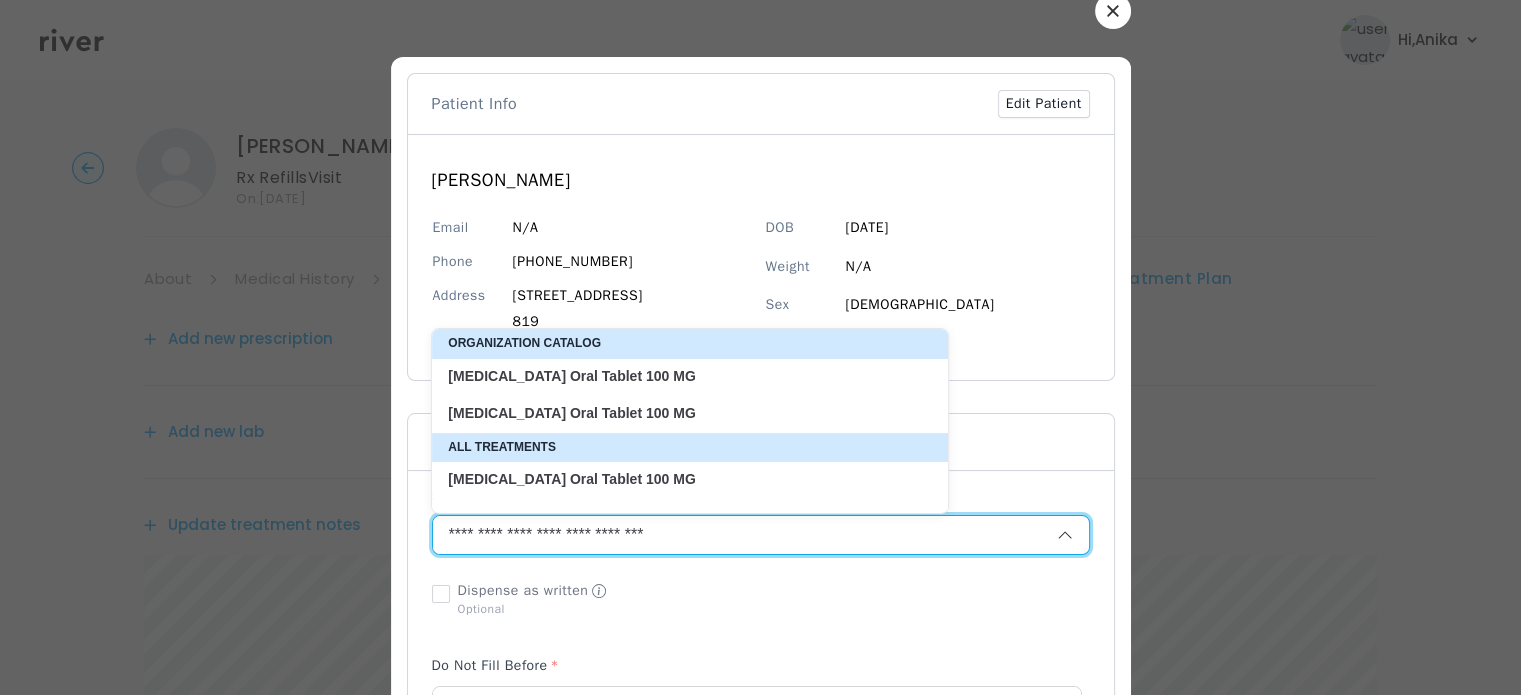 type on "**********" 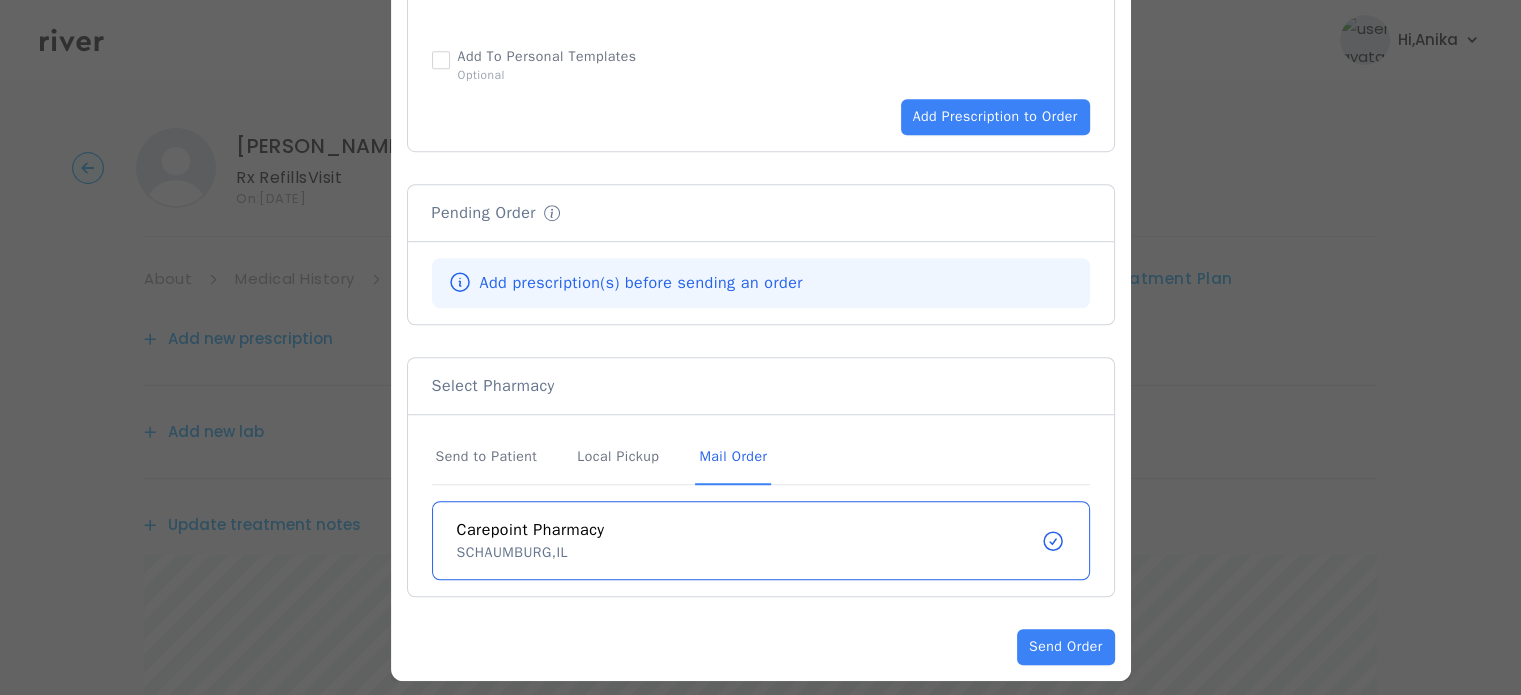 scroll, scrollTop: 1384, scrollLeft: 0, axis: vertical 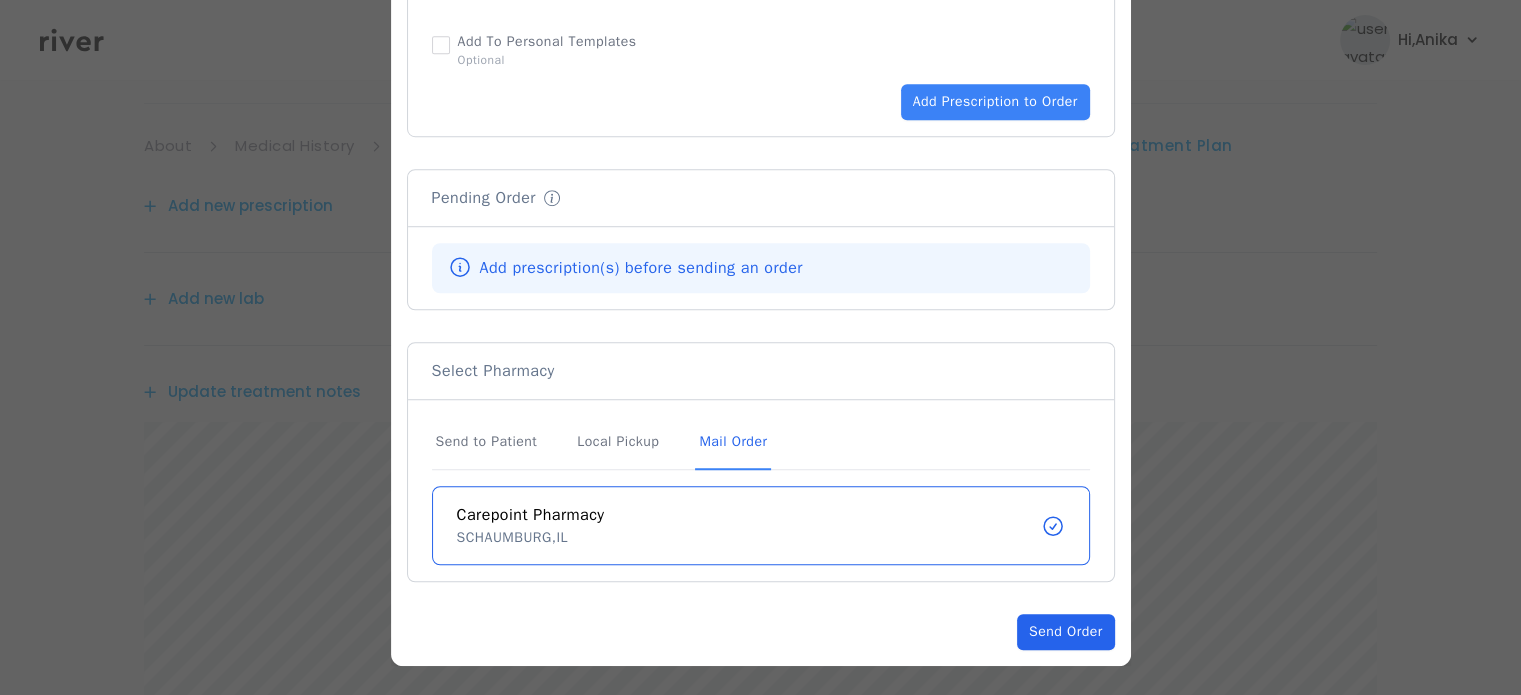 click on "Send Order" 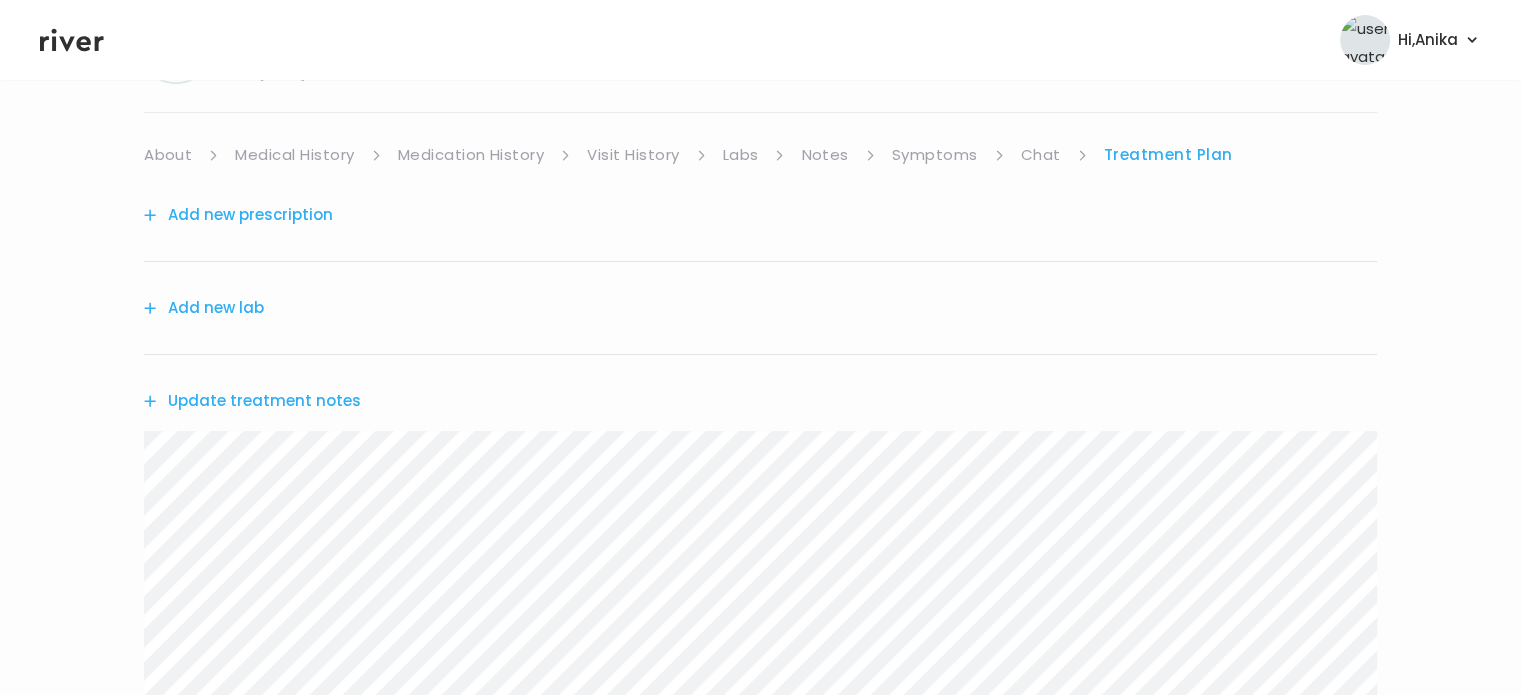 scroll, scrollTop: 109, scrollLeft: 0, axis: vertical 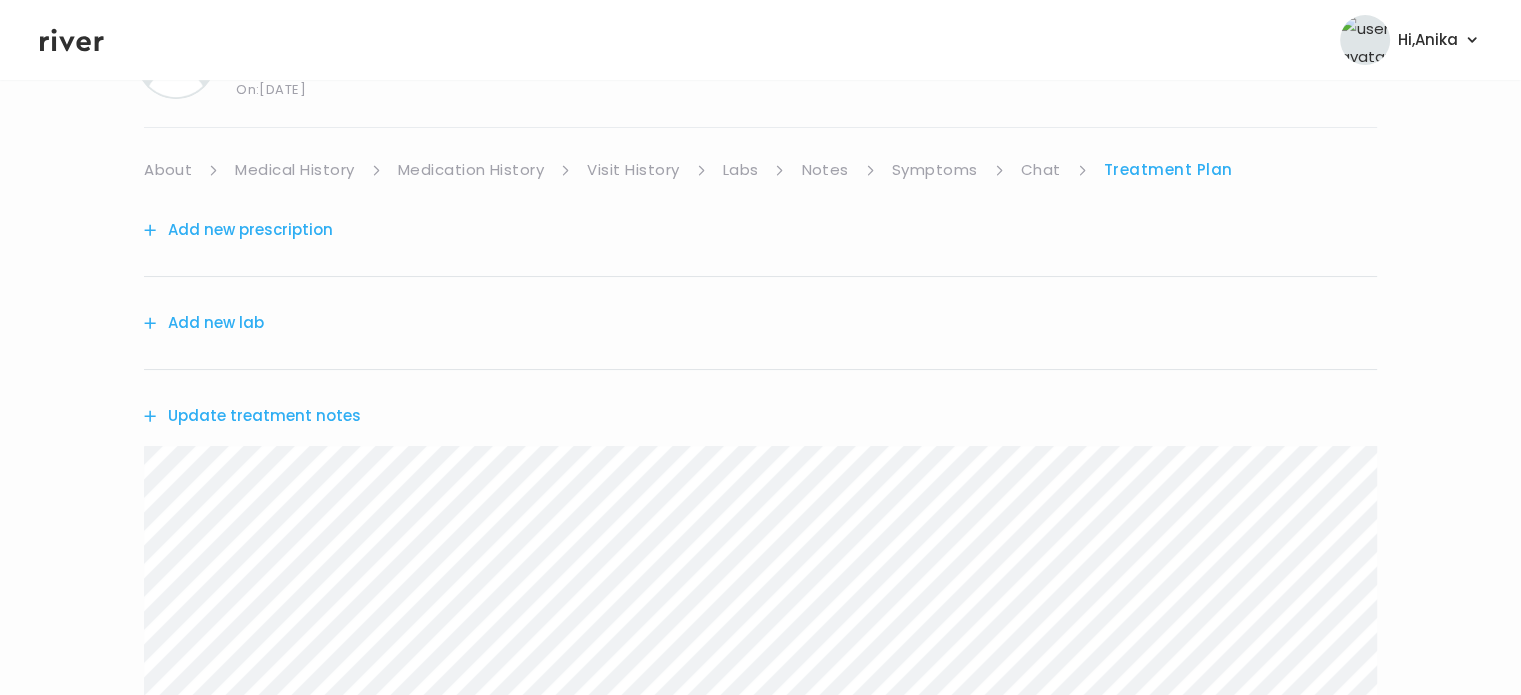 click on "Add new lab" at bounding box center [204, 323] 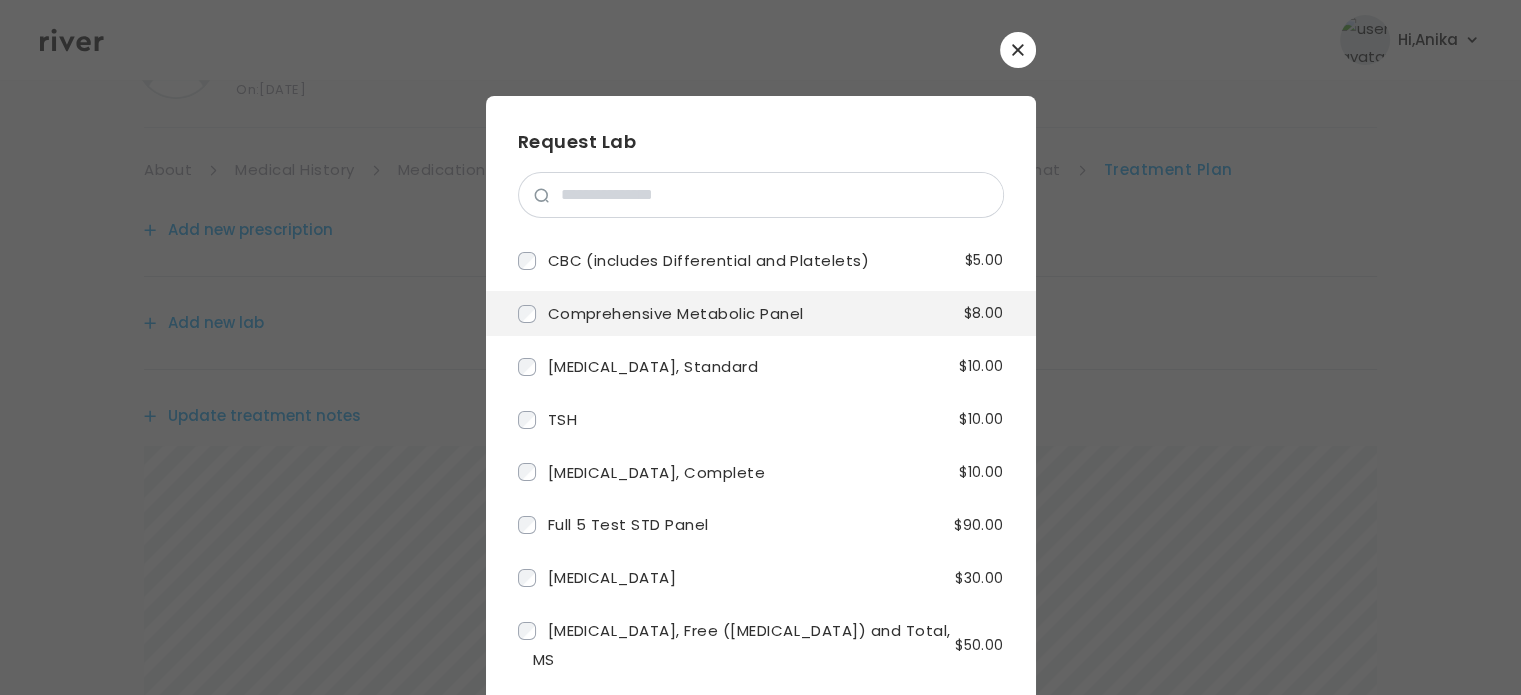 click on "Comprehensive Metabolic Panel" at bounding box center [676, 313] 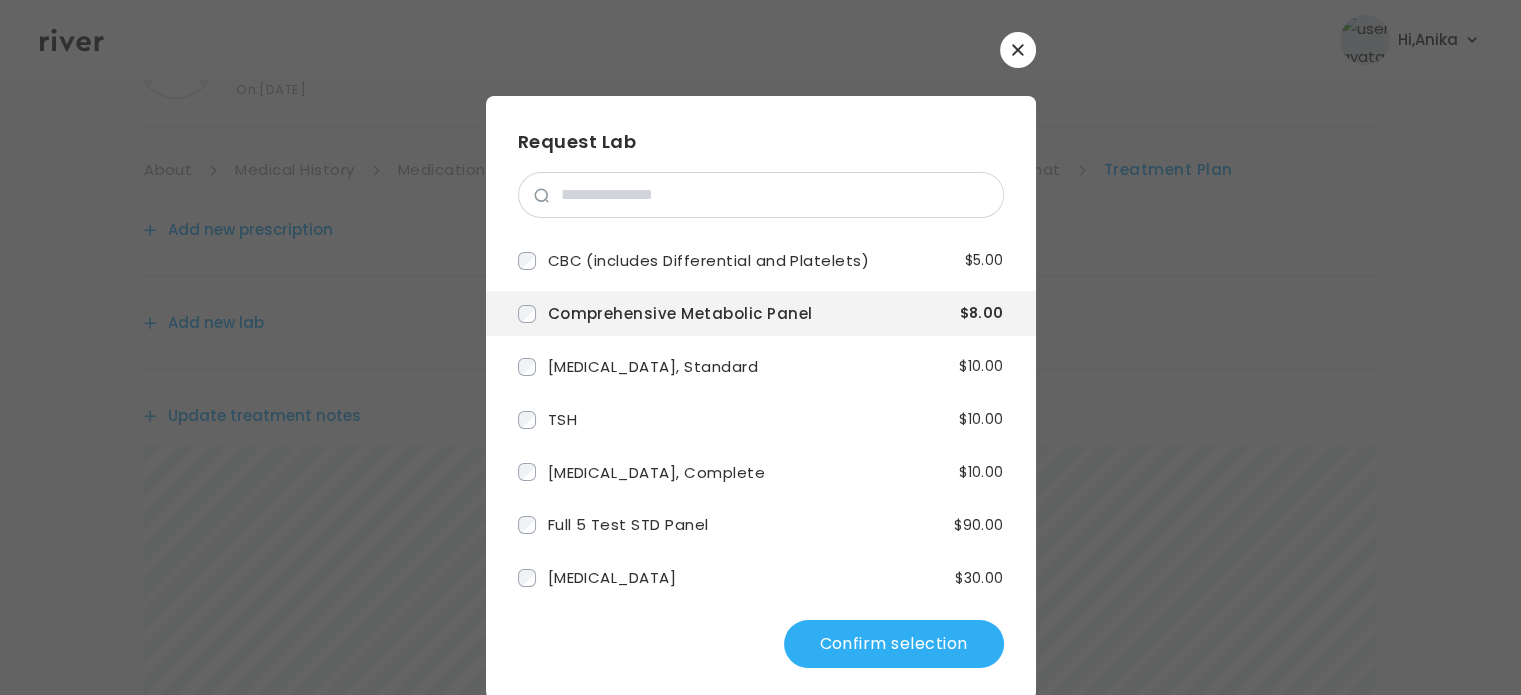 click on "Confirm selection" at bounding box center [894, 644] 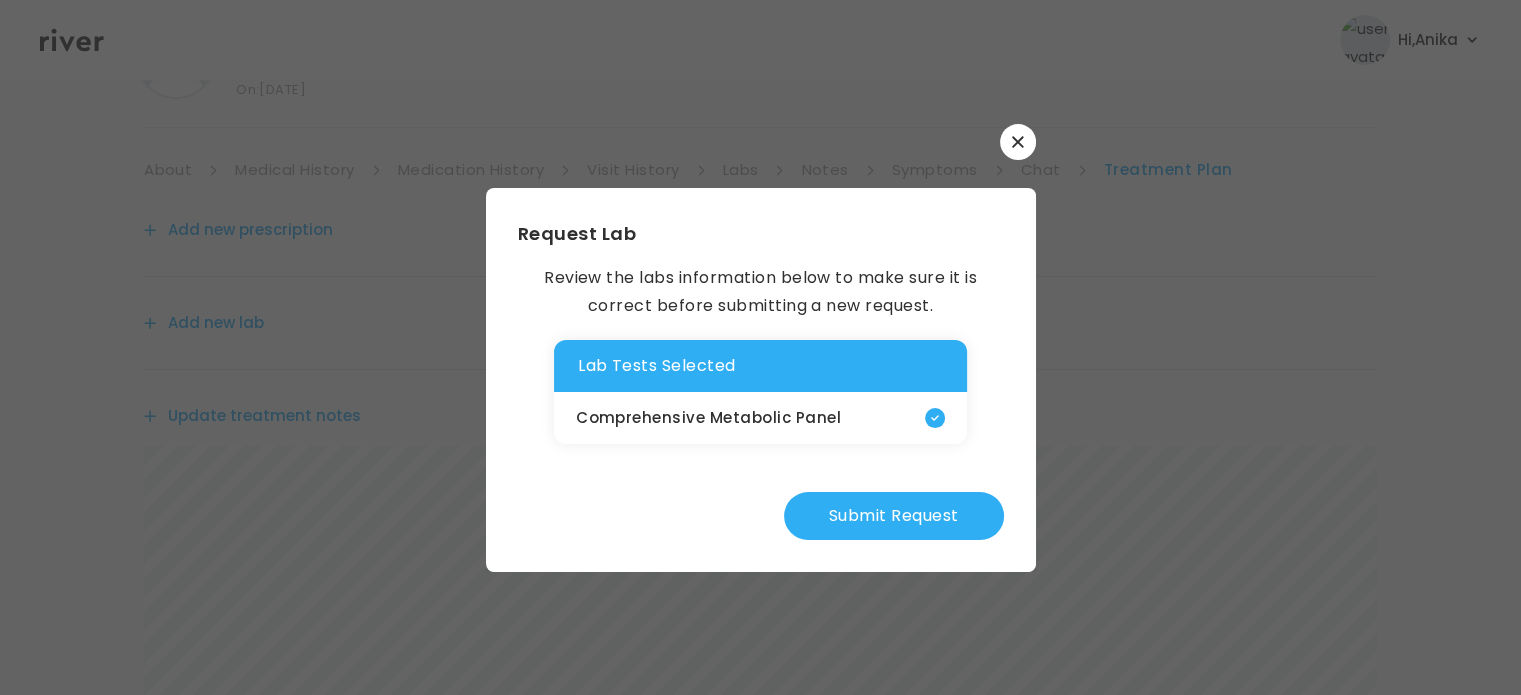 click on "Submit Request" at bounding box center (894, 516) 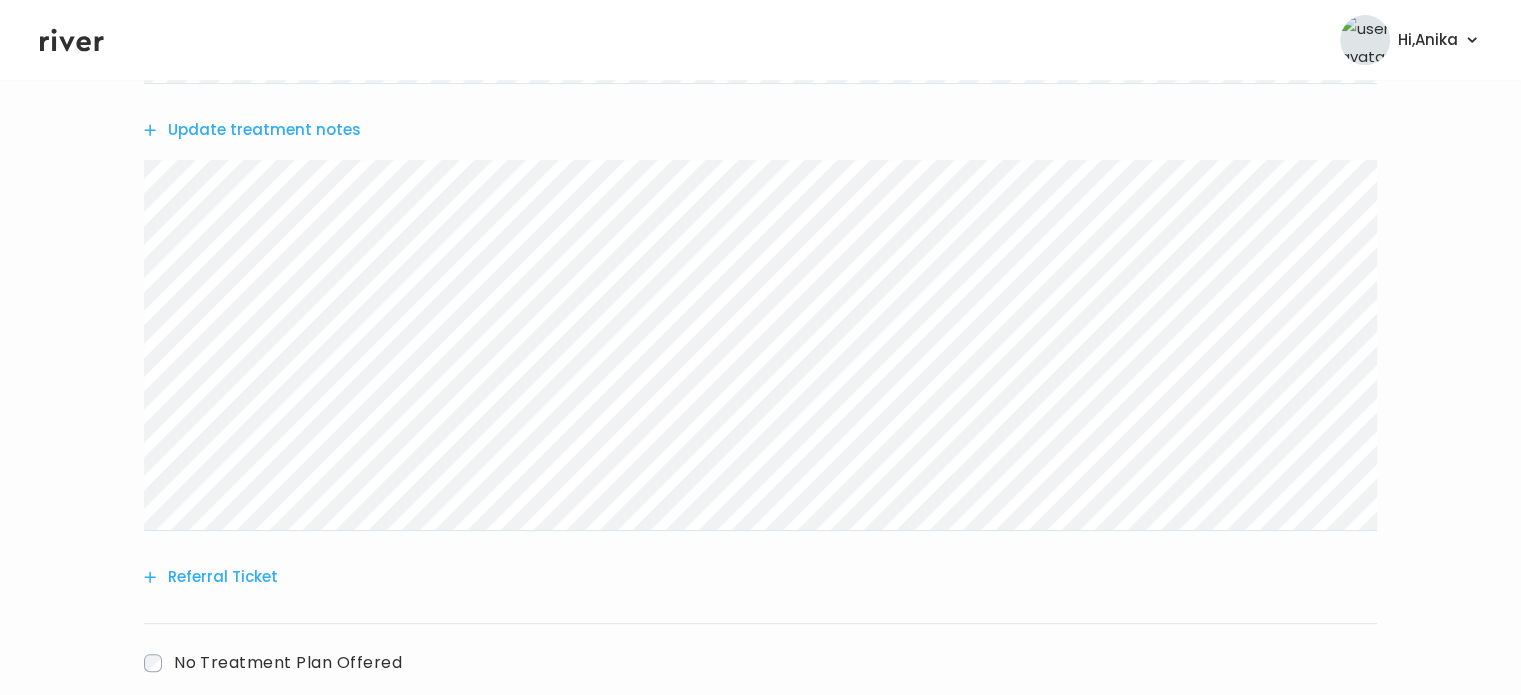 scroll, scrollTop: 640, scrollLeft: 0, axis: vertical 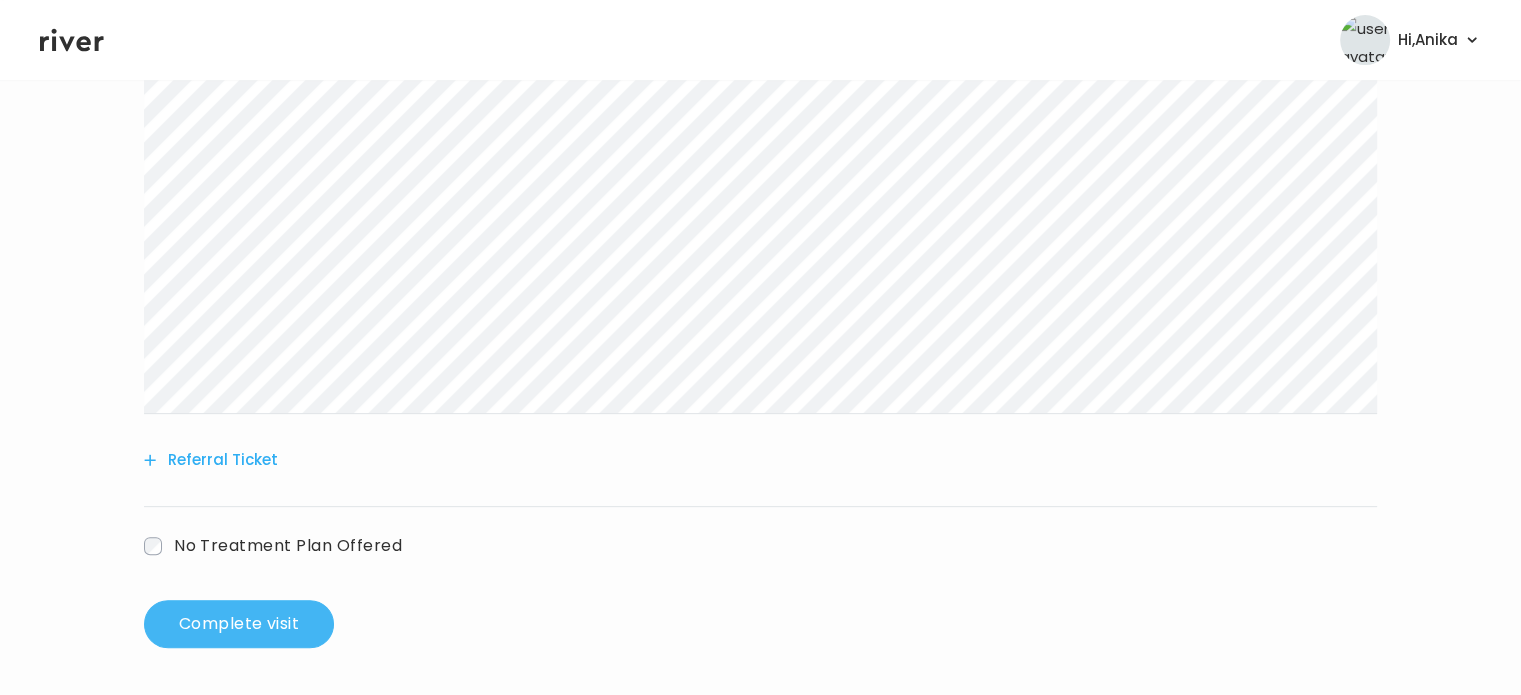 click on "Complete visit" at bounding box center (239, 624) 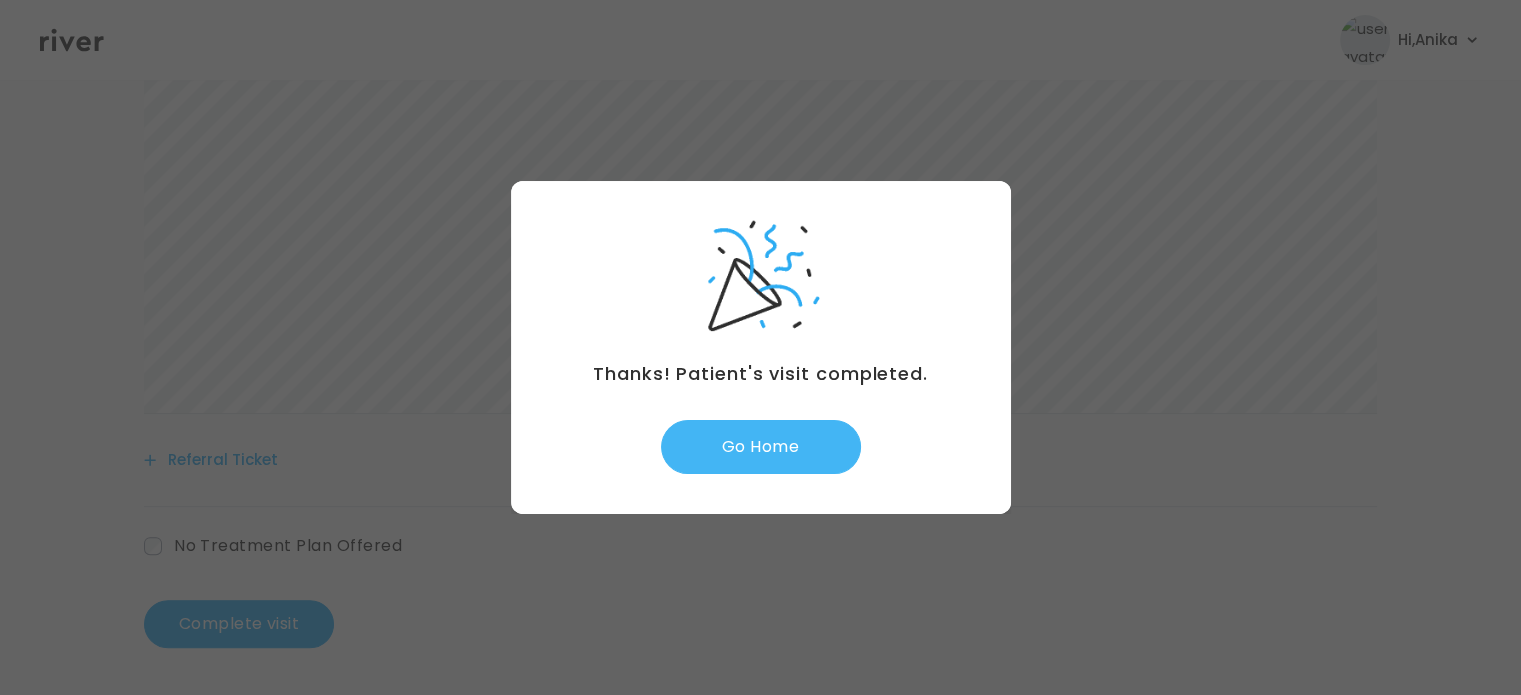 click on "Go Home" at bounding box center (761, 447) 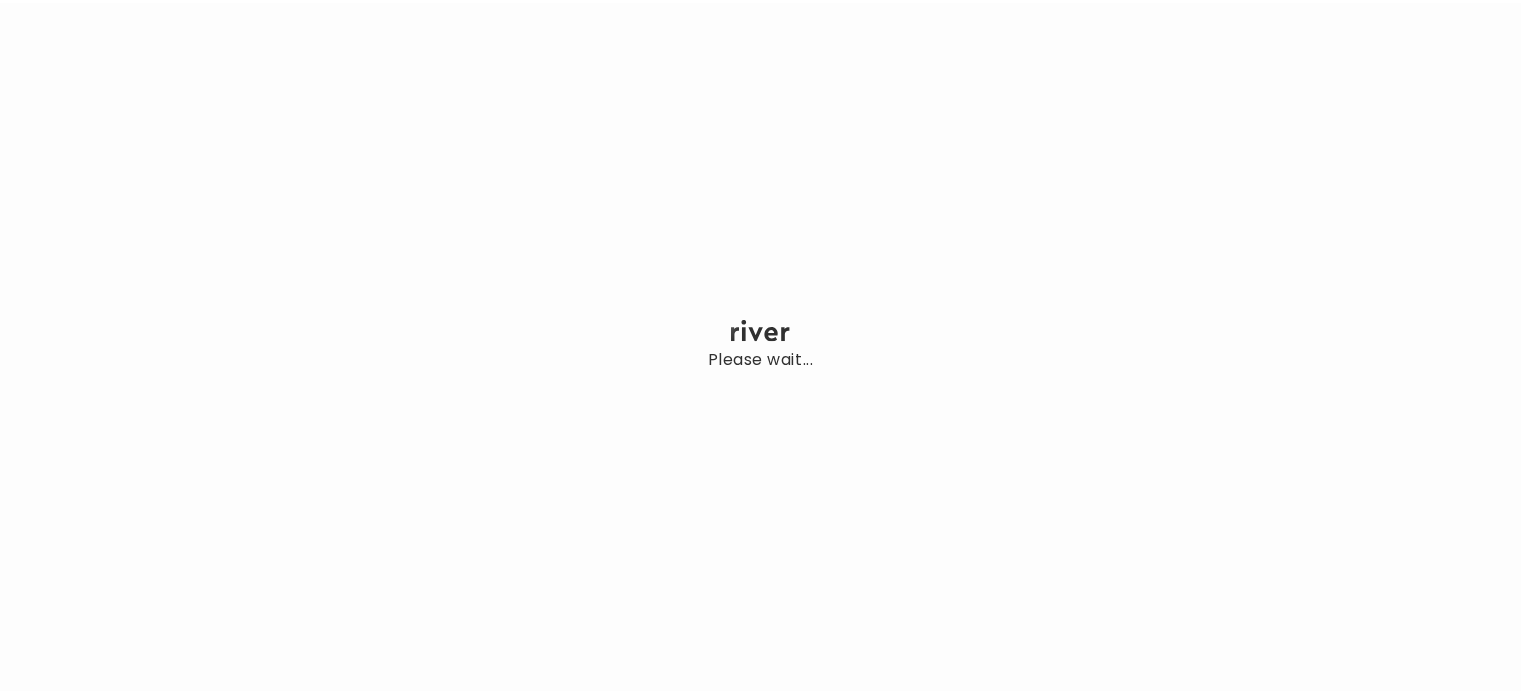 scroll, scrollTop: 0, scrollLeft: 0, axis: both 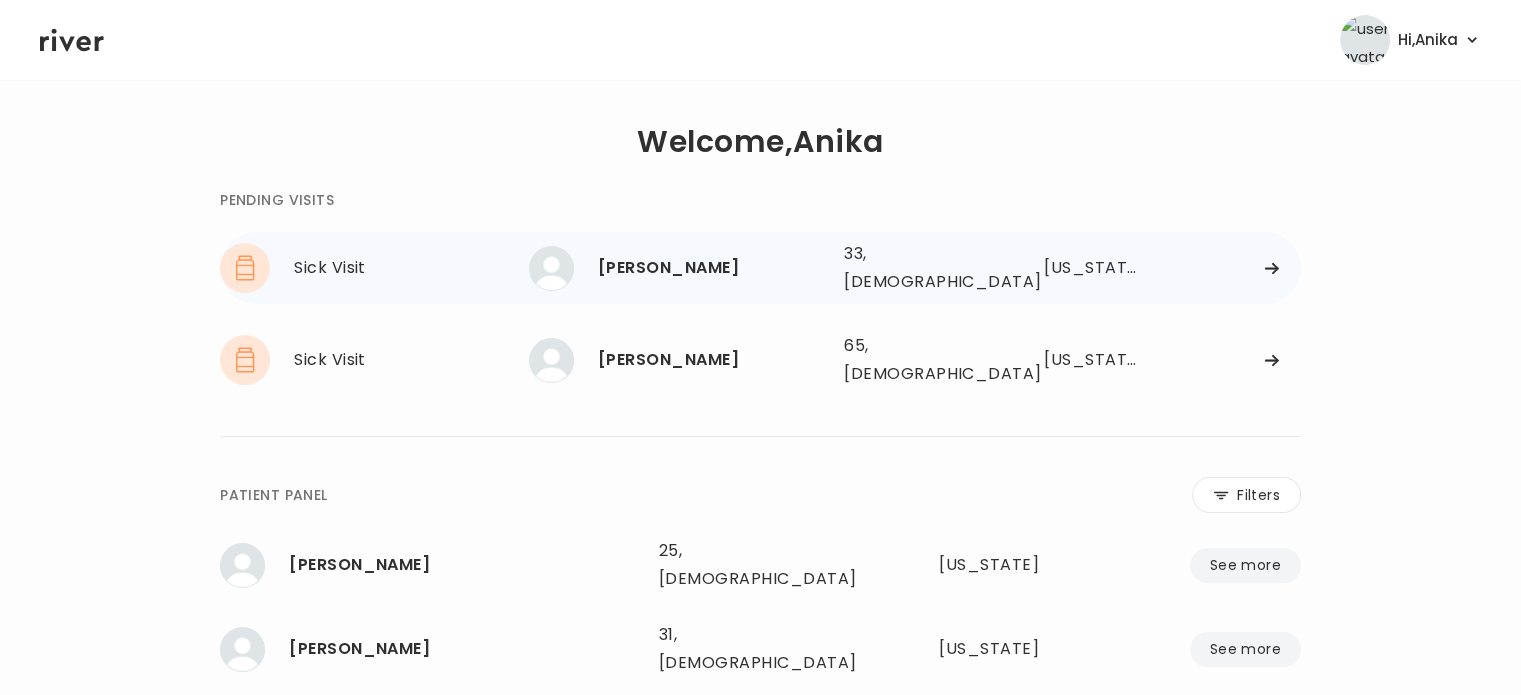 click on "[PERSON_NAME]" at bounding box center [713, 268] 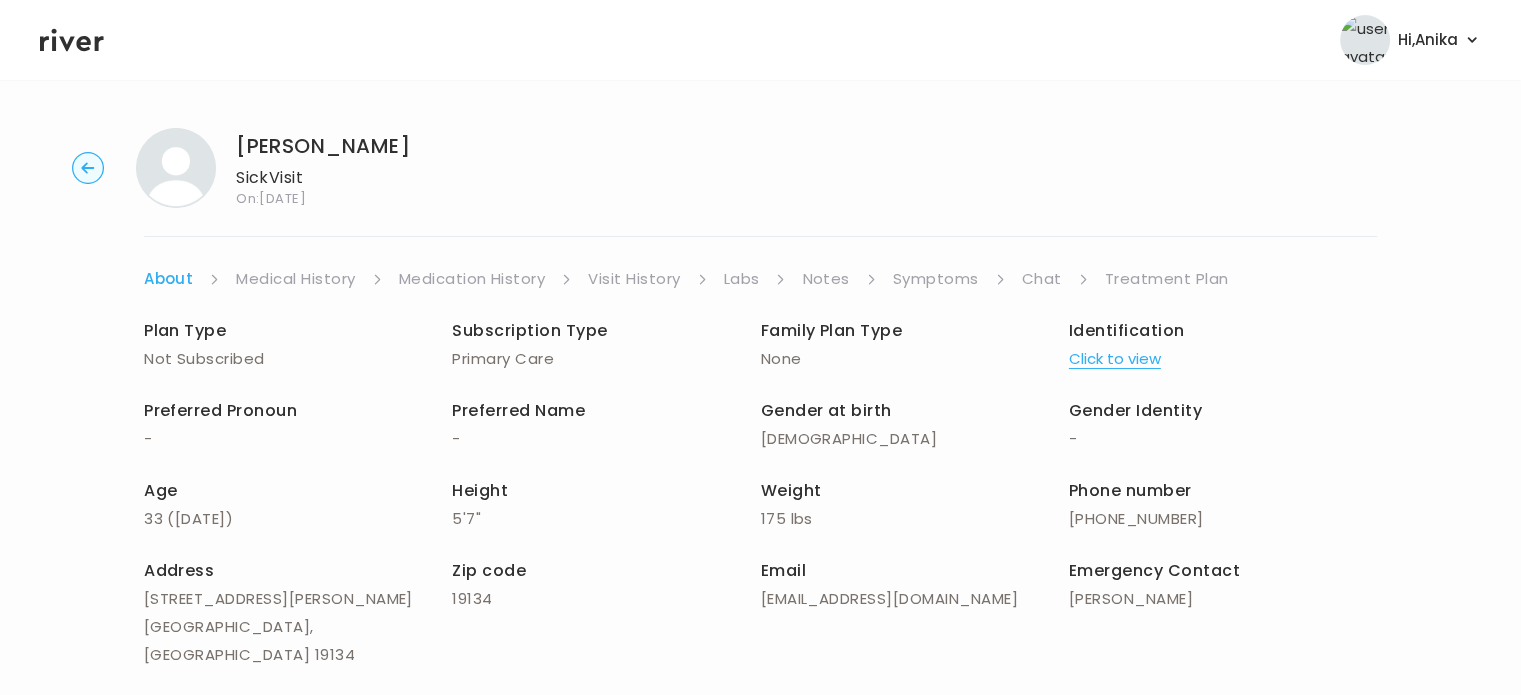 click on "Click to view" at bounding box center (1115, 359) 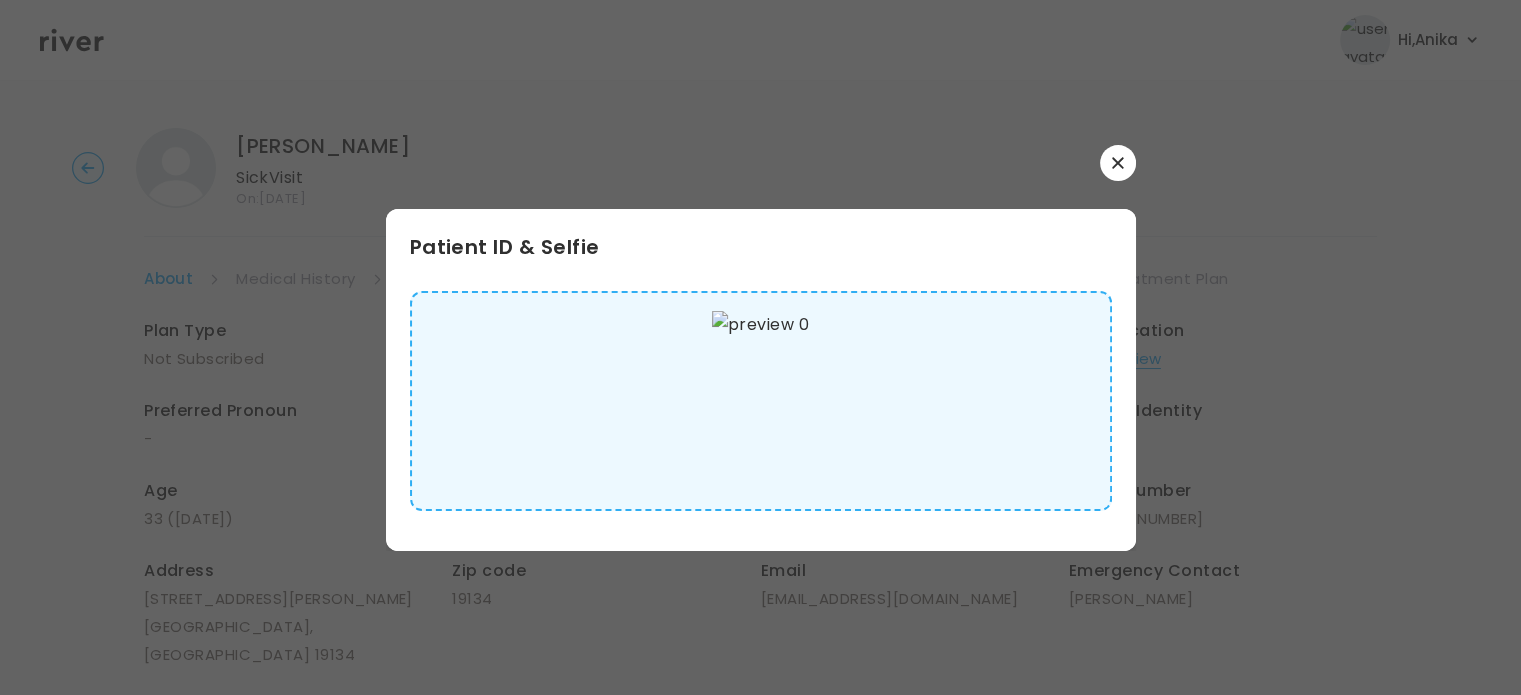 scroll, scrollTop: 0, scrollLeft: 0, axis: both 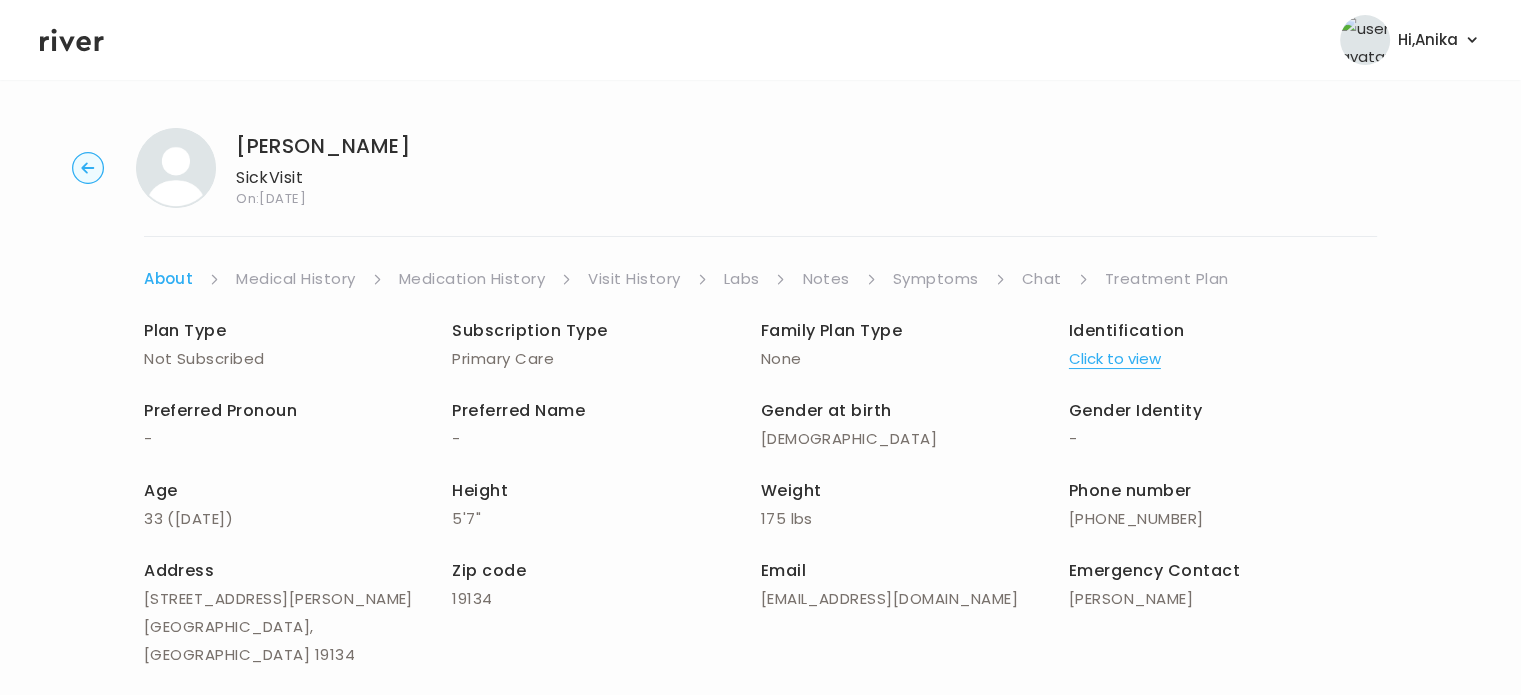click on "Medical History" at bounding box center [295, 279] 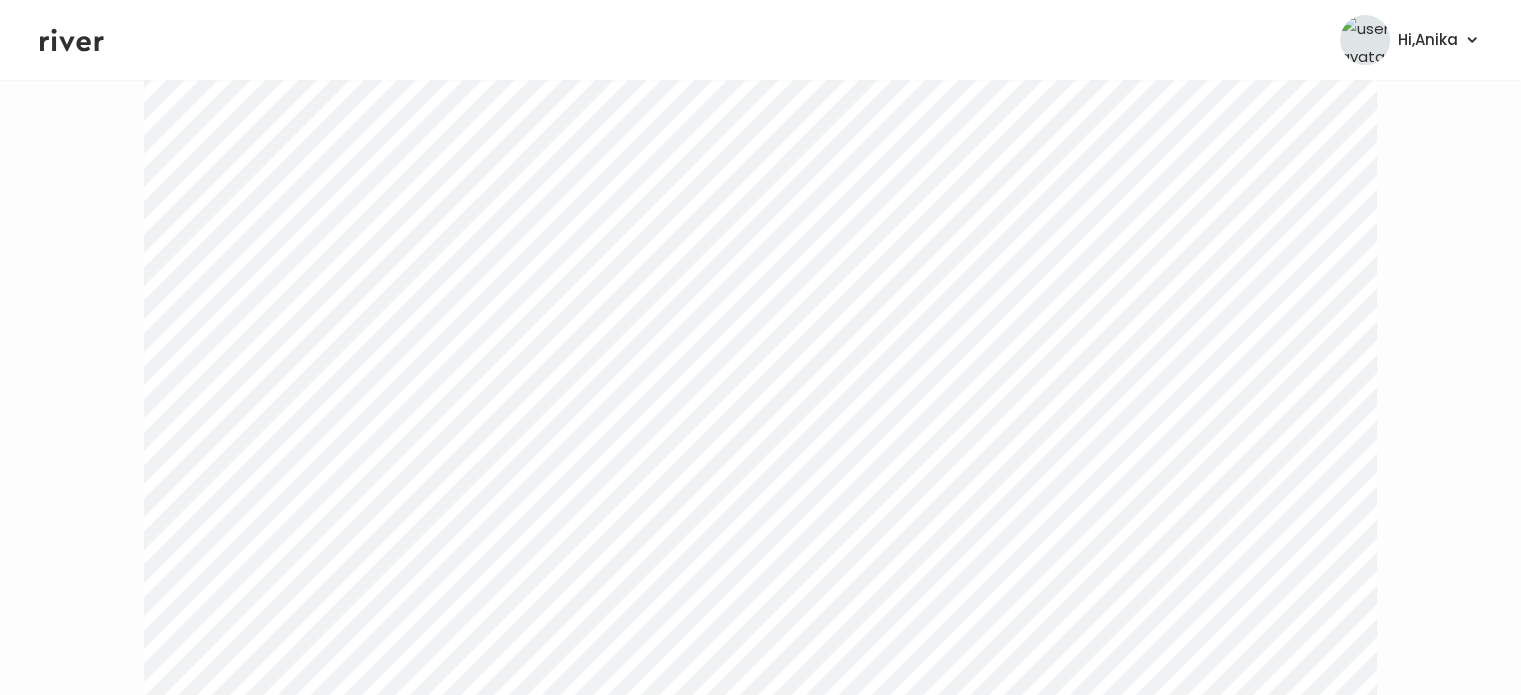 scroll, scrollTop: 120, scrollLeft: 0, axis: vertical 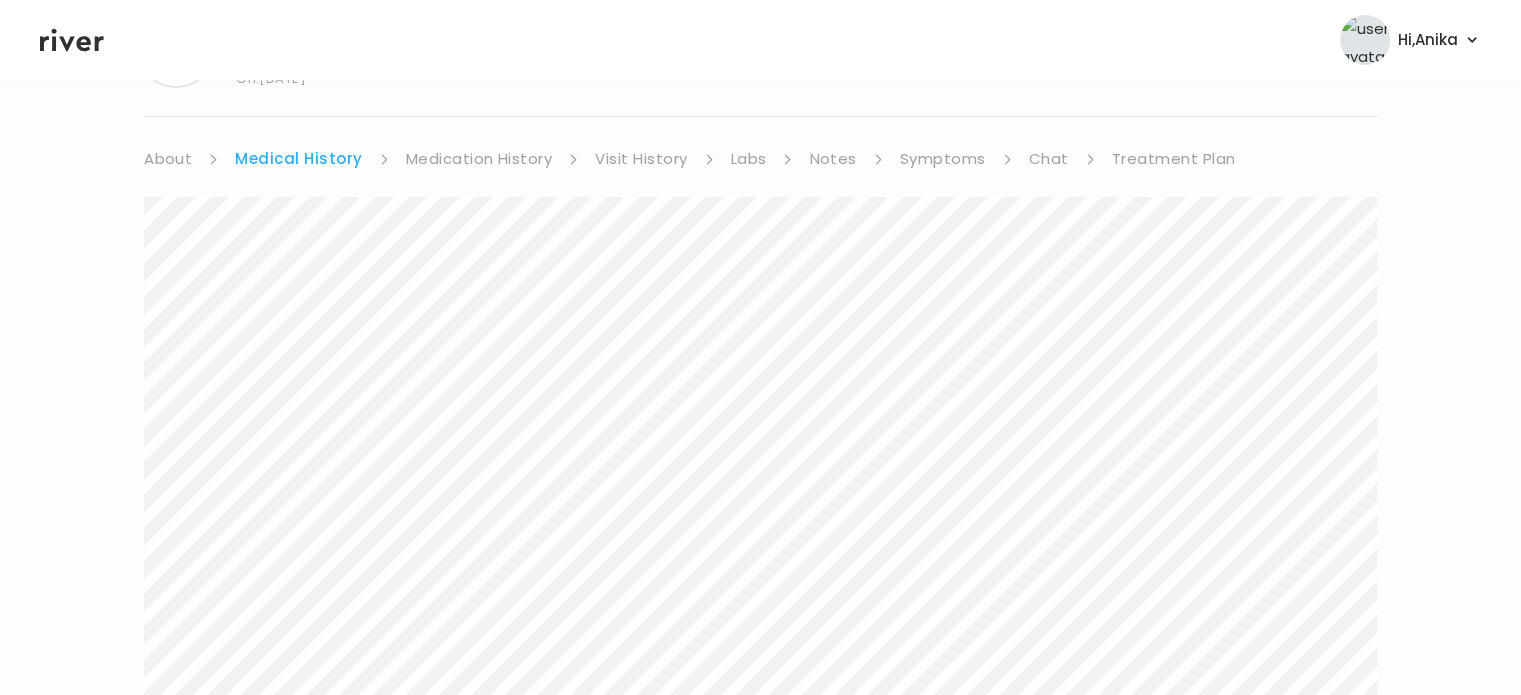 click on "Medication History" at bounding box center (479, 159) 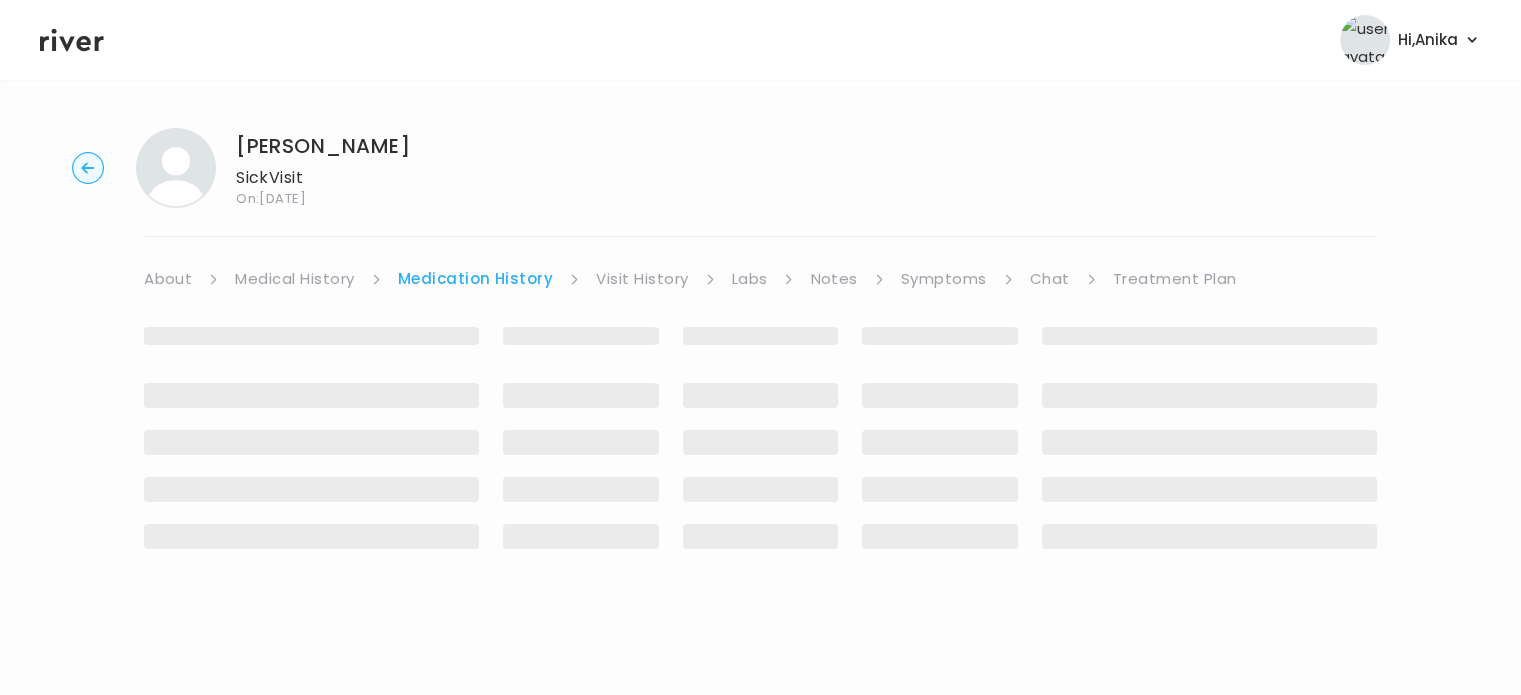 scroll, scrollTop: 0, scrollLeft: 0, axis: both 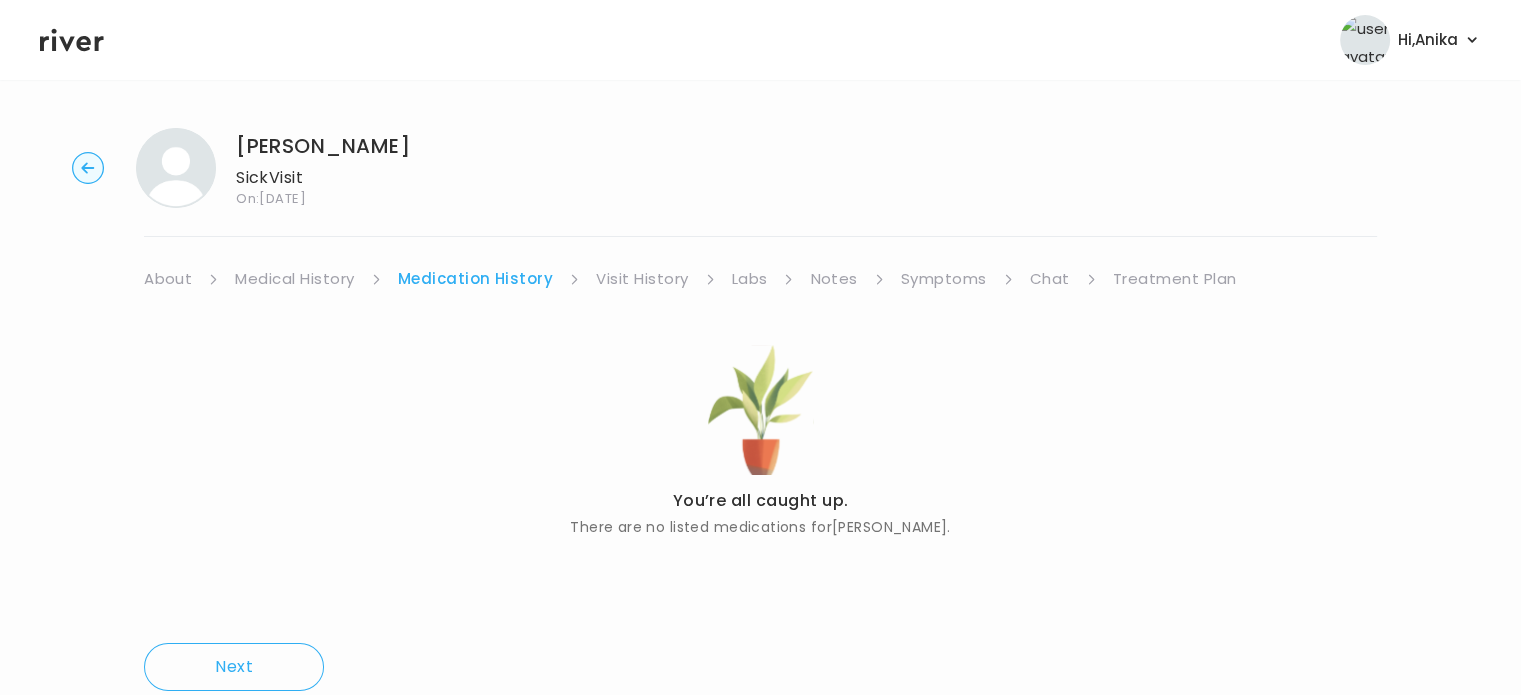 click on "Visit History" at bounding box center [642, 279] 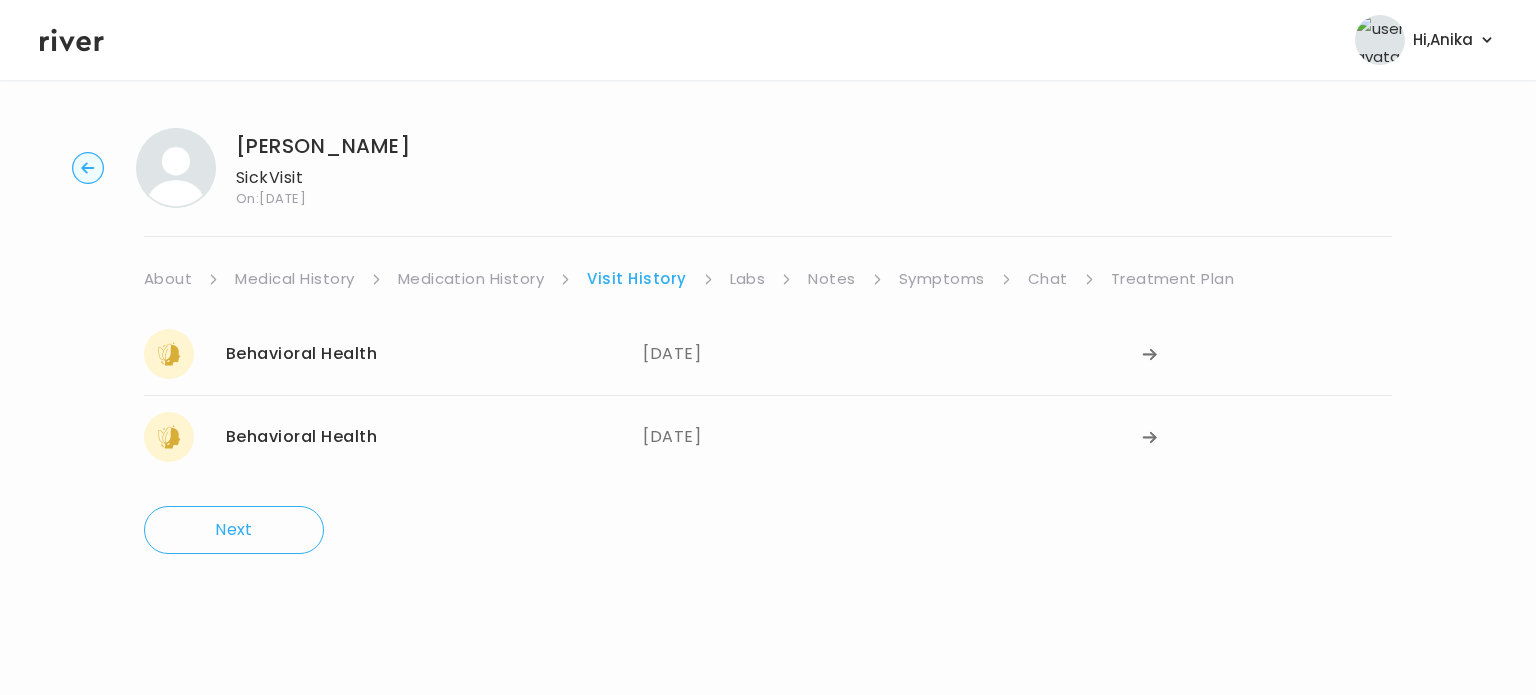 click on "Labs" at bounding box center (748, 279) 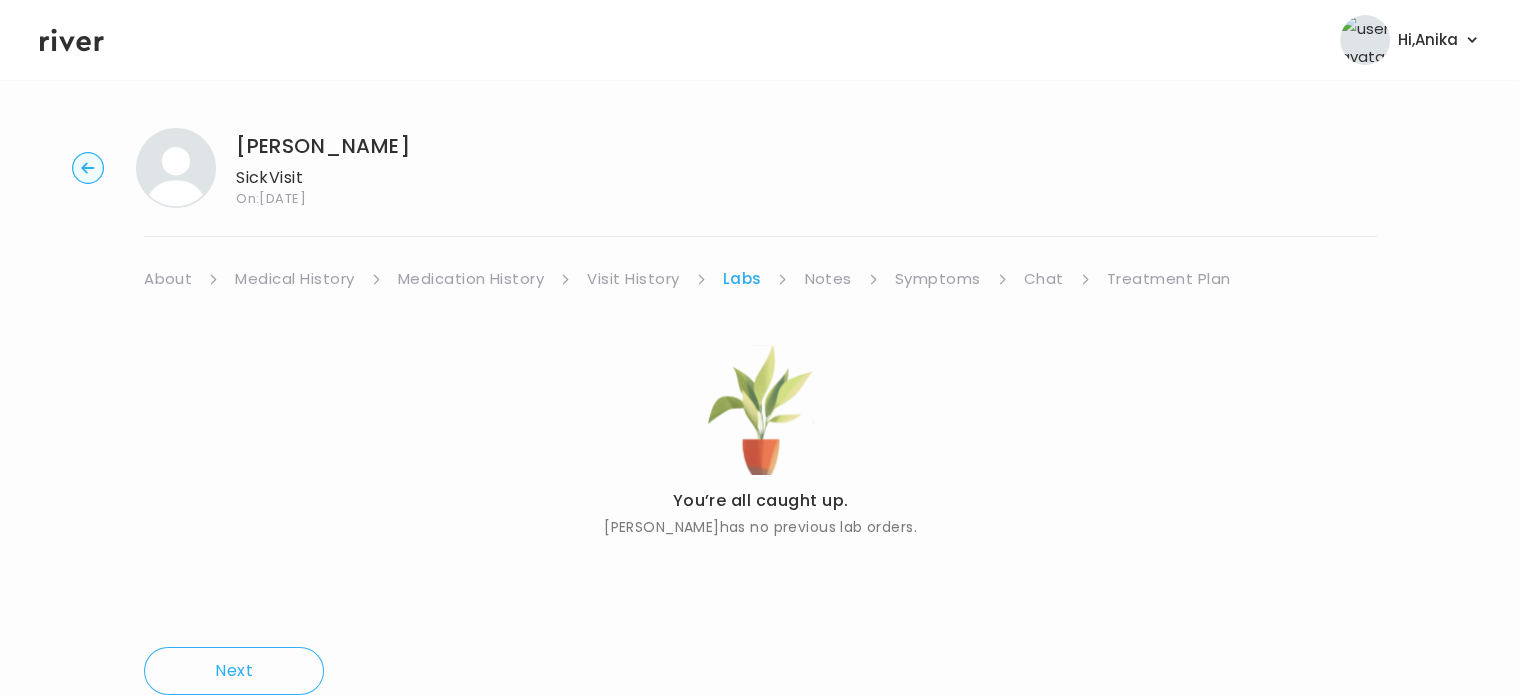 click on "Notes" at bounding box center (827, 279) 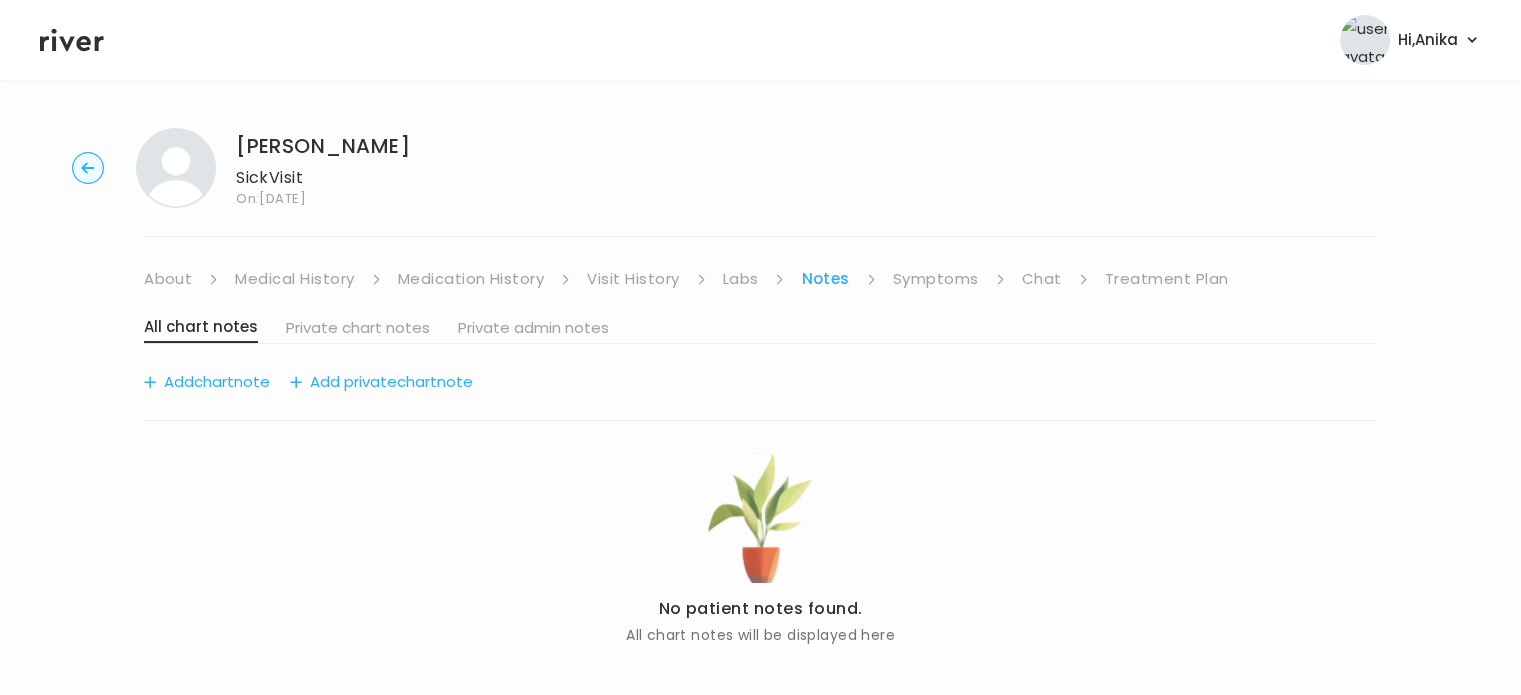 click on "Symptoms" at bounding box center (936, 279) 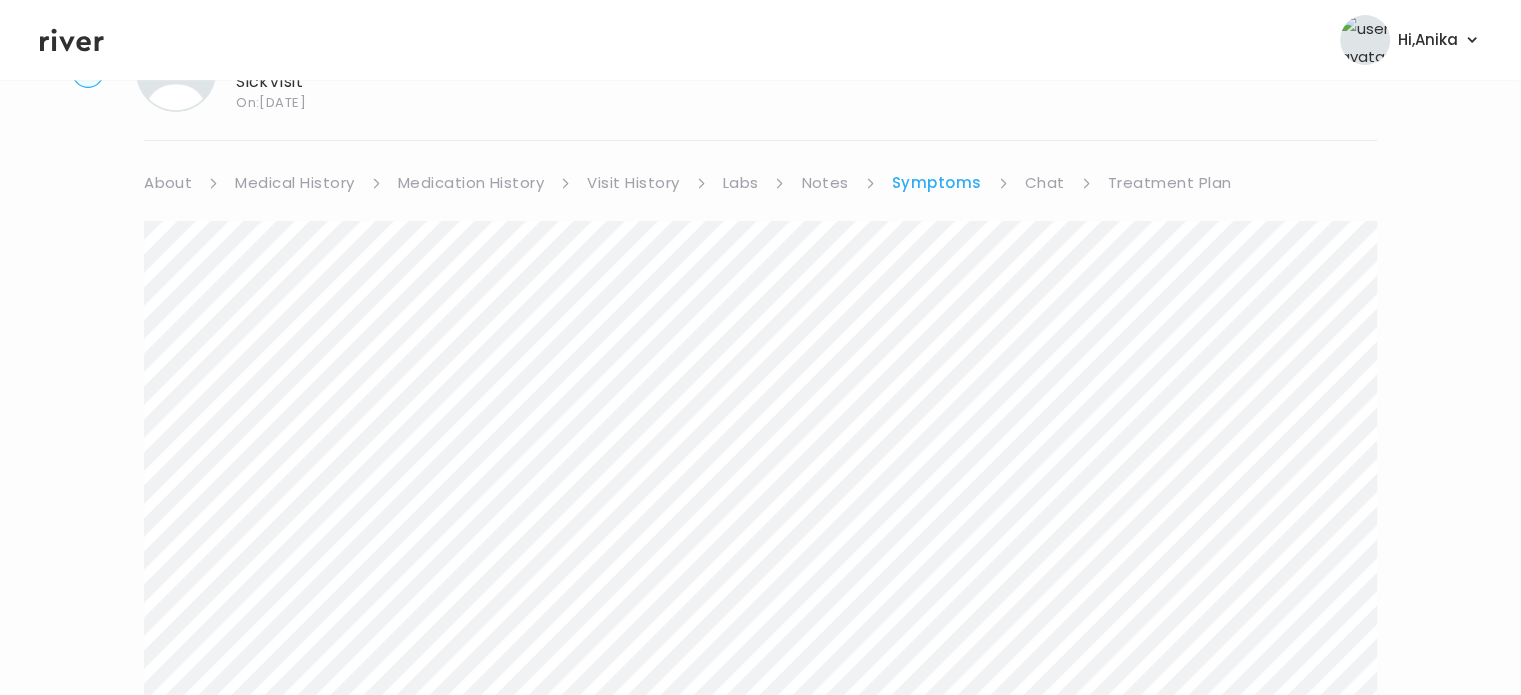 scroll, scrollTop: 0, scrollLeft: 0, axis: both 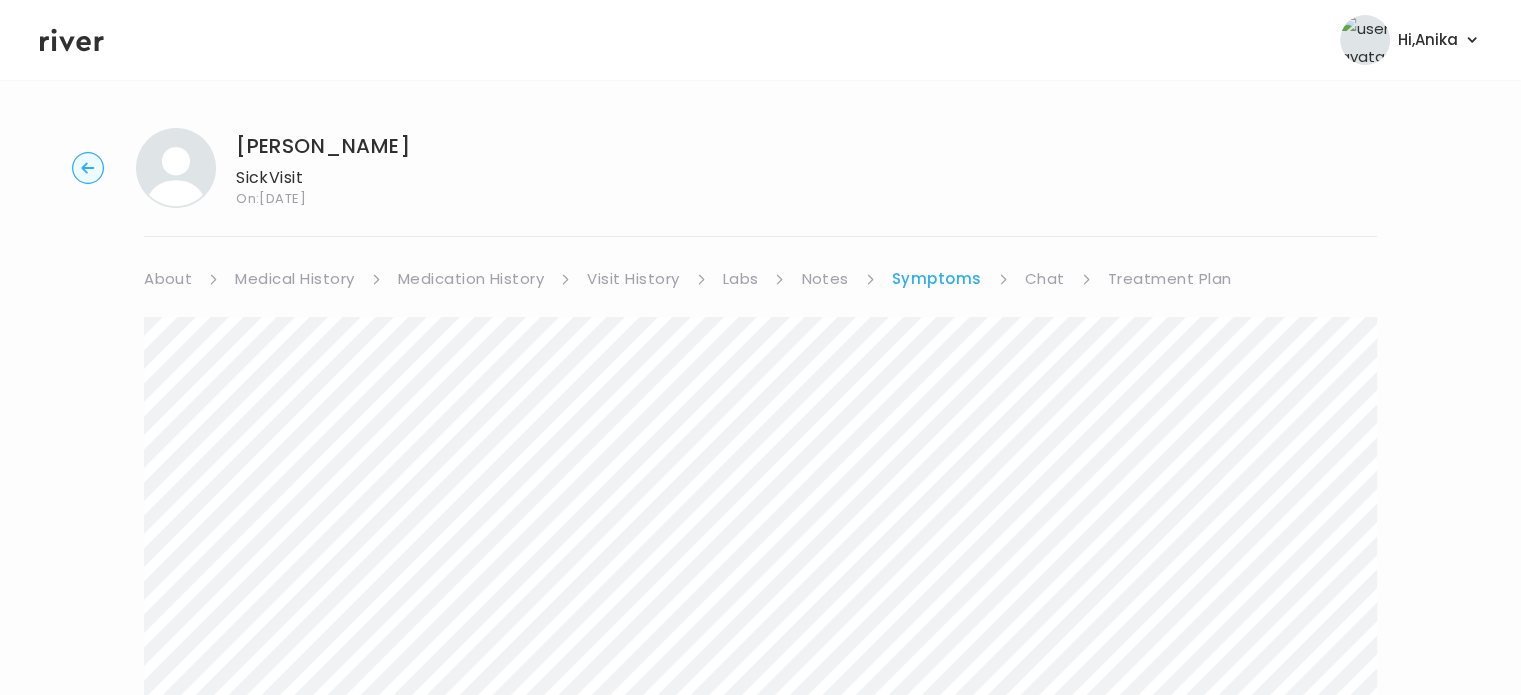 click on "Chat" at bounding box center (1045, 279) 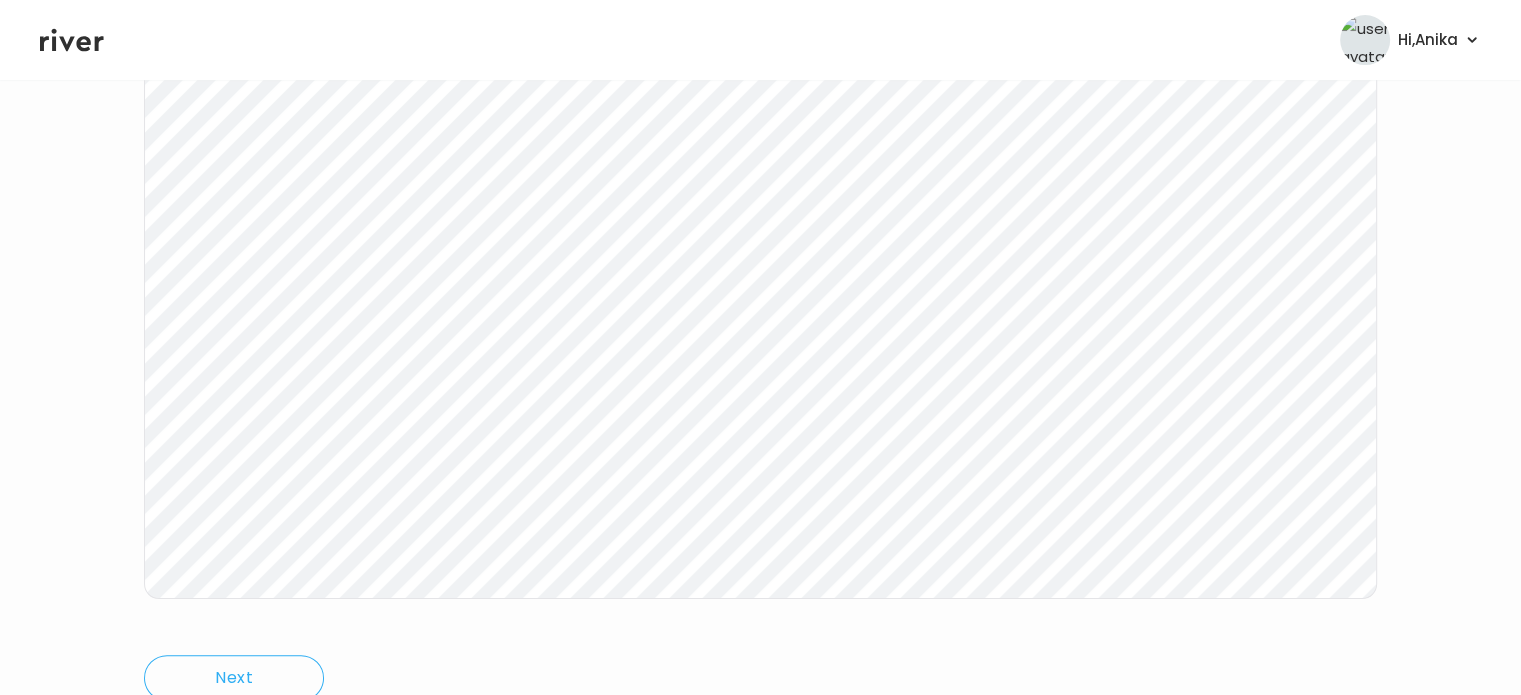 scroll, scrollTop: 321, scrollLeft: 0, axis: vertical 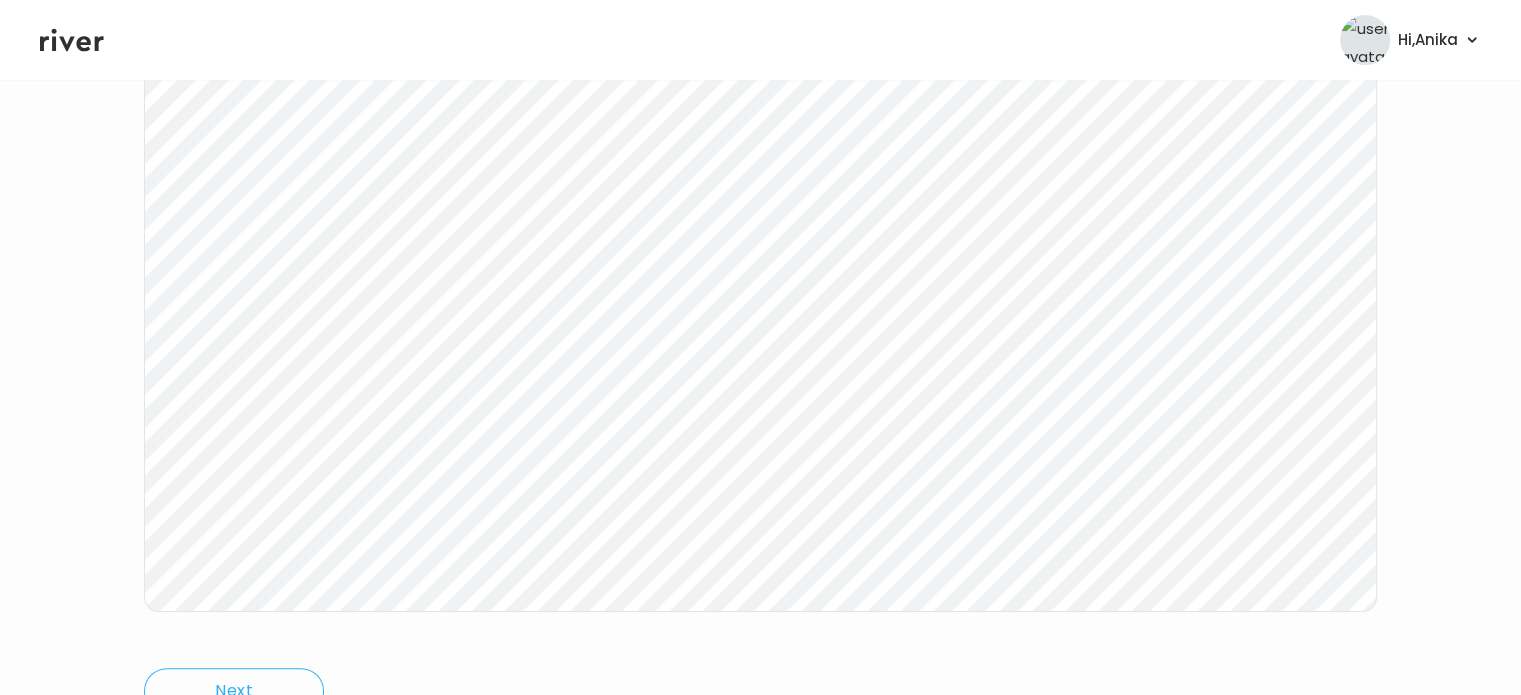 click on "Mark Lanorio Sick  Visit On:  10 Jul 2025 About Medical History Medication History Visit History Labs Notes Symptoms Chat Treatment Plan Next Ping message sent" at bounding box center [760, 274] 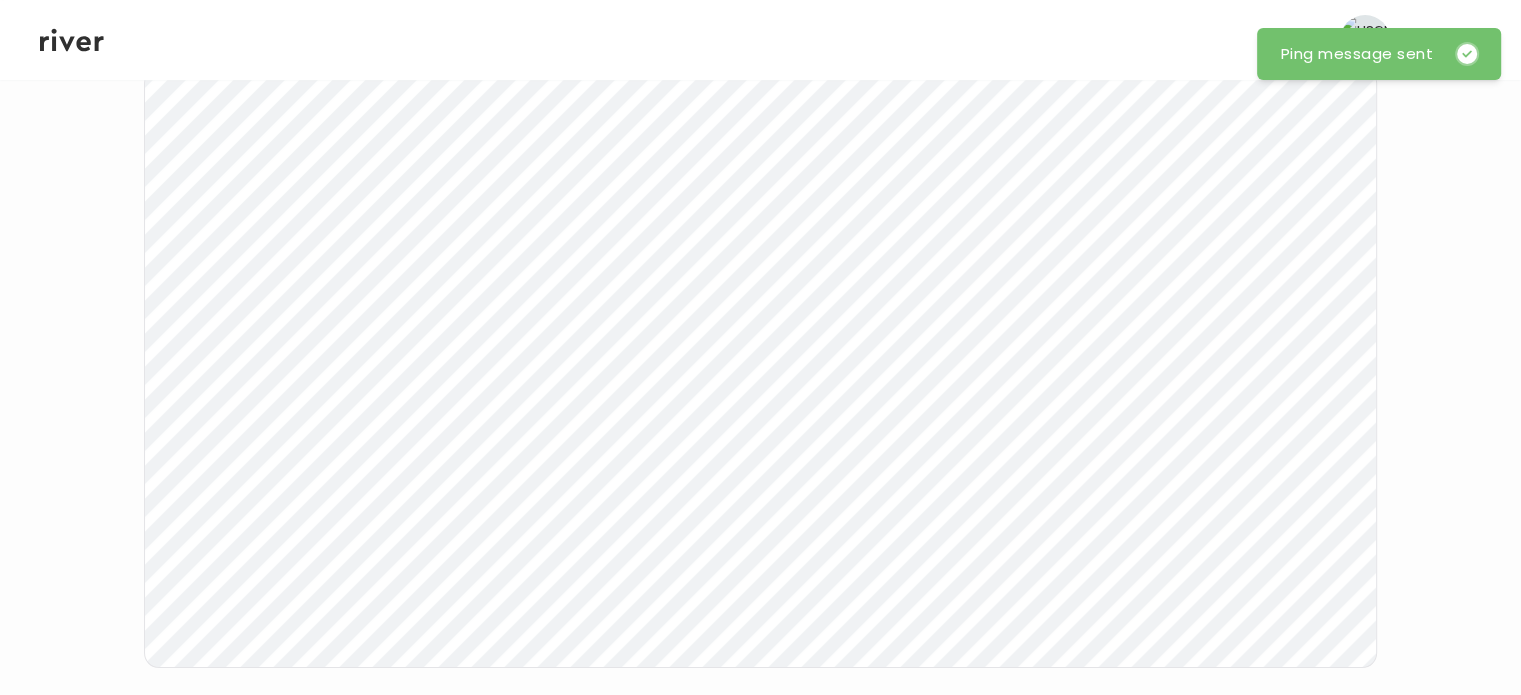 scroll, scrollTop: 0, scrollLeft: 0, axis: both 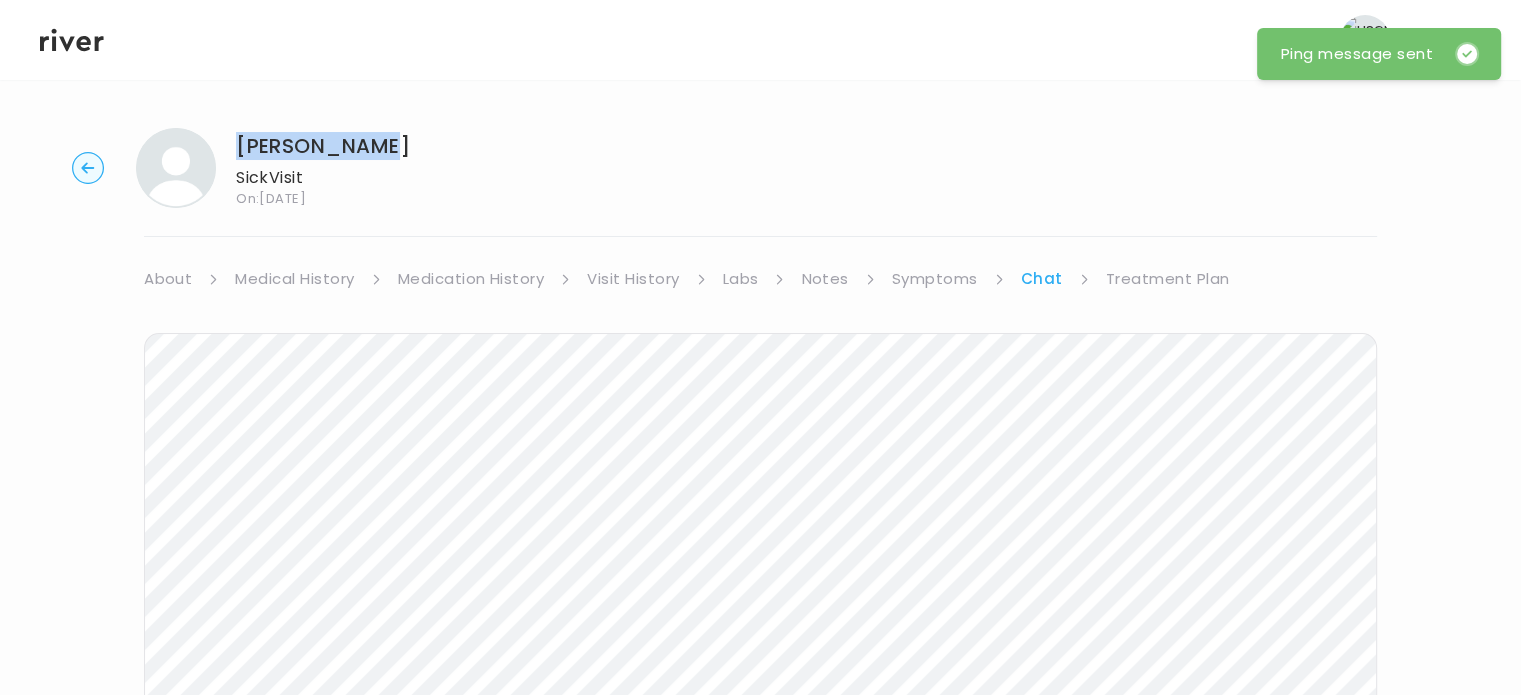drag, startPoint x: 383, startPoint y: 142, endPoint x: 241, endPoint y: 147, distance: 142.088 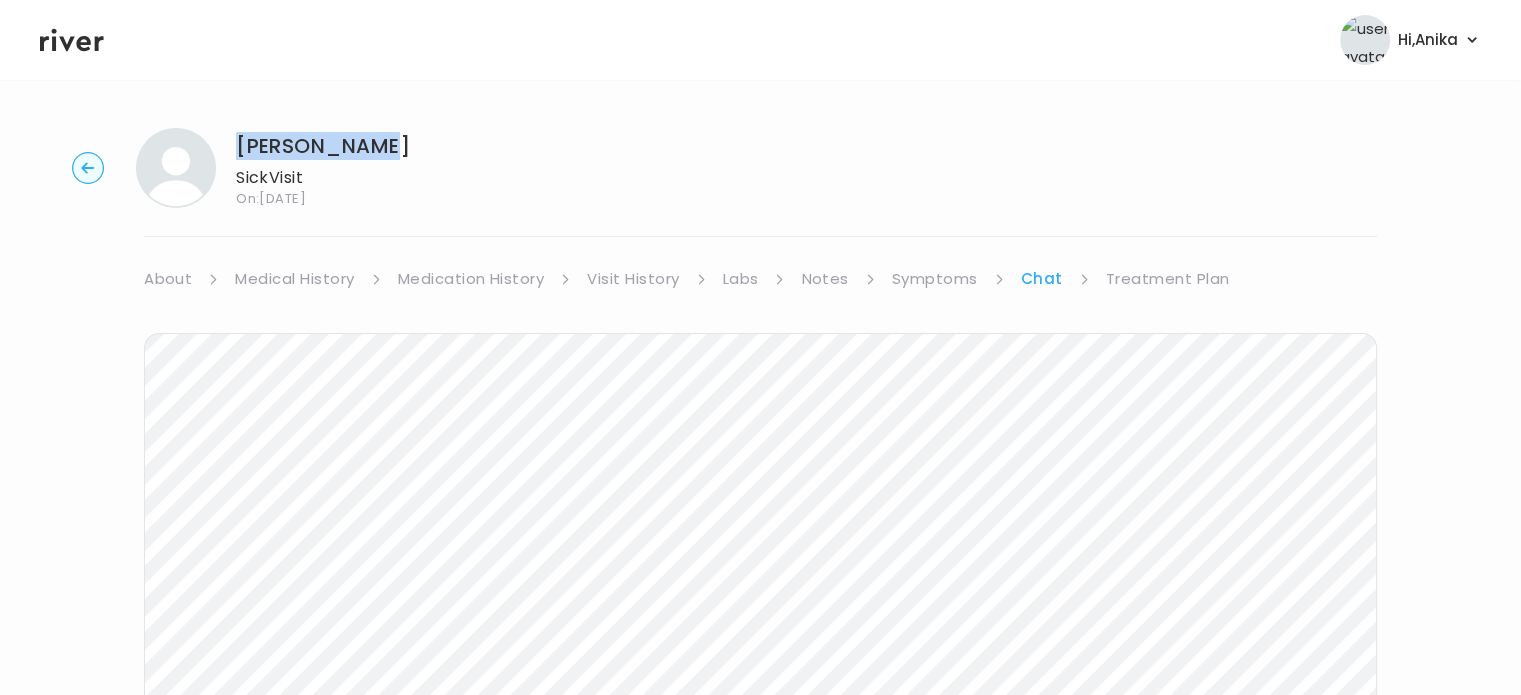 copy on "[PERSON_NAME]" 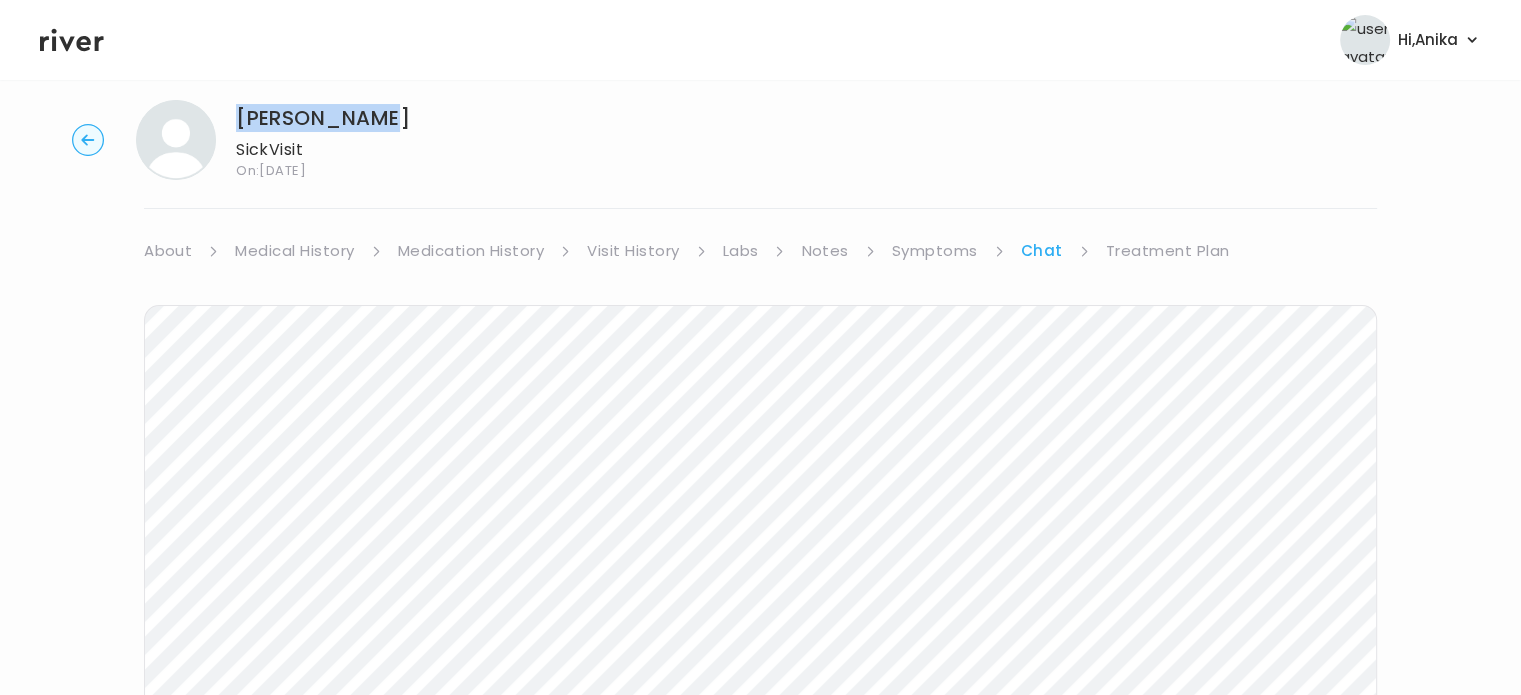 scroll, scrollTop: 0, scrollLeft: 0, axis: both 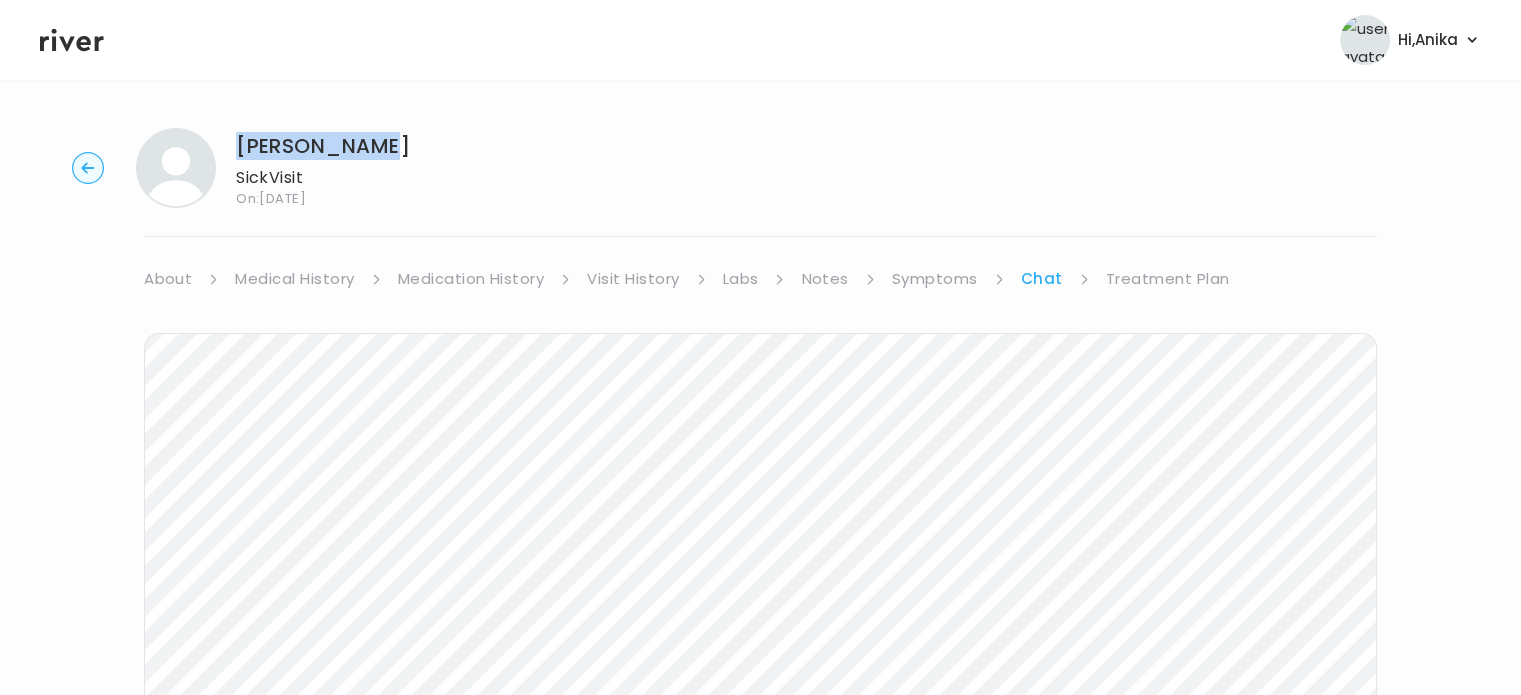click 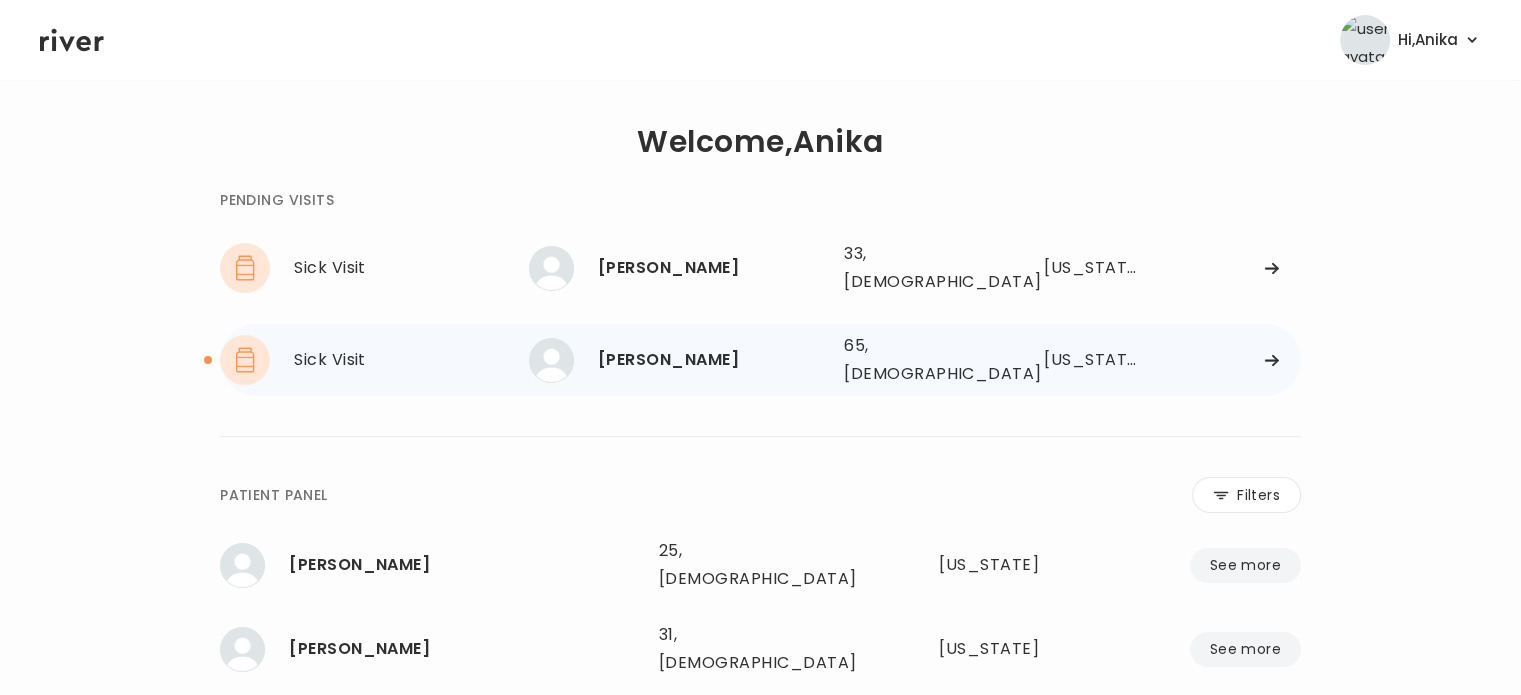 click on "JEFFERY PHILLIPS   65, Male See more" at bounding box center [678, 360] 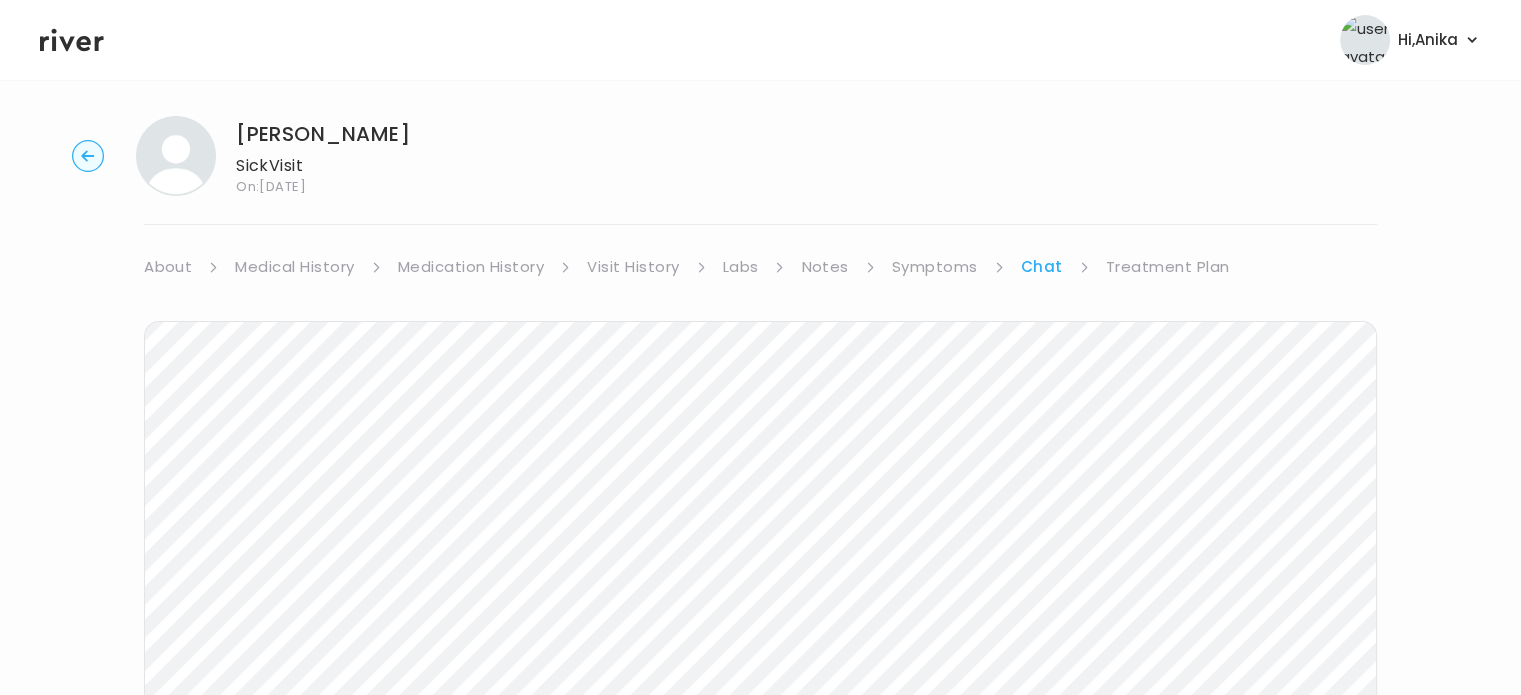 scroll, scrollTop: 0, scrollLeft: 0, axis: both 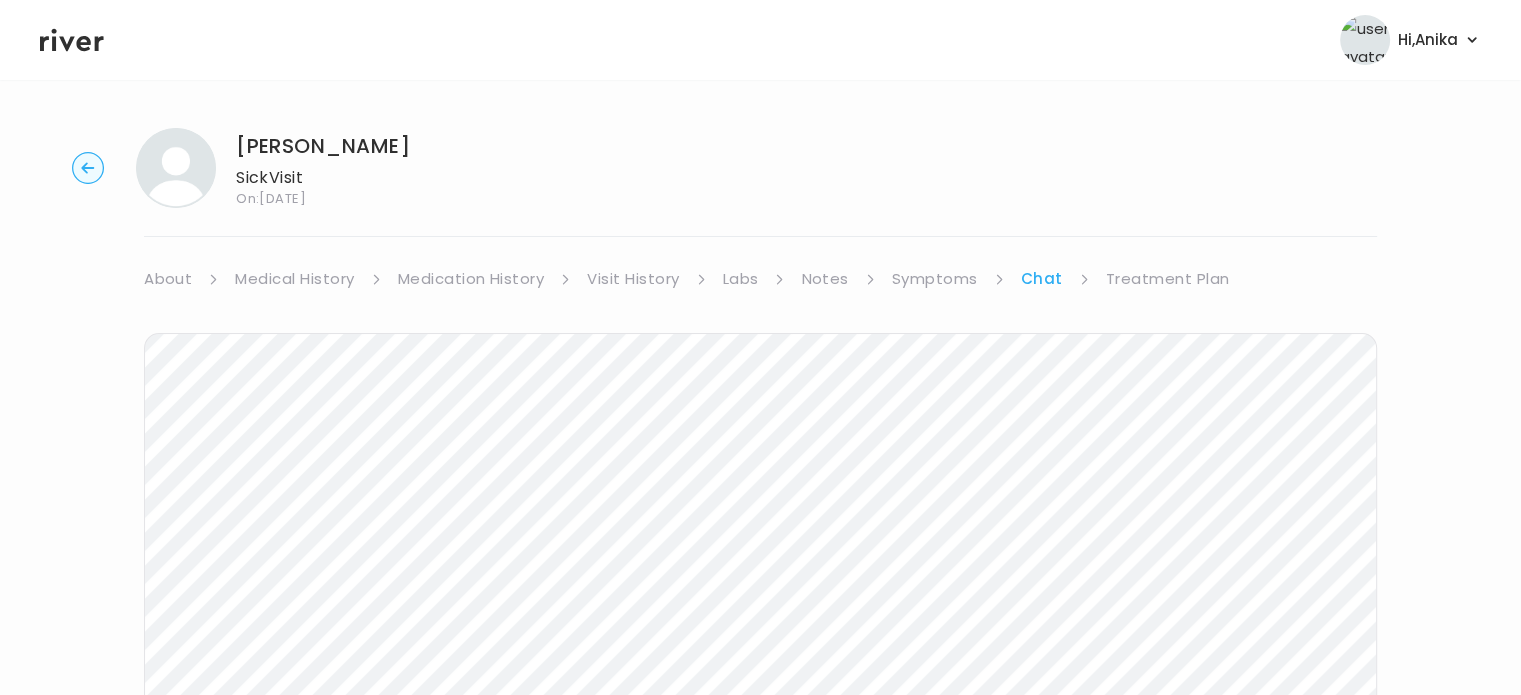 click on "Treatment Plan" at bounding box center [1168, 279] 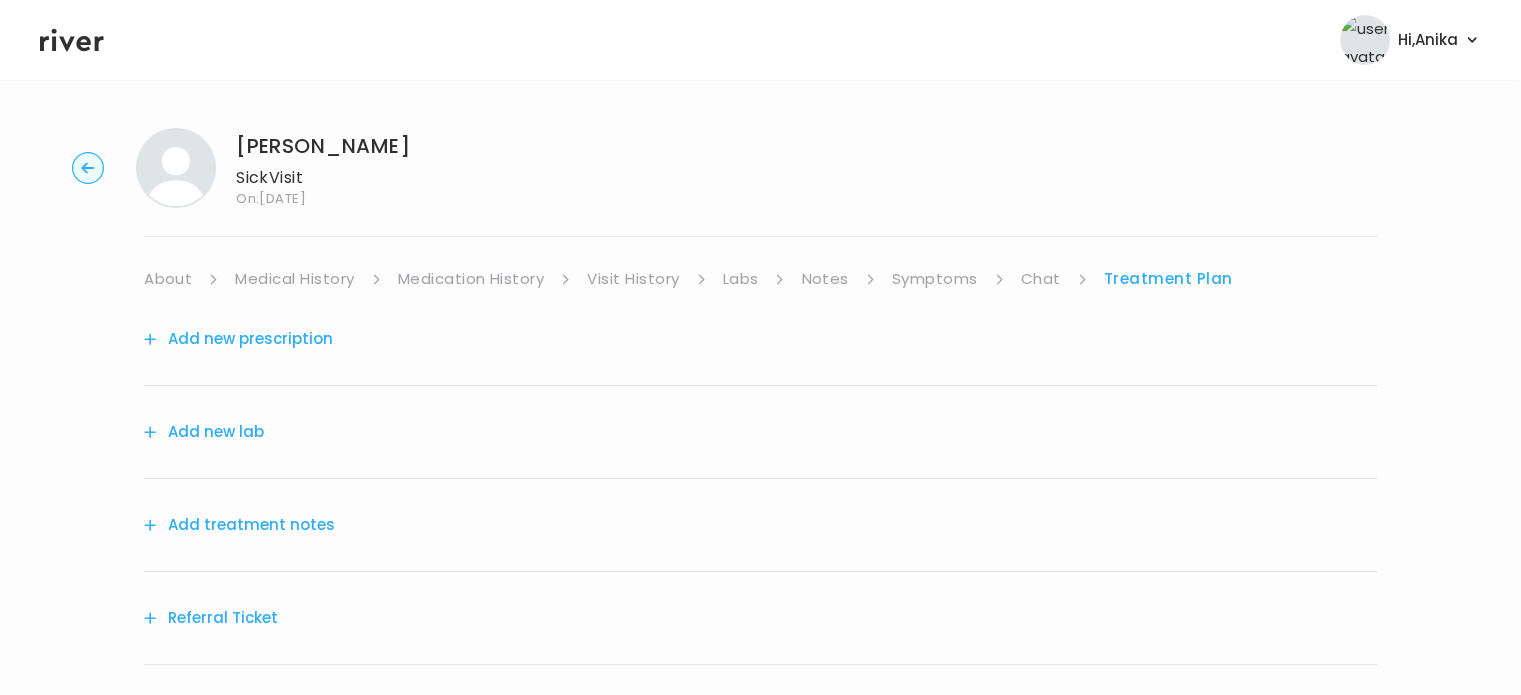 click on "Add treatment notes" at bounding box center [239, 525] 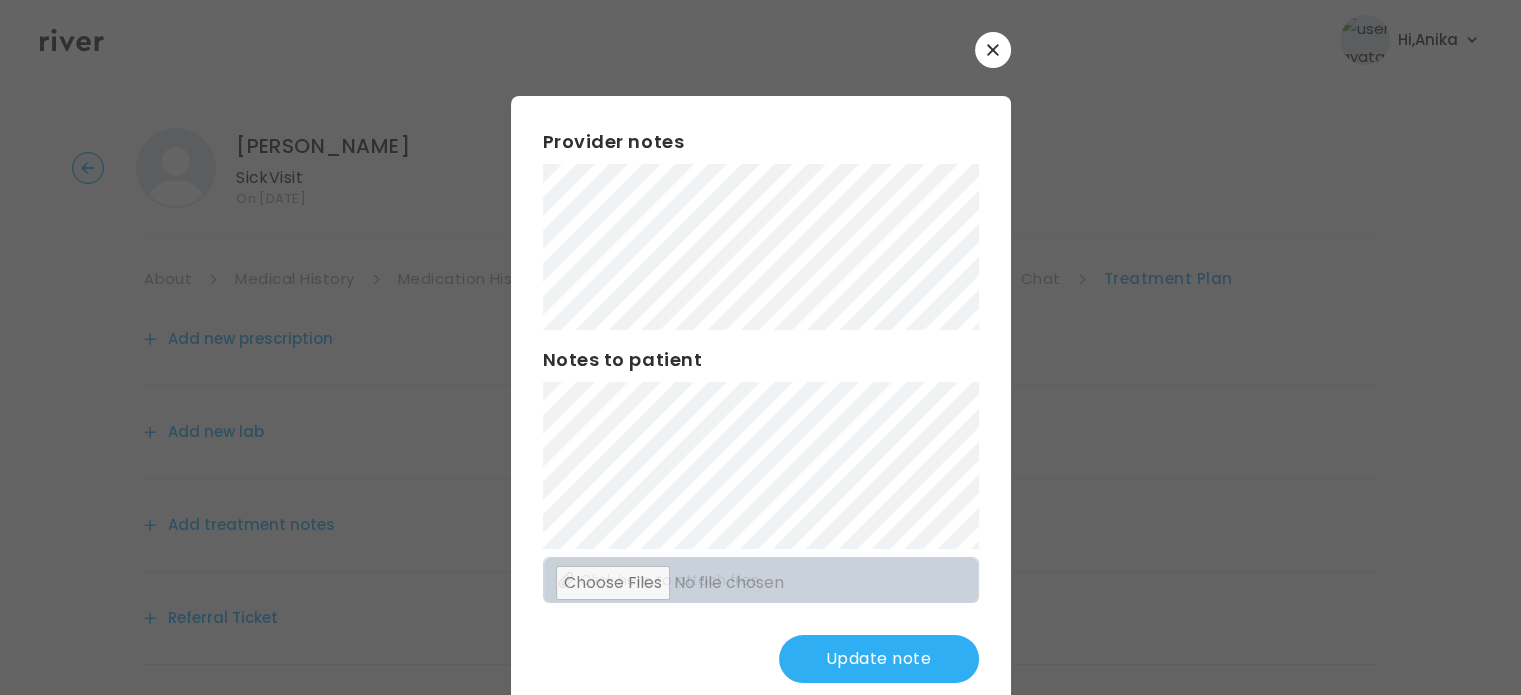 click on "Provider notes Notes to patient Click here to attach files Update note" at bounding box center (761, 405) 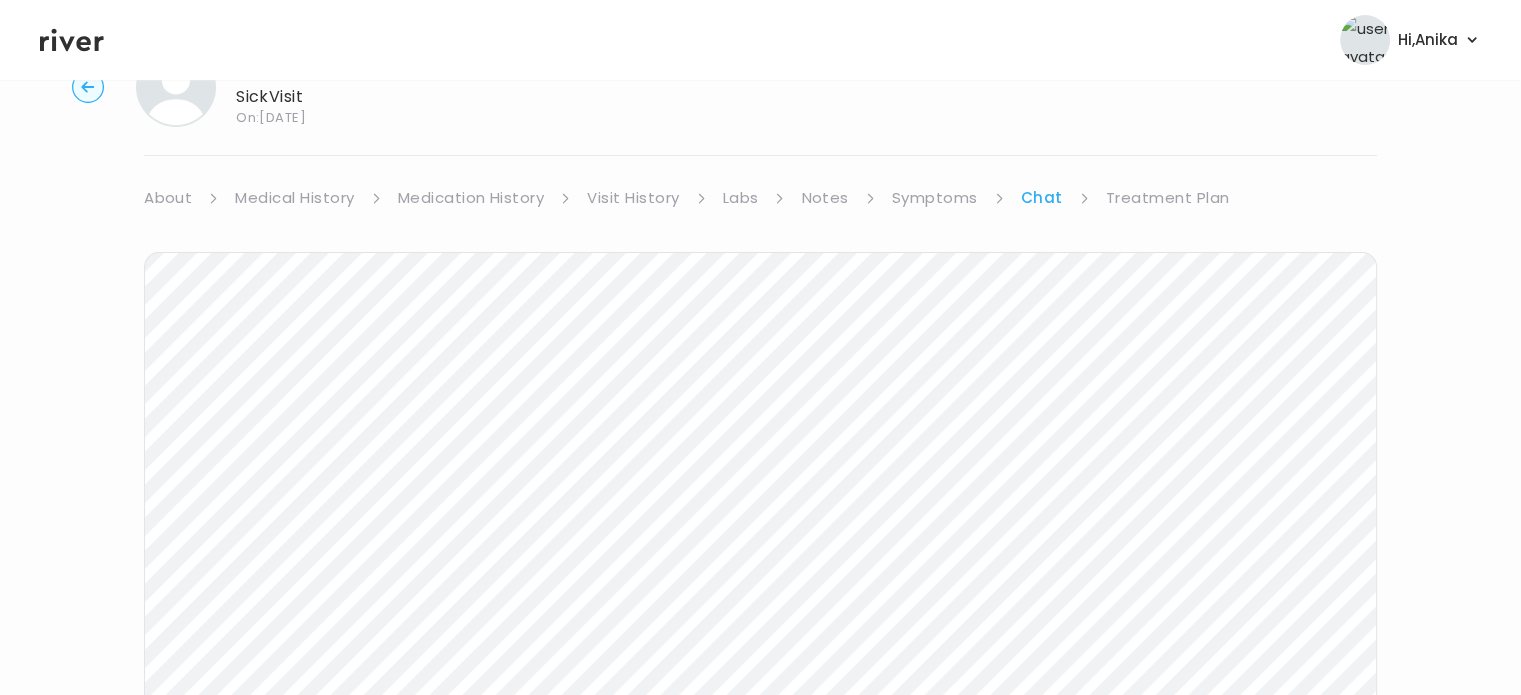 scroll, scrollTop: 0, scrollLeft: 0, axis: both 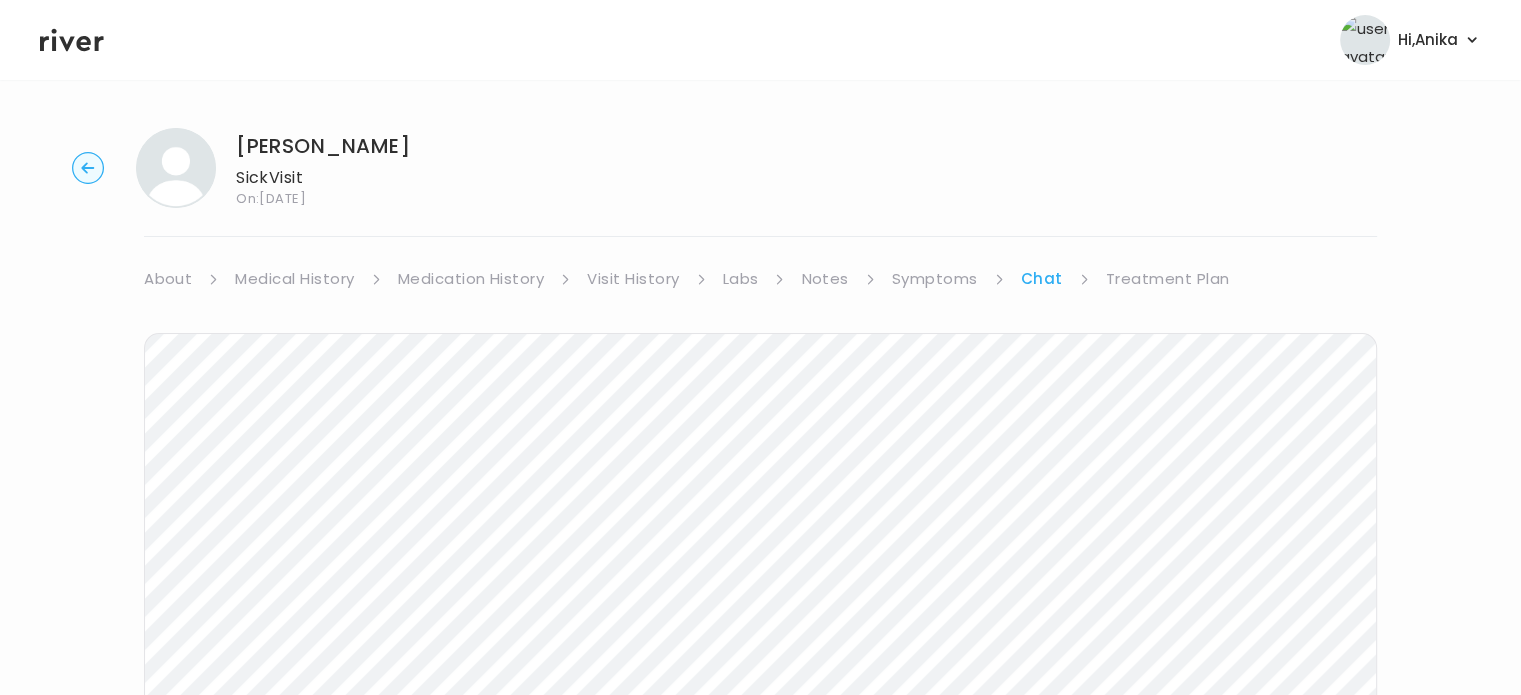 click on "Treatment Plan" at bounding box center [1168, 279] 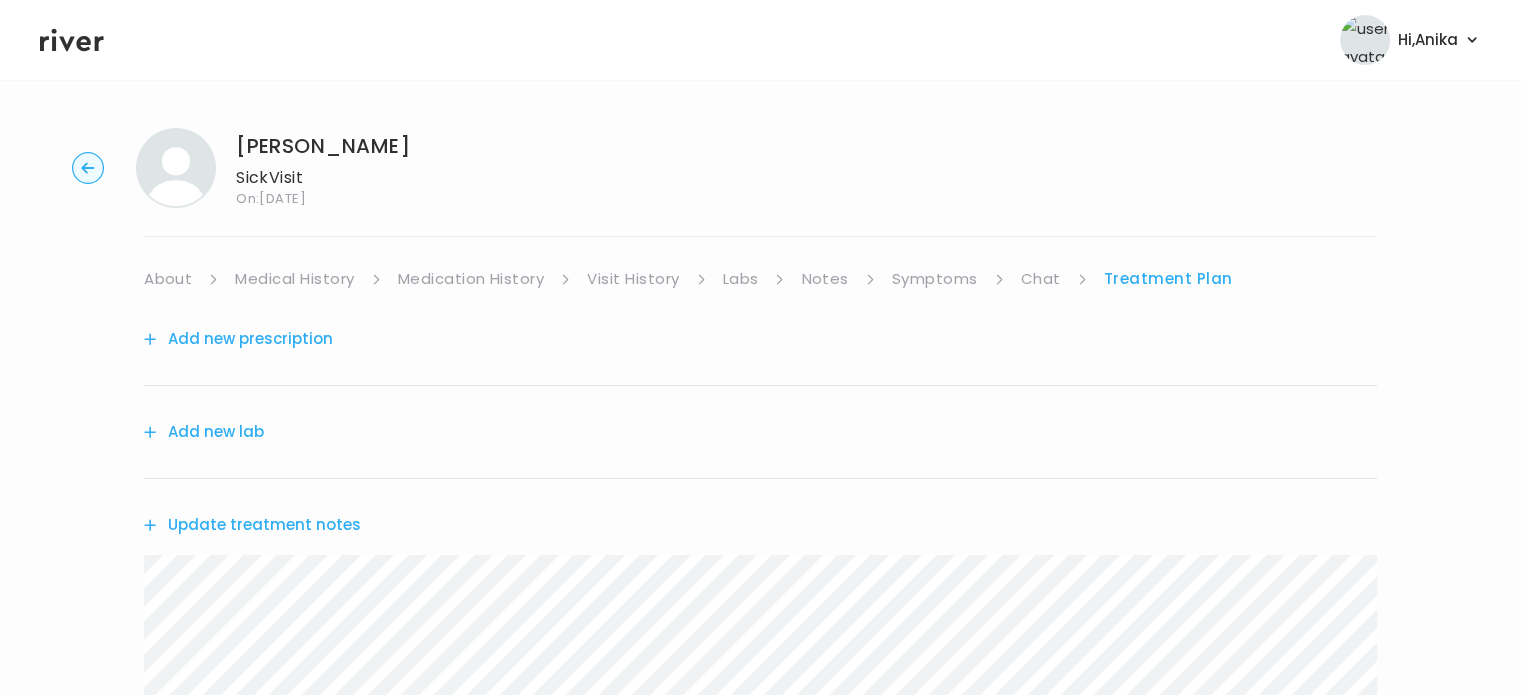 click on "Update treatment notes" at bounding box center [252, 525] 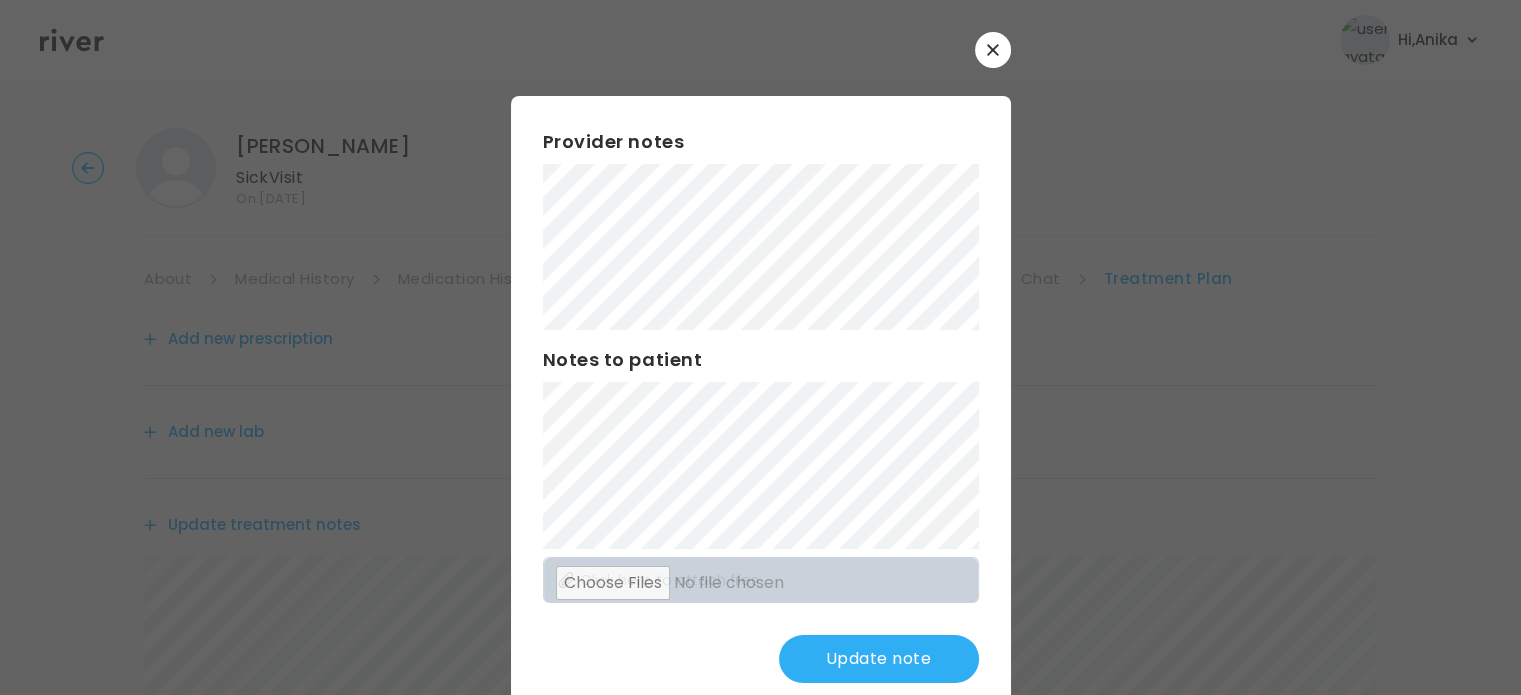 click on "Update note" at bounding box center (879, 659) 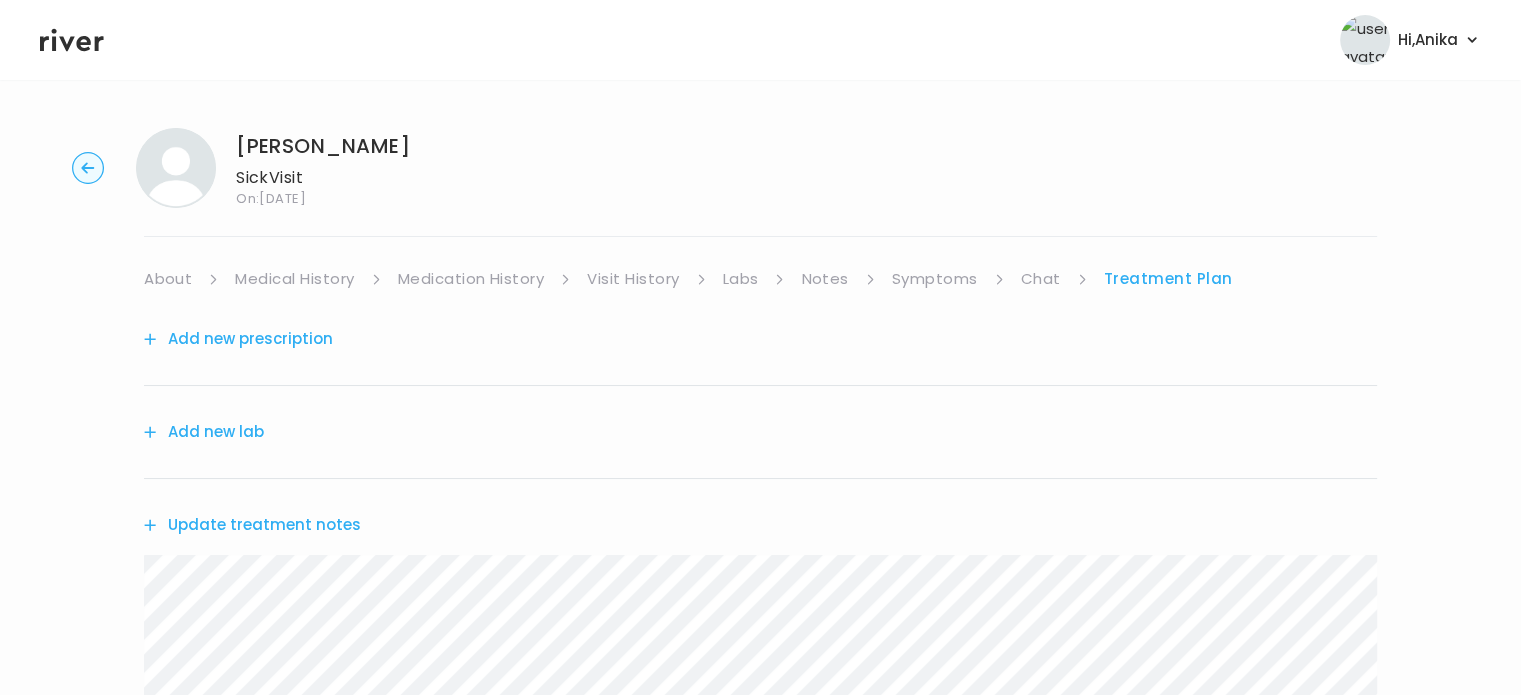 click on "Add new prescription" at bounding box center [238, 339] 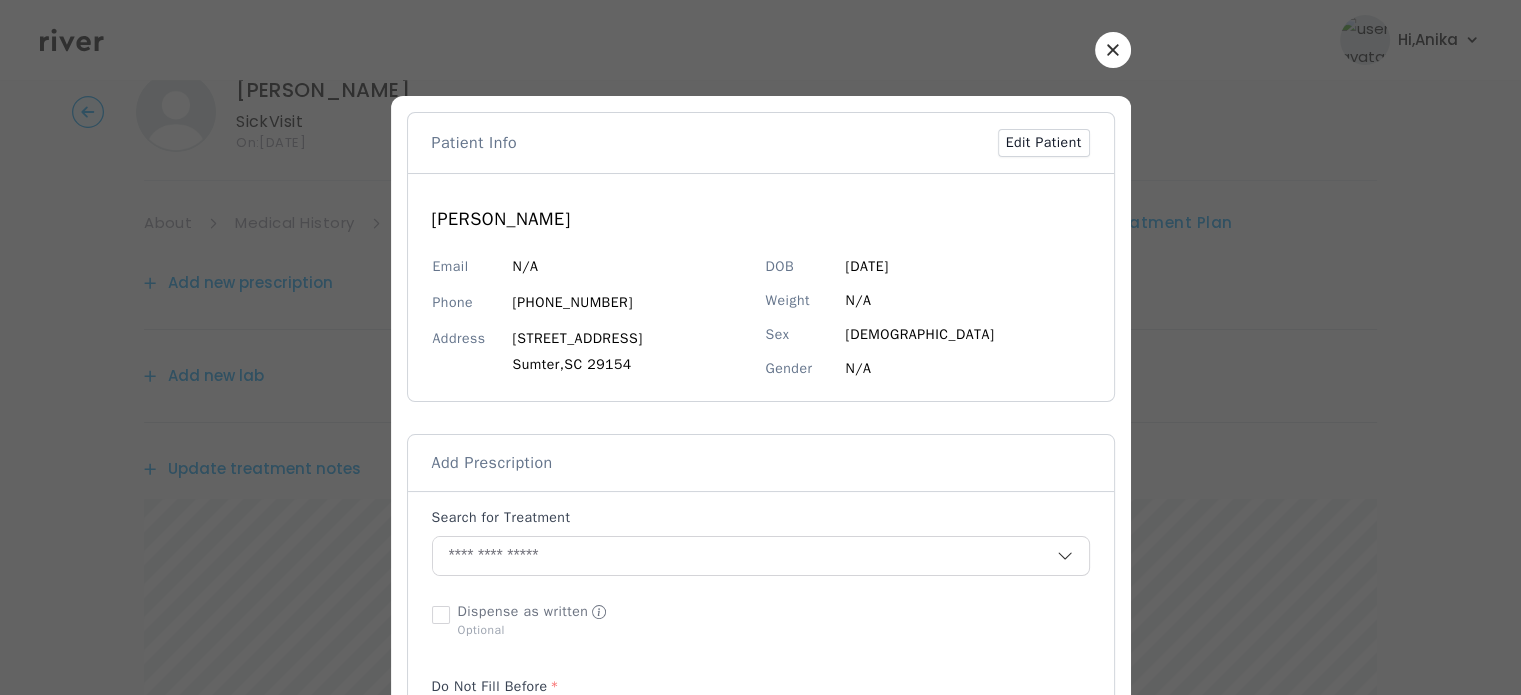 scroll, scrollTop: 183, scrollLeft: 0, axis: vertical 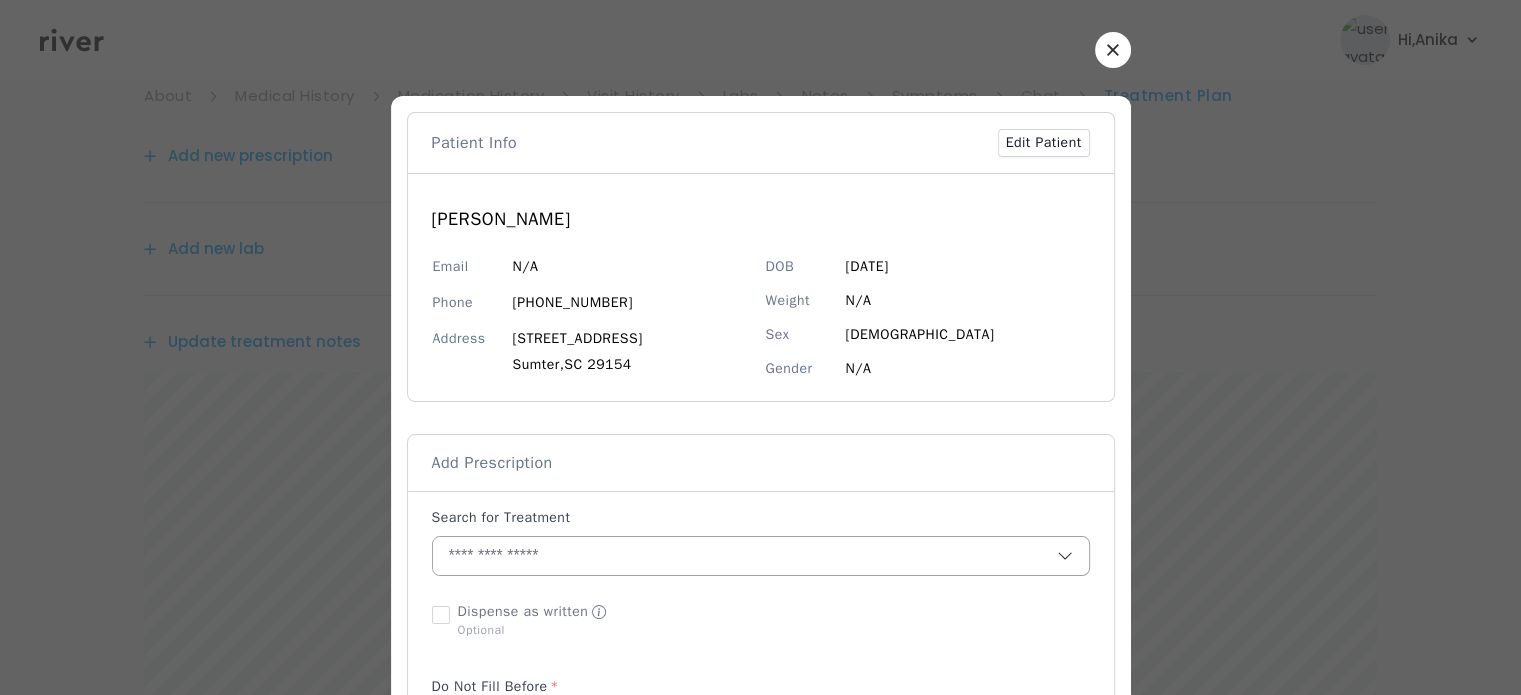 click at bounding box center [745, 556] 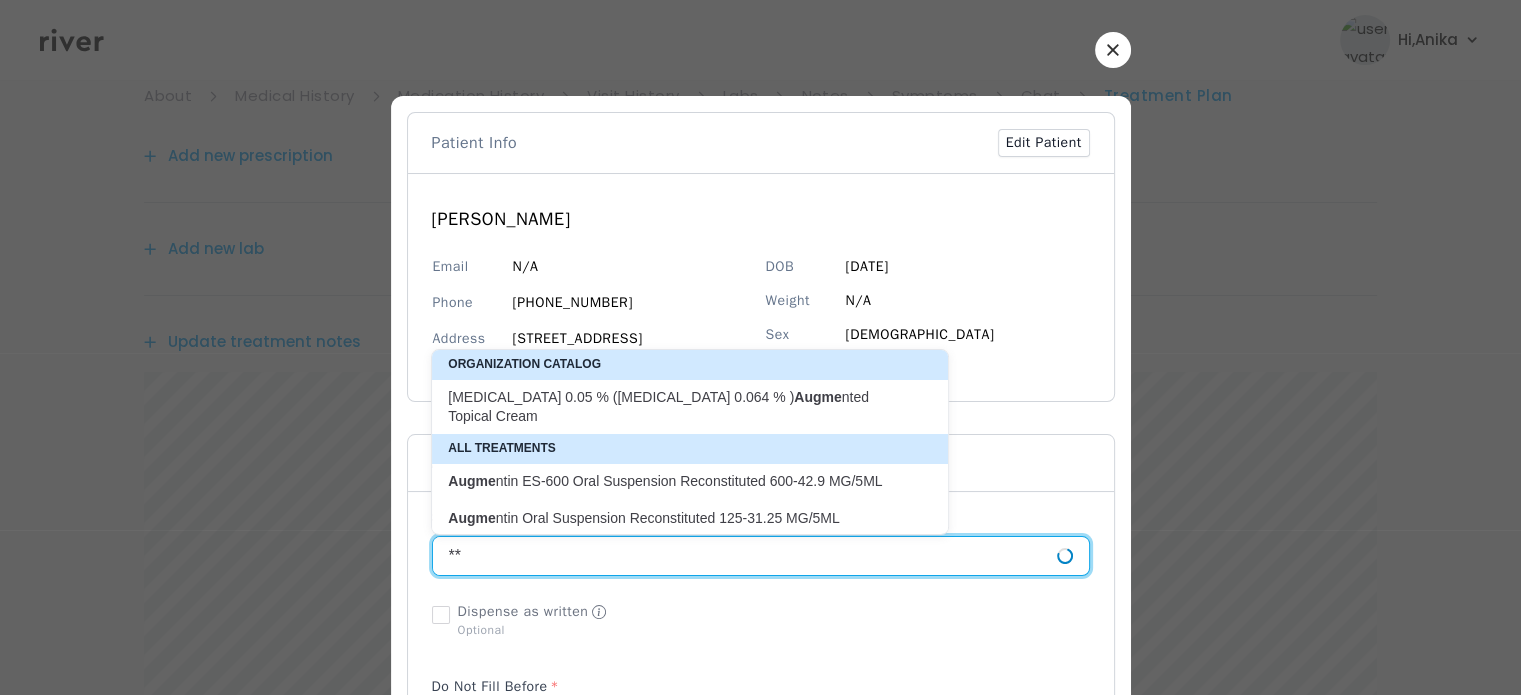 type on "*" 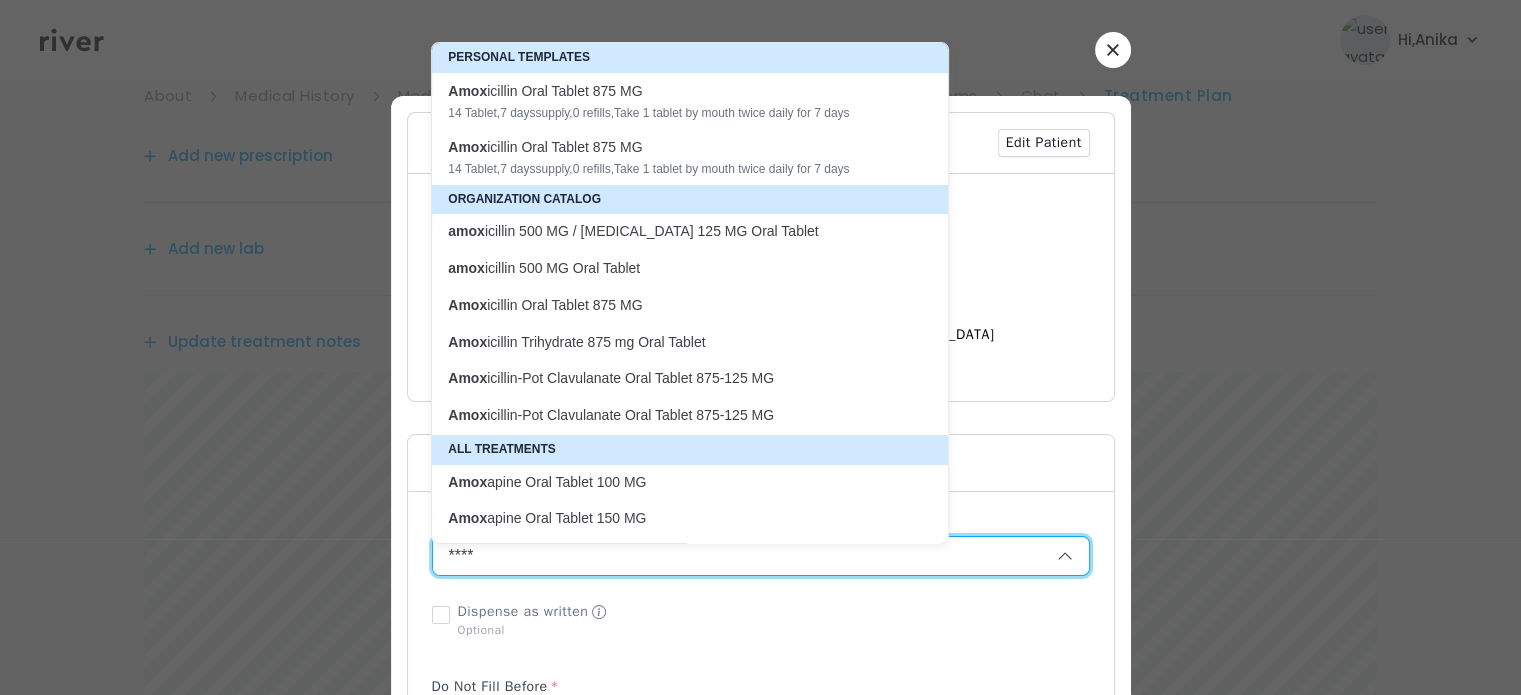 click on "Amox icillin-Pot Clavulanate Oral Tablet 875-125 MG" at bounding box center (678, 378) 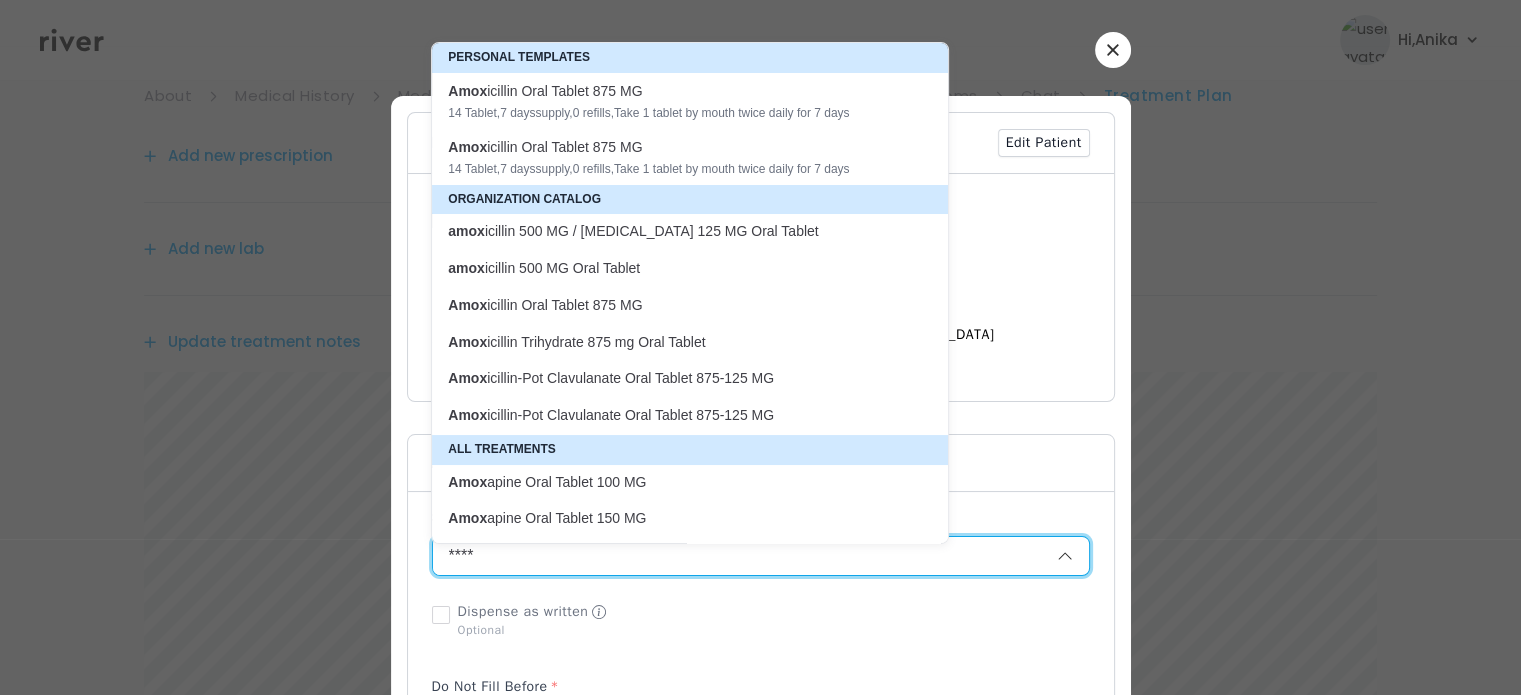 type on "**********" 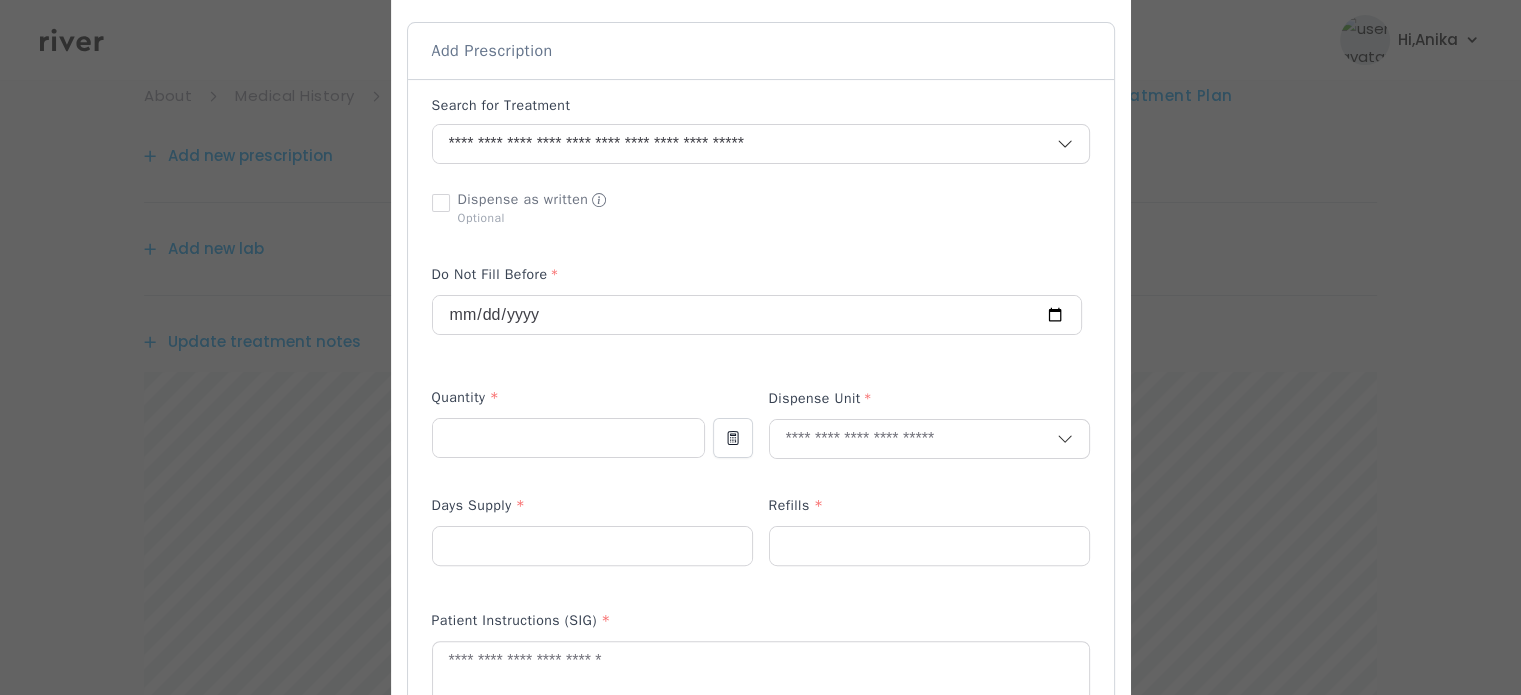 scroll, scrollTop: 459, scrollLeft: 0, axis: vertical 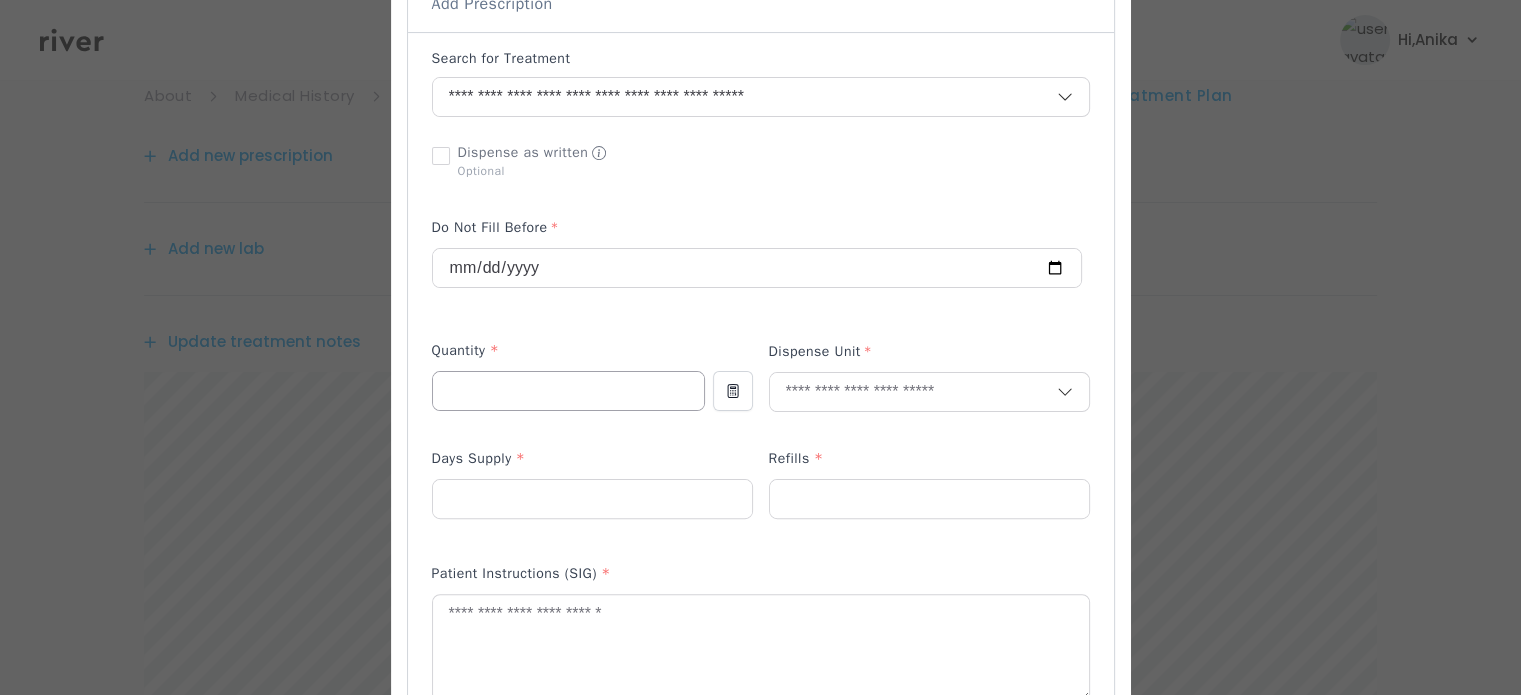 click at bounding box center (568, 391) 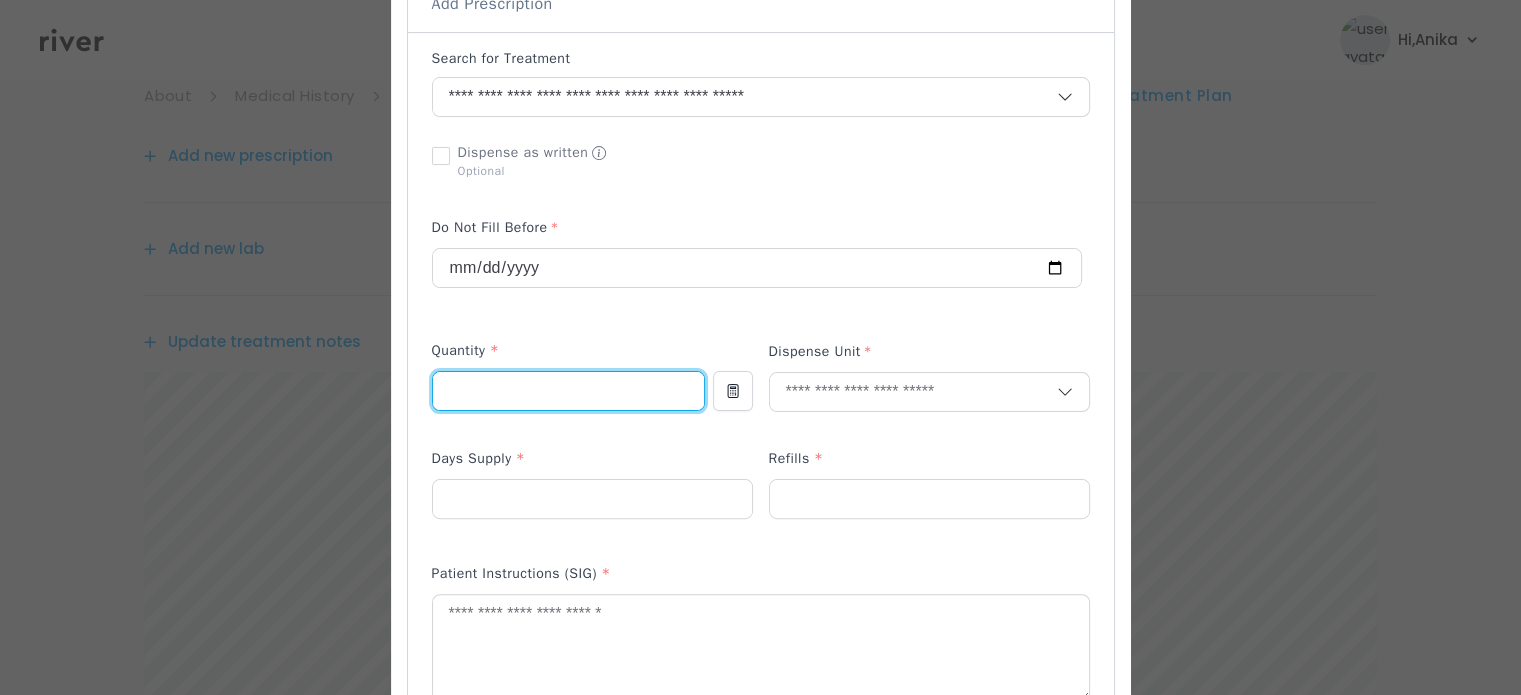 type on "**" 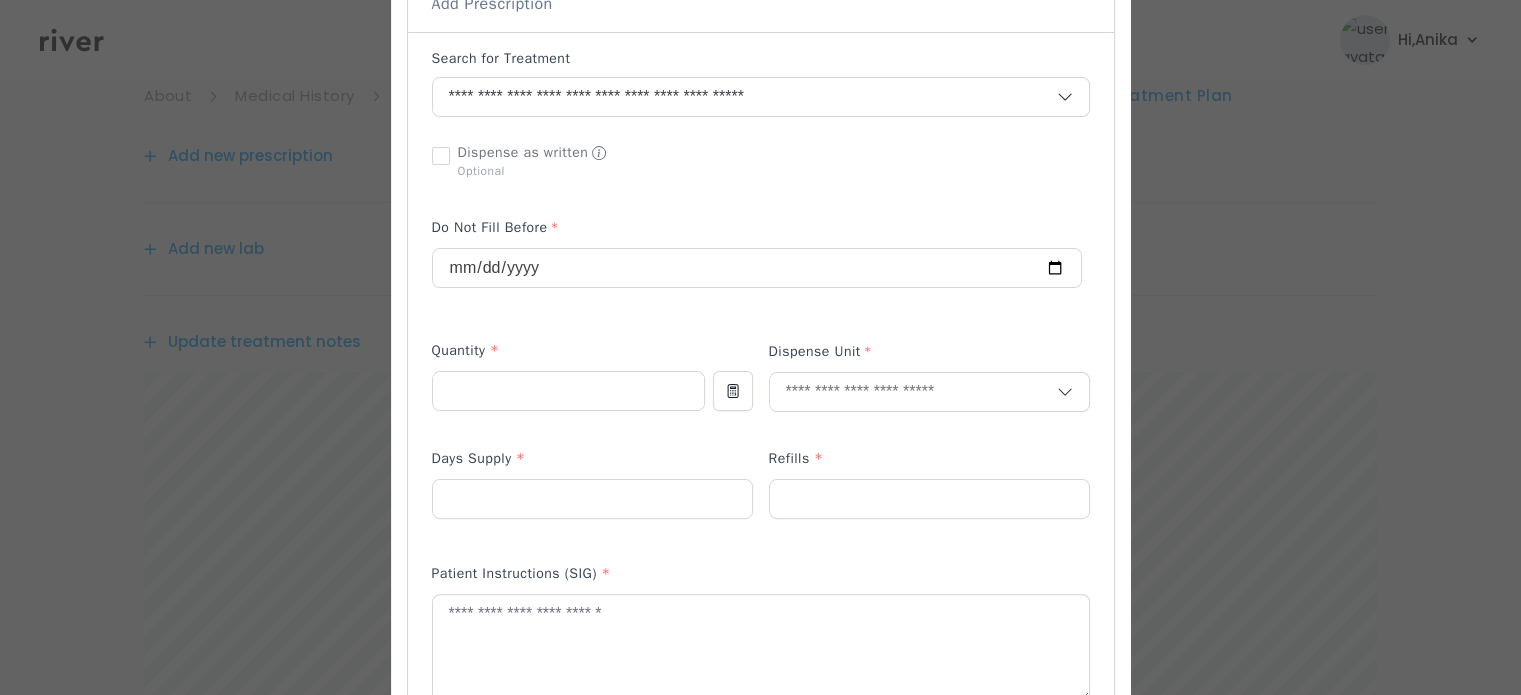 click on "Dispense Unit" at bounding box center (929, 387) 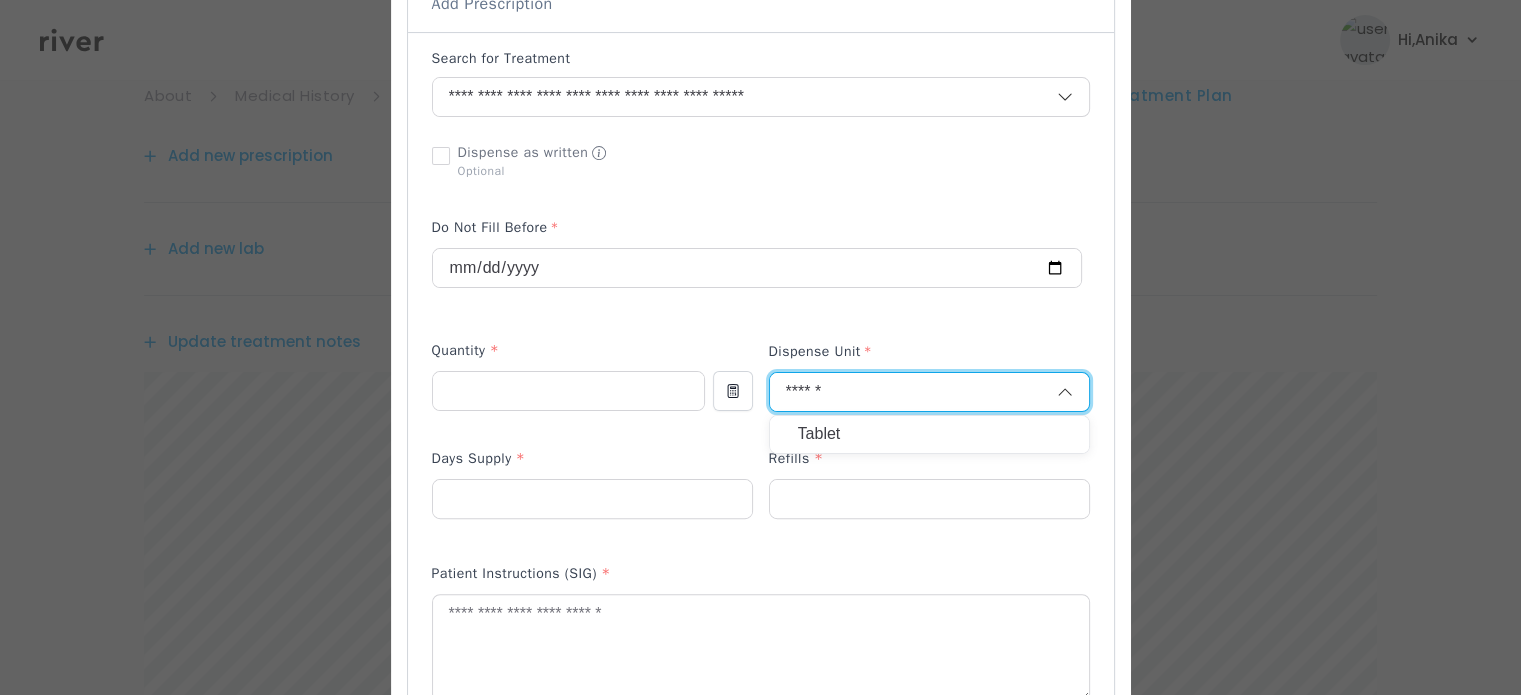 type on "******" 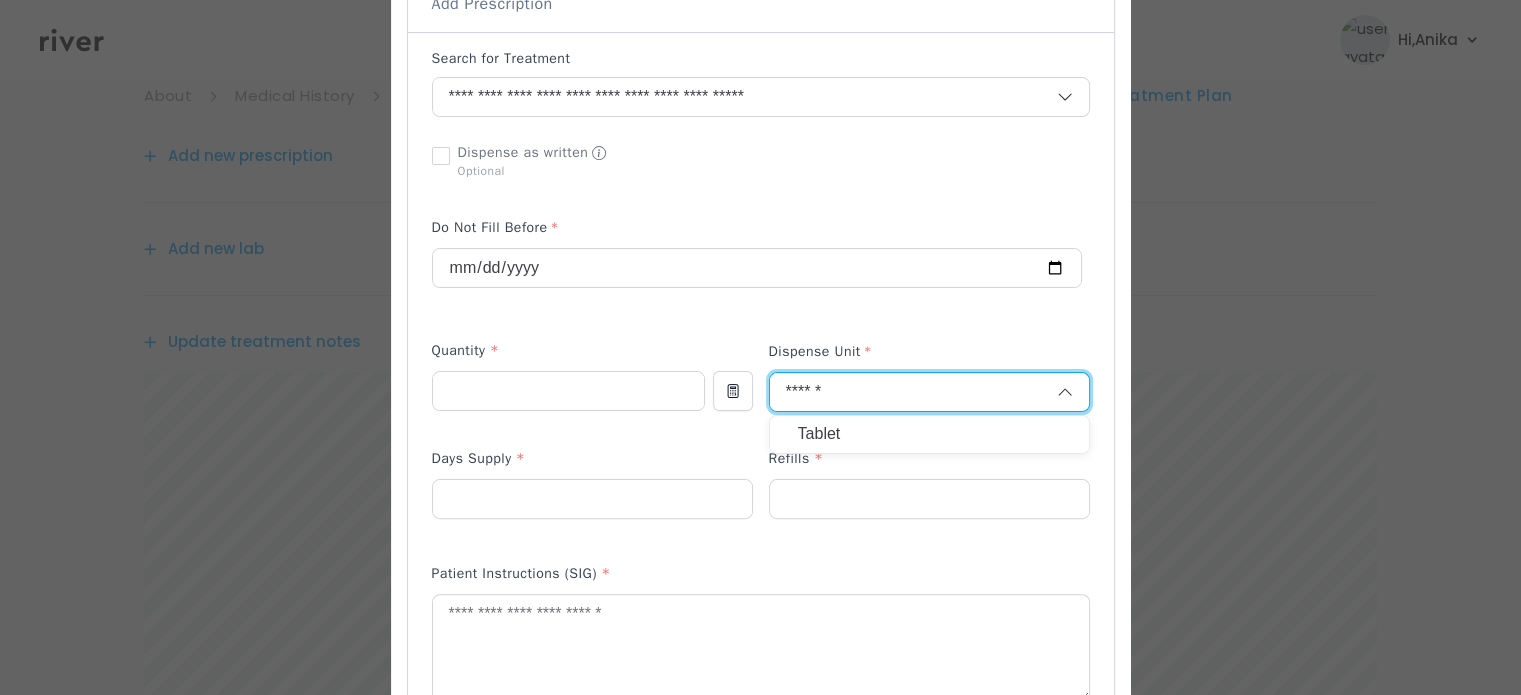 type 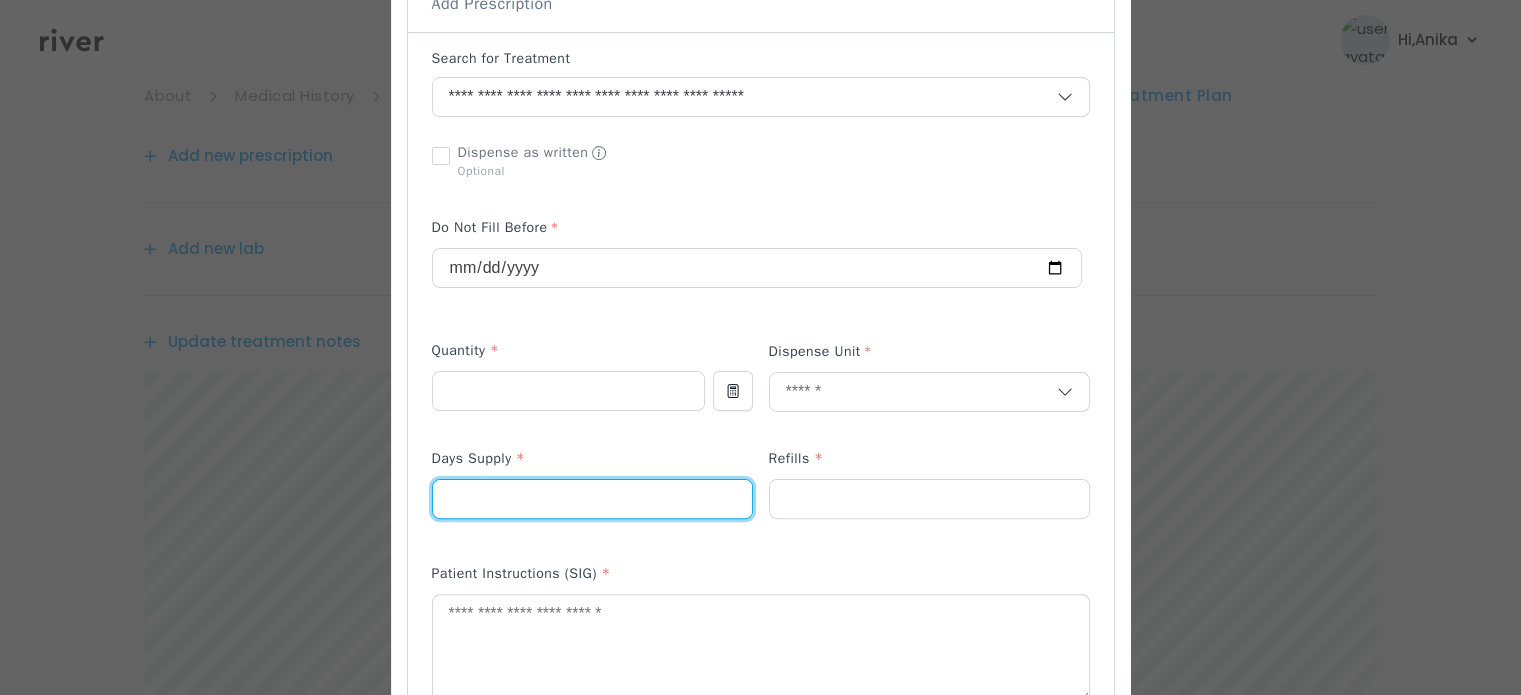 click at bounding box center [592, 499] 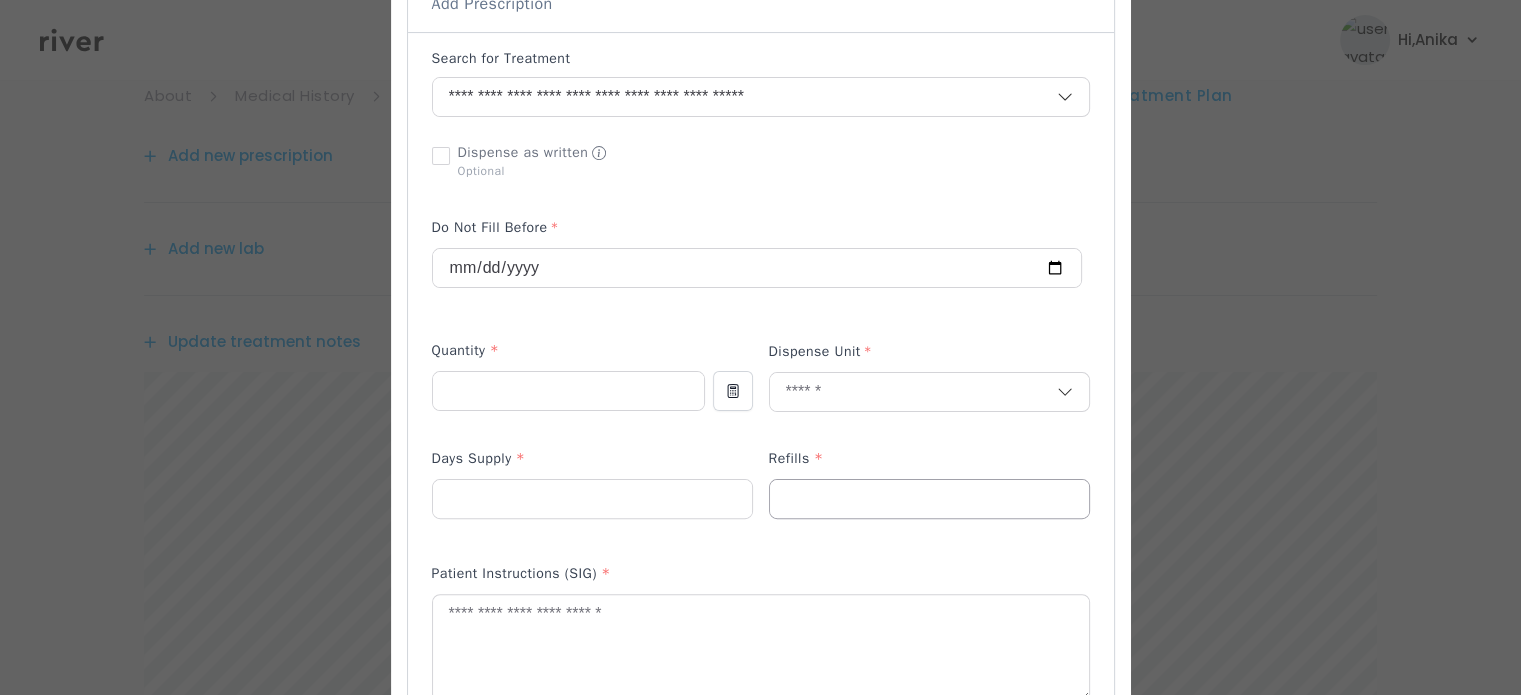 click at bounding box center [929, 499] 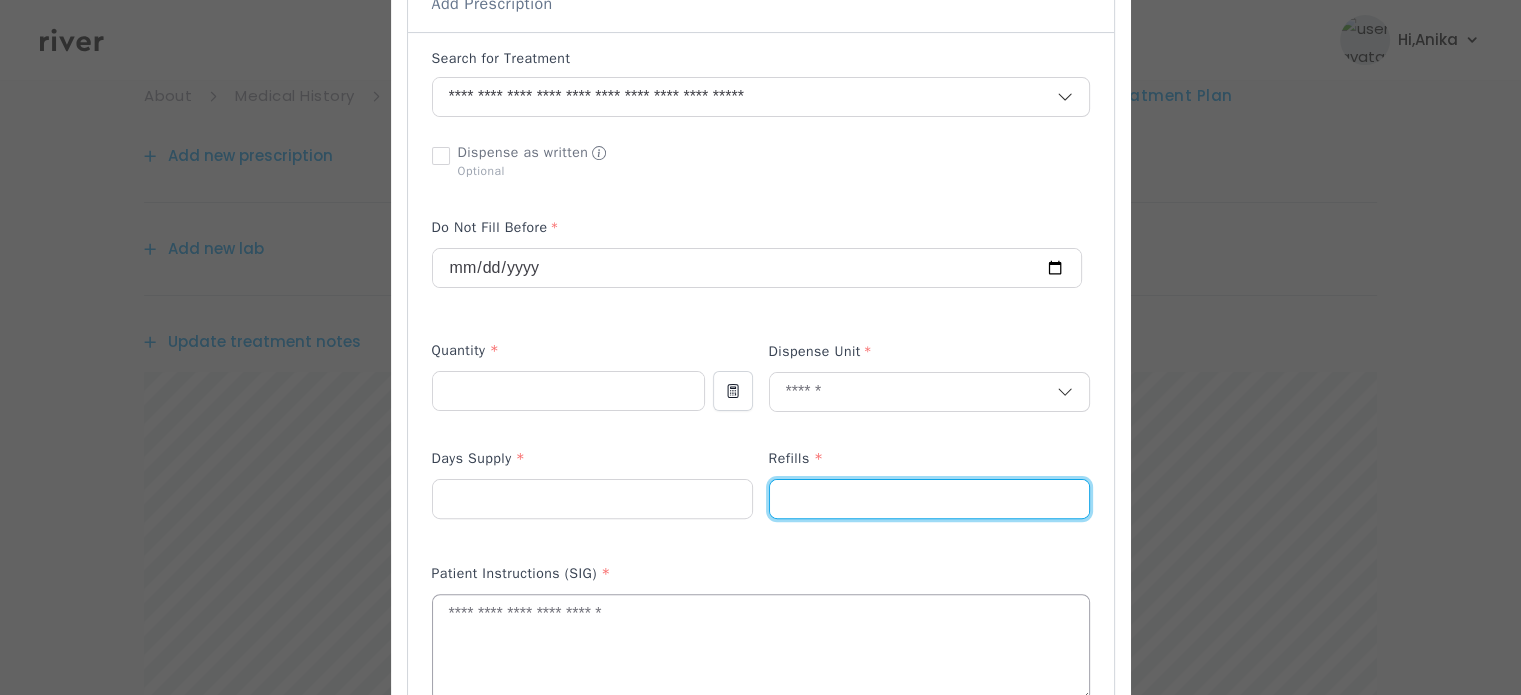 type on "*" 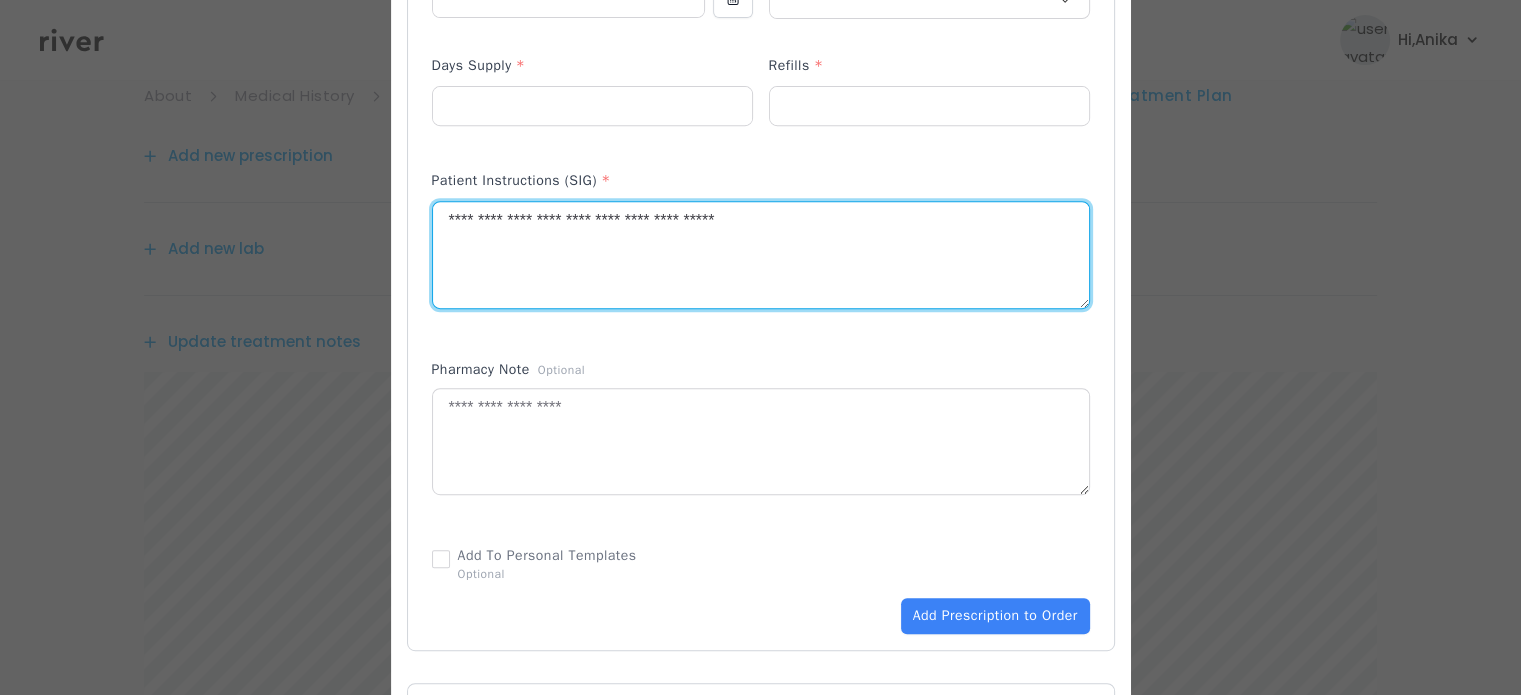scroll, scrollTop: 856, scrollLeft: 0, axis: vertical 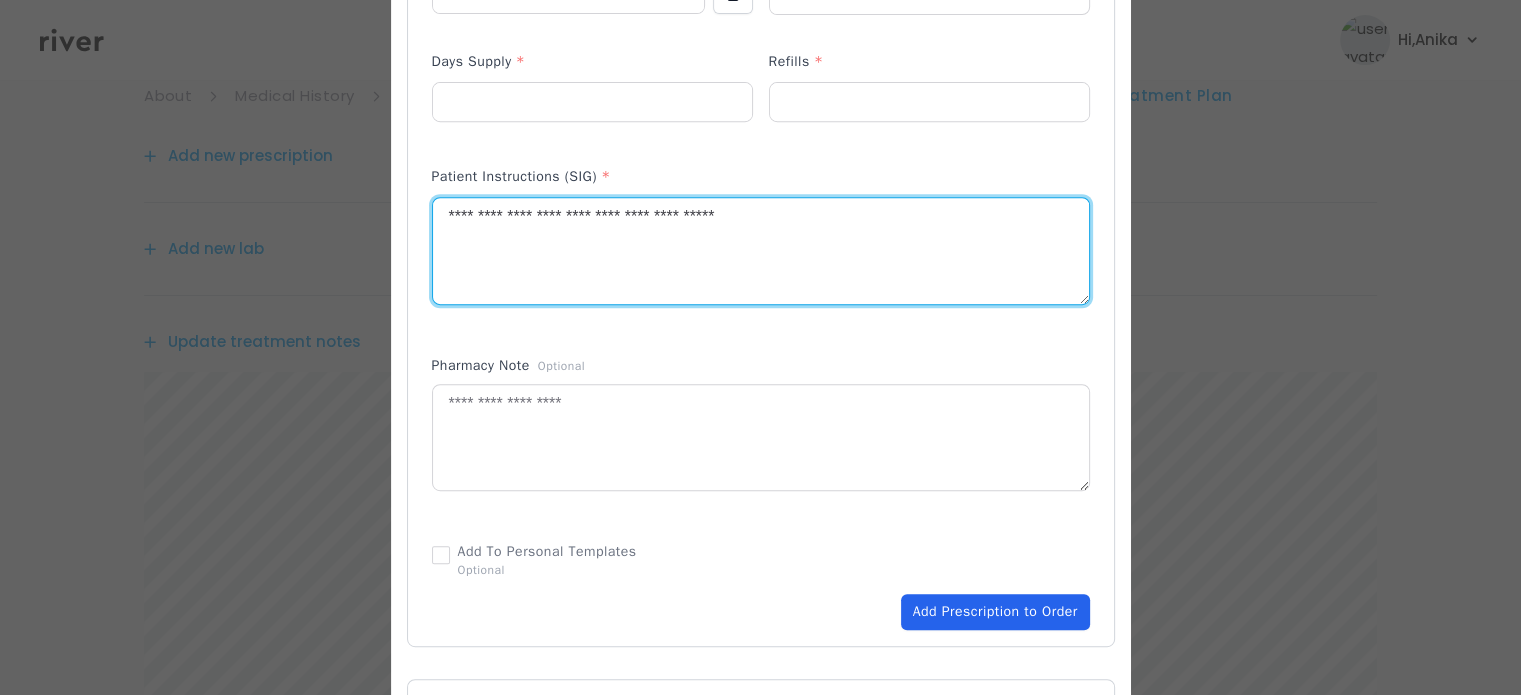 type on "**********" 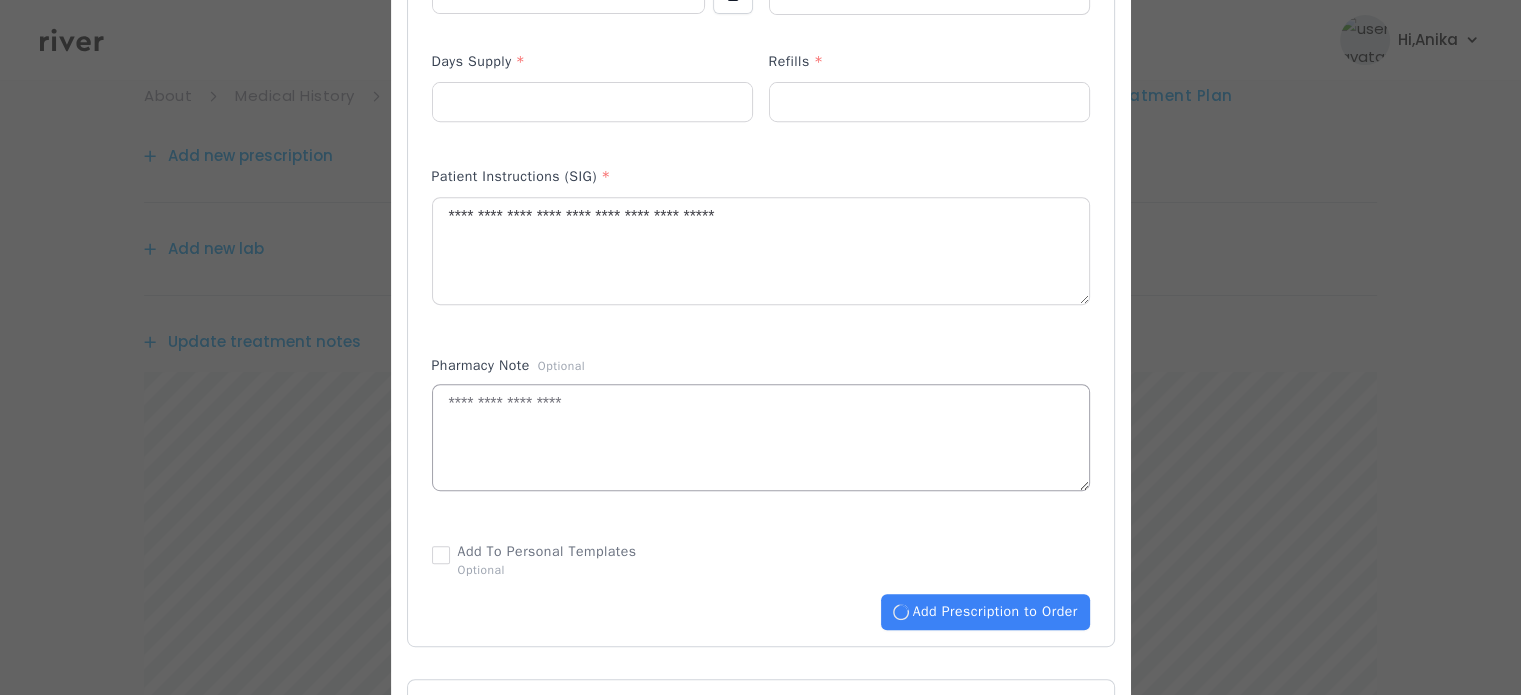 type 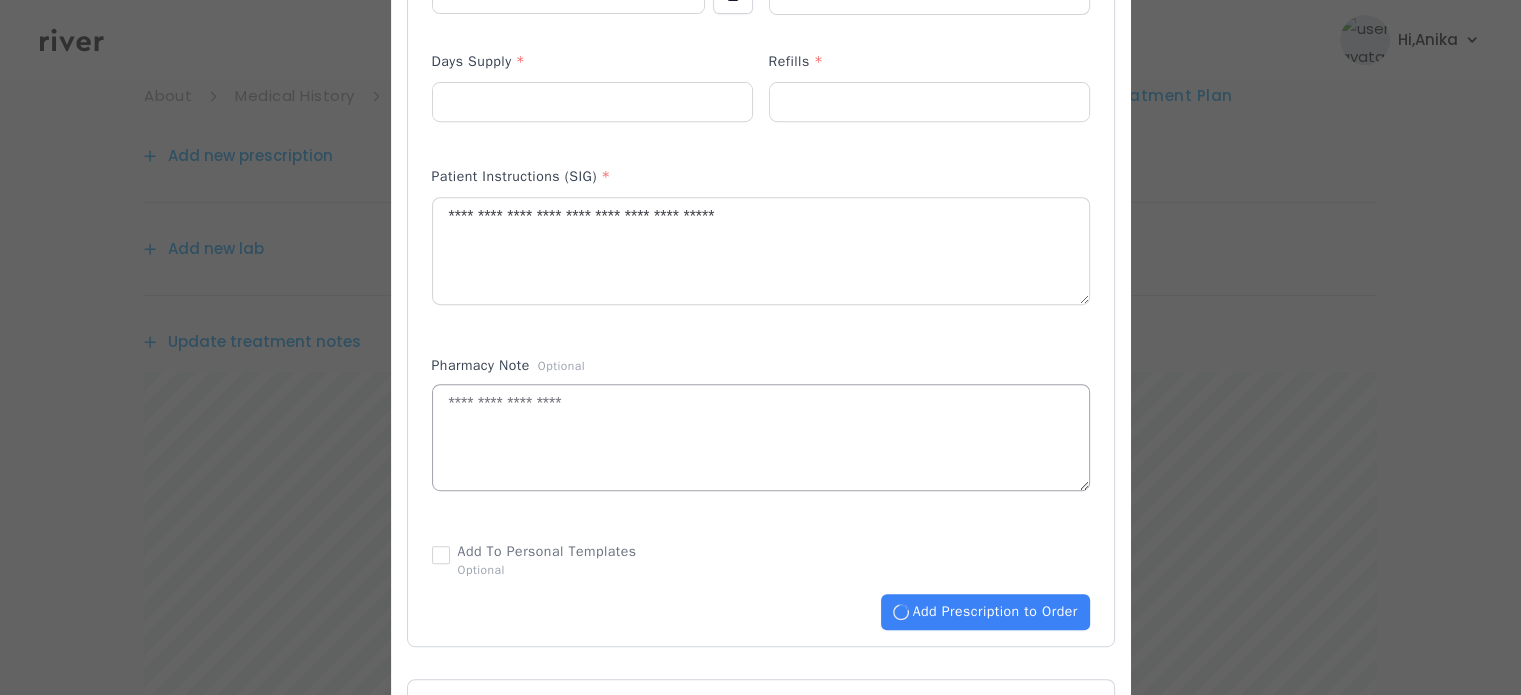 type 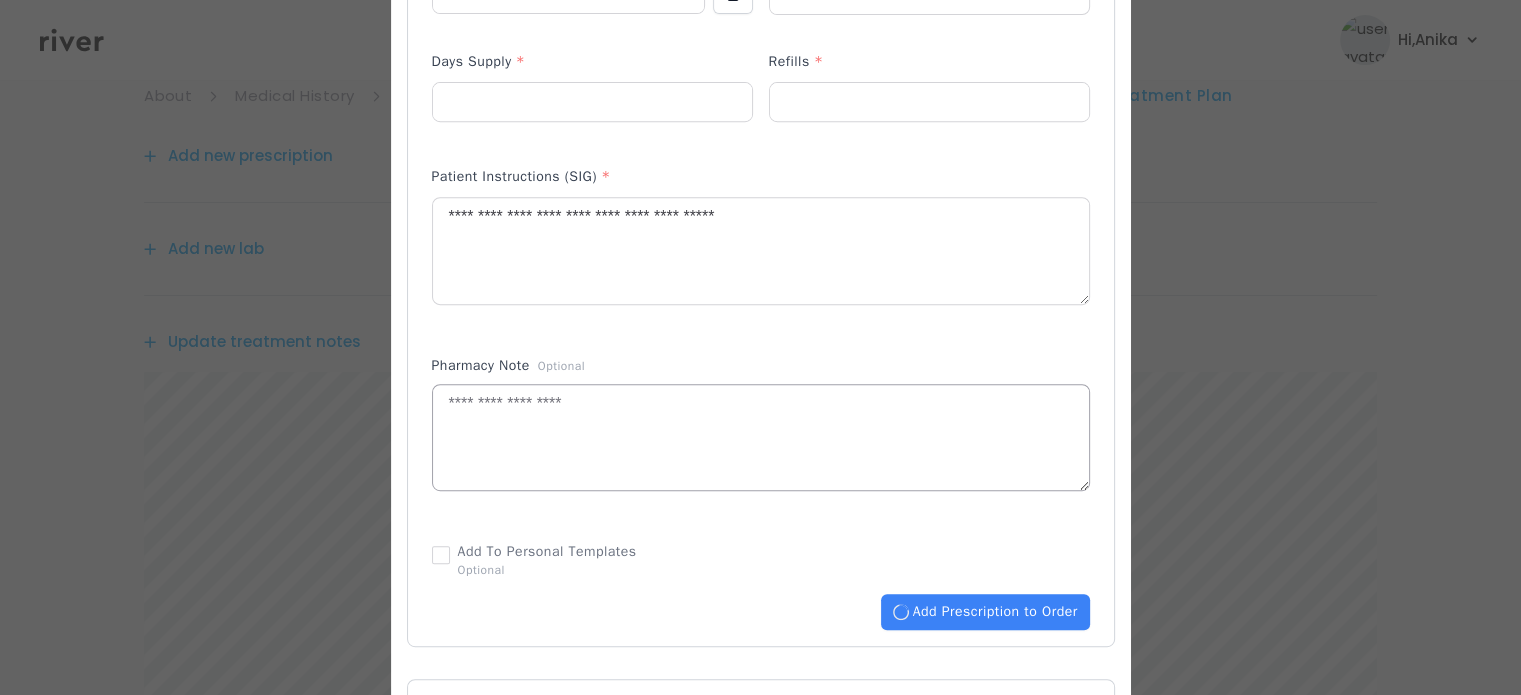 type 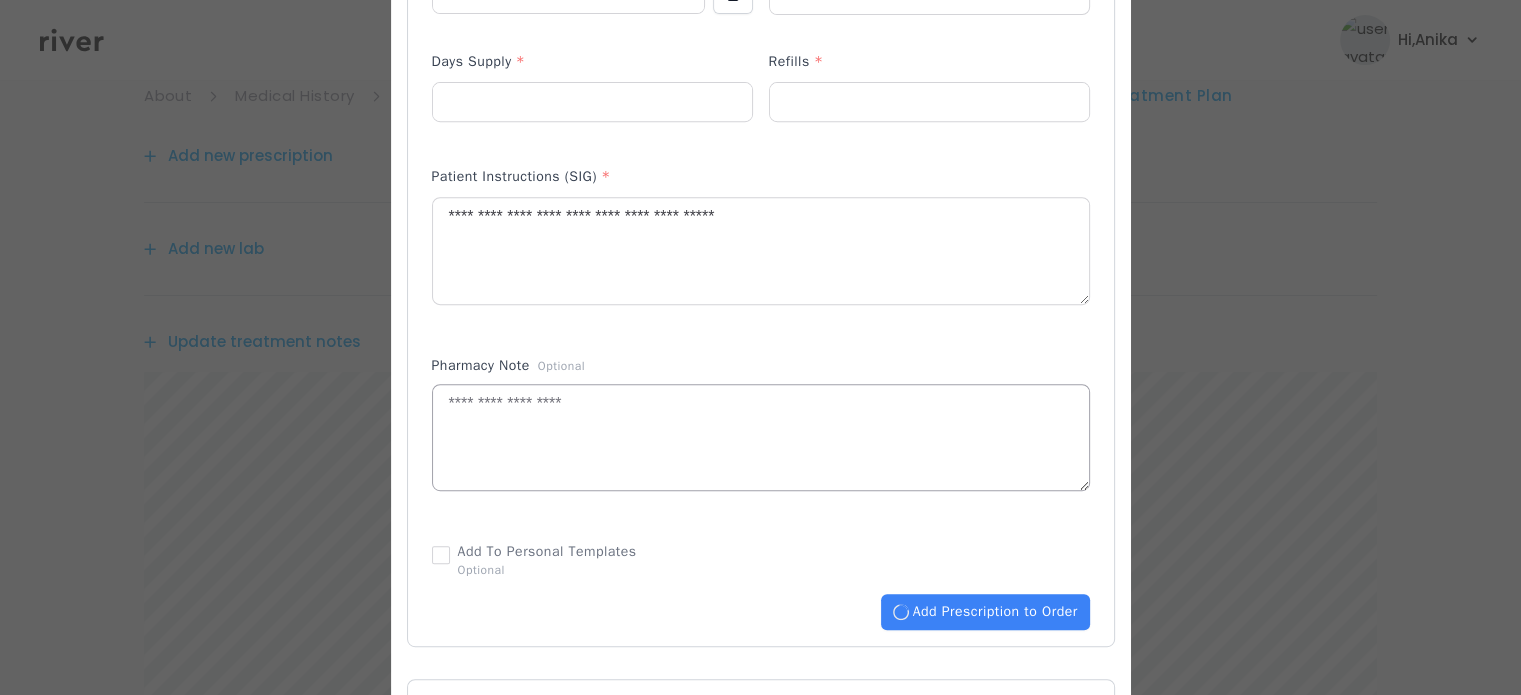 type 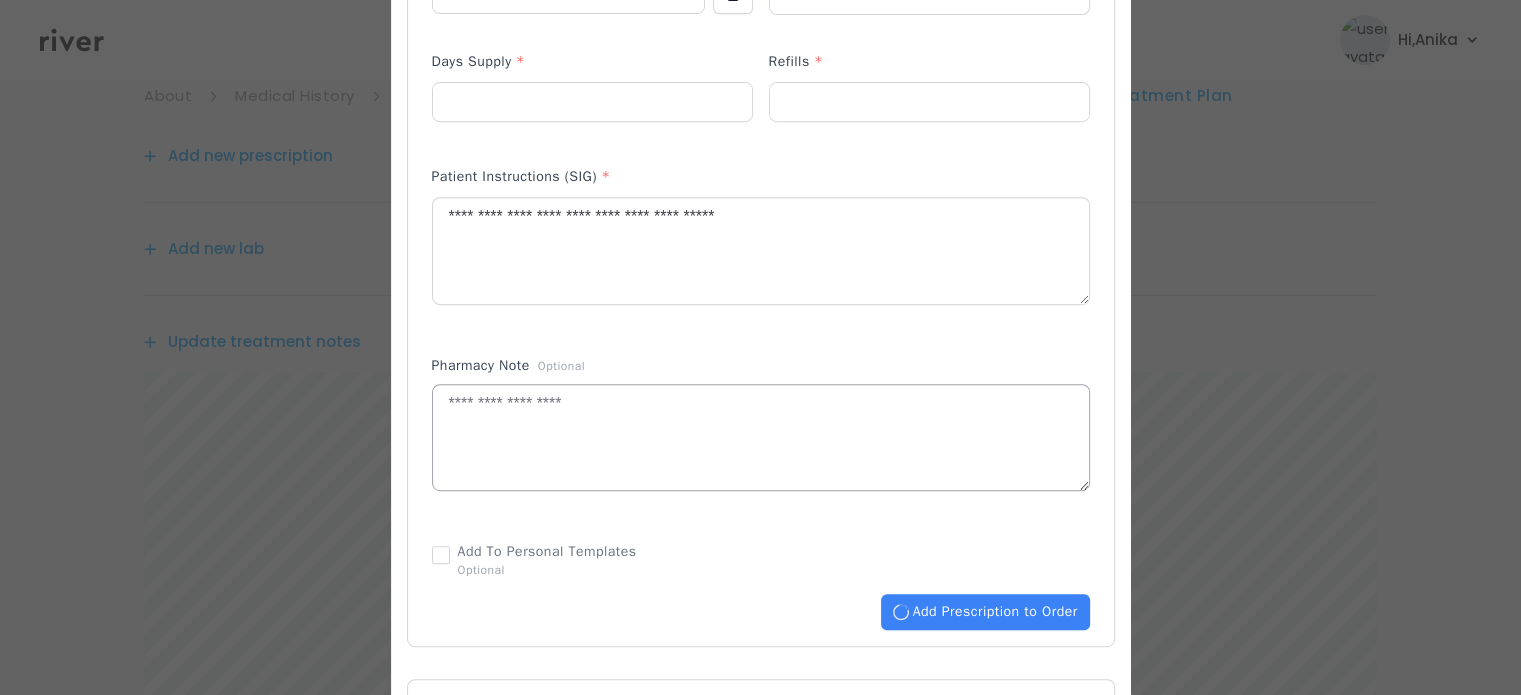 type 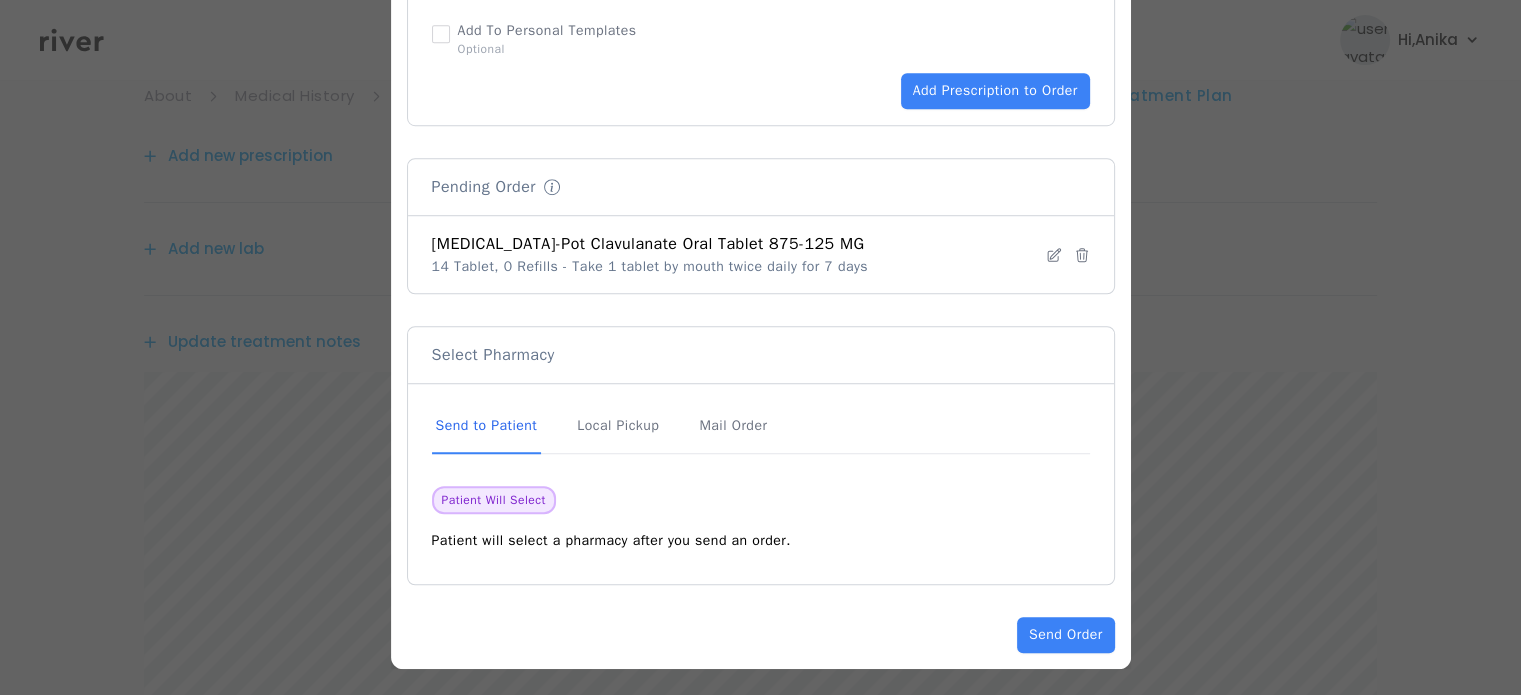 scroll, scrollTop: 1379, scrollLeft: 0, axis: vertical 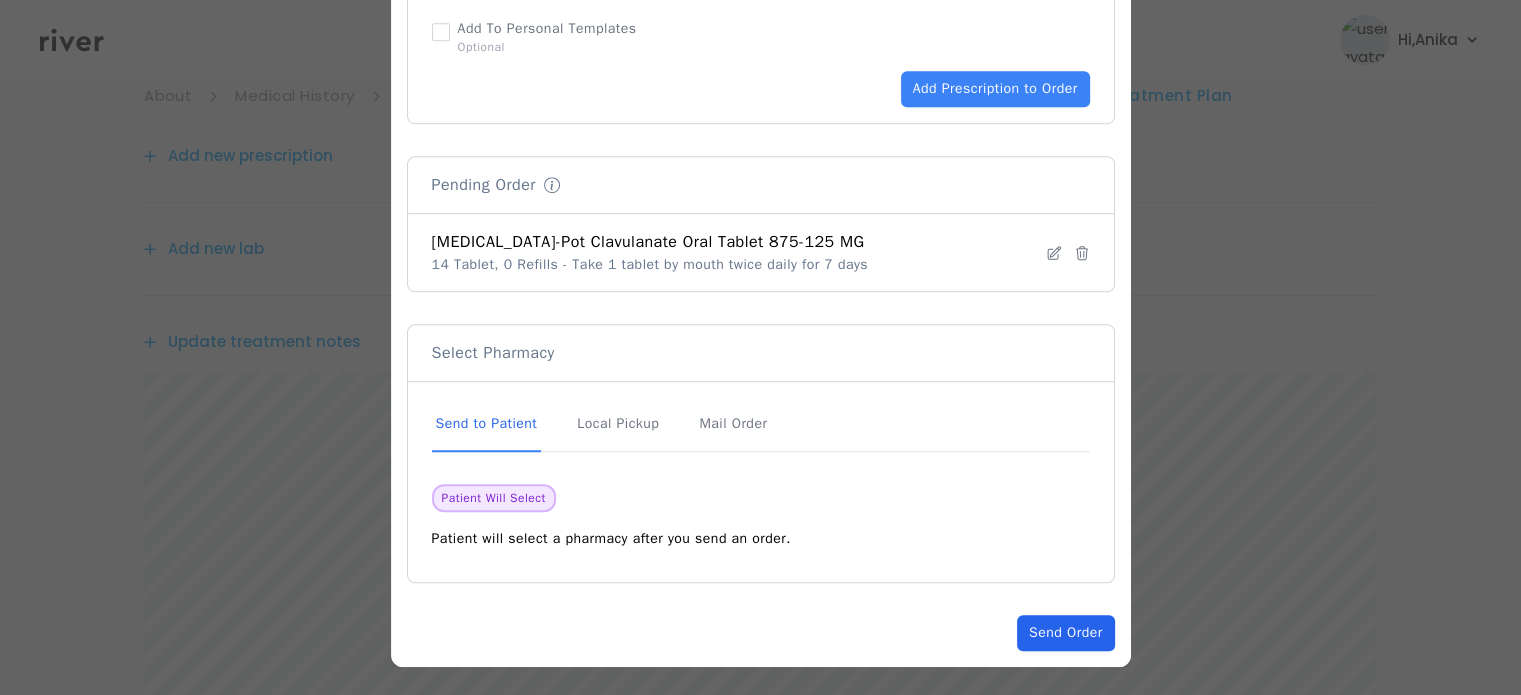 click on "Send Order" 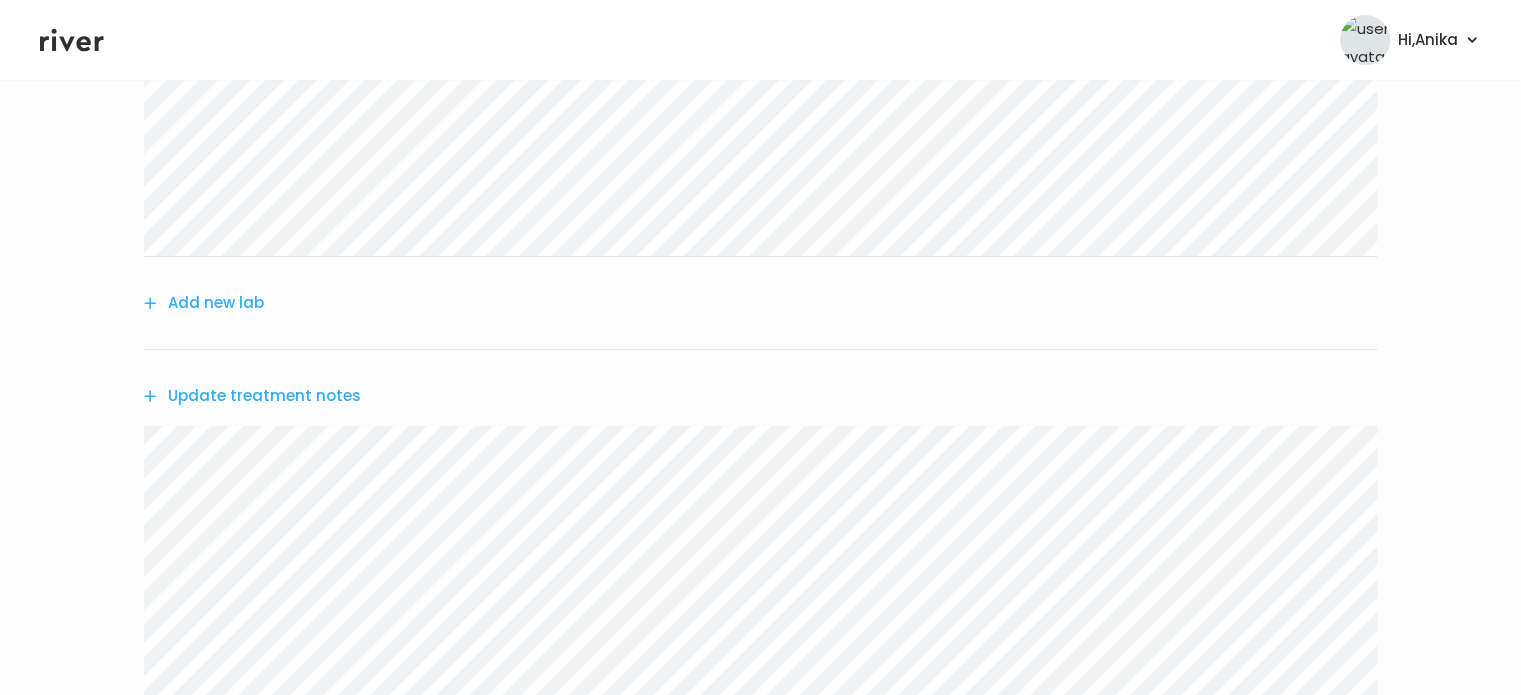 scroll, scrollTop: 437, scrollLeft: 0, axis: vertical 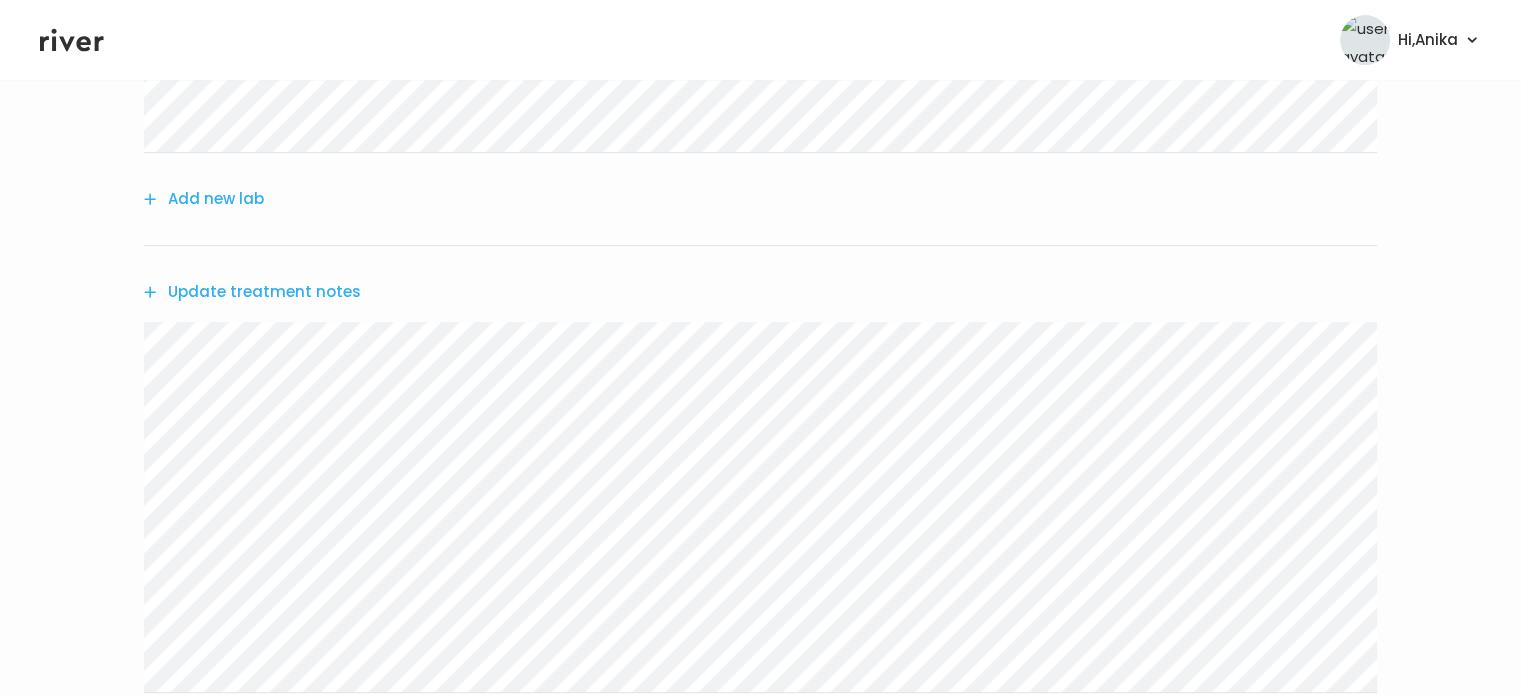 click on "Update treatment notes" at bounding box center (252, 292) 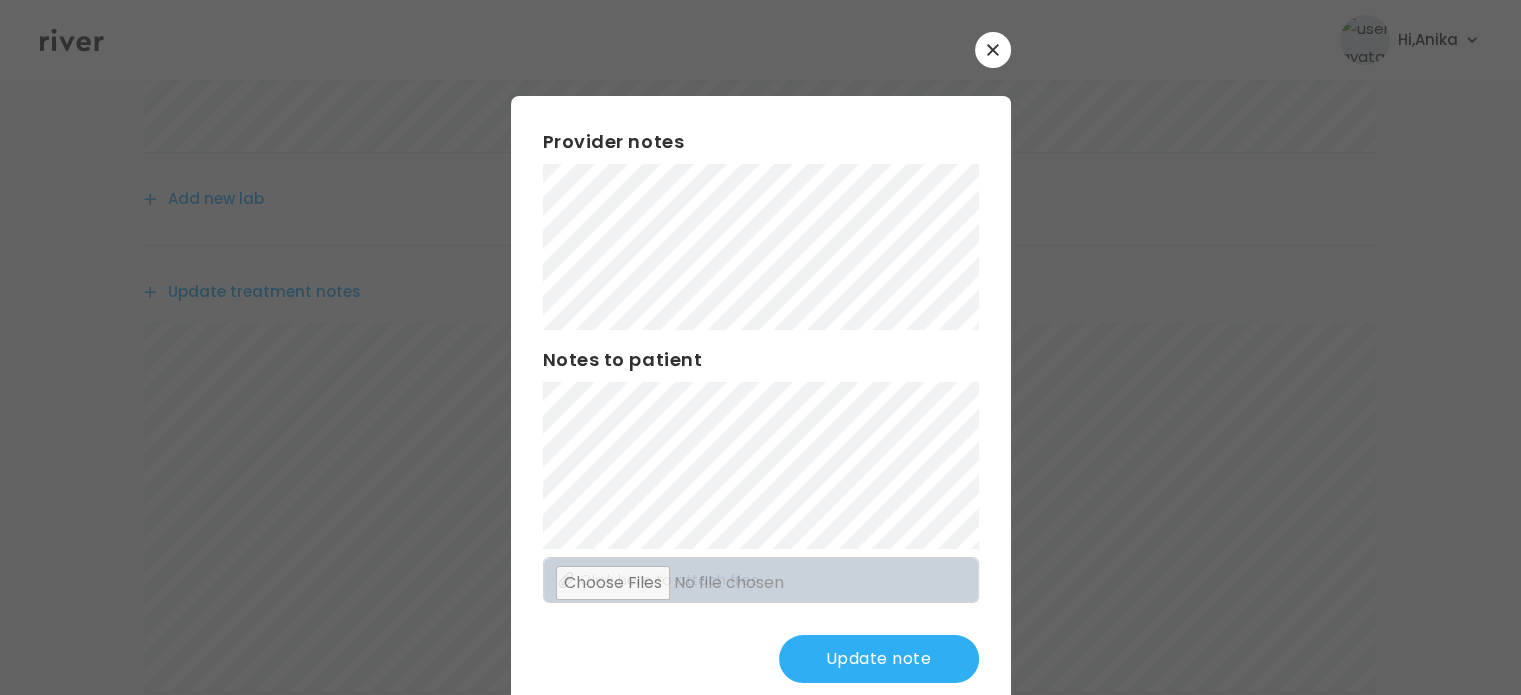 click on "Update note" at bounding box center (879, 659) 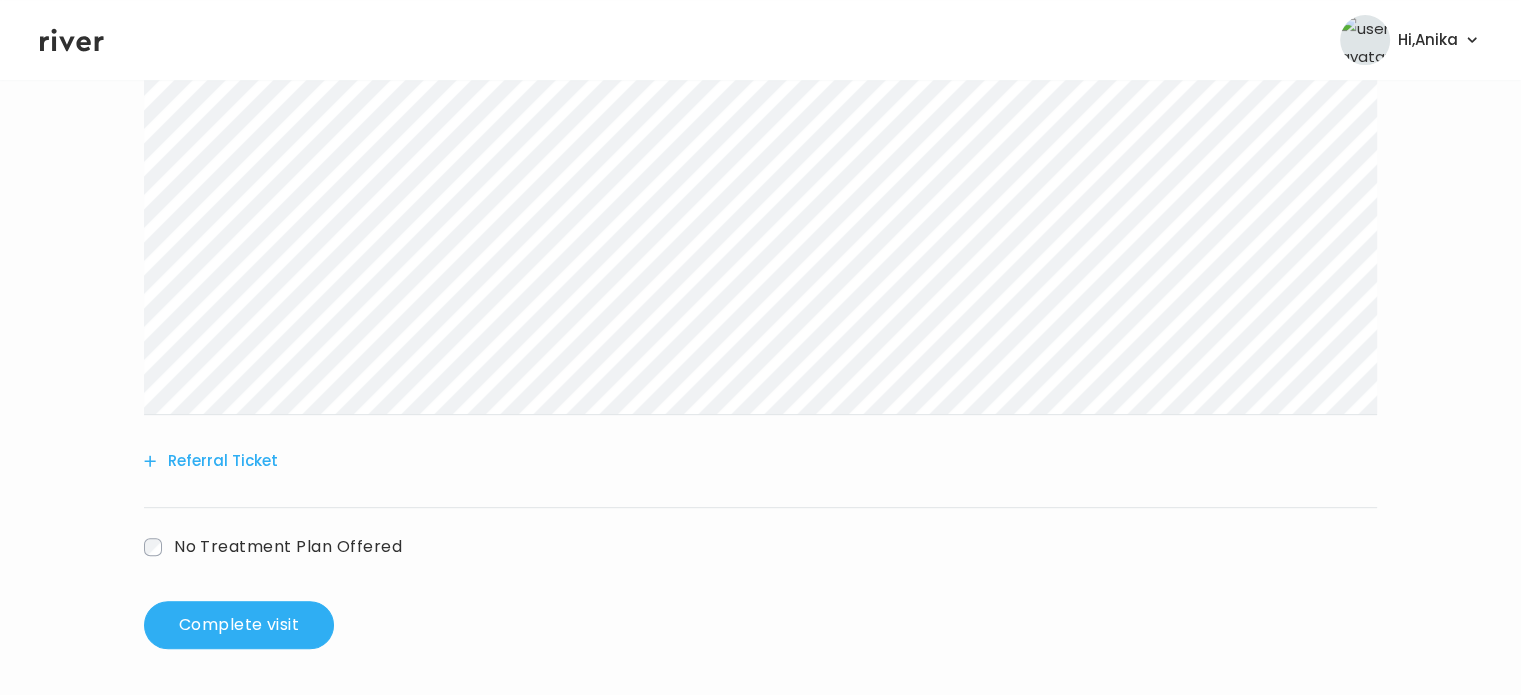 scroll, scrollTop: 716, scrollLeft: 0, axis: vertical 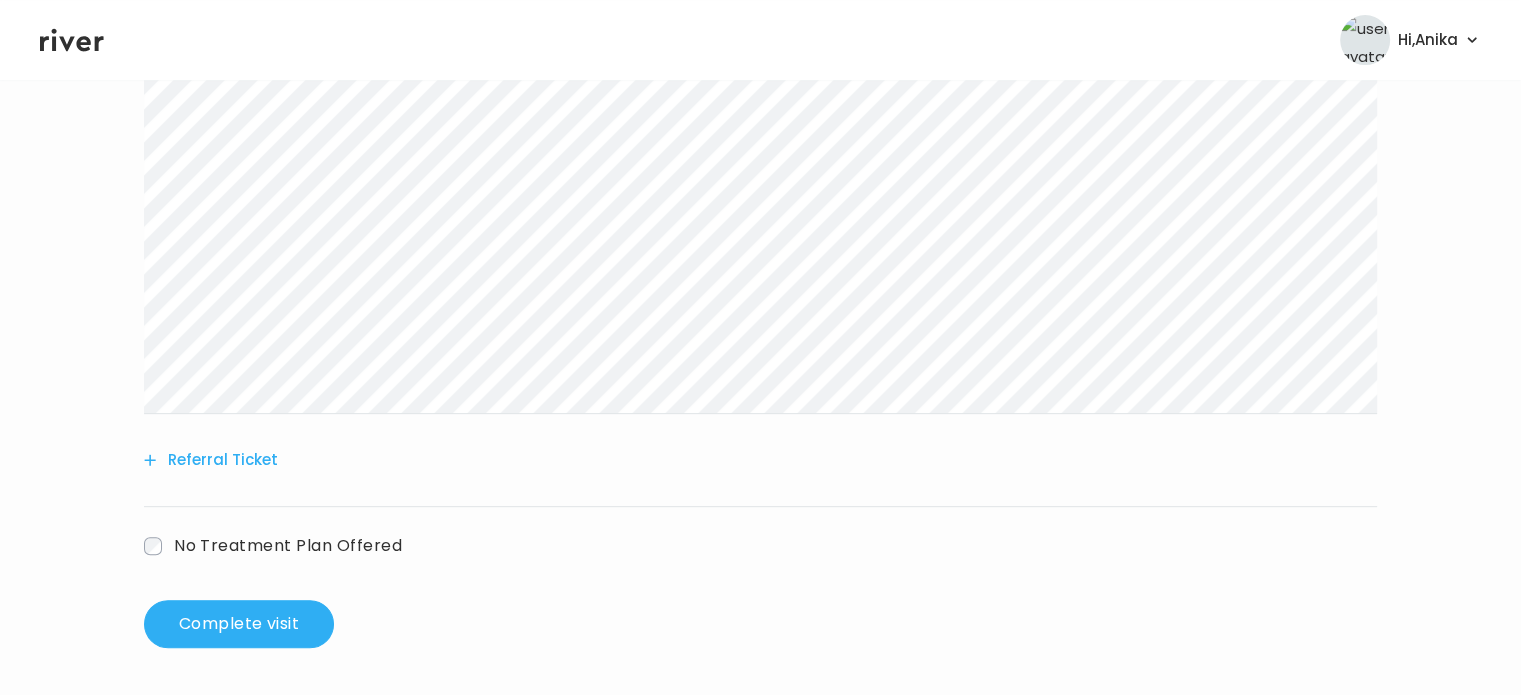 click on "Add another prescription Add new lab Update treatment notes Referral Ticket No Treatment Plan Offered" at bounding box center [760, 88] 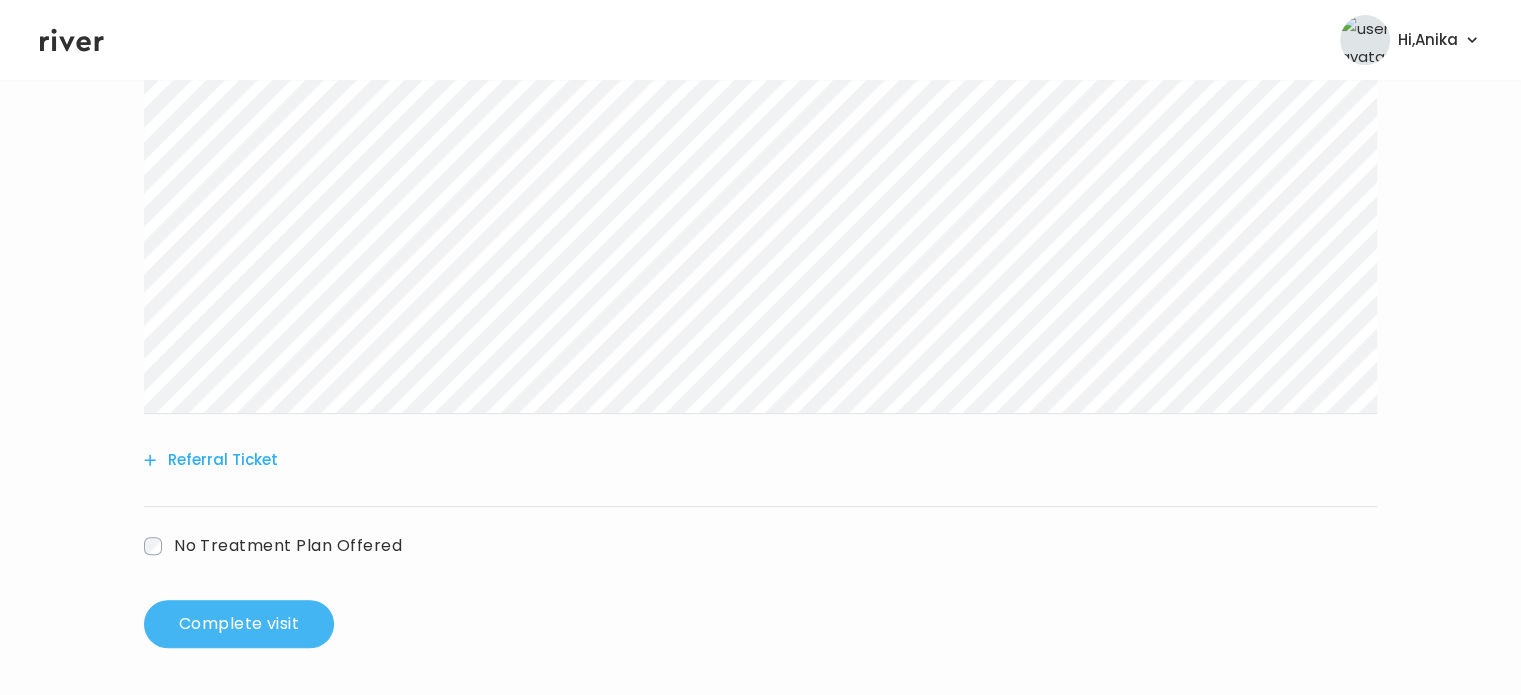 click on "Complete visit" at bounding box center [239, 624] 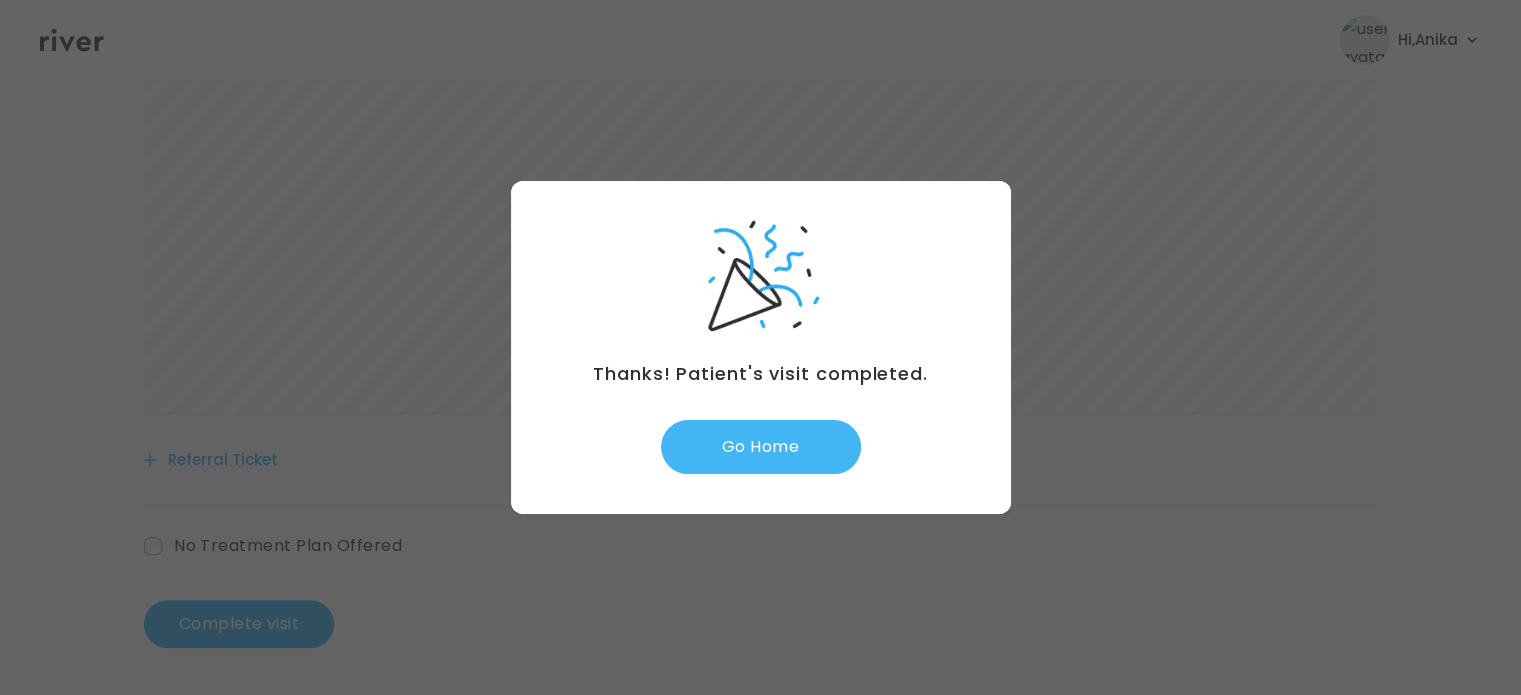 click on "Go Home" at bounding box center (761, 447) 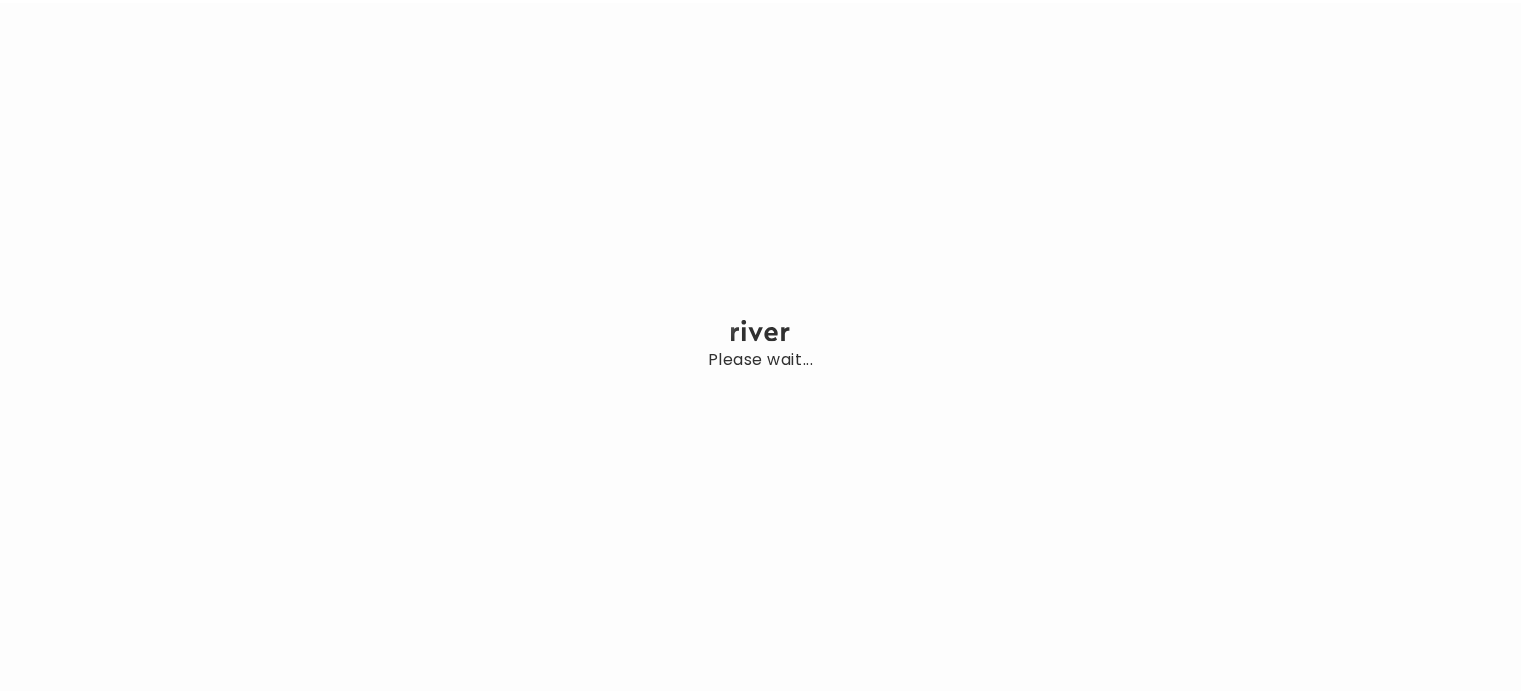 scroll, scrollTop: 0, scrollLeft: 0, axis: both 